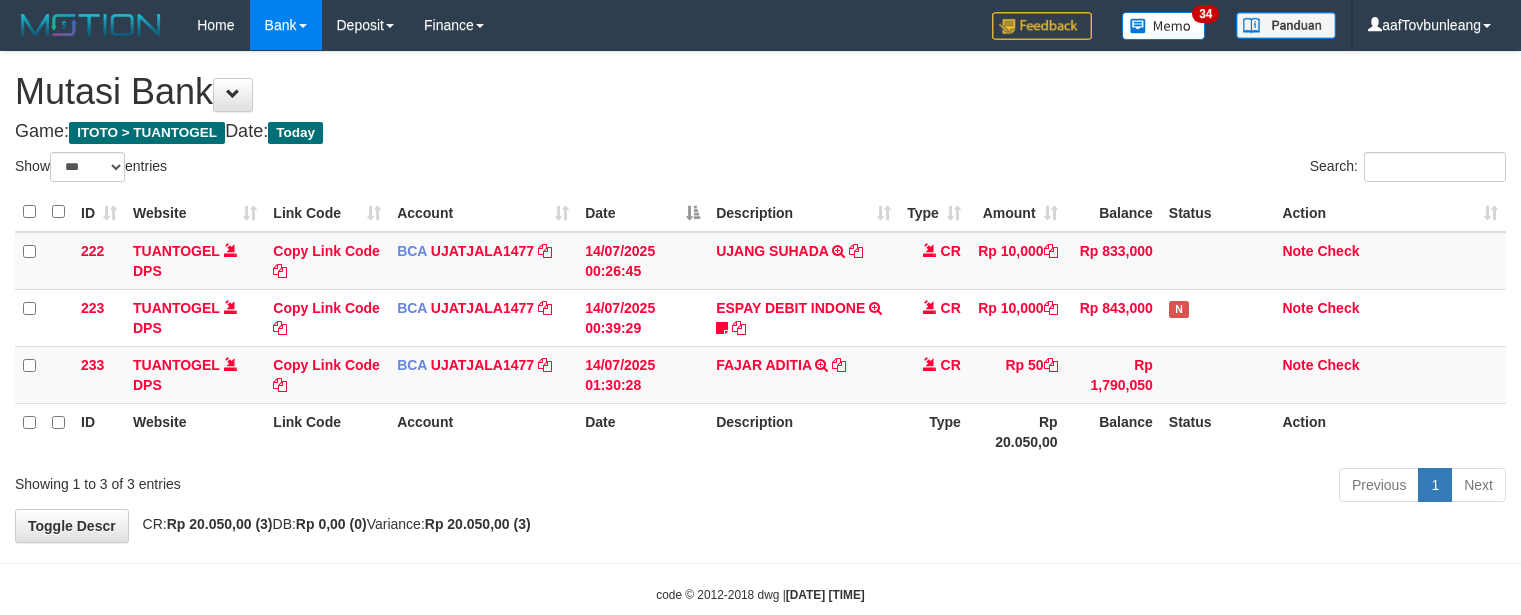 select on "***" 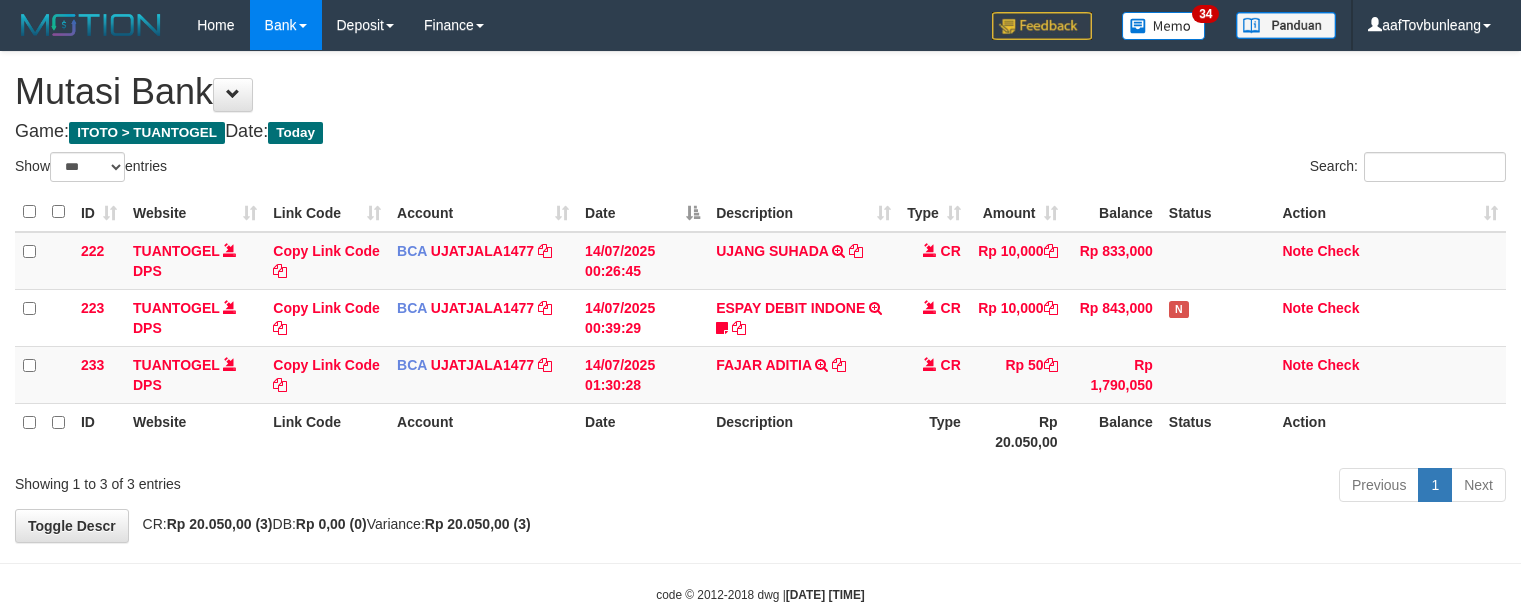 scroll, scrollTop: 0, scrollLeft: 0, axis: both 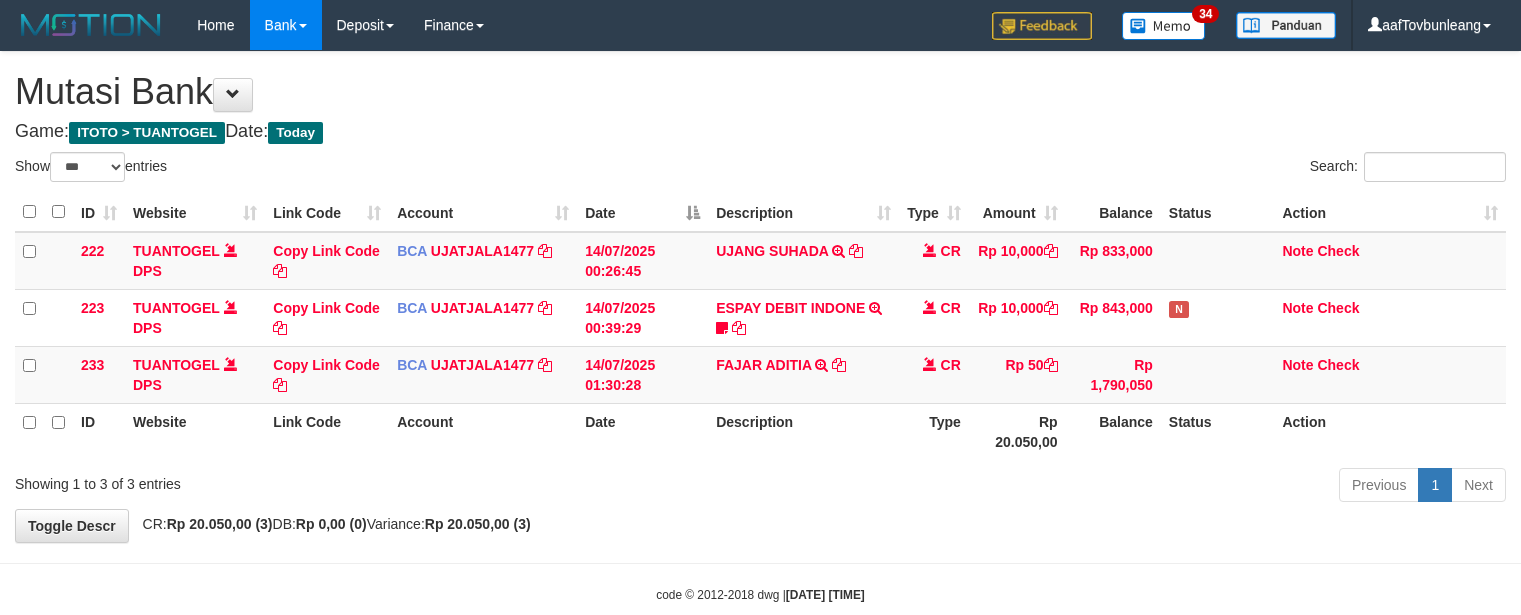 select on "***" 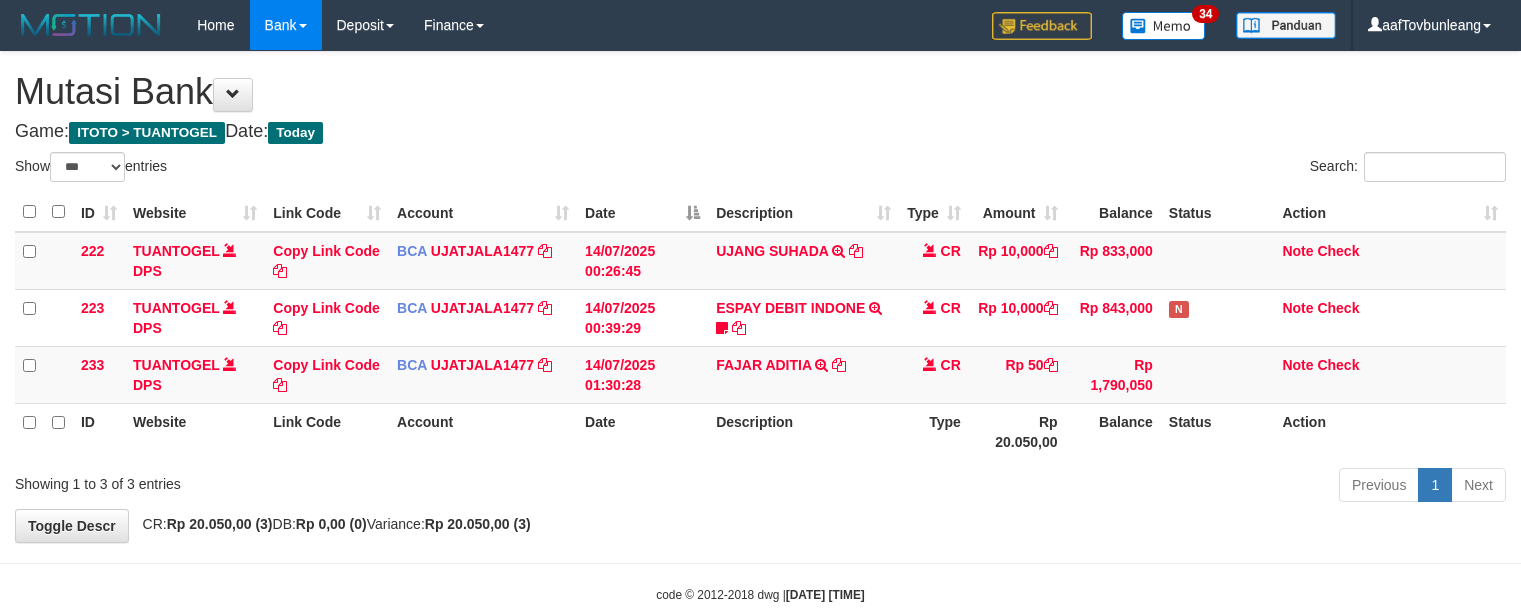 scroll, scrollTop: 0, scrollLeft: 0, axis: both 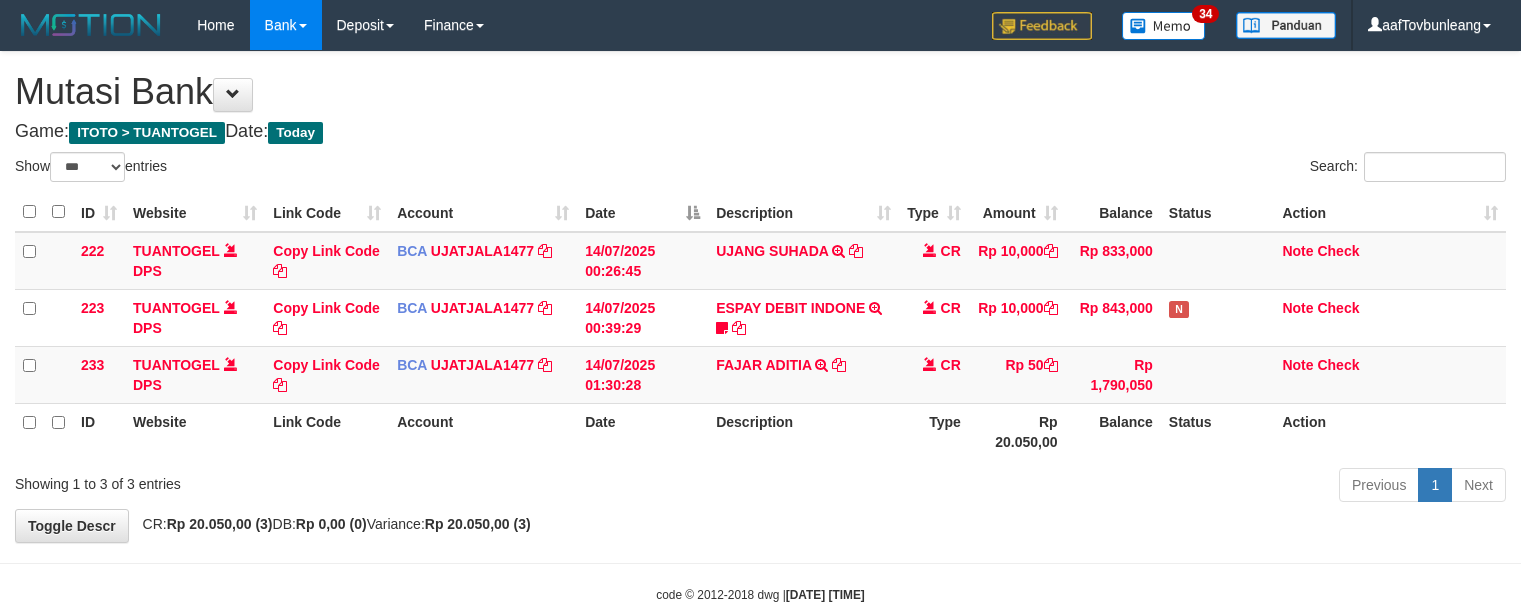 select on "***" 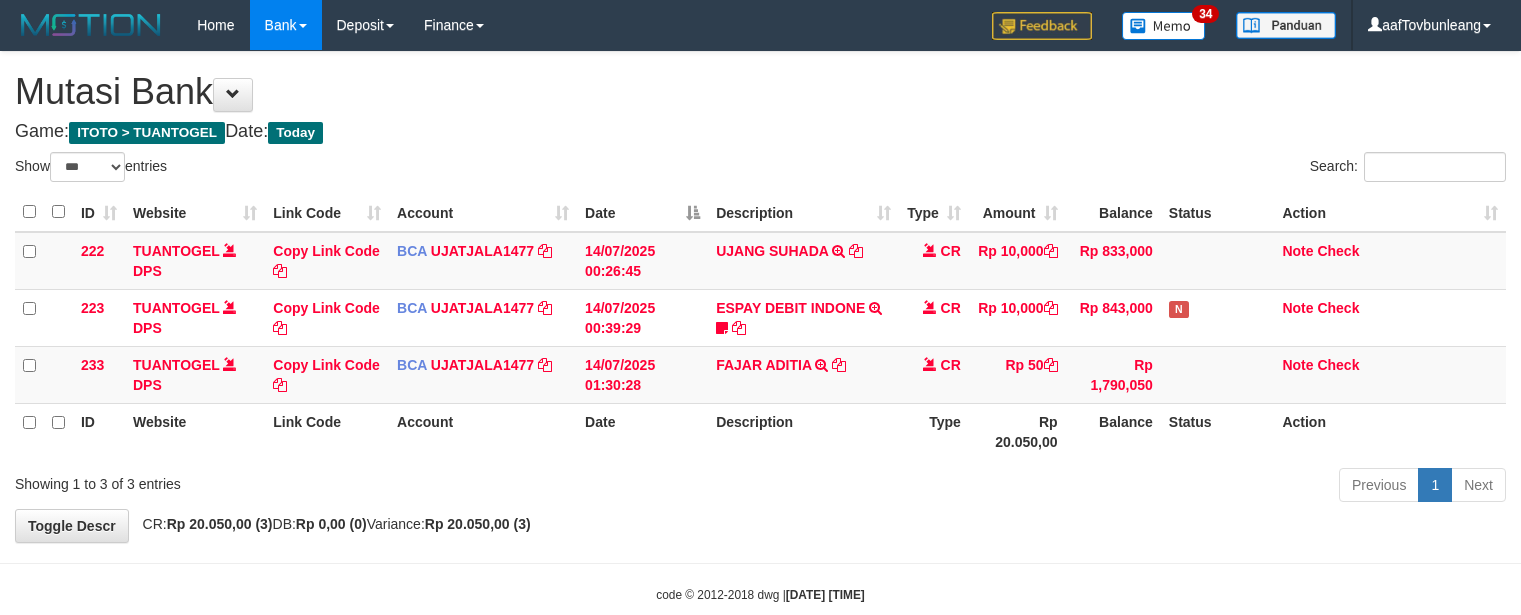 scroll, scrollTop: 0, scrollLeft: 0, axis: both 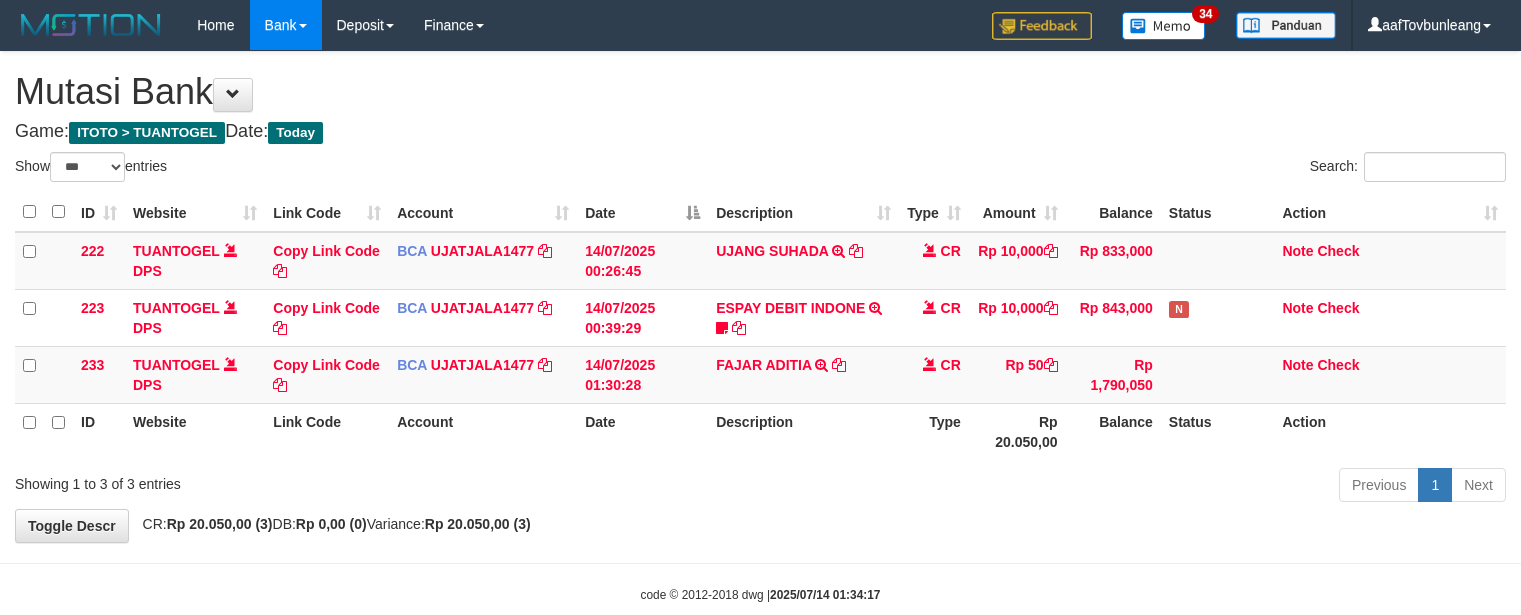 select on "***" 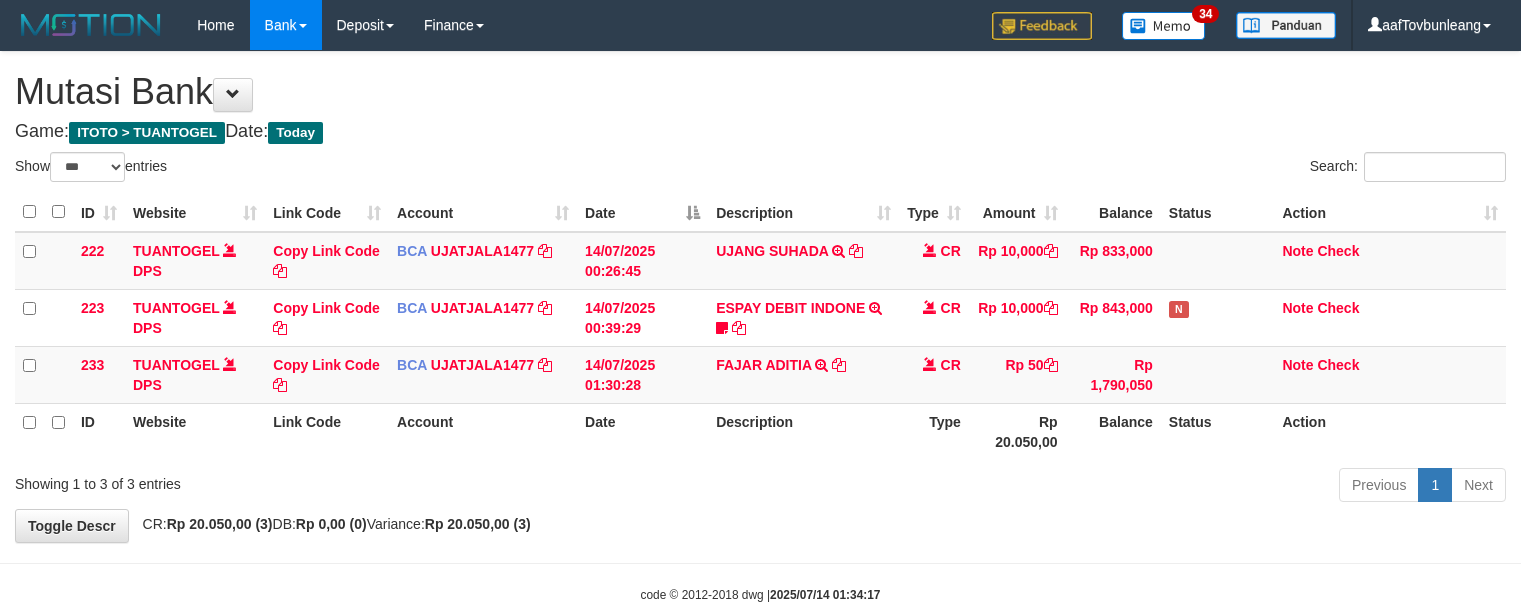 scroll, scrollTop: 0, scrollLeft: 0, axis: both 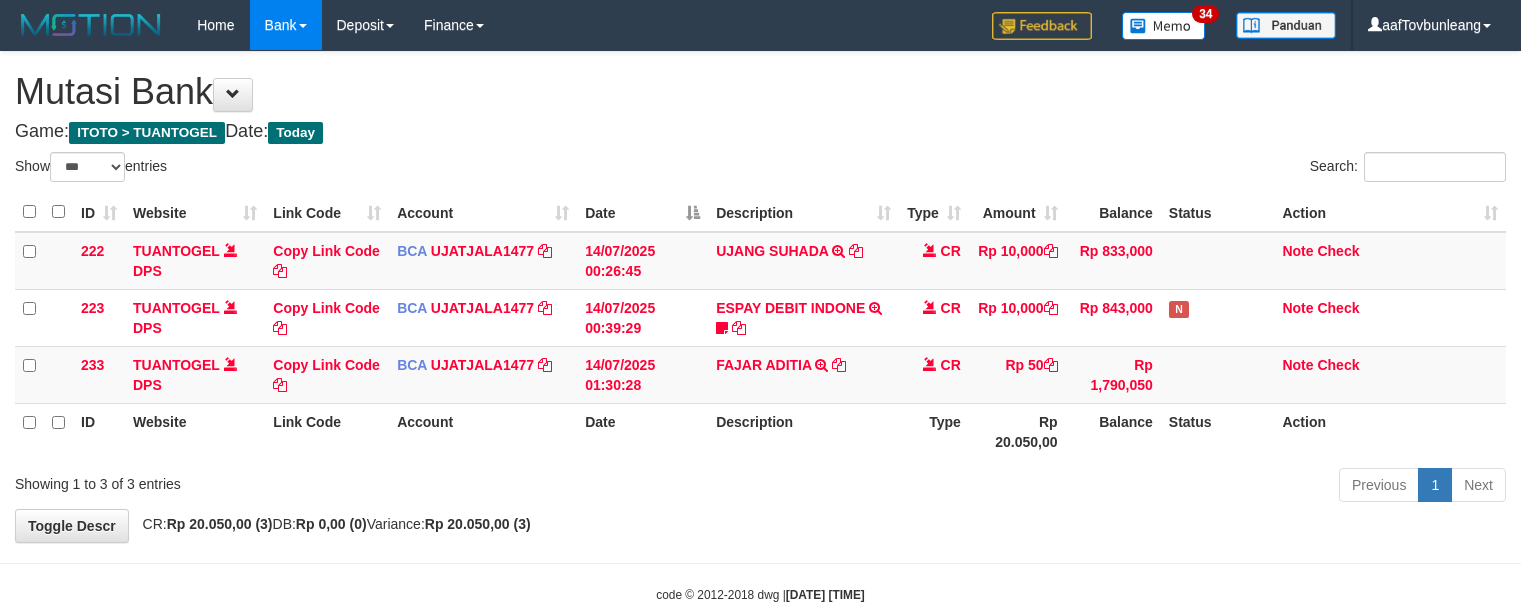 select on "***" 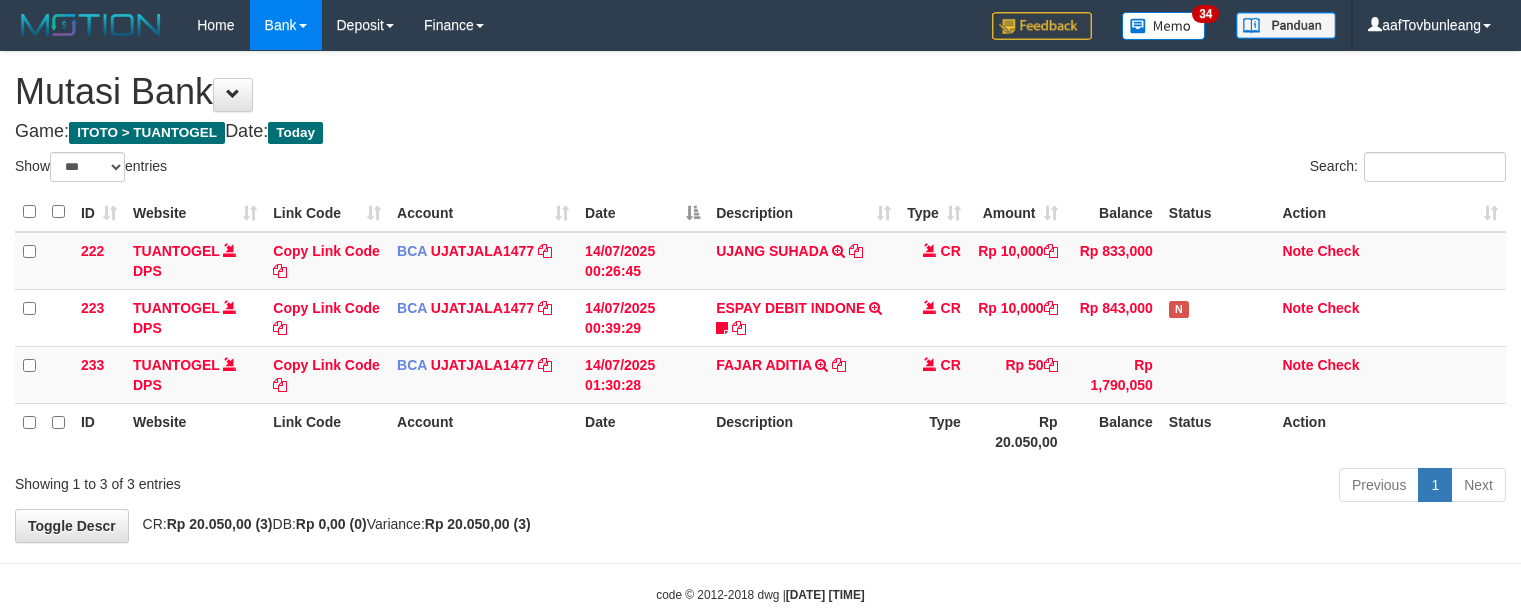 scroll, scrollTop: 0, scrollLeft: 0, axis: both 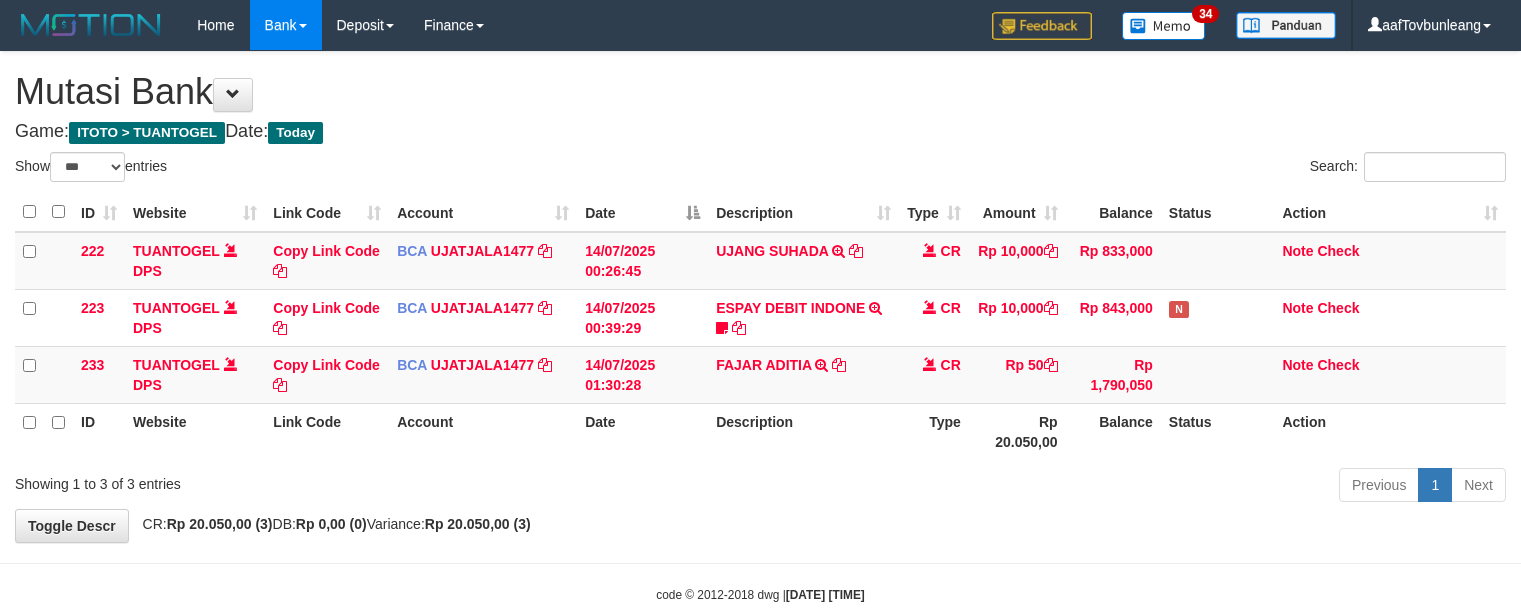 select on "***" 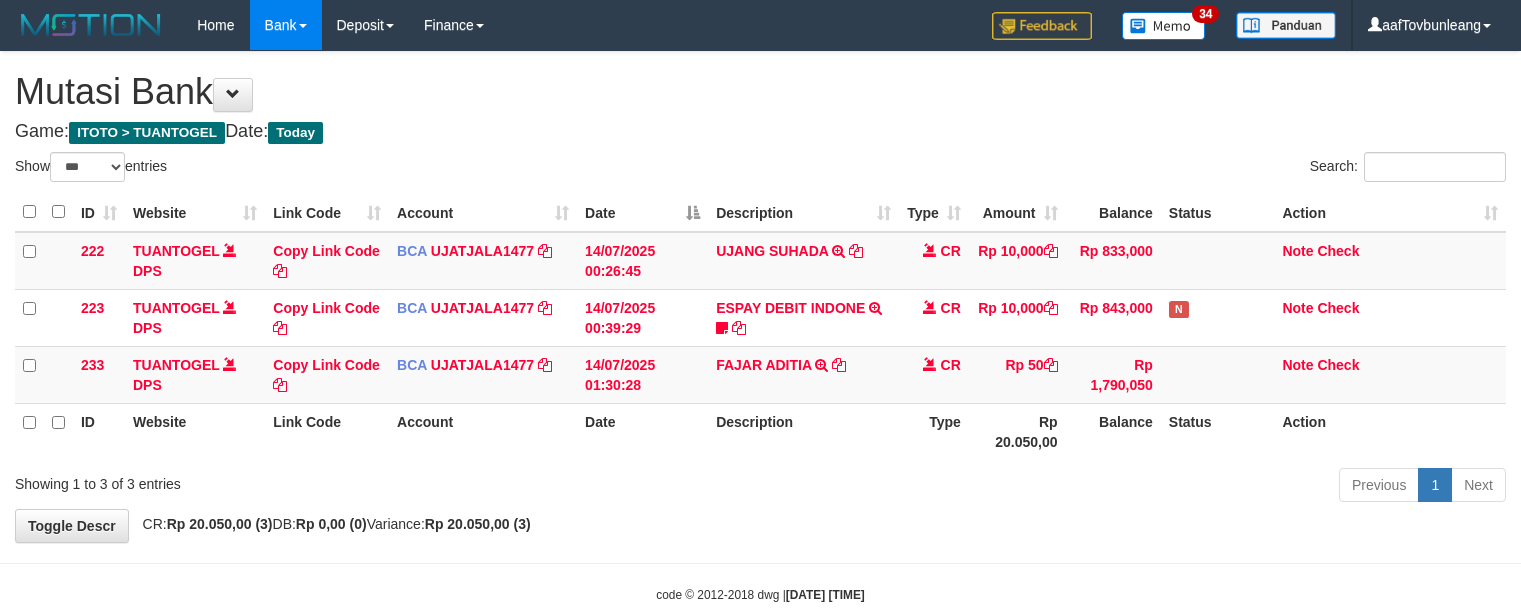 scroll, scrollTop: 0, scrollLeft: 0, axis: both 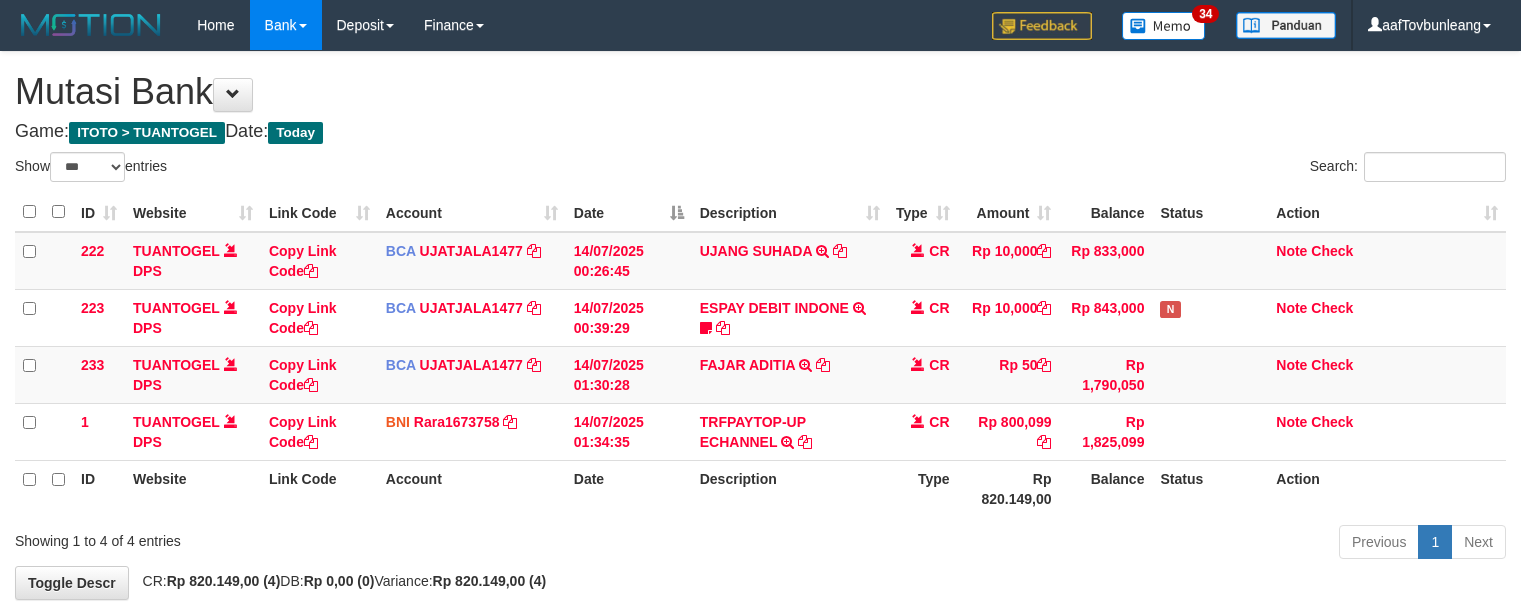 select on "***" 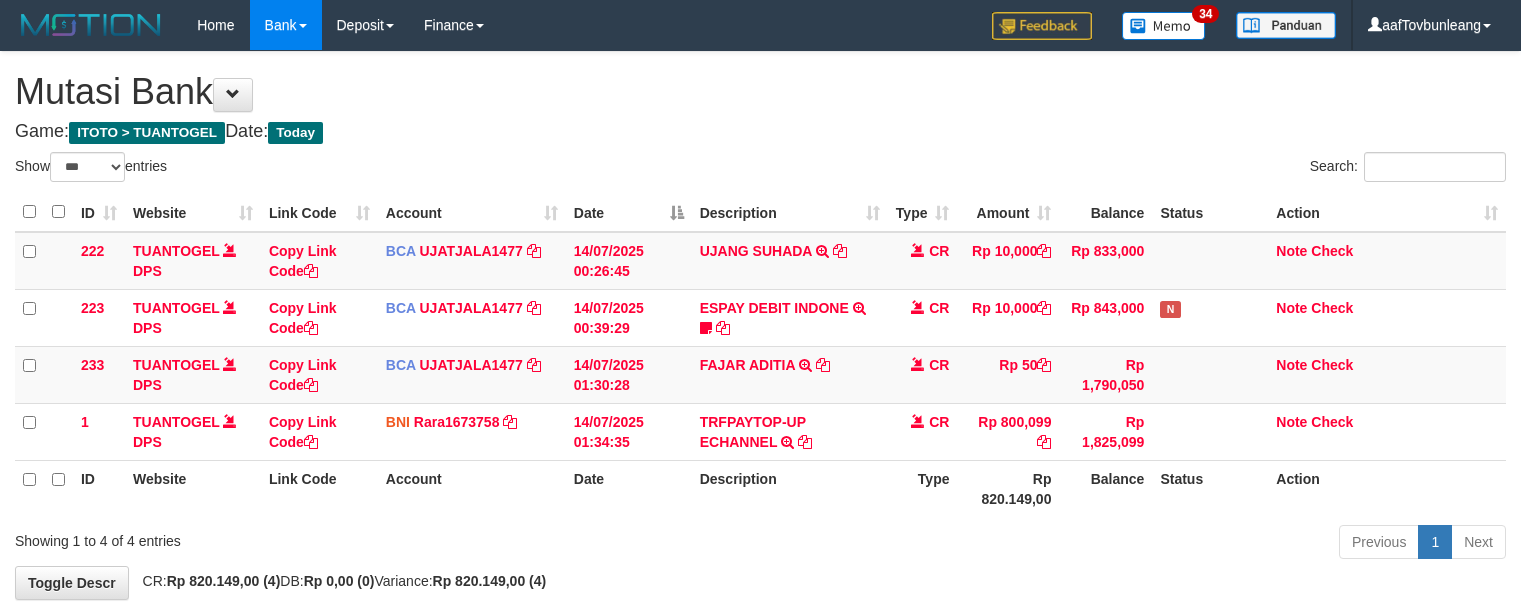 scroll, scrollTop: 0, scrollLeft: 0, axis: both 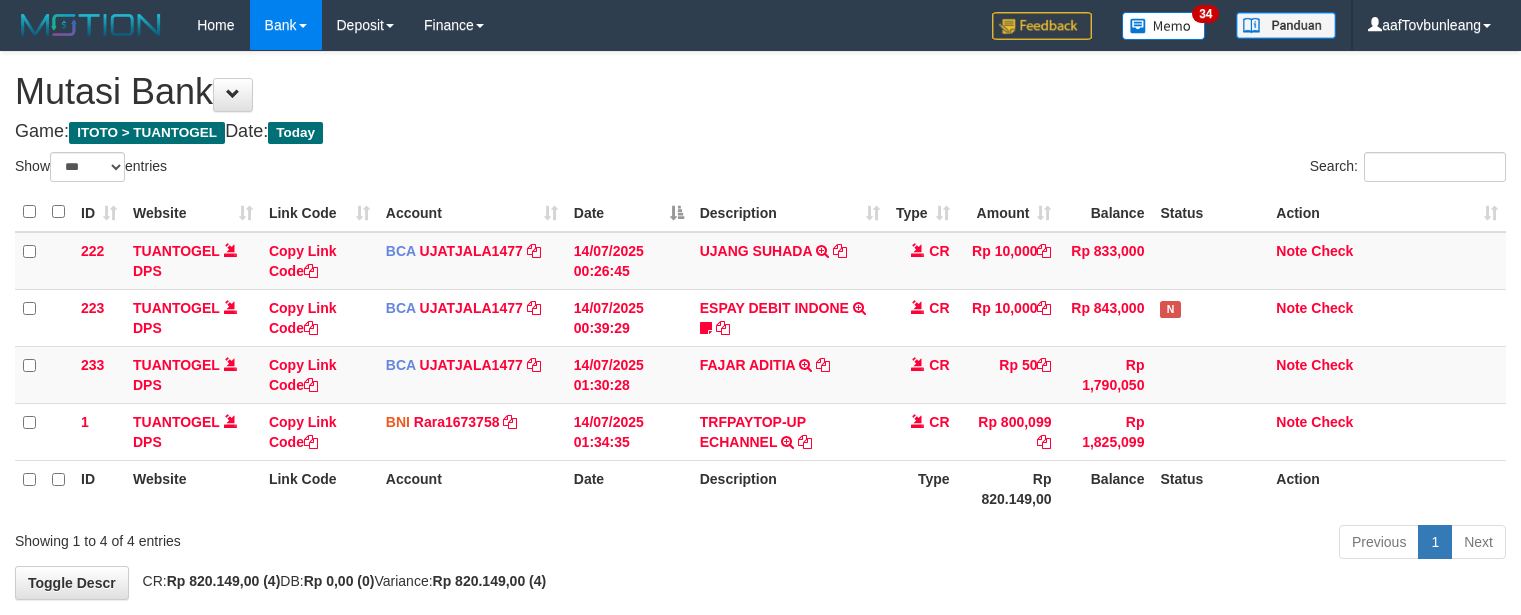 select on "***" 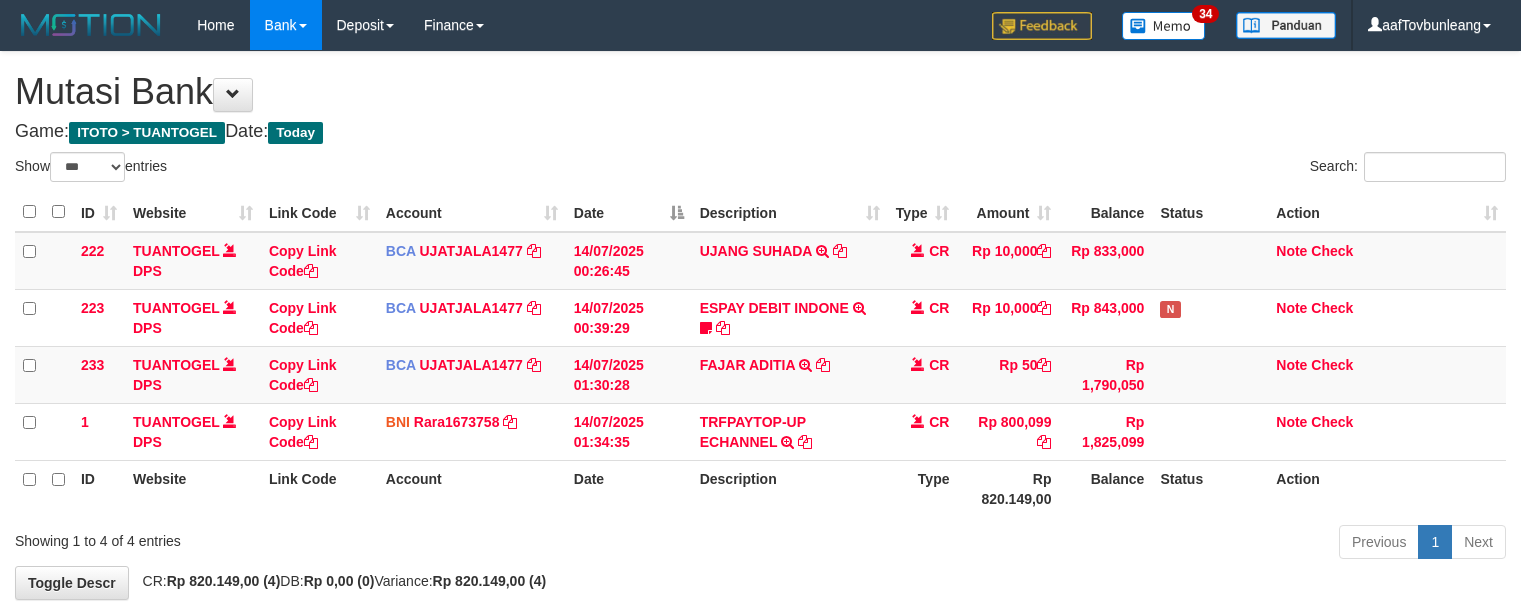 scroll, scrollTop: 0, scrollLeft: 0, axis: both 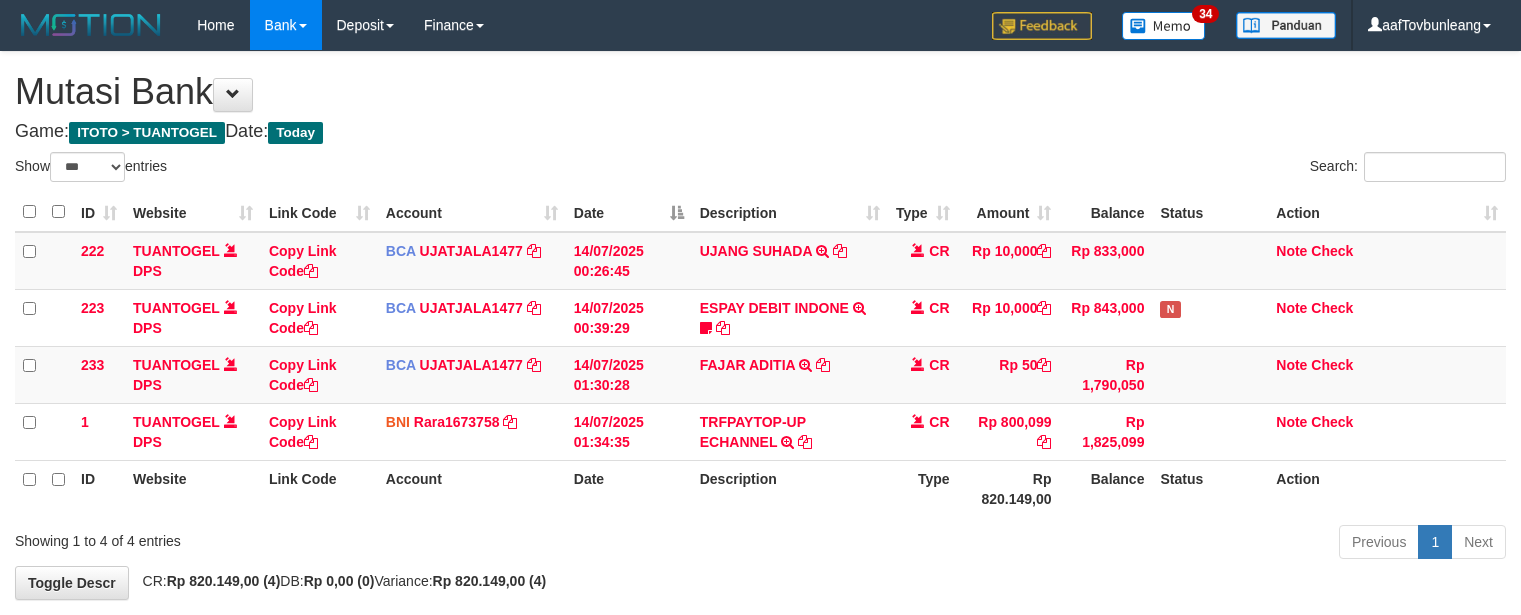 select on "***" 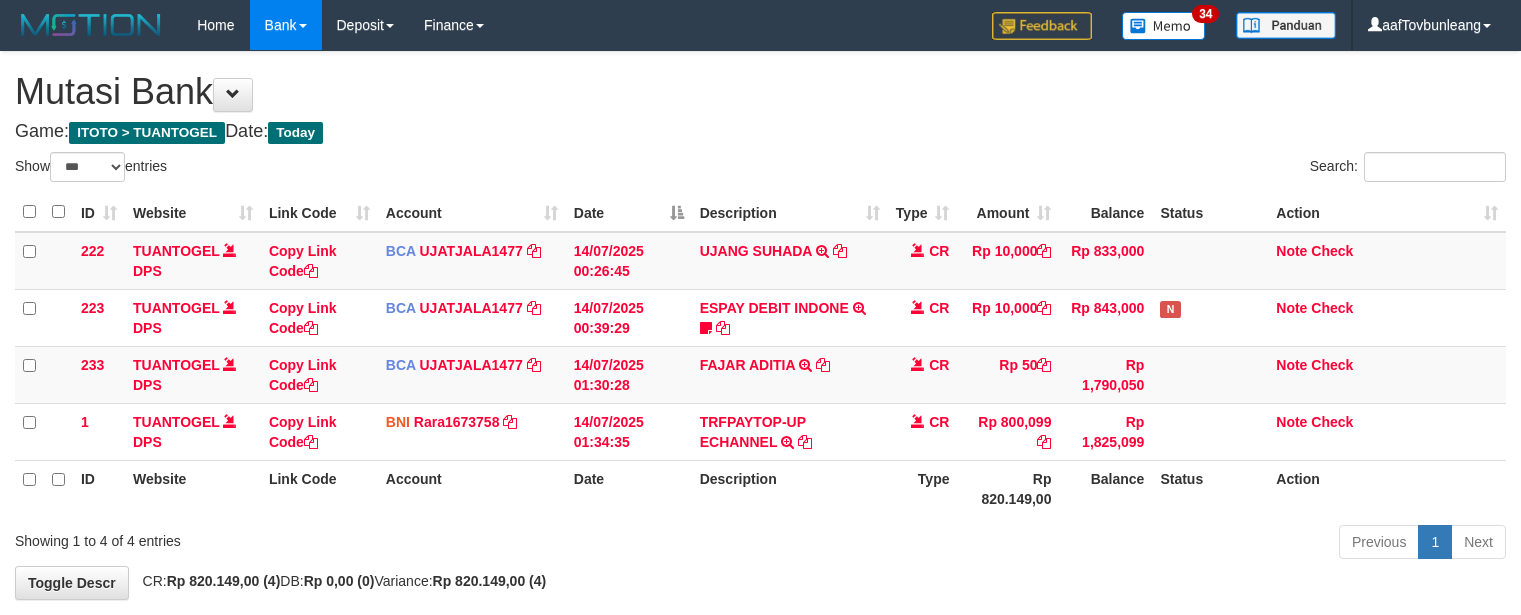 scroll, scrollTop: 0, scrollLeft: 0, axis: both 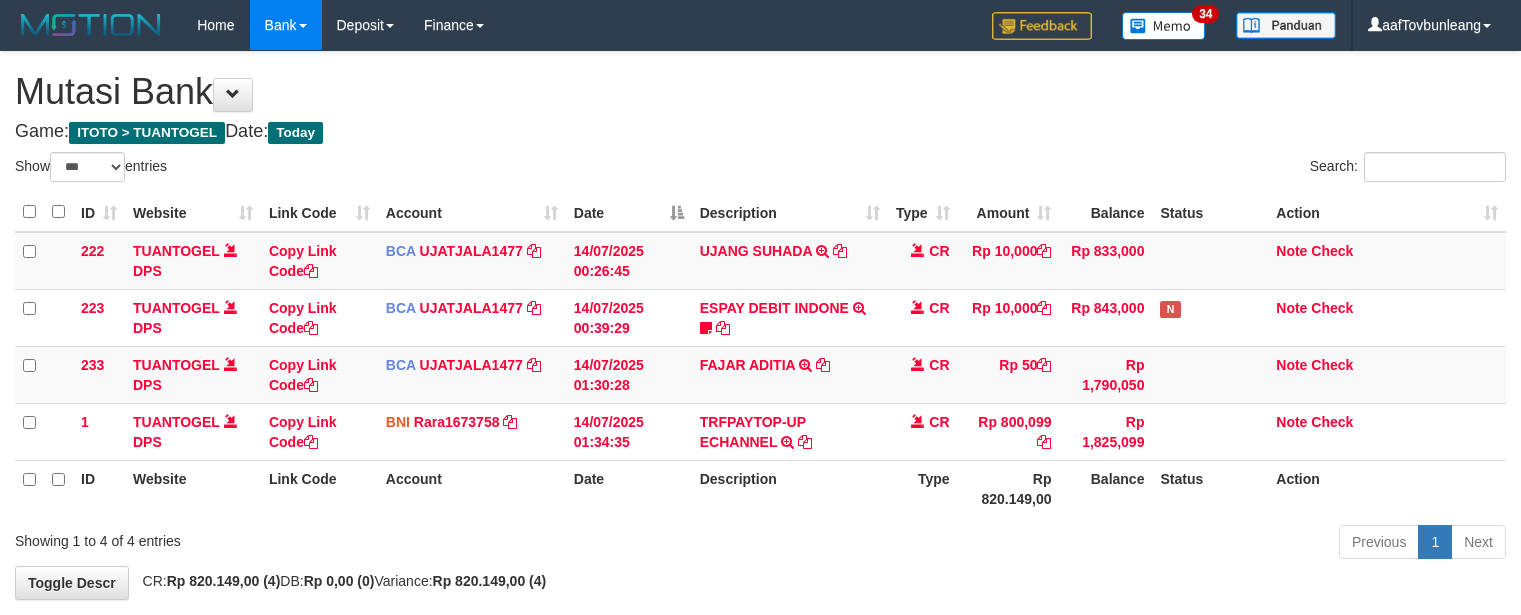 select on "***" 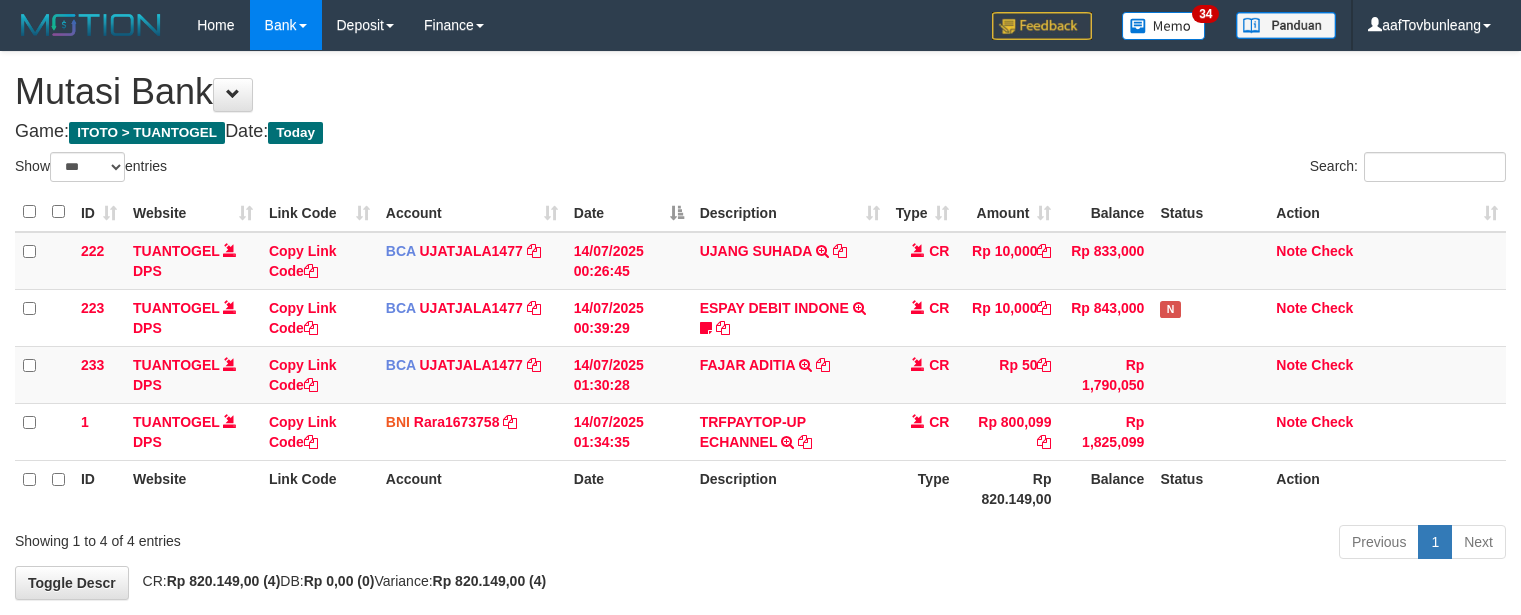 scroll, scrollTop: 0, scrollLeft: 0, axis: both 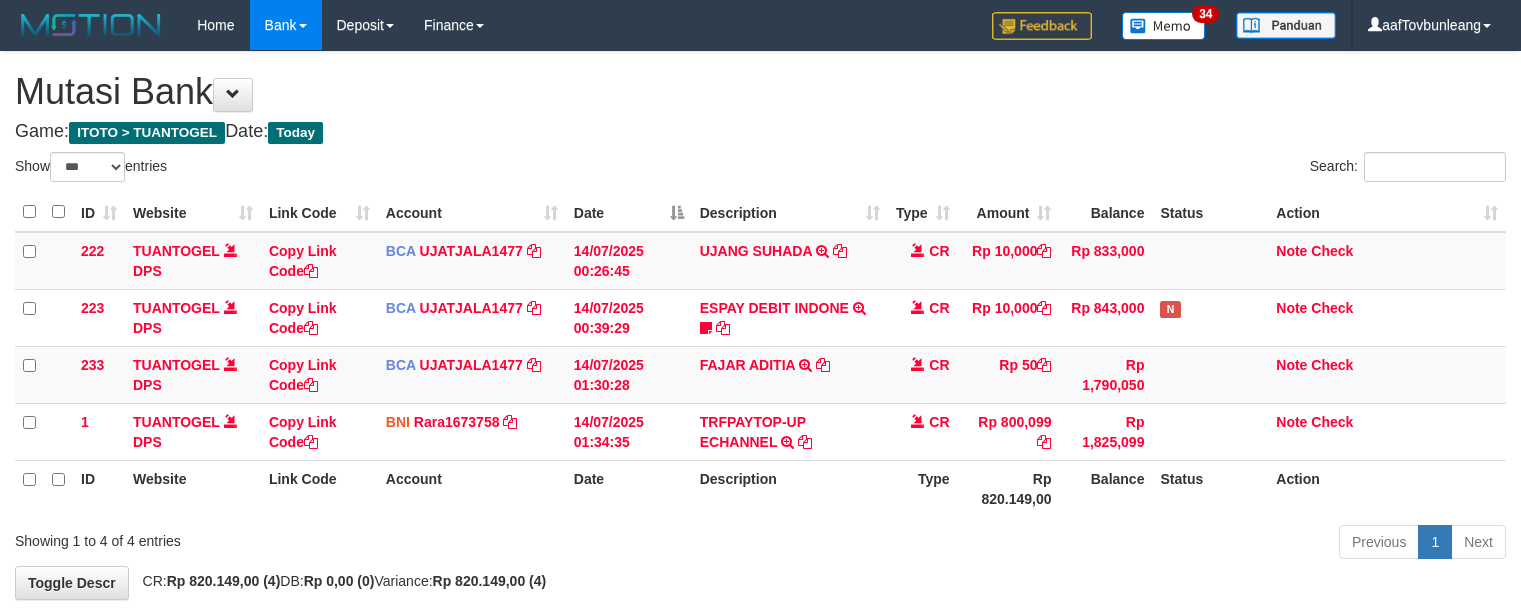 select on "***" 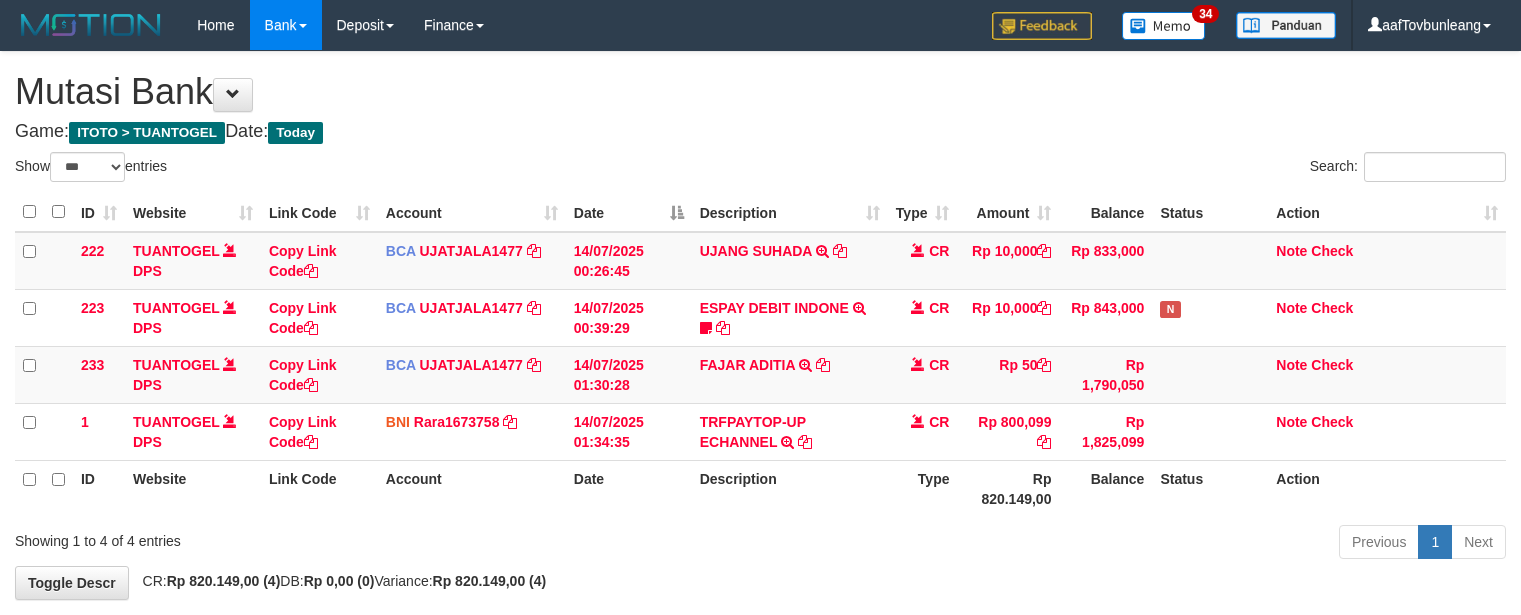scroll, scrollTop: 0, scrollLeft: 0, axis: both 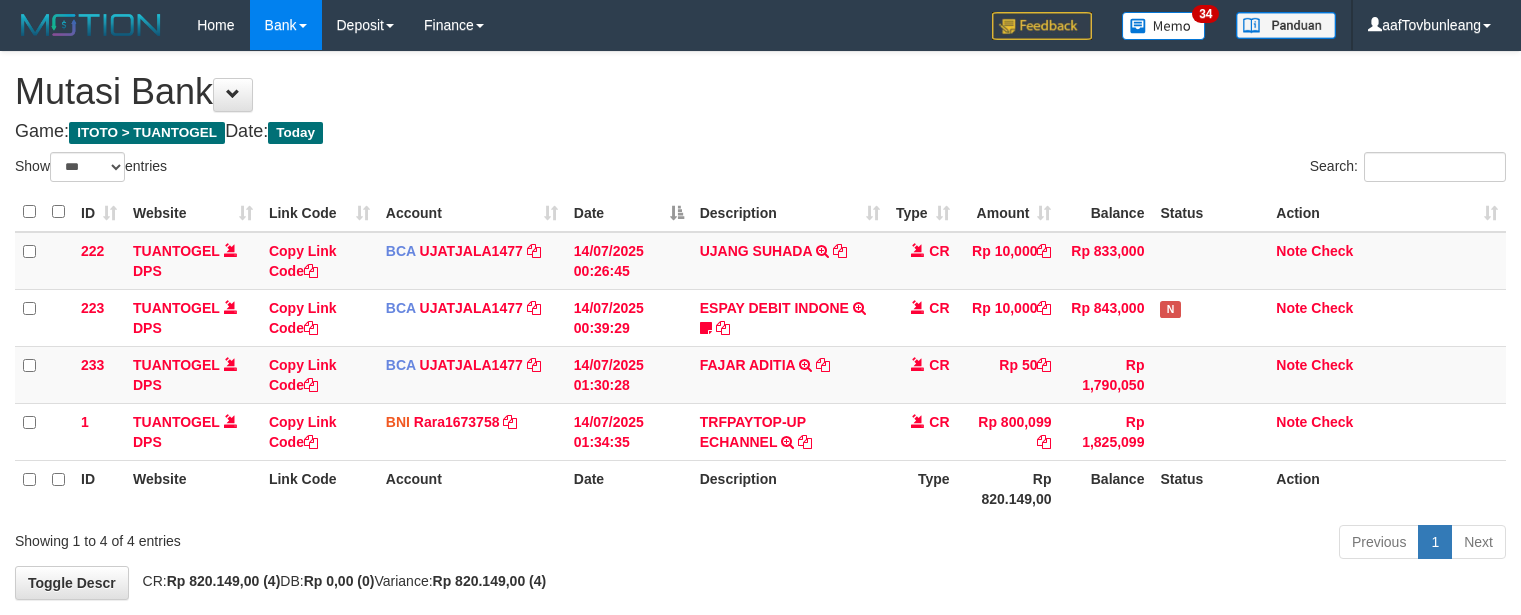 select on "***" 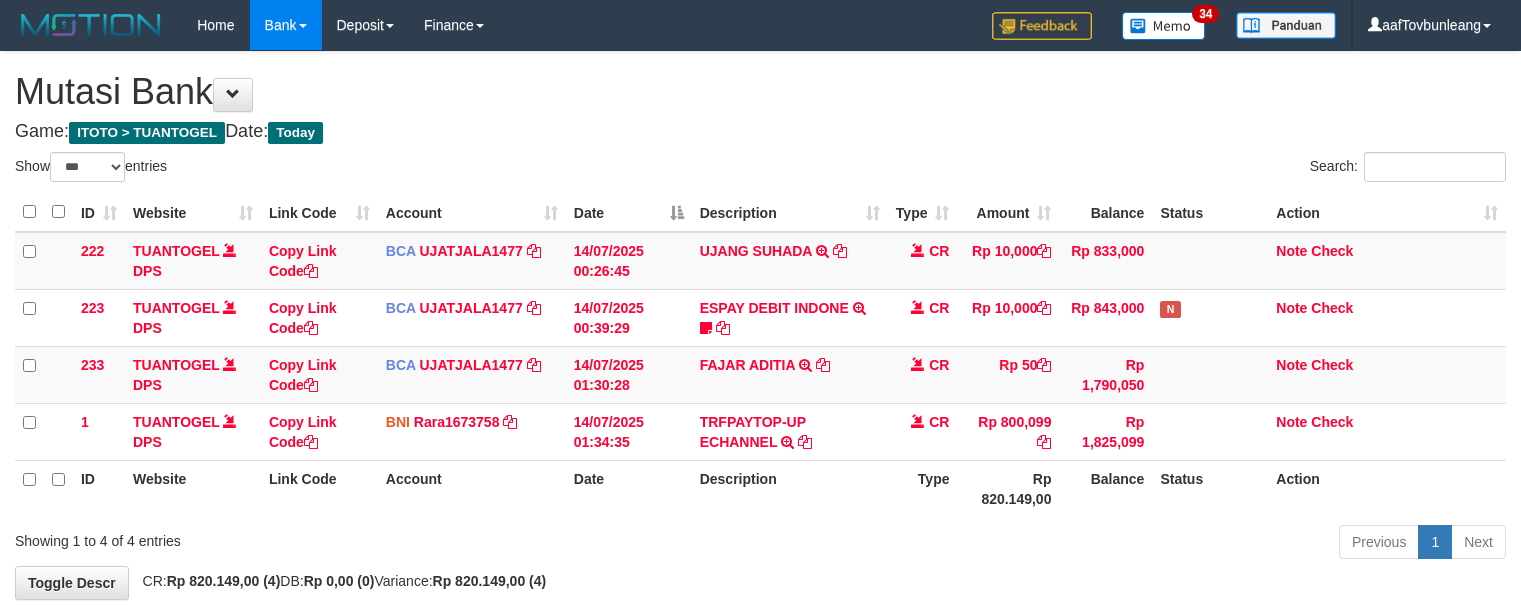 scroll, scrollTop: 0, scrollLeft: 0, axis: both 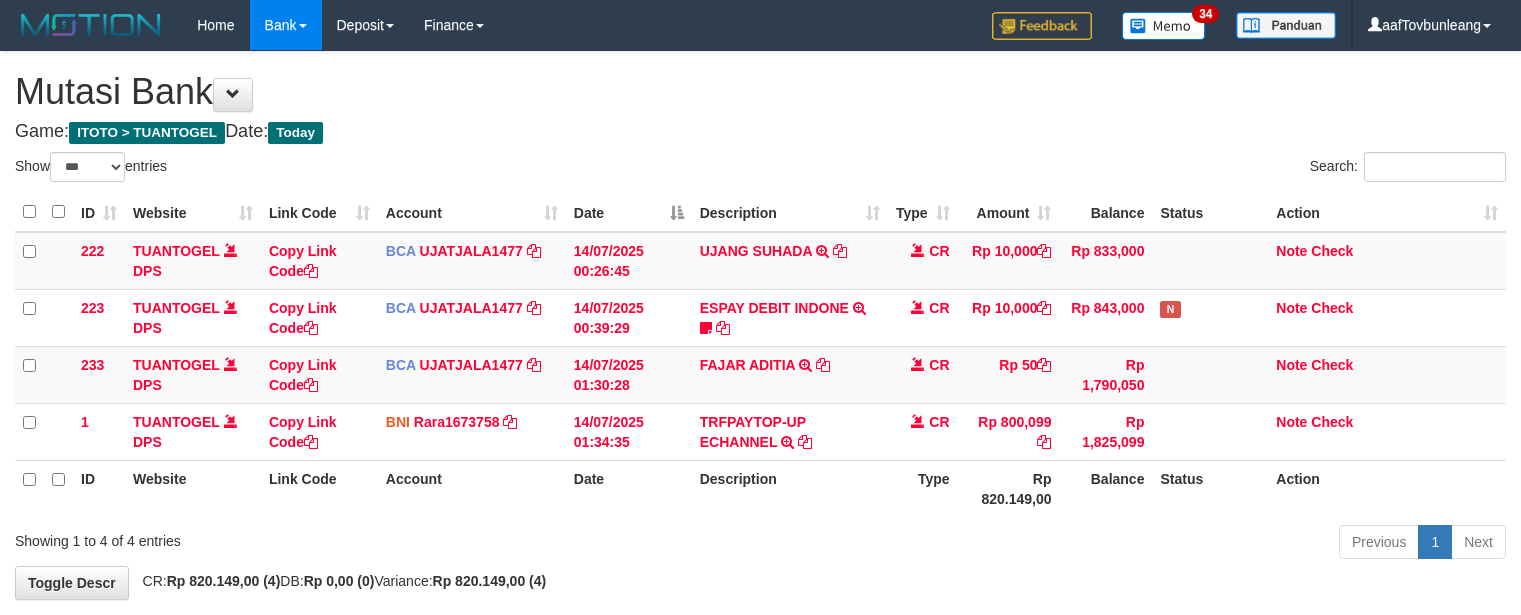 select on "***" 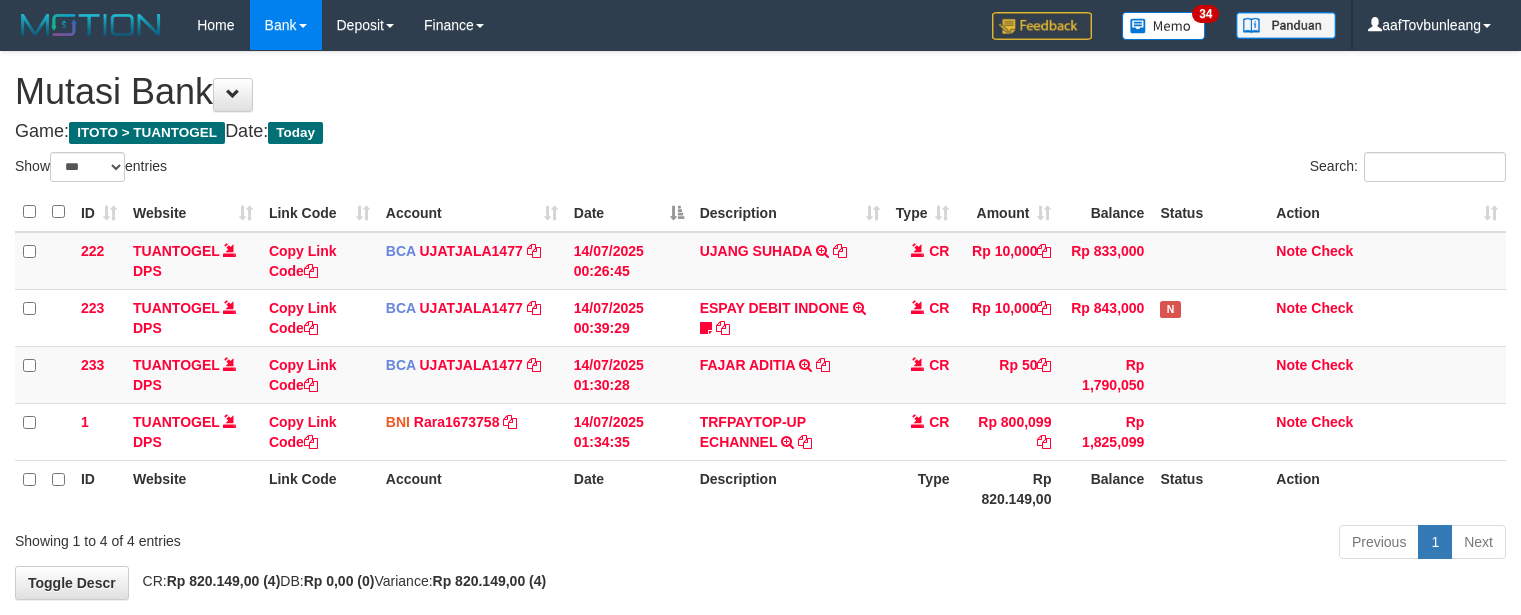 scroll, scrollTop: 0, scrollLeft: 0, axis: both 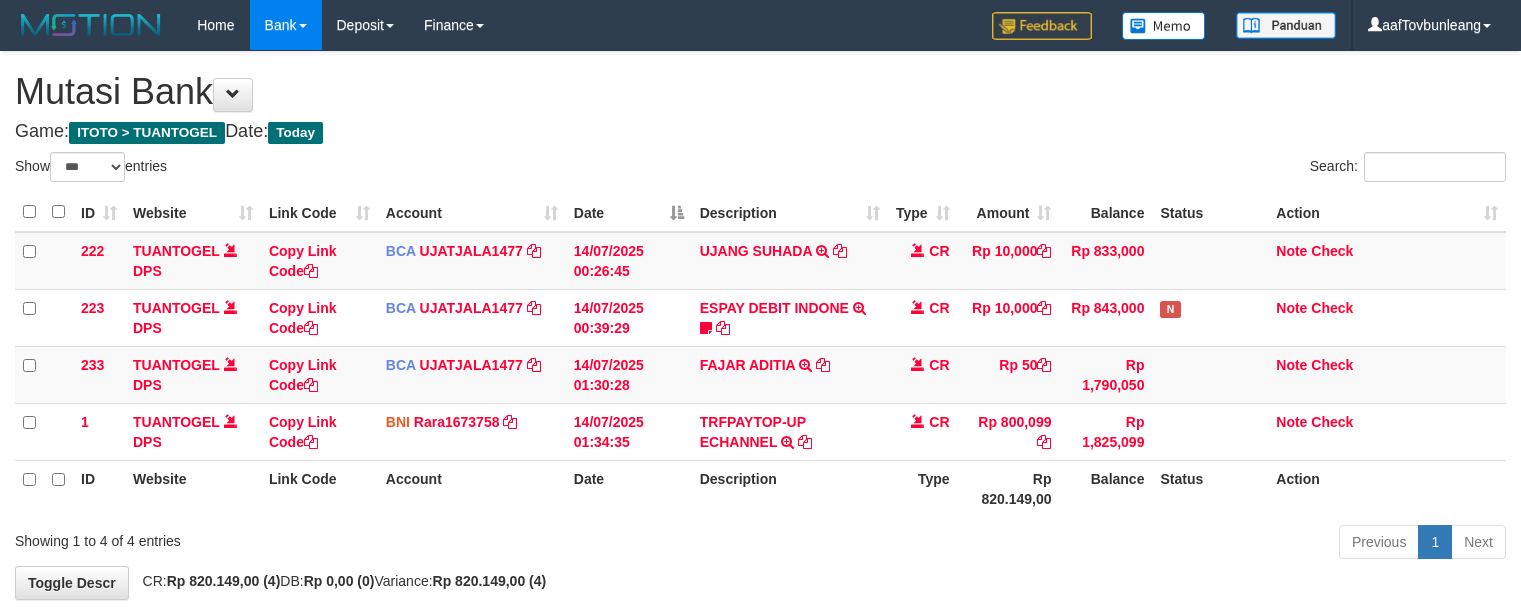 select on "***" 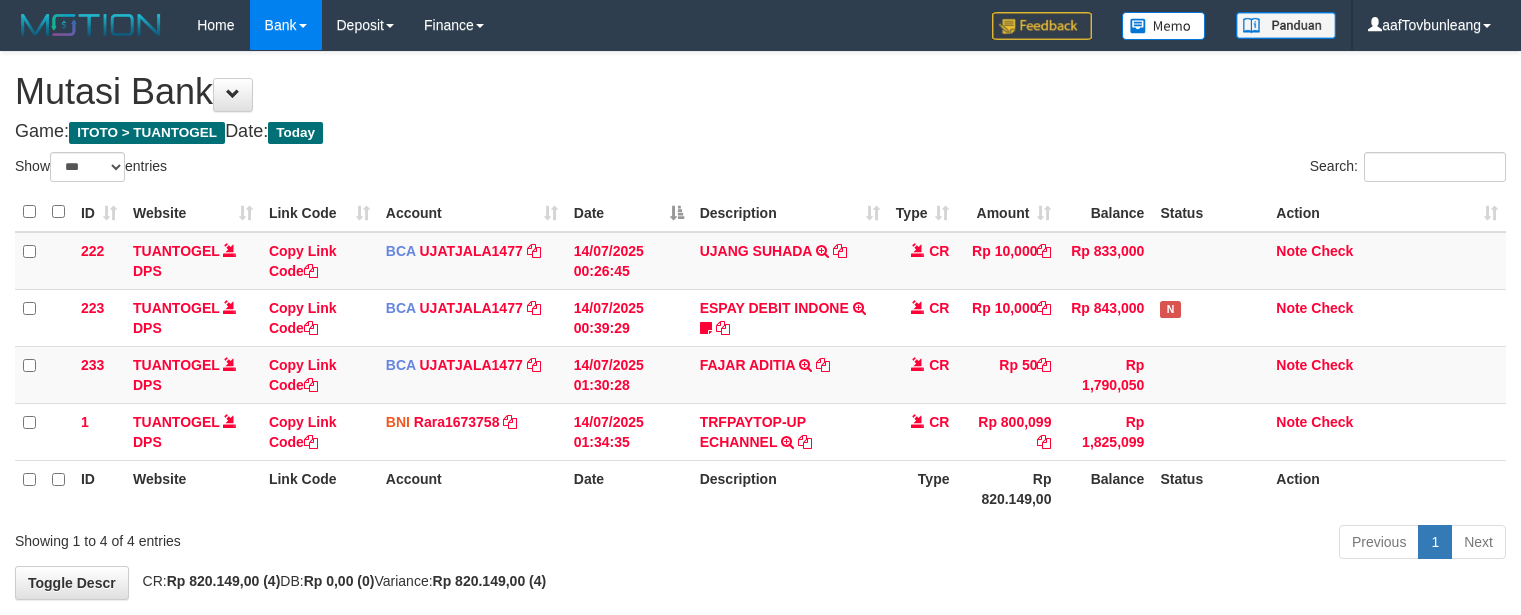 scroll, scrollTop: 0, scrollLeft: 0, axis: both 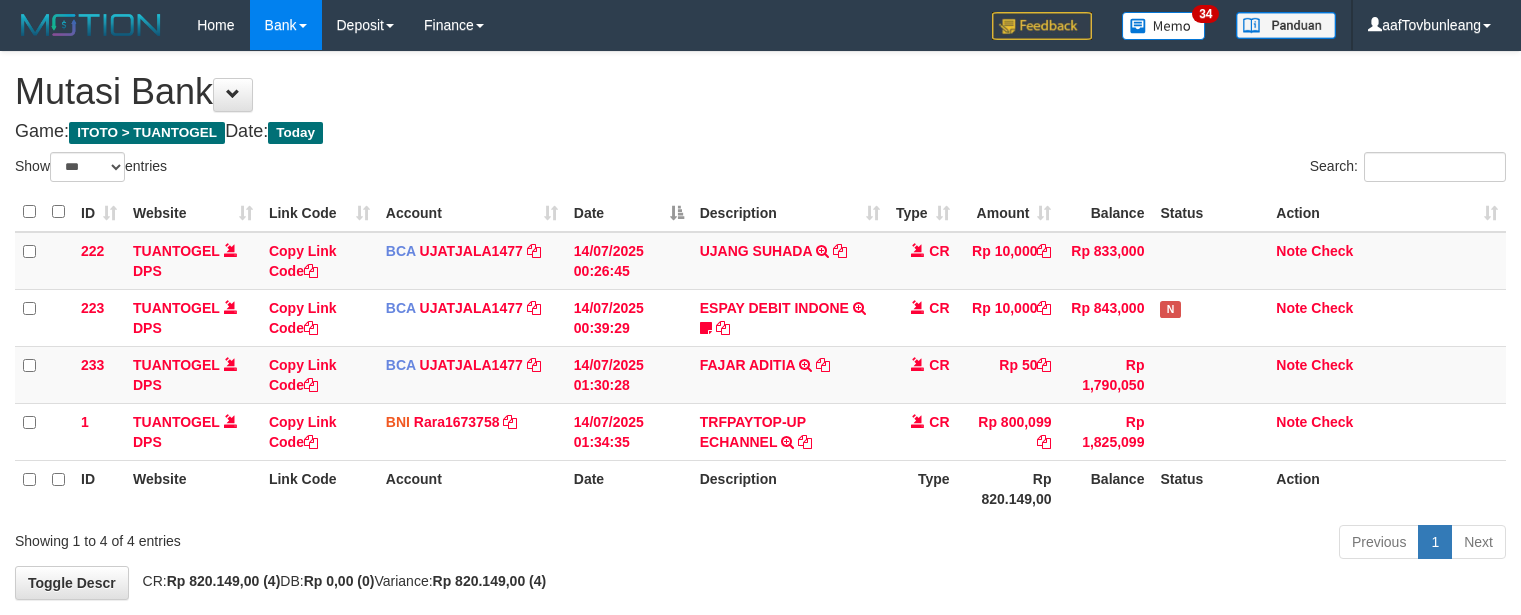 select on "***" 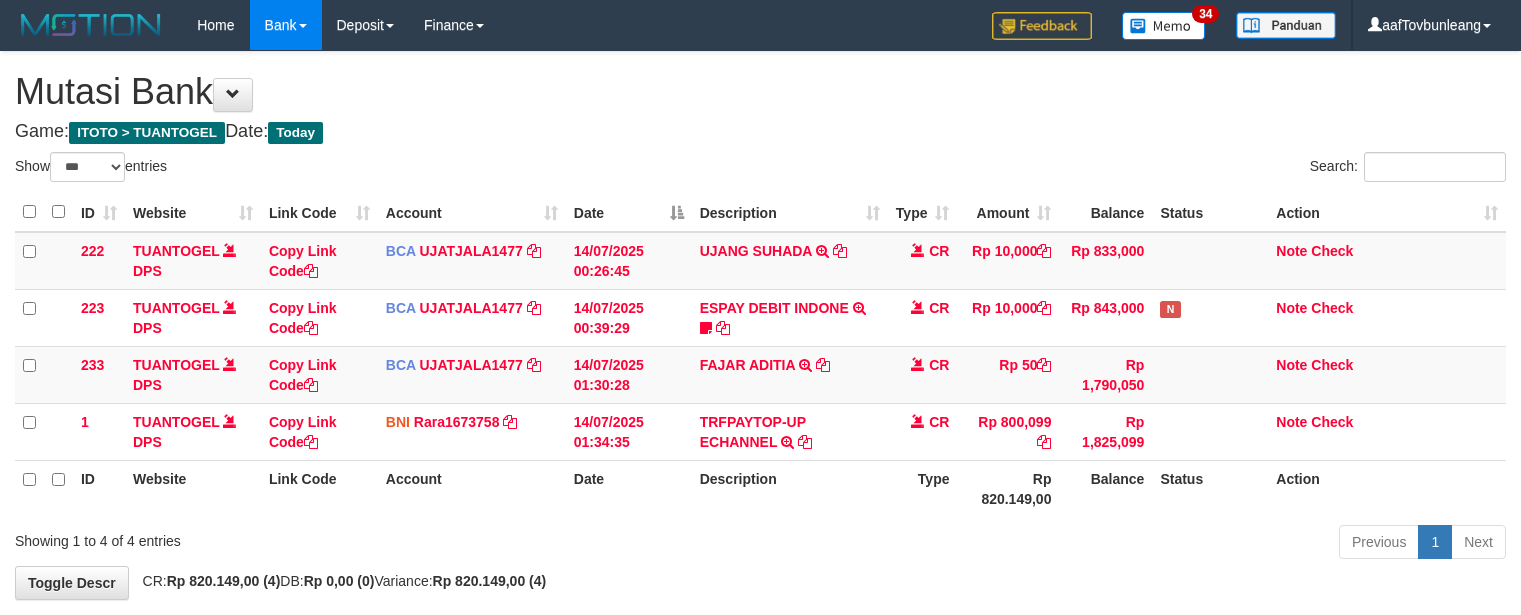 scroll, scrollTop: 0, scrollLeft: 0, axis: both 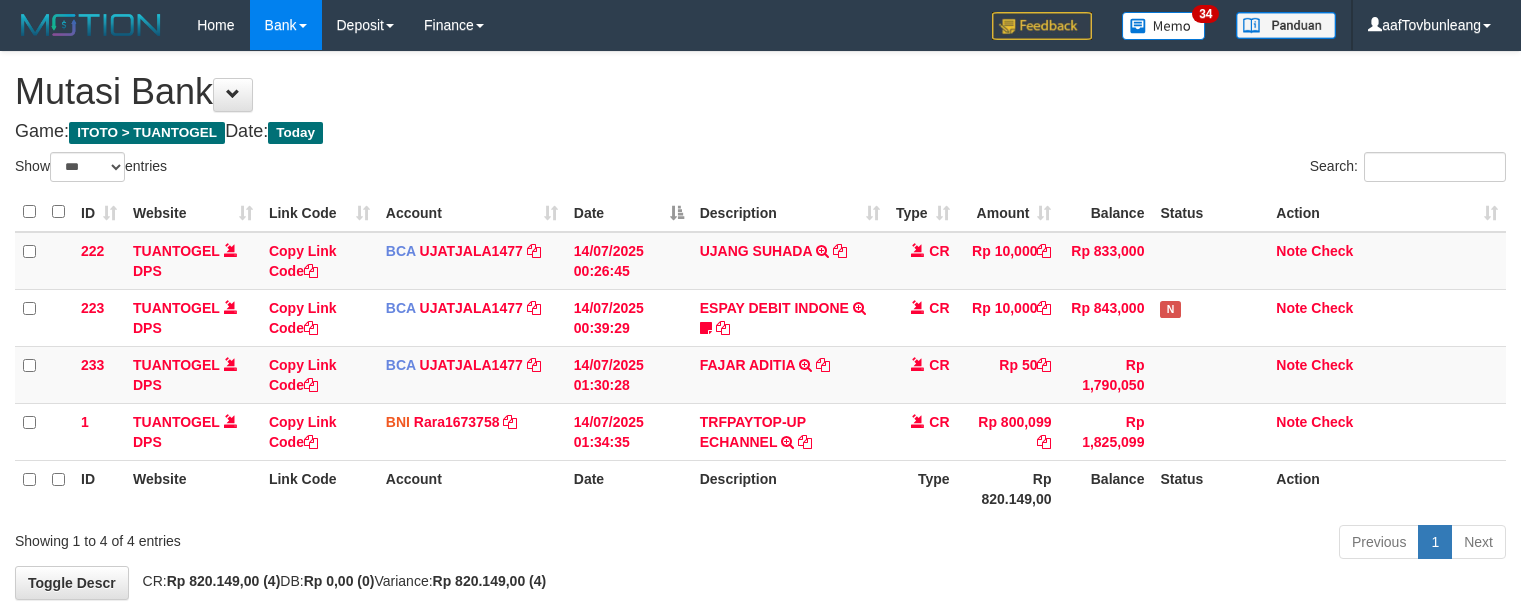 select on "***" 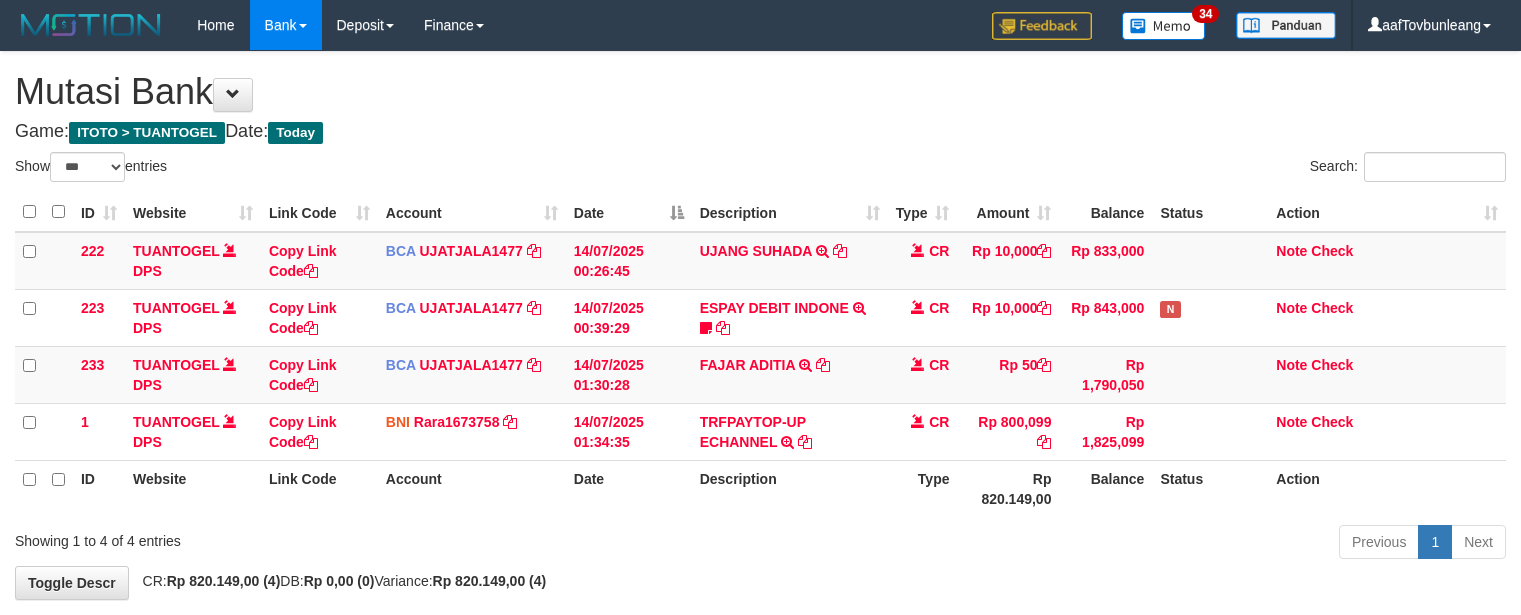 scroll, scrollTop: 0, scrollLeft: 0, axis: both 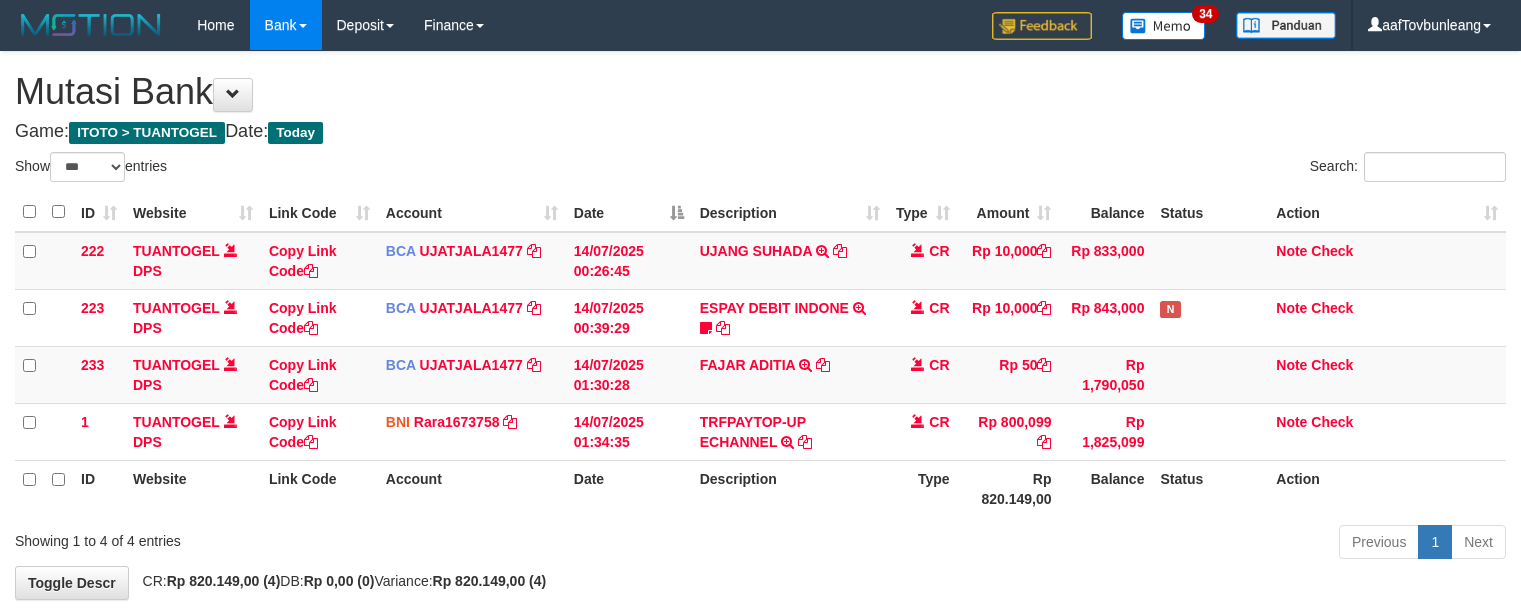 select on "***" 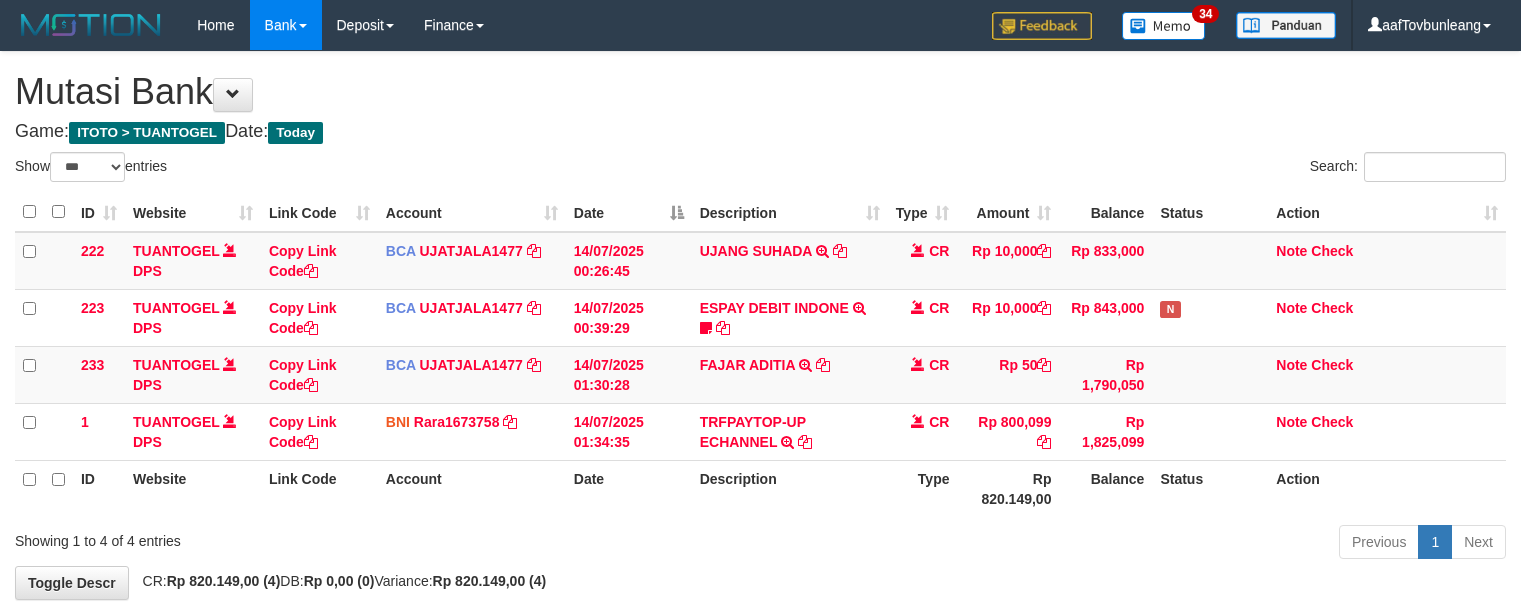 scroll, scrollTop: 0, scrollLeft: 0, axis: both 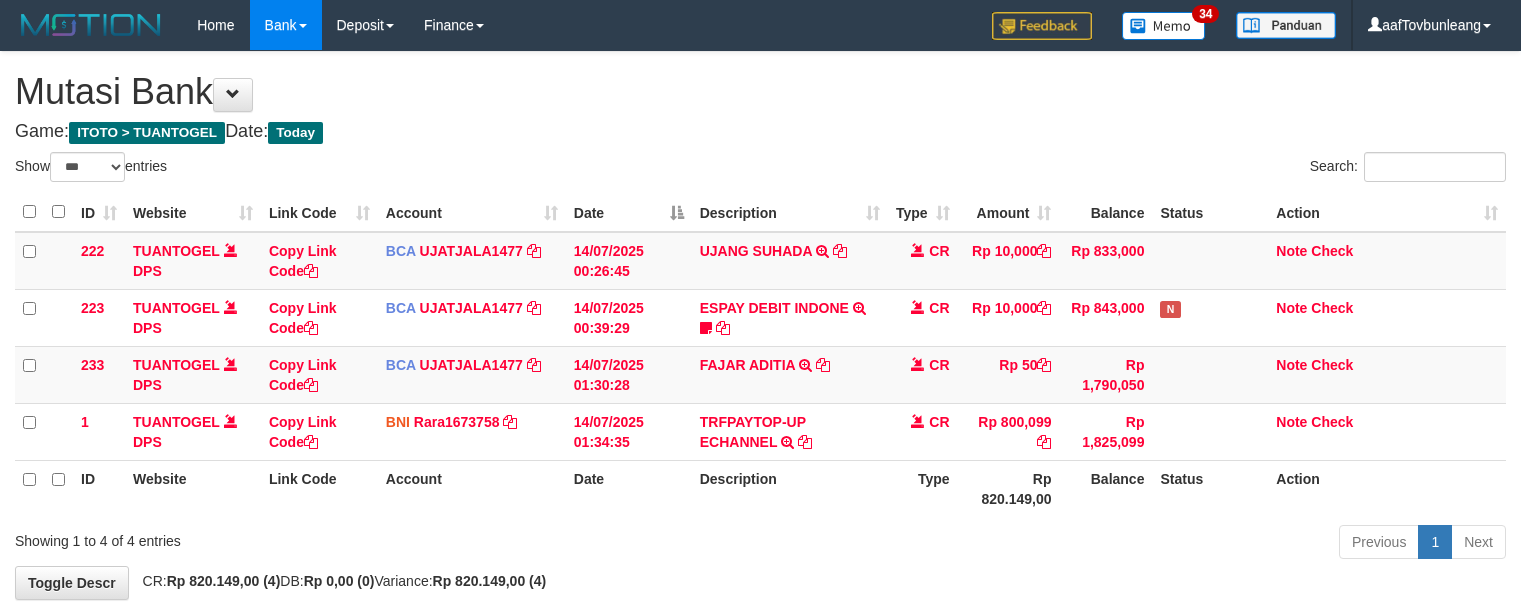 select on "***" 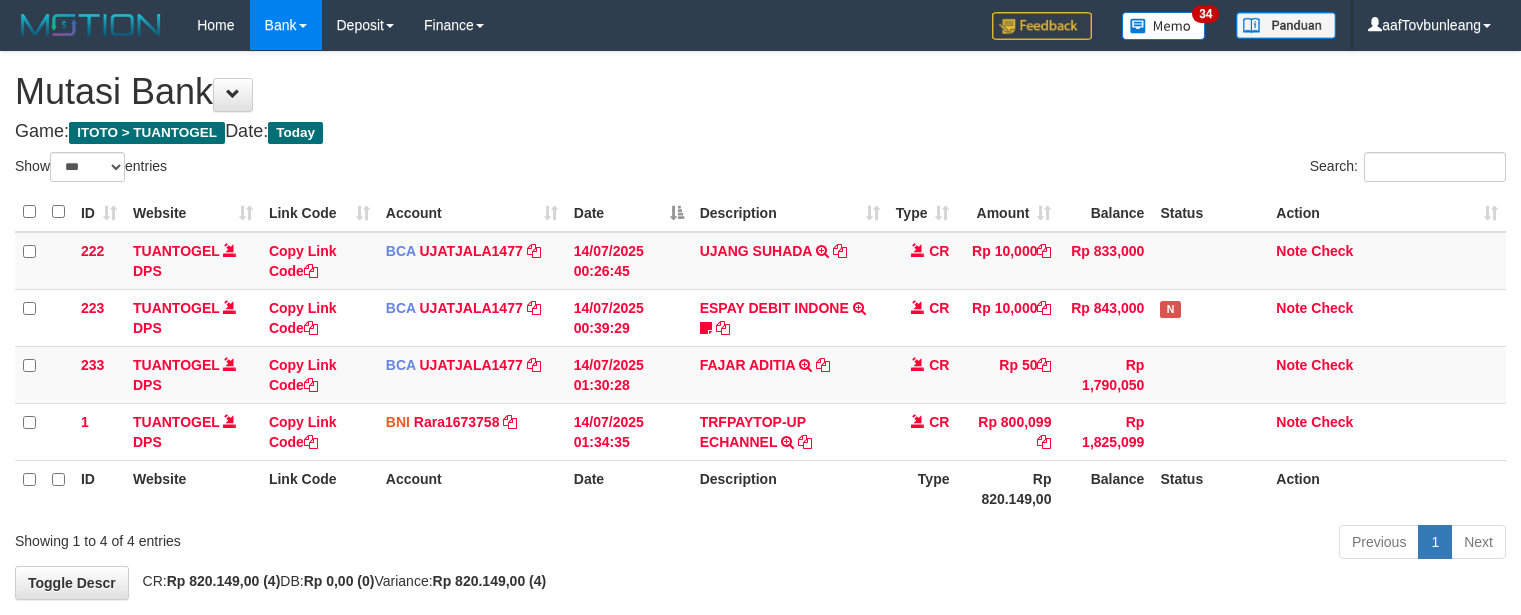 scroll, scrollTop: 0, scrollLeft: 0, axis: both 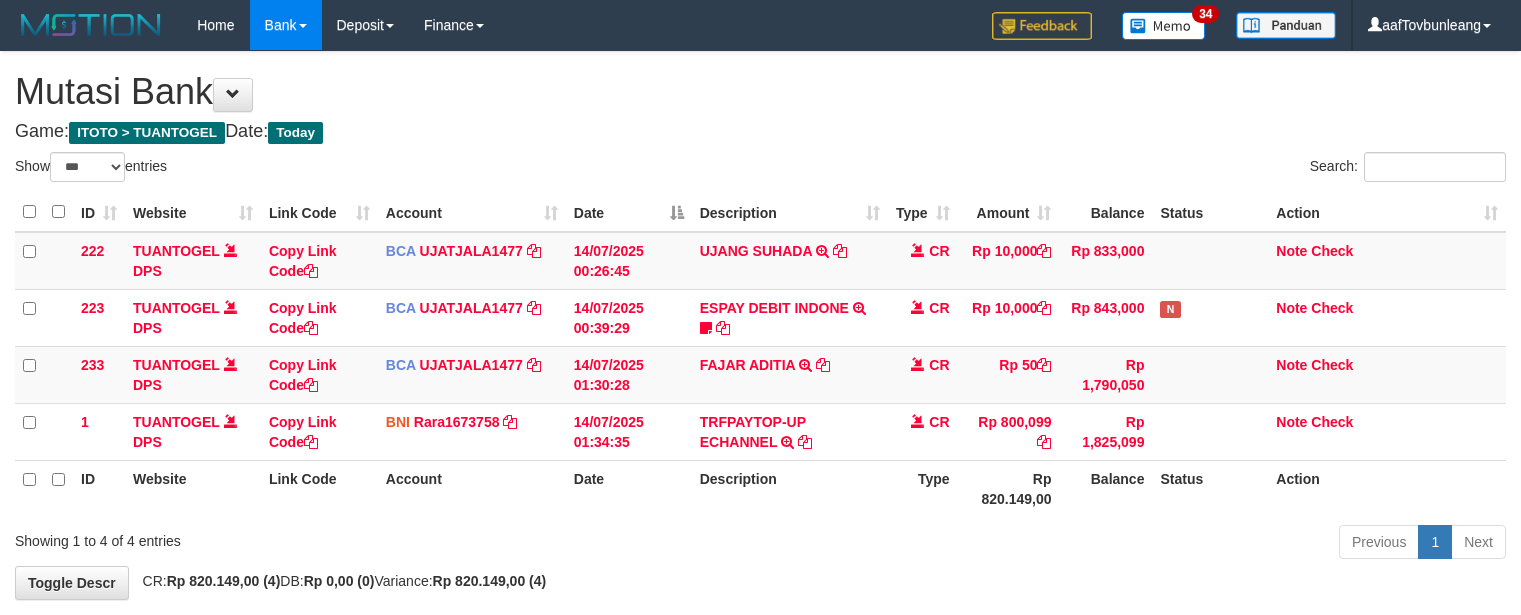 select on "***" 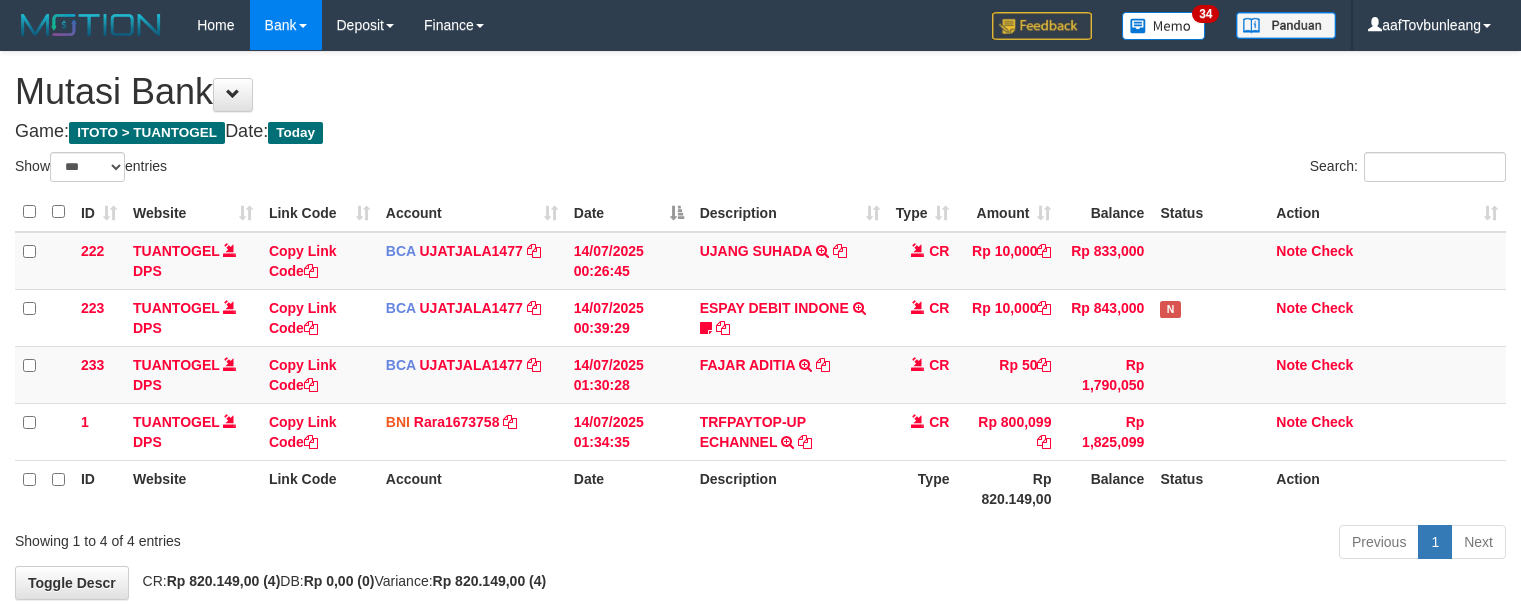 scroll, scrollTop: 0, scrollLeft: 0, axis: both 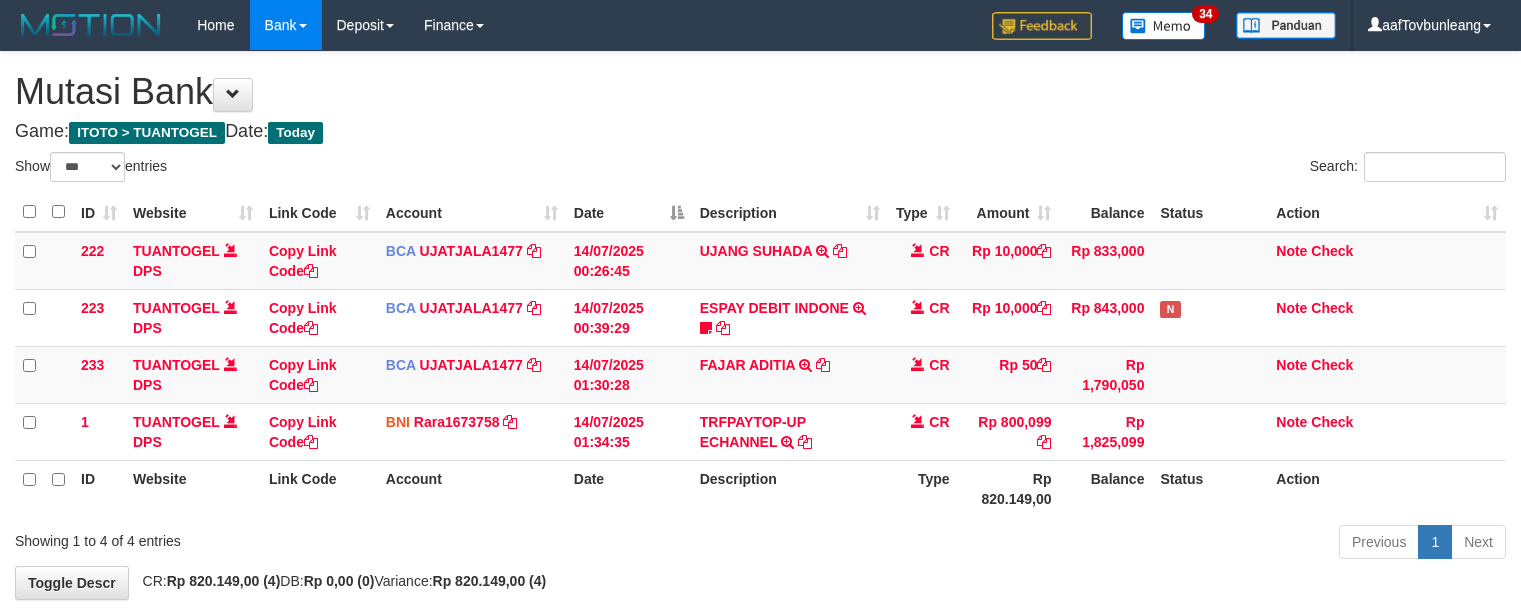 select on "***" 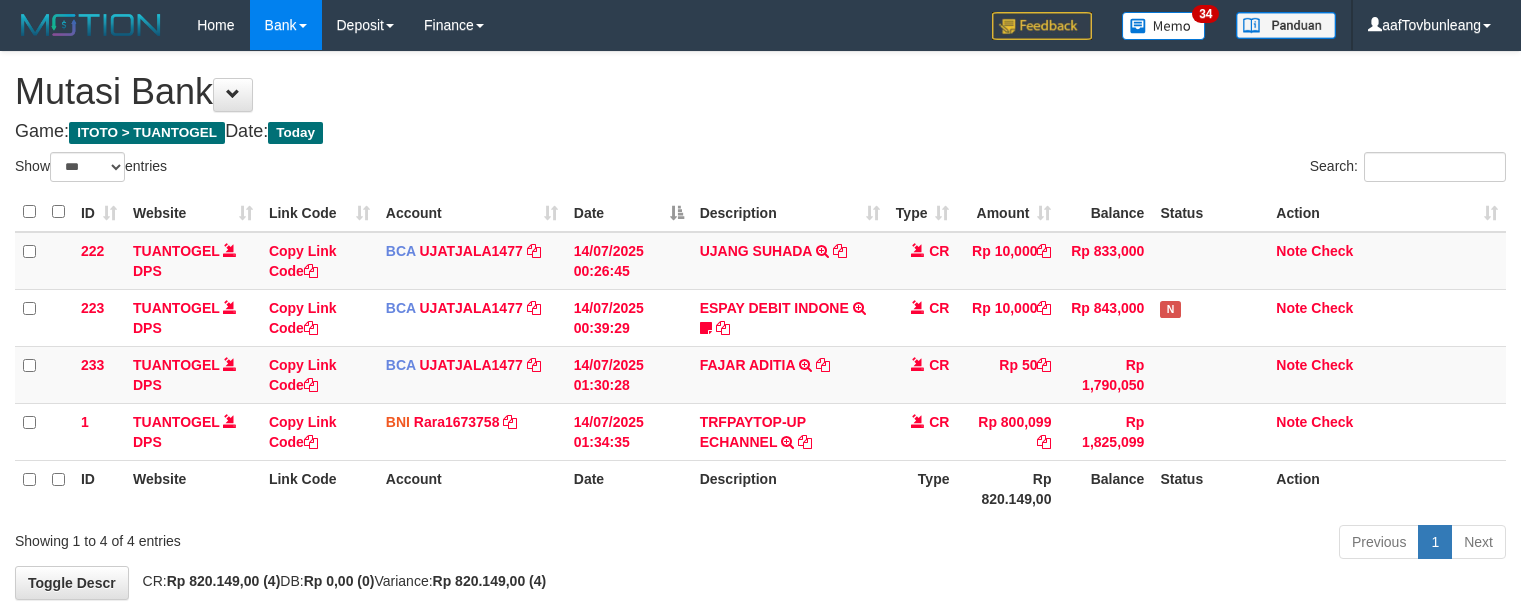scroll, scrollTop: 0, scrollLeft: 0, axis: both 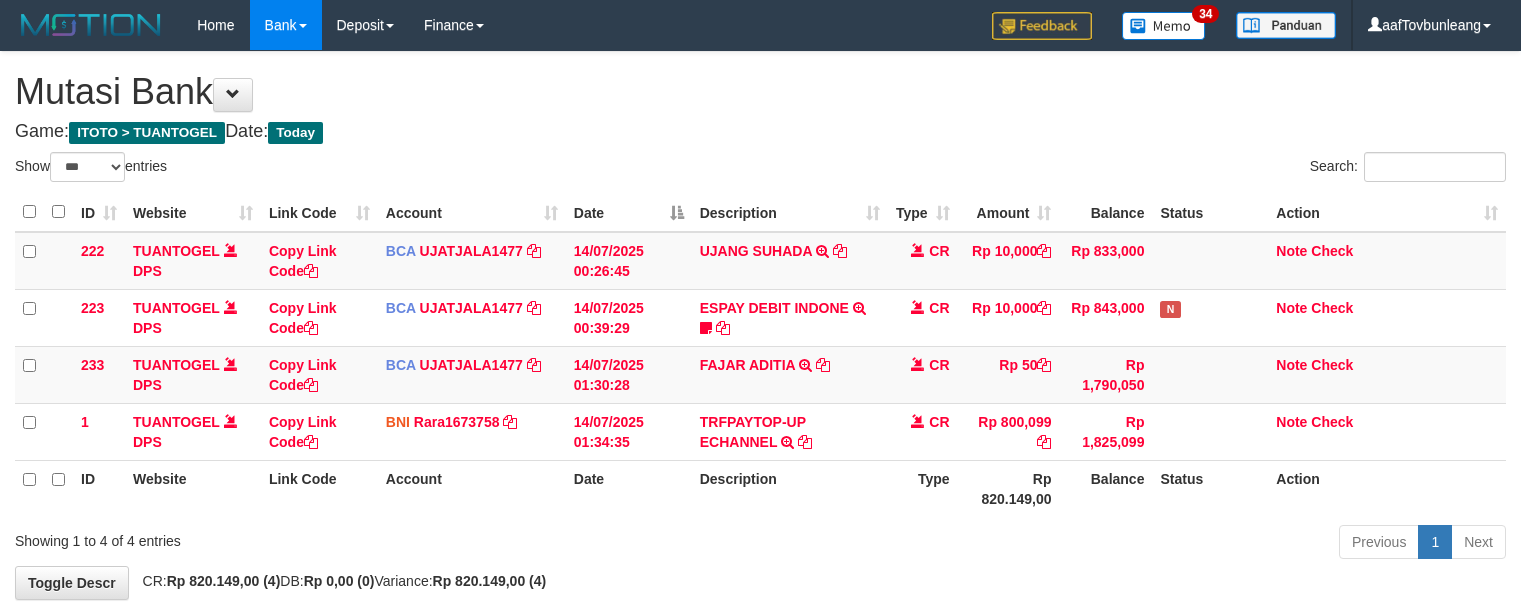select on "***" 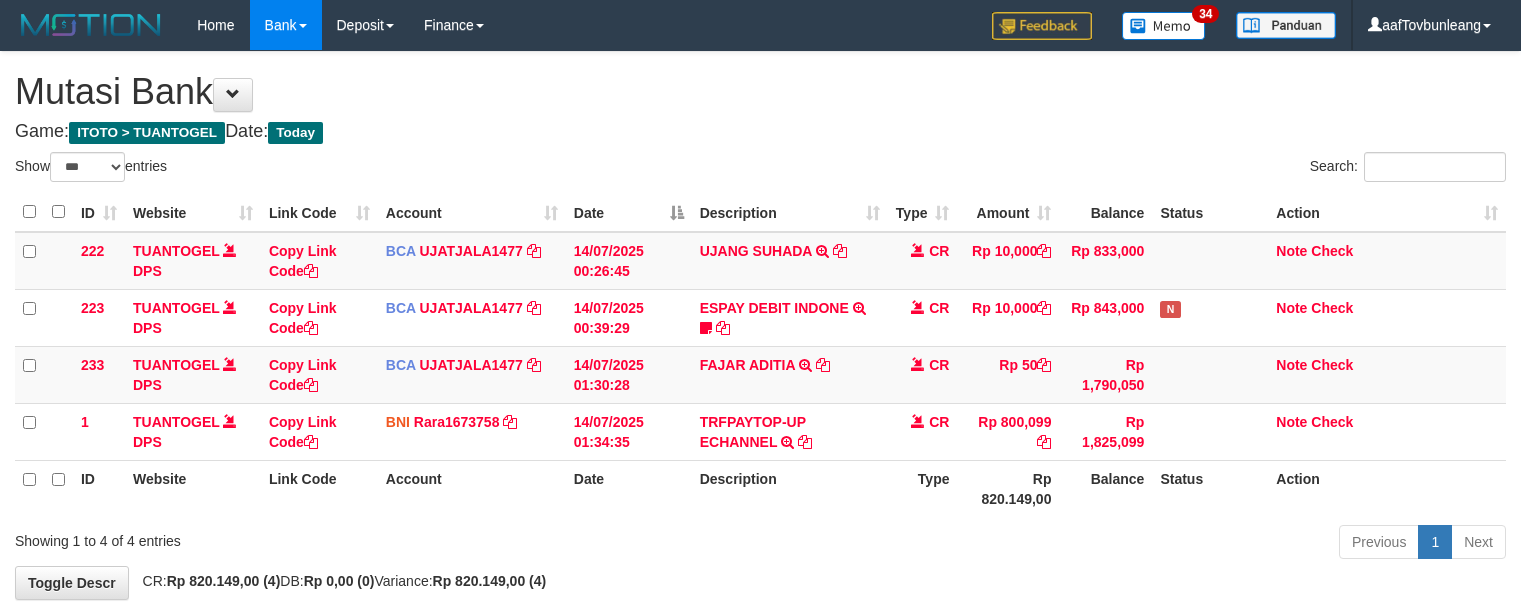 scroll, scrollTop: 0, scrollLeft: 0, axis: both 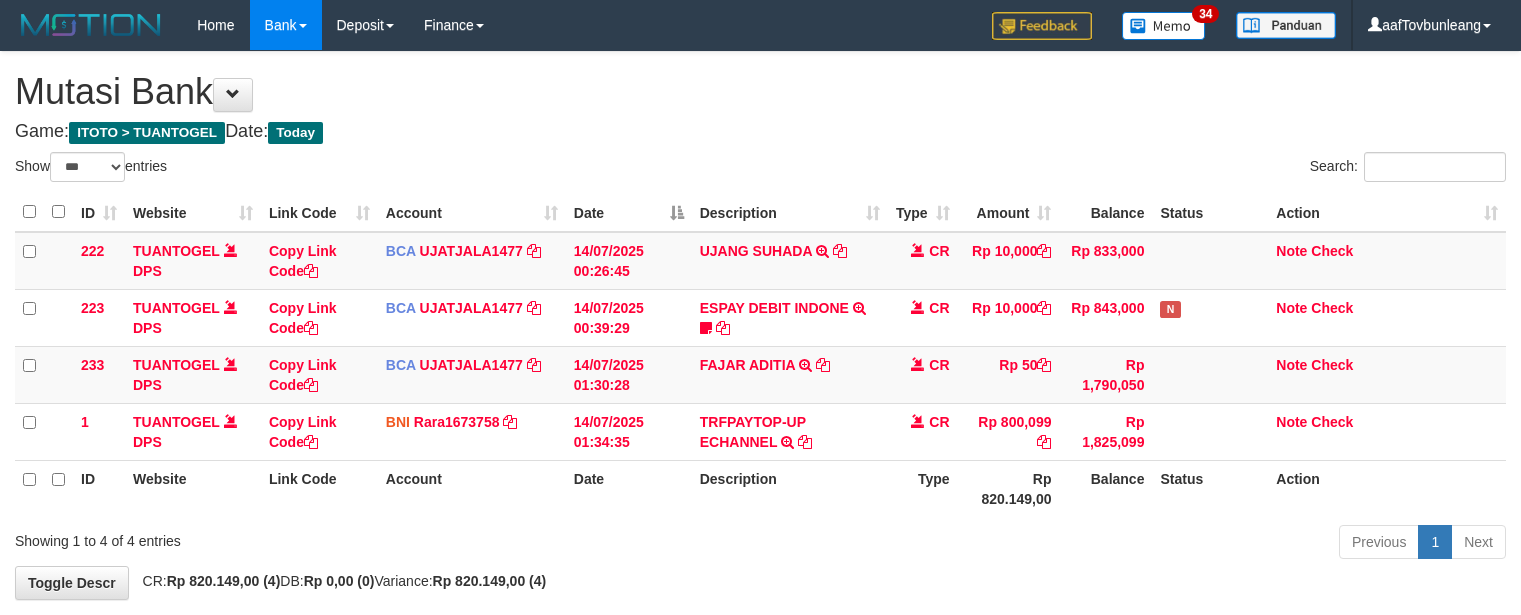 select on "***" 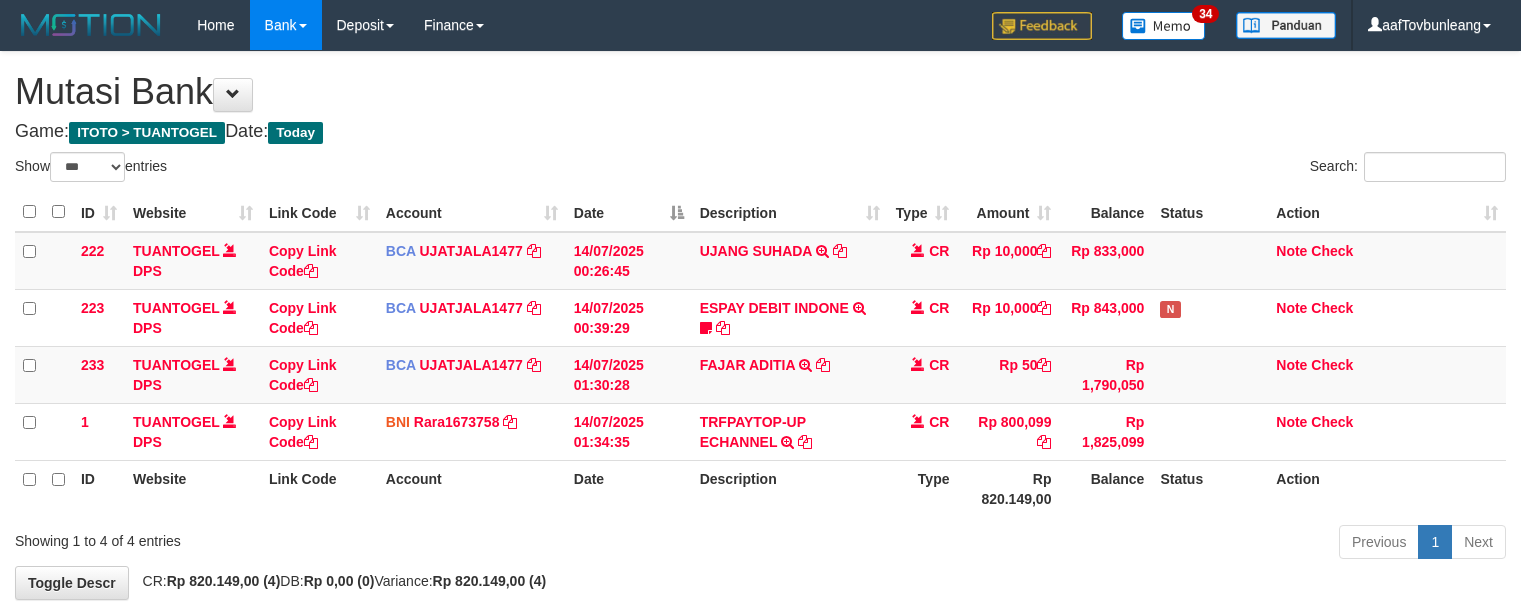 scroll, scrollTop: 0, scrollLeft: 0, axis: both 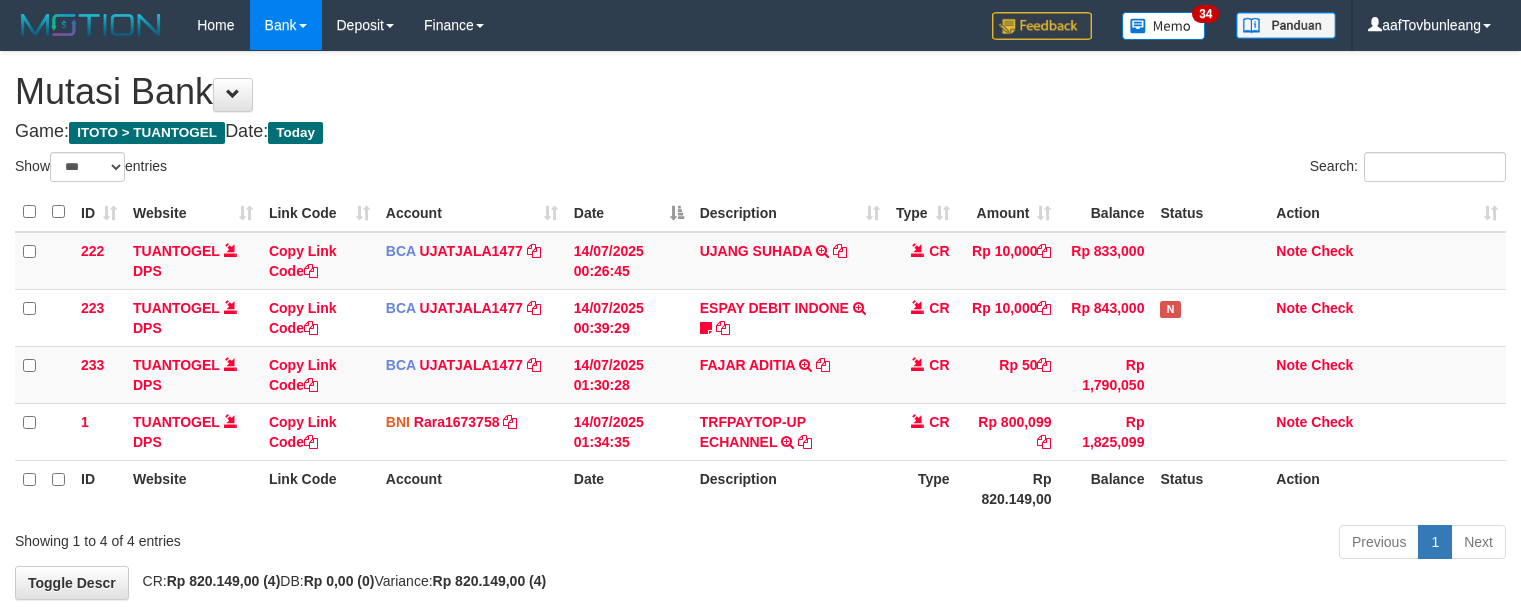 select on "***" 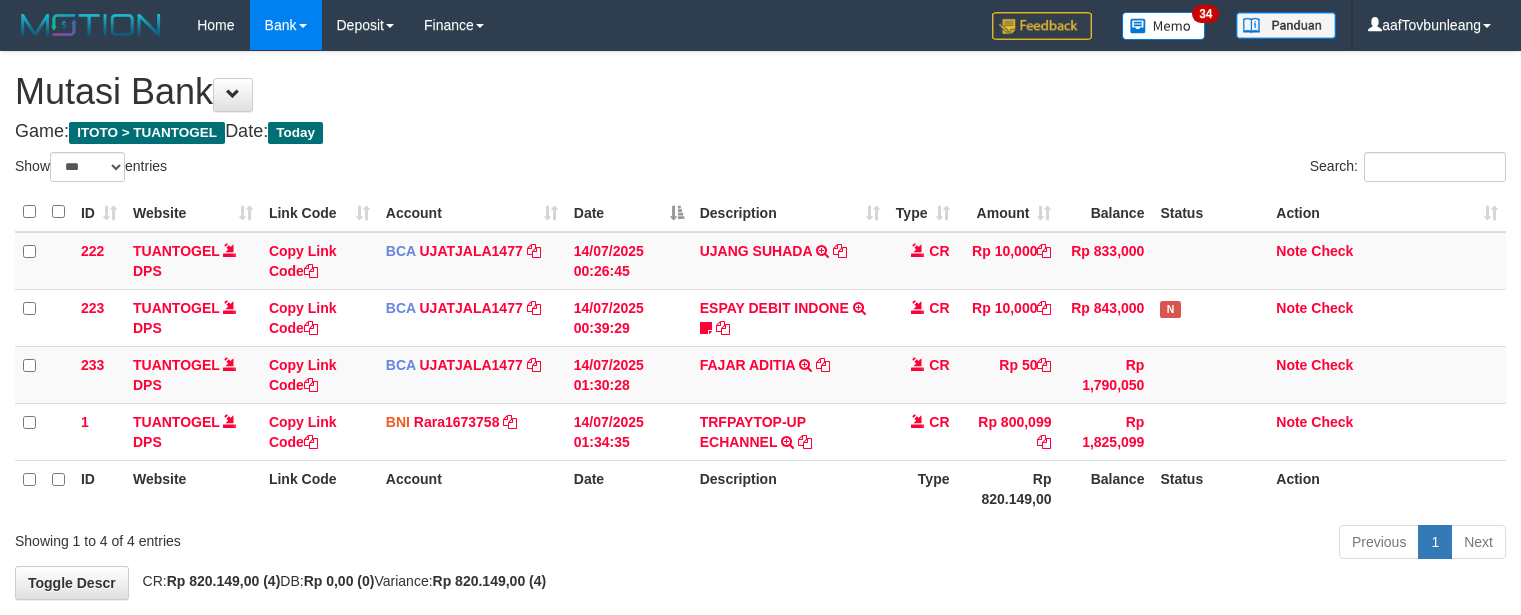scroll, scrollTop: 0, scrollLeft: 0, axis: both 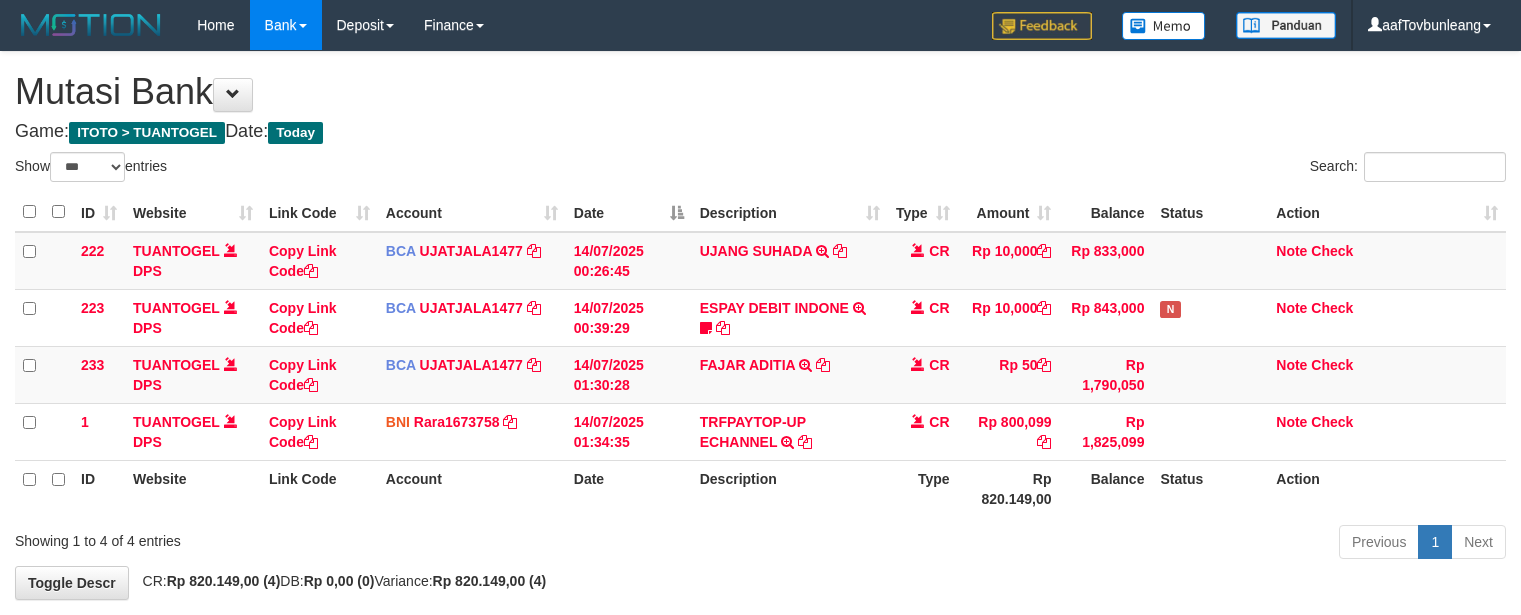 select on "***" 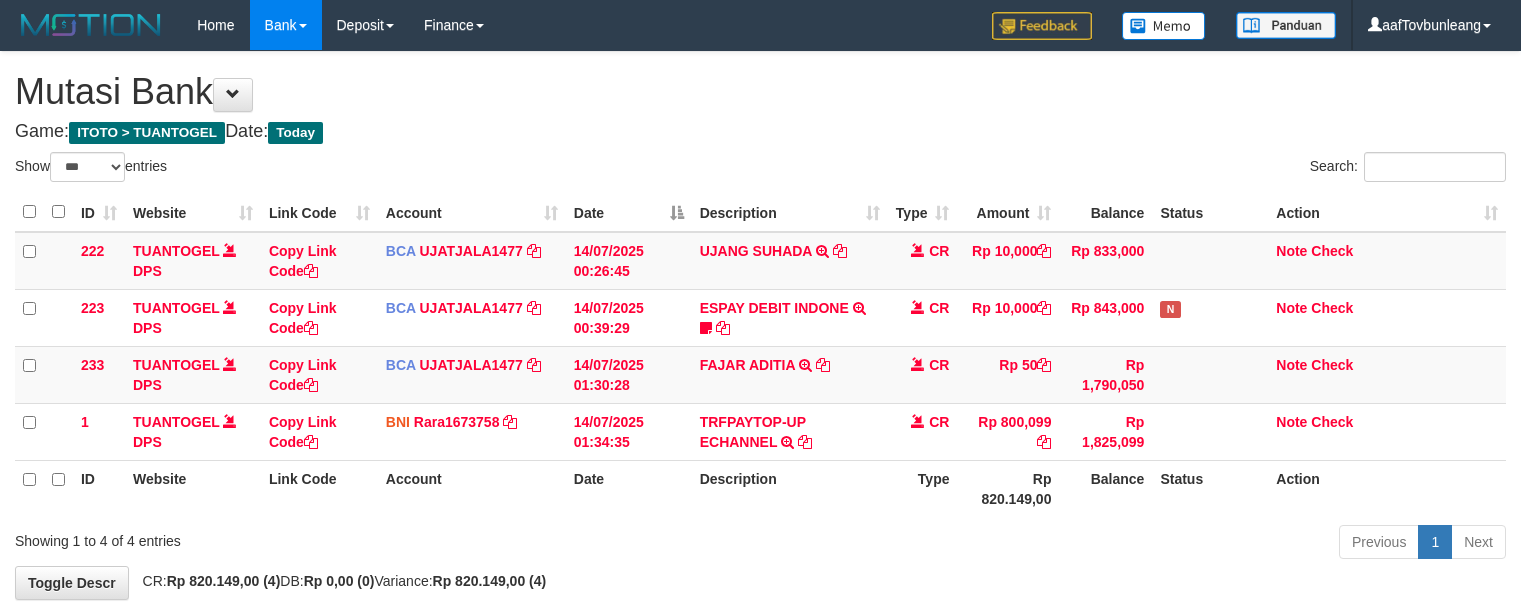 scroll, scrollTop: 0, scrollLeft: 0, axis: both 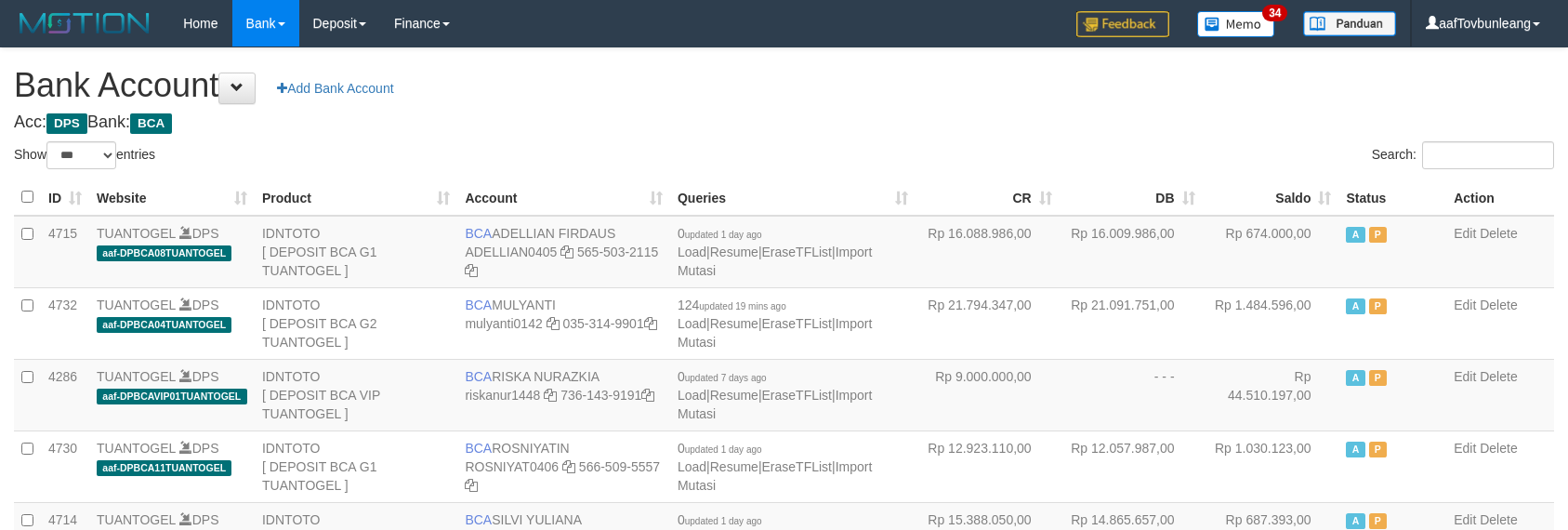 select on "***" 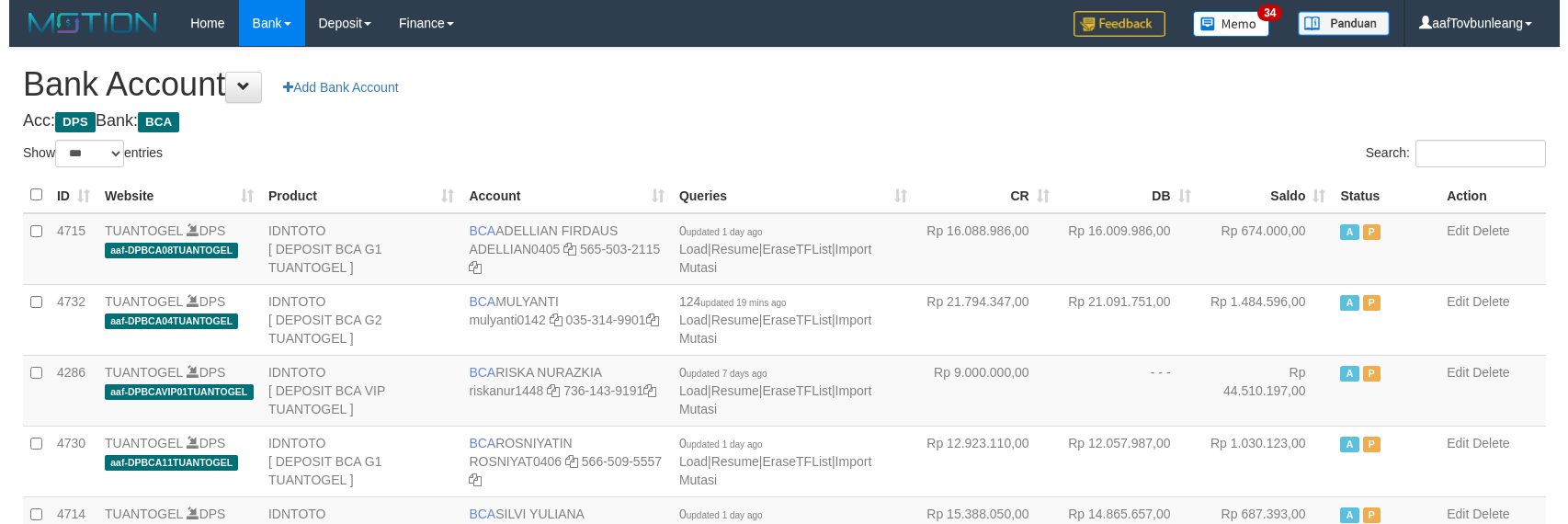 scroll, scrollTop: 579, scrollLeft: 0, axis: vertical 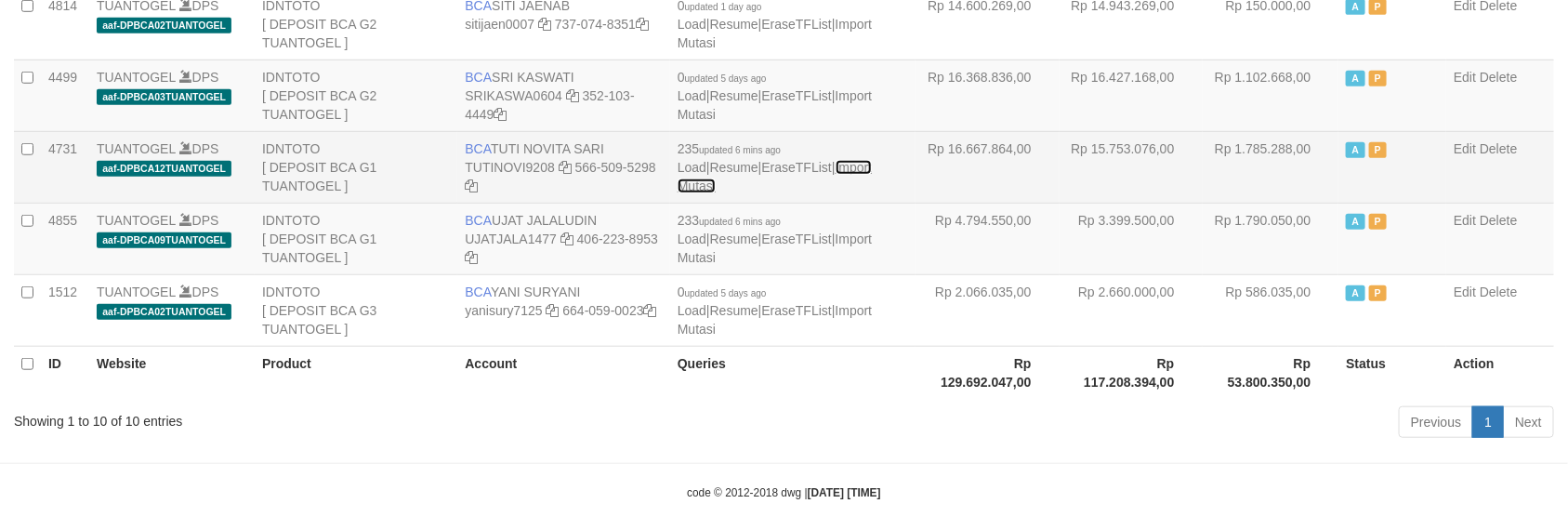 click on "Import Mutasi" at bounding box center [774, 177] 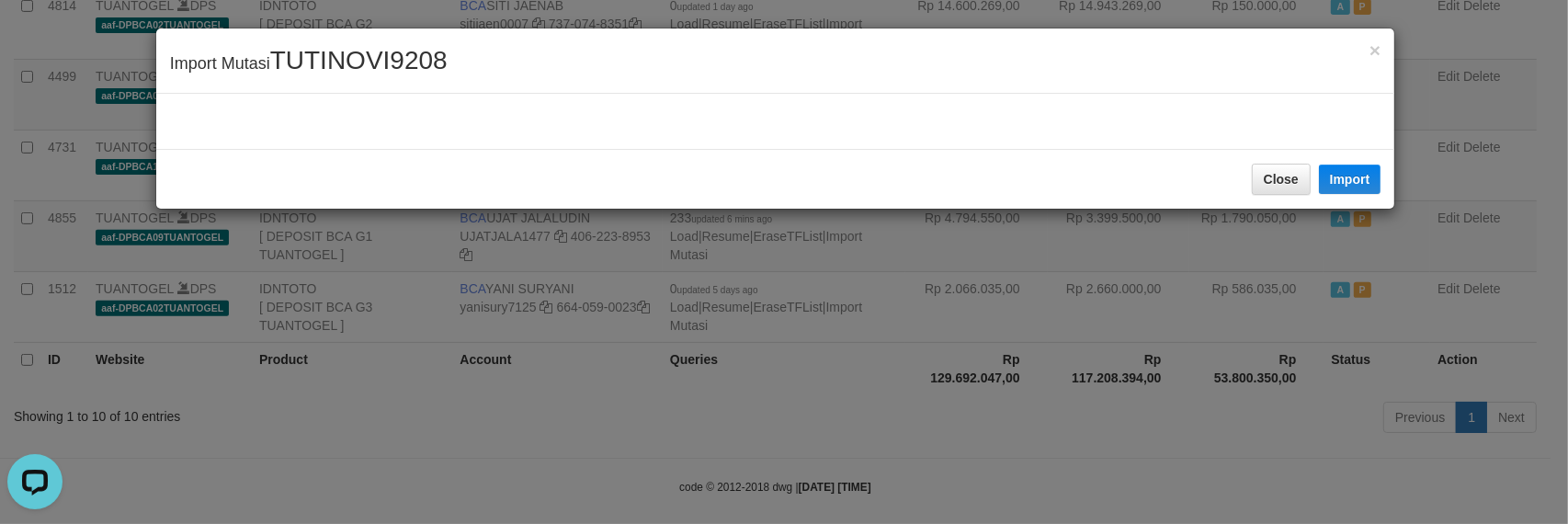 scroll, scrollTop: 0, scrollLeft: 0, axis: both 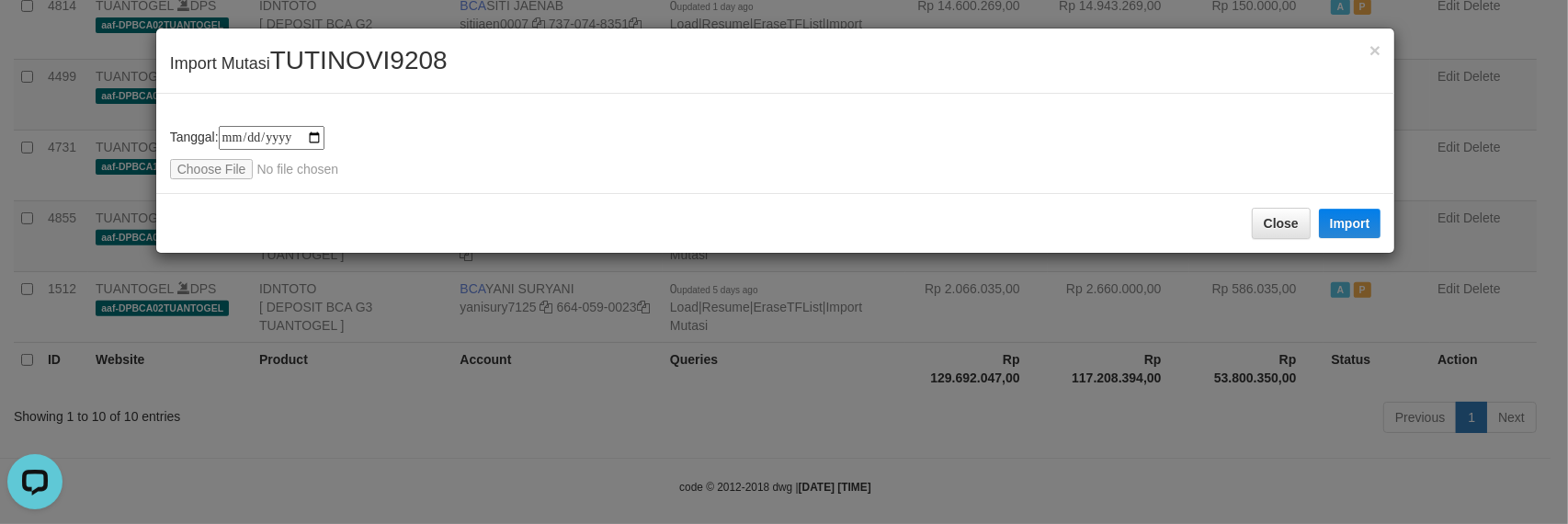 click on "TUTINOVI9208" at bounding box center (358, 60) 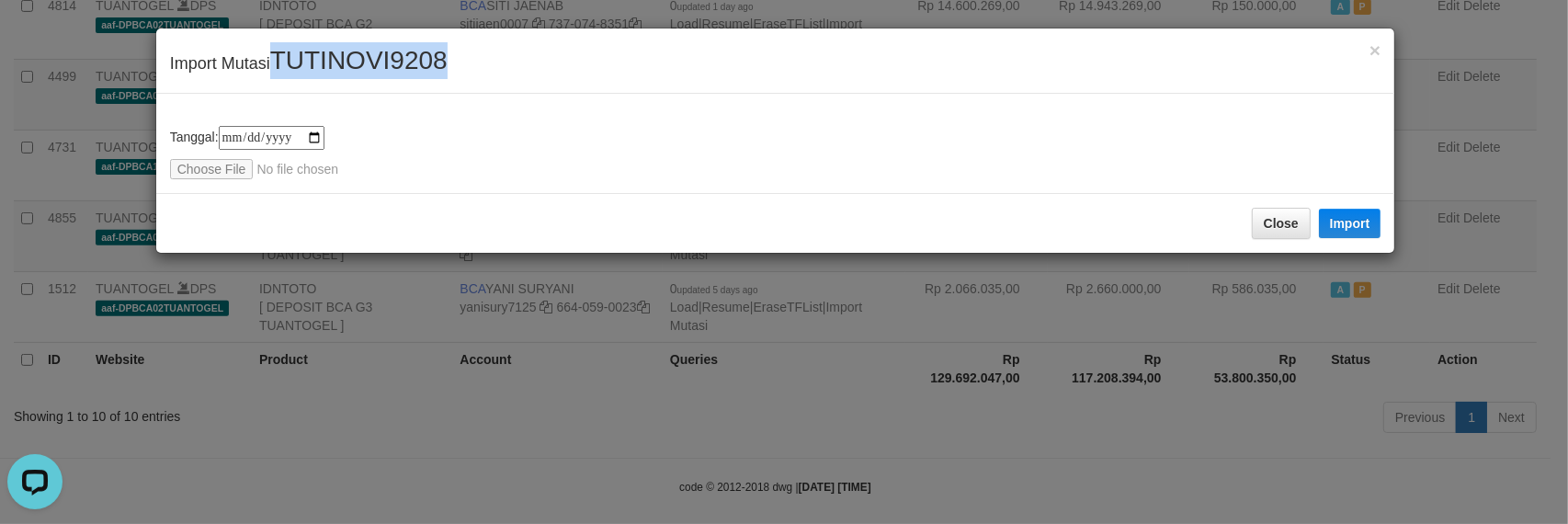 click on "TUTINOVI9208" at bounding box center (358, 60) 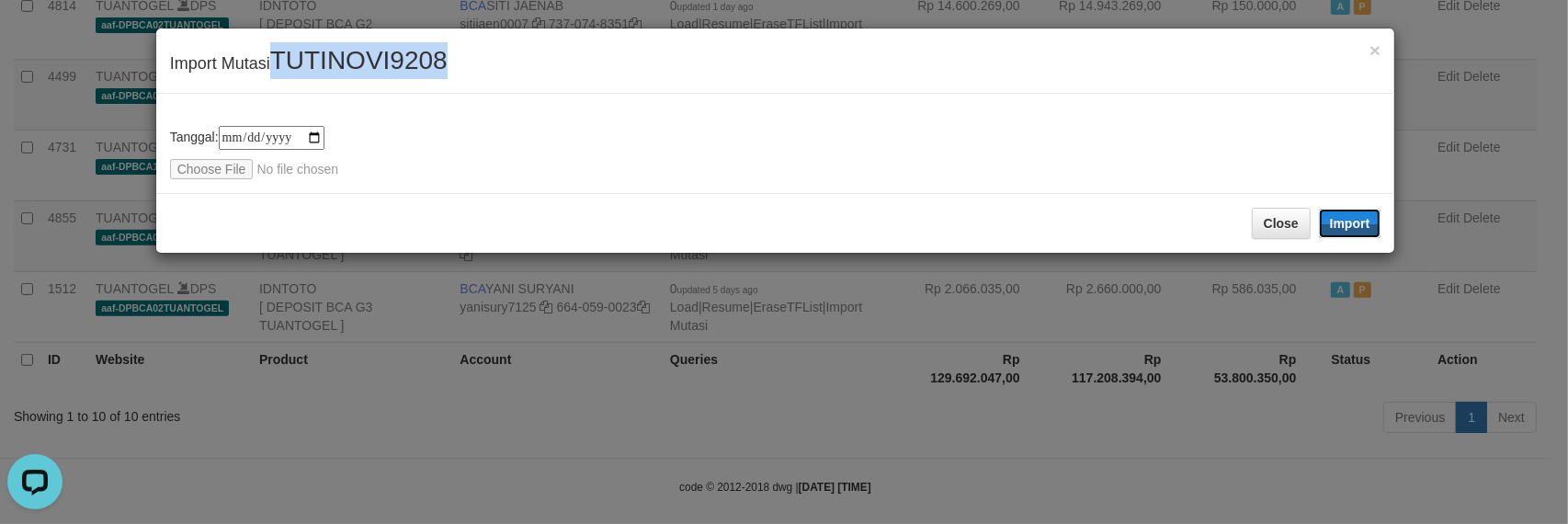 click on "Import" at bounding box center [1350, 223] 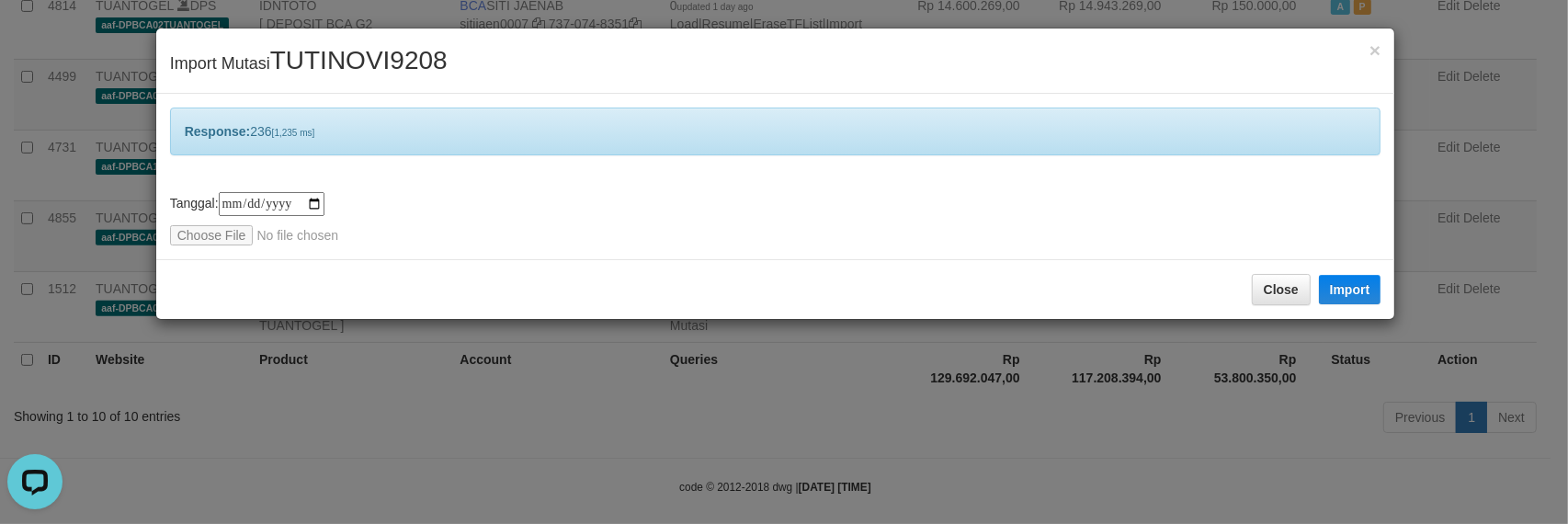 click on "Response:  236  [1,235 ms]" at bounding box center [776, 131] 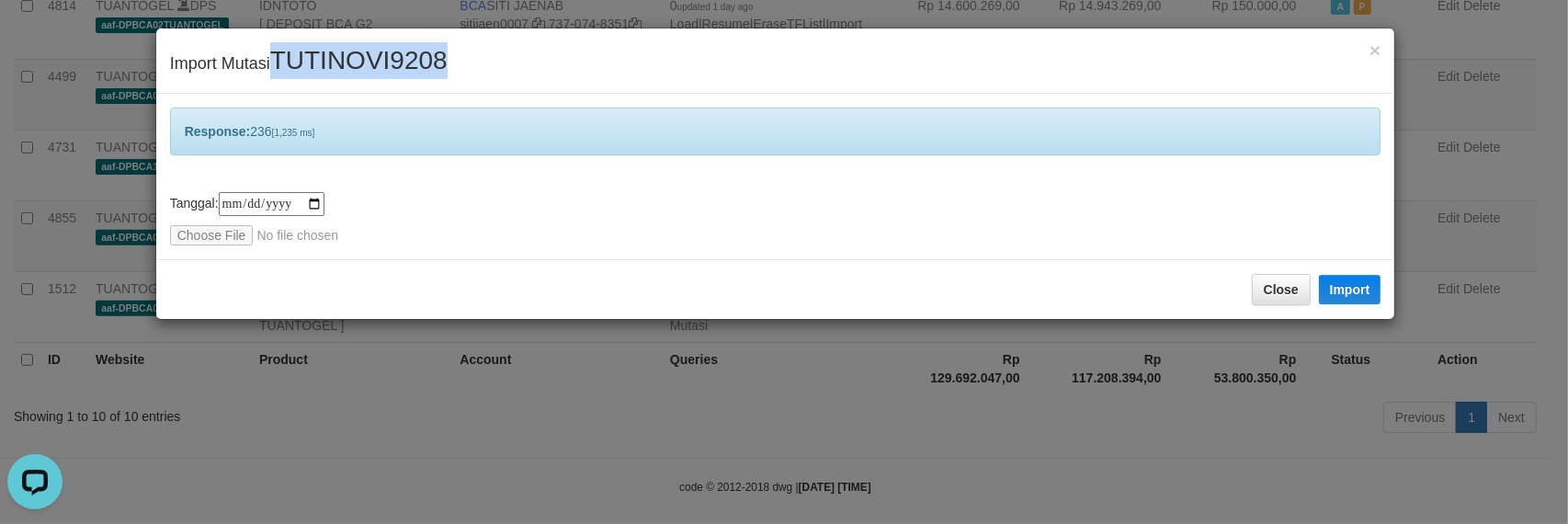 click on "×
Import Mutasi  TUTINOVI9208" at bounding box center [776, 61] 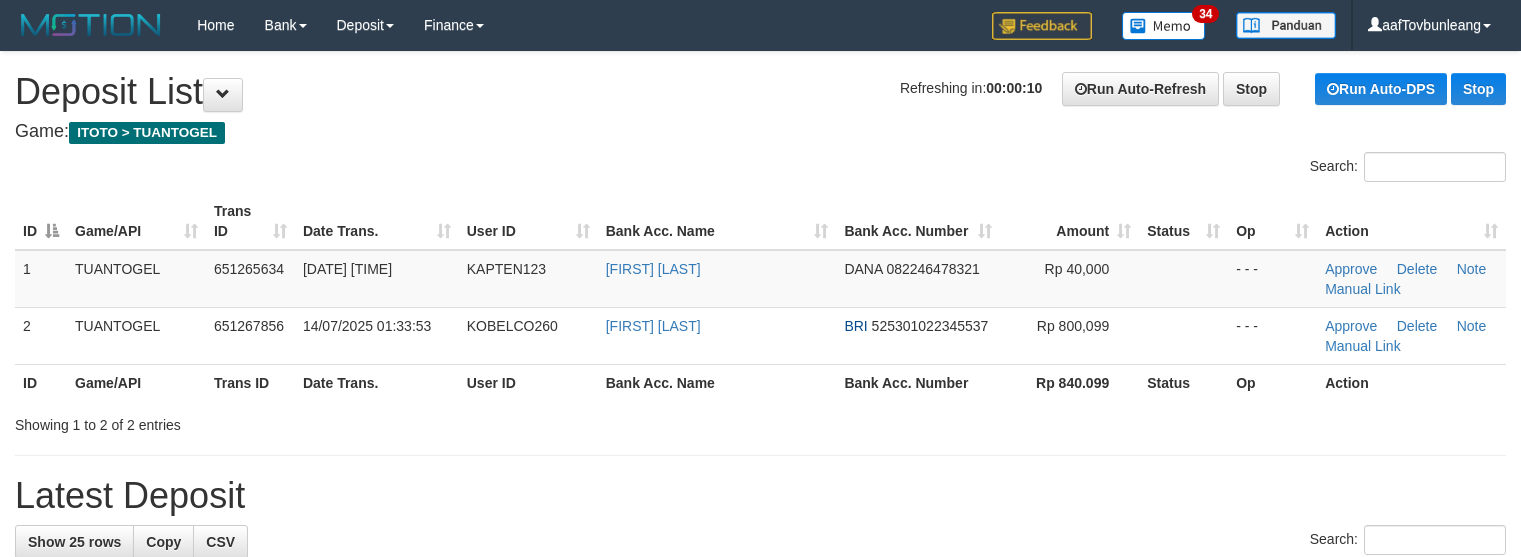 scroll, scrollTop: 0, scrollLeft: 0, axis: both 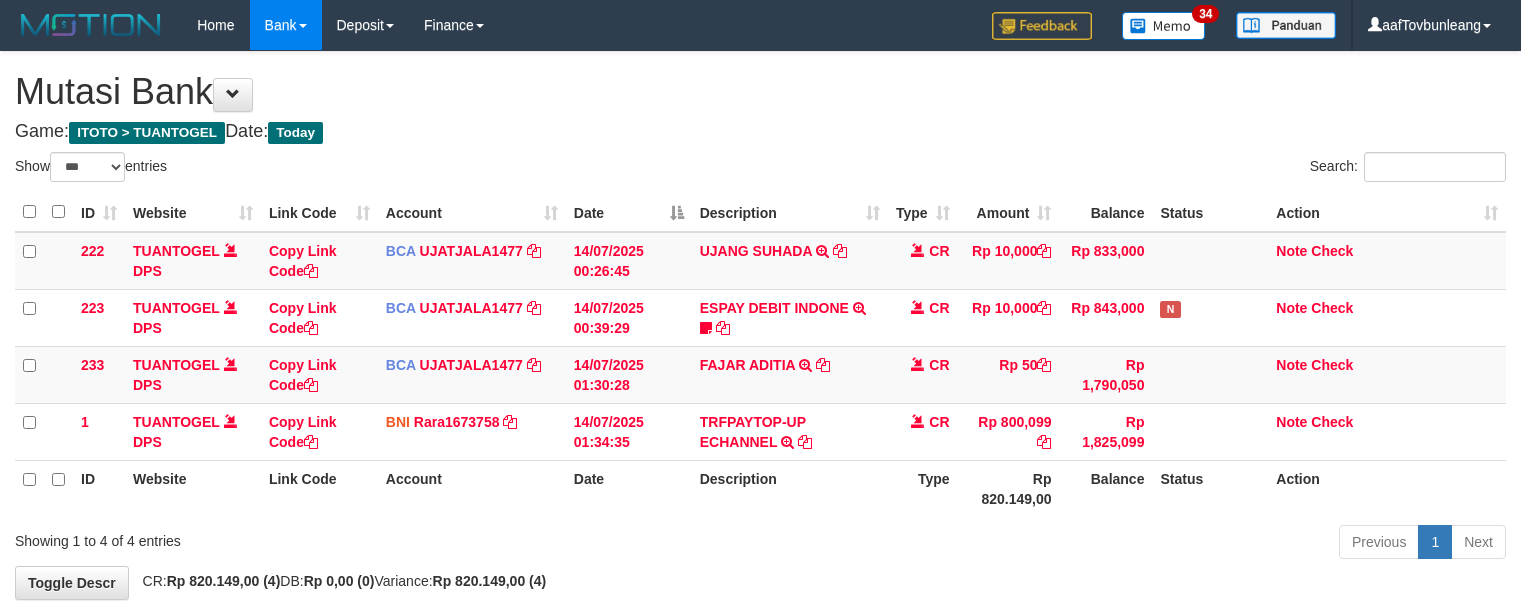 select on "***" 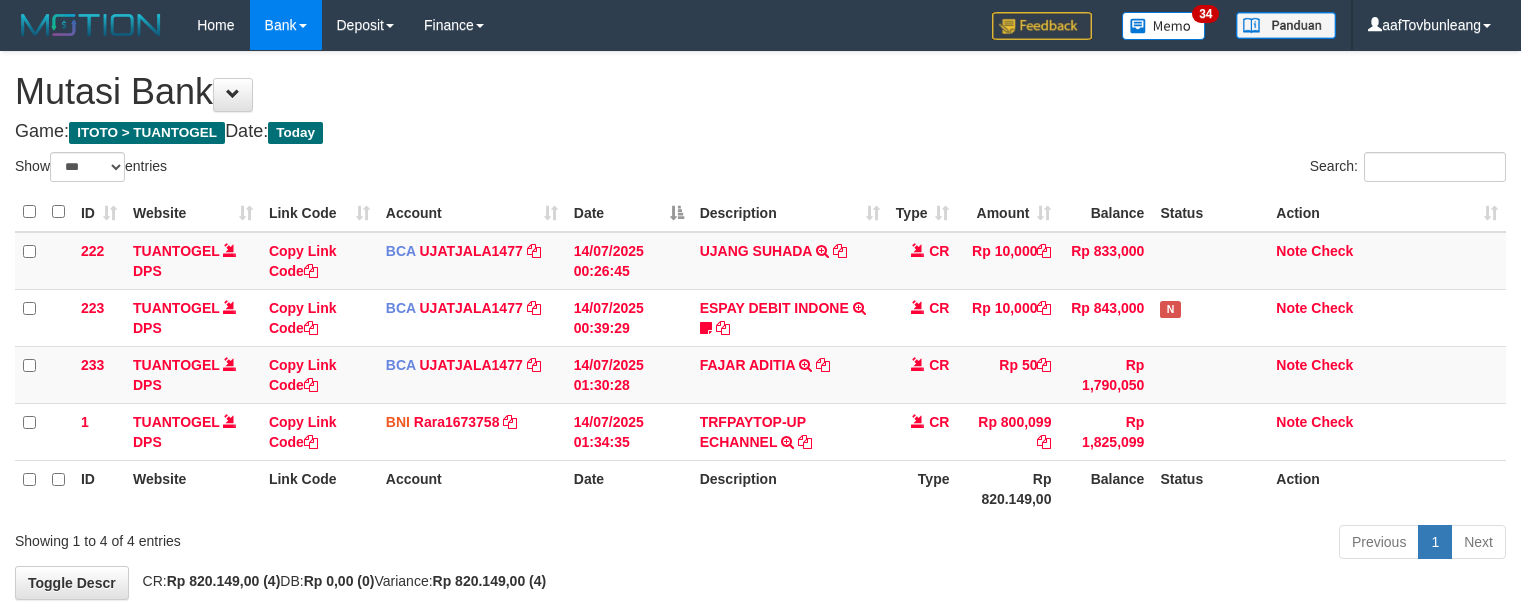 scroll, scrollTop: 0, scrollLeft: 0, axis: both 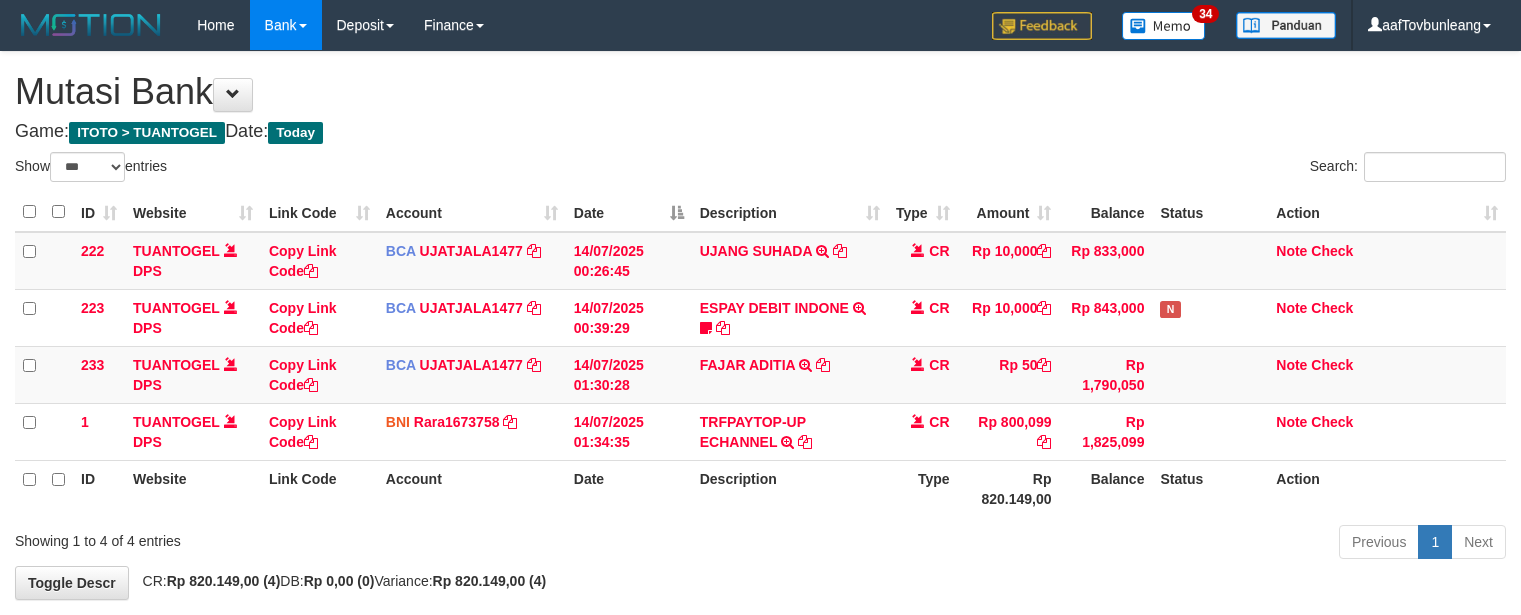 select on "***" 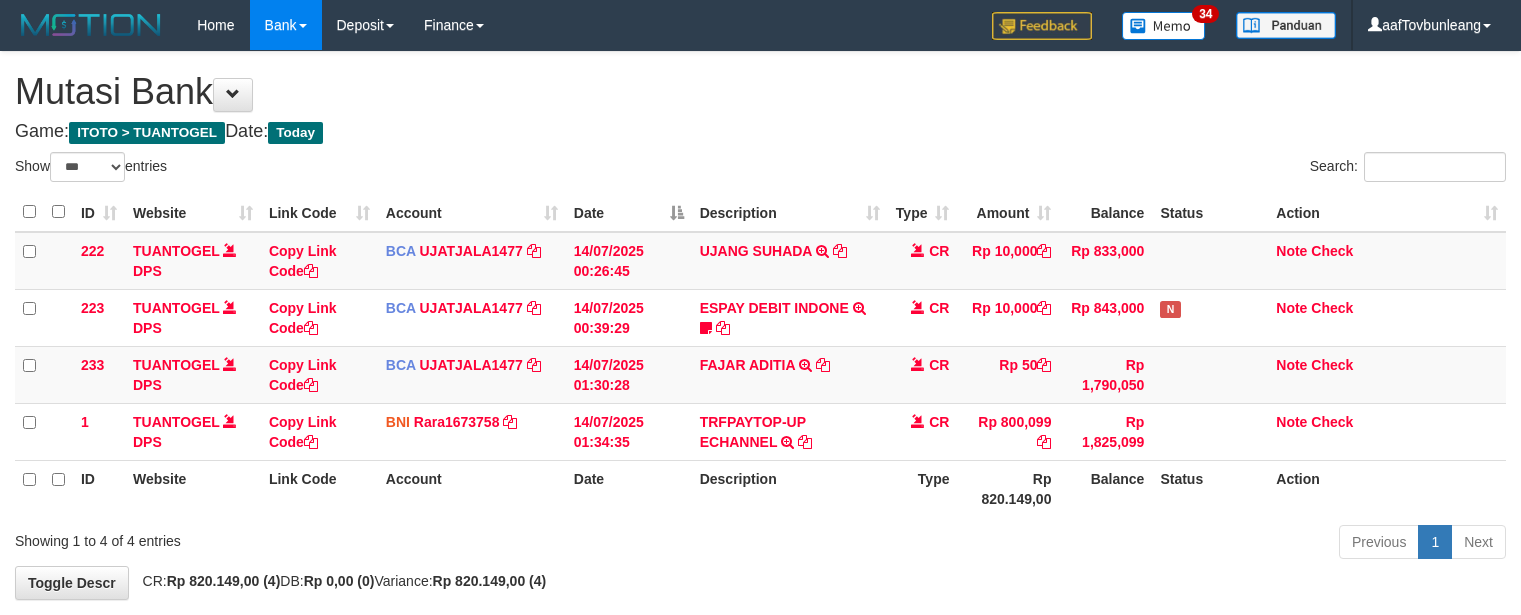 scroll, scrollTop: 0, scrollLeft: 0, axis: both 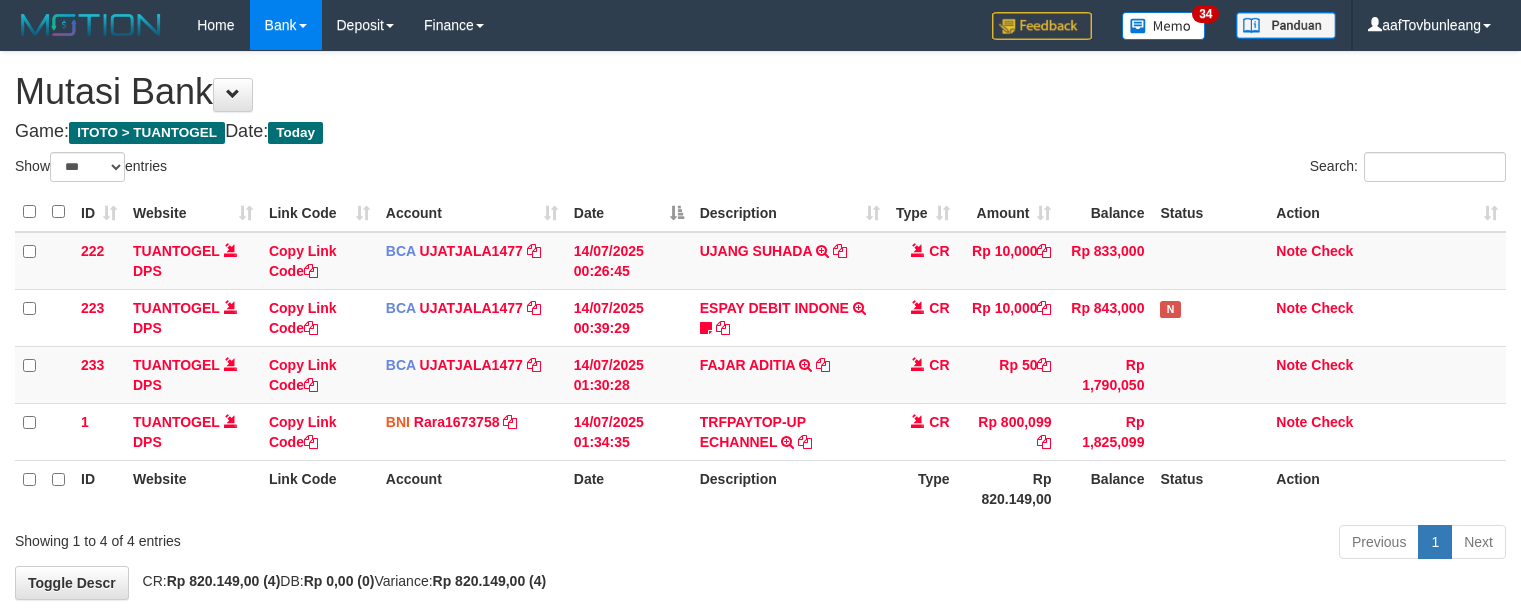 select on "***" 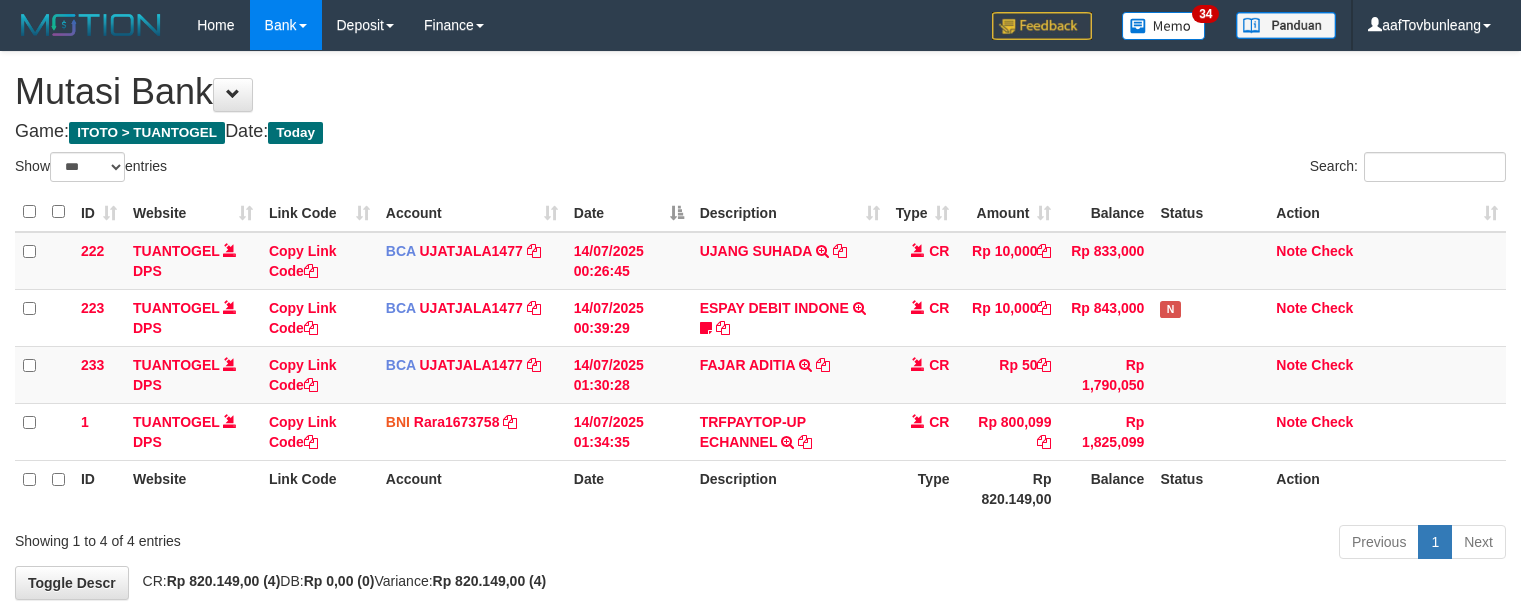 scroll, scrollTop: 0, scrollLeft: 0, axis: both 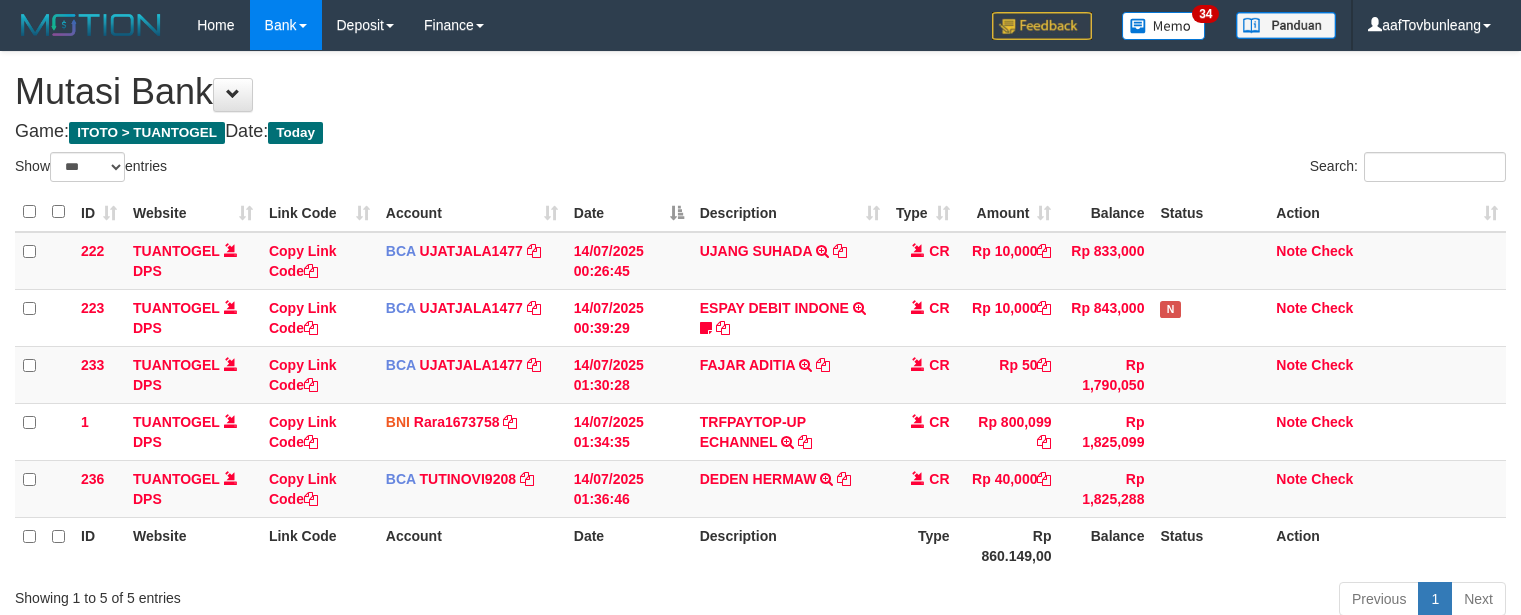 select on "***" 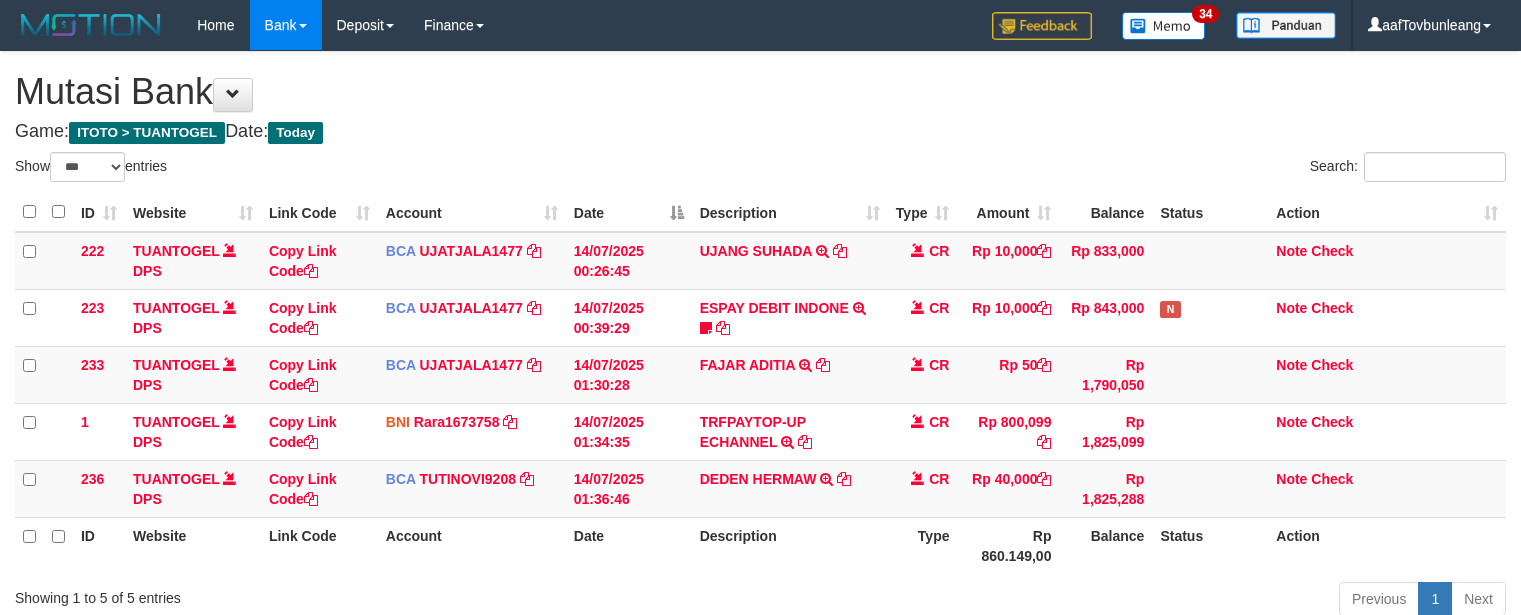 scroll, scrollTop: 0, scrollLeft: 0, axis: both 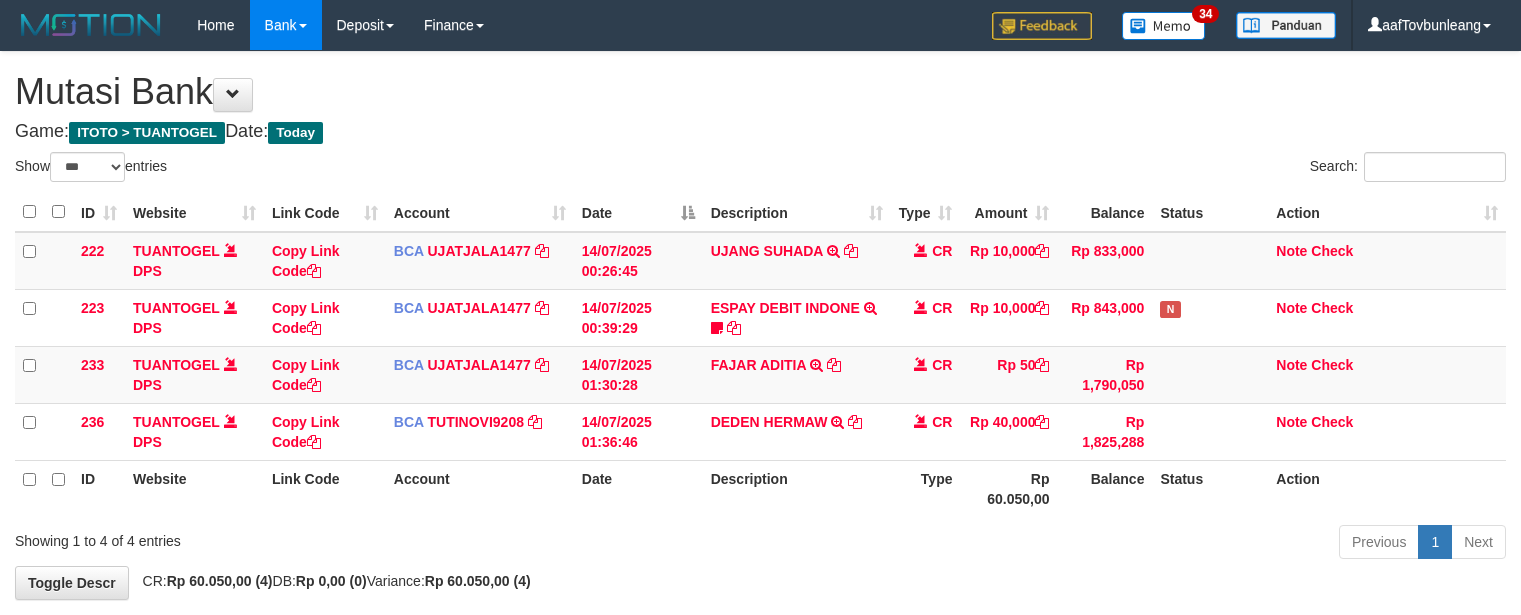 select on "***" 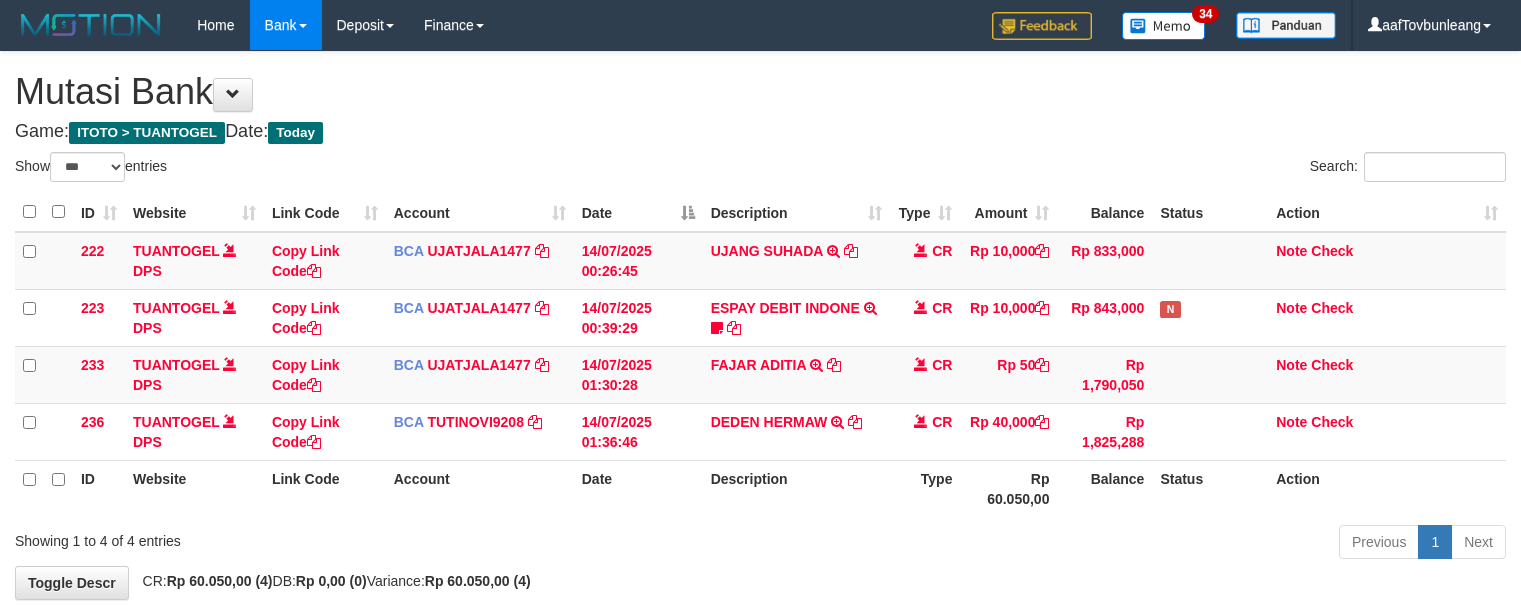 scroll, scrollTop: 0, scrollLeft: 0, axis: both 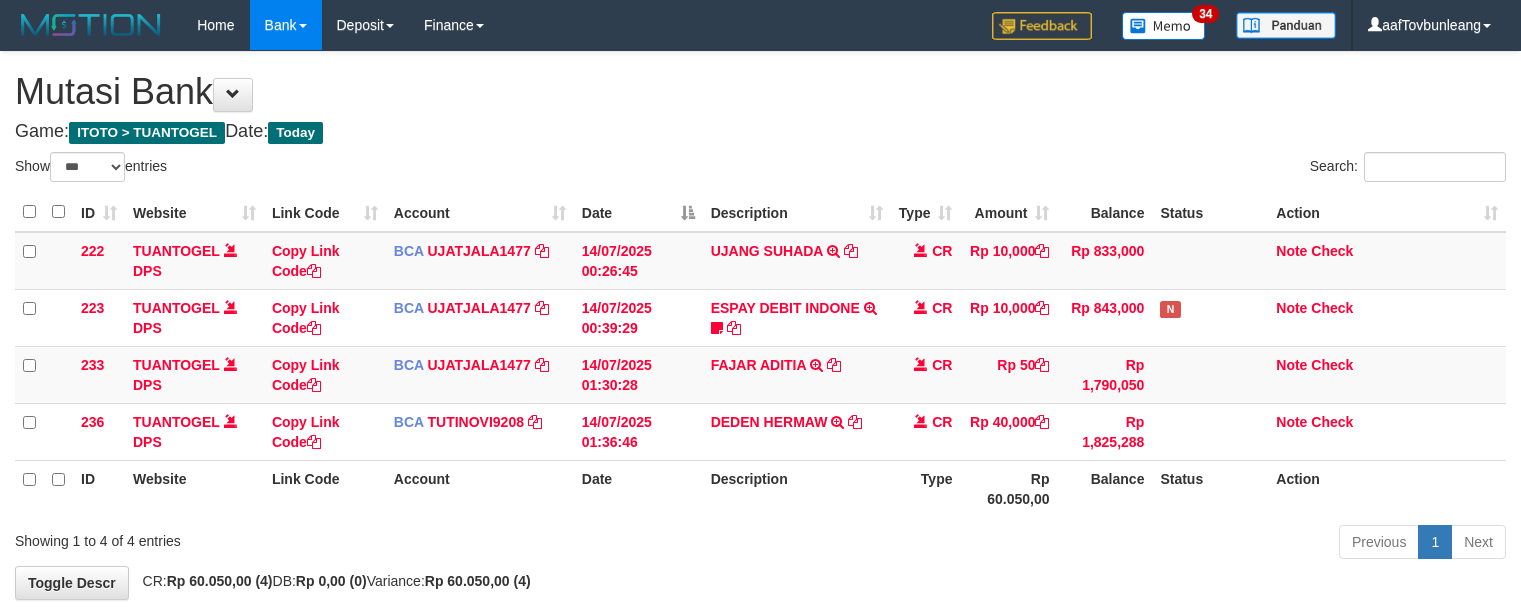 select on "***" 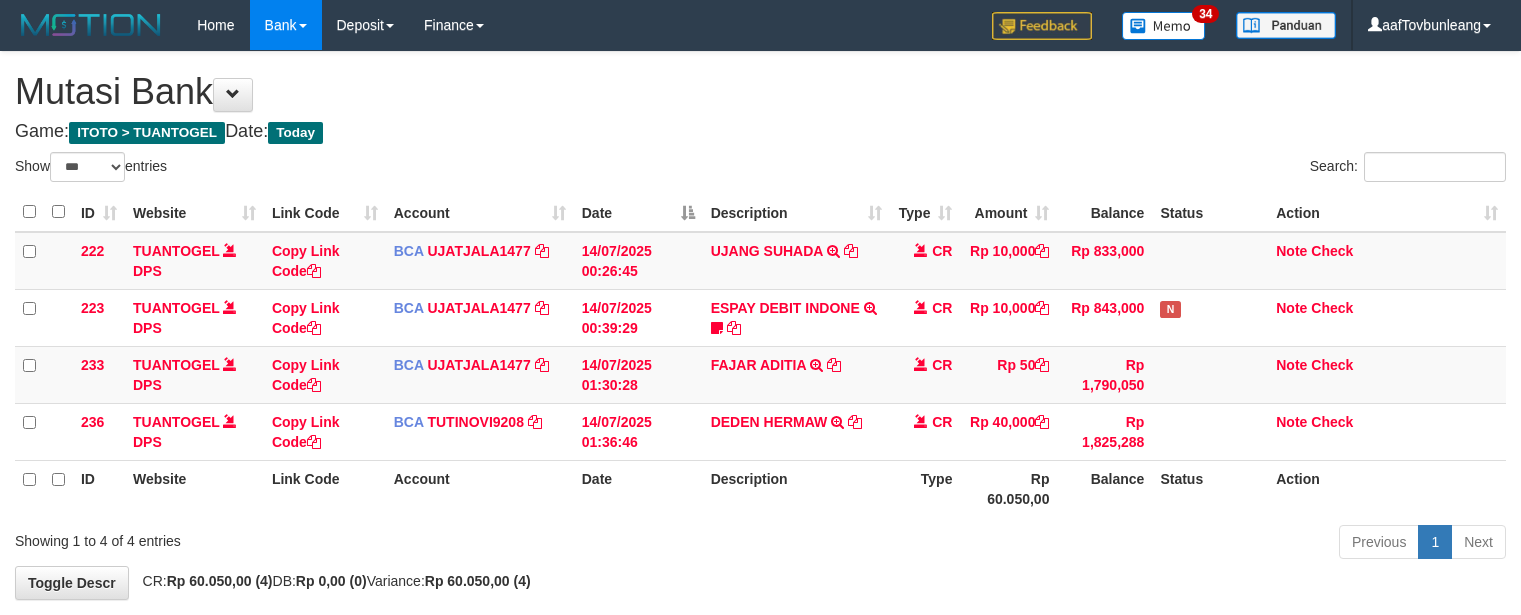 scroll, scrollTop: 0, scrollLeft: 0, axis: both 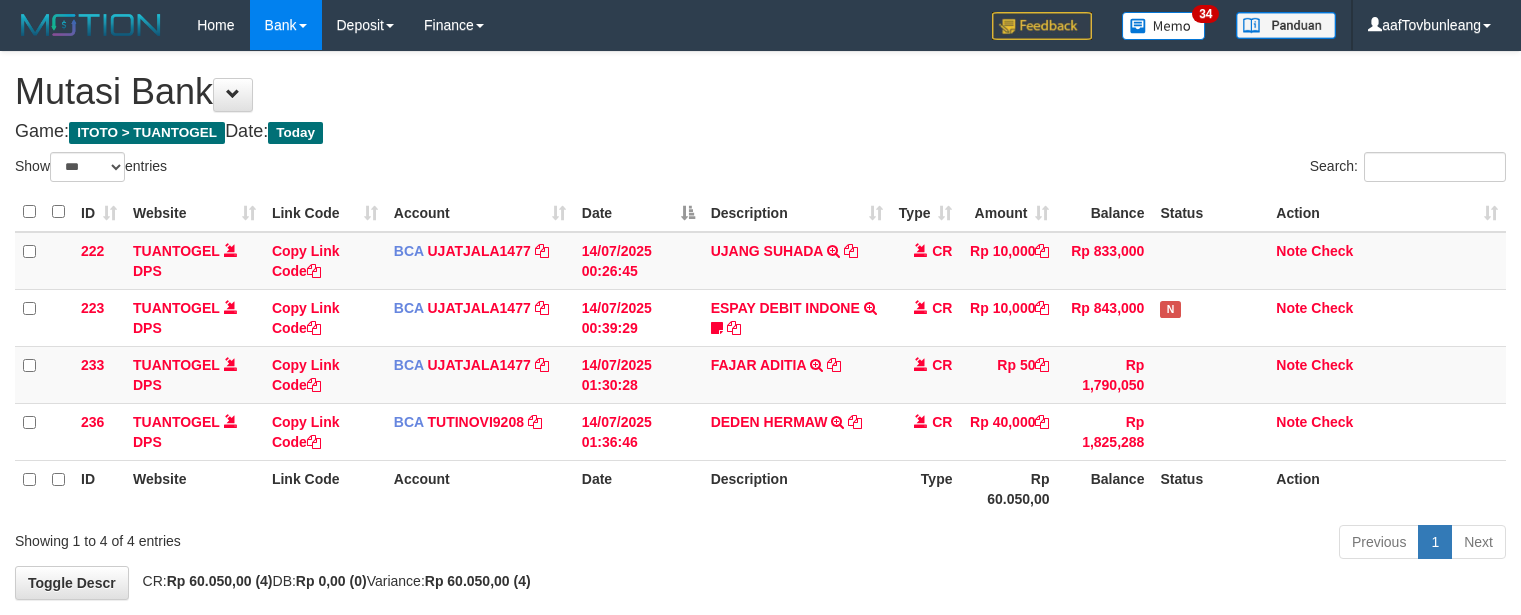 select on "***" 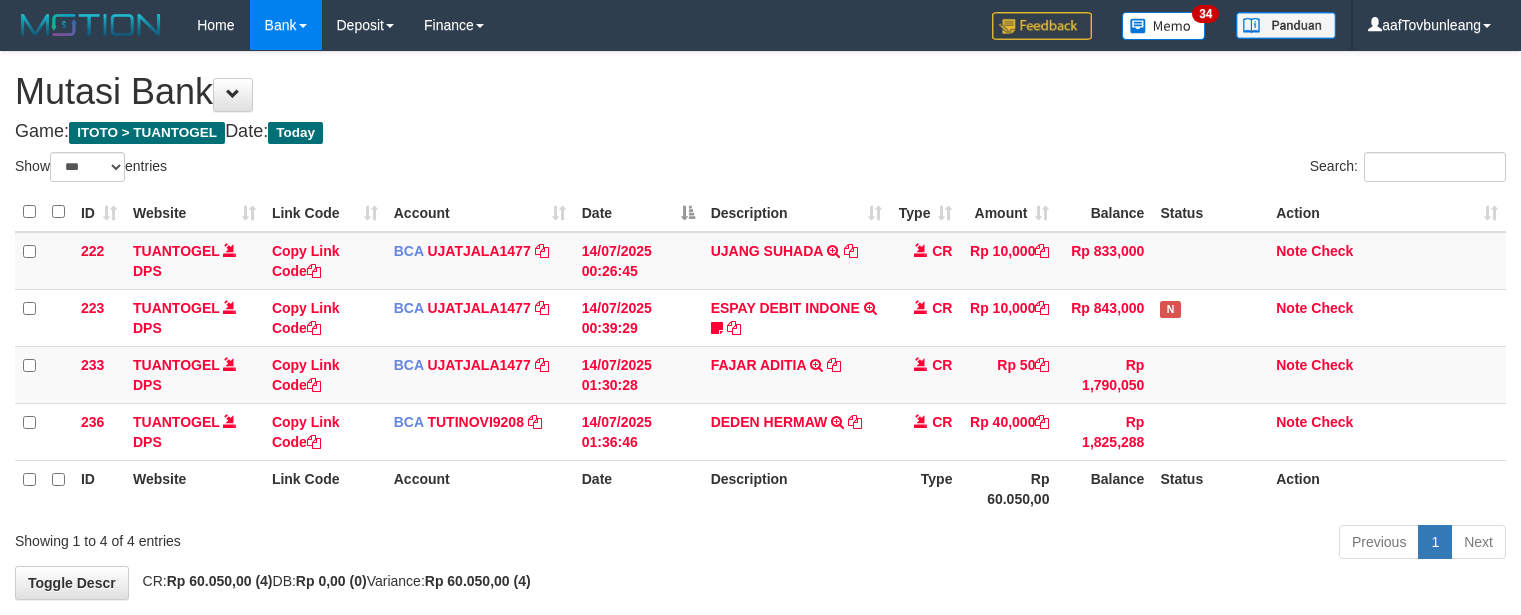 scroll, scrollTop: 0, scrollLeft: 0, axis: both 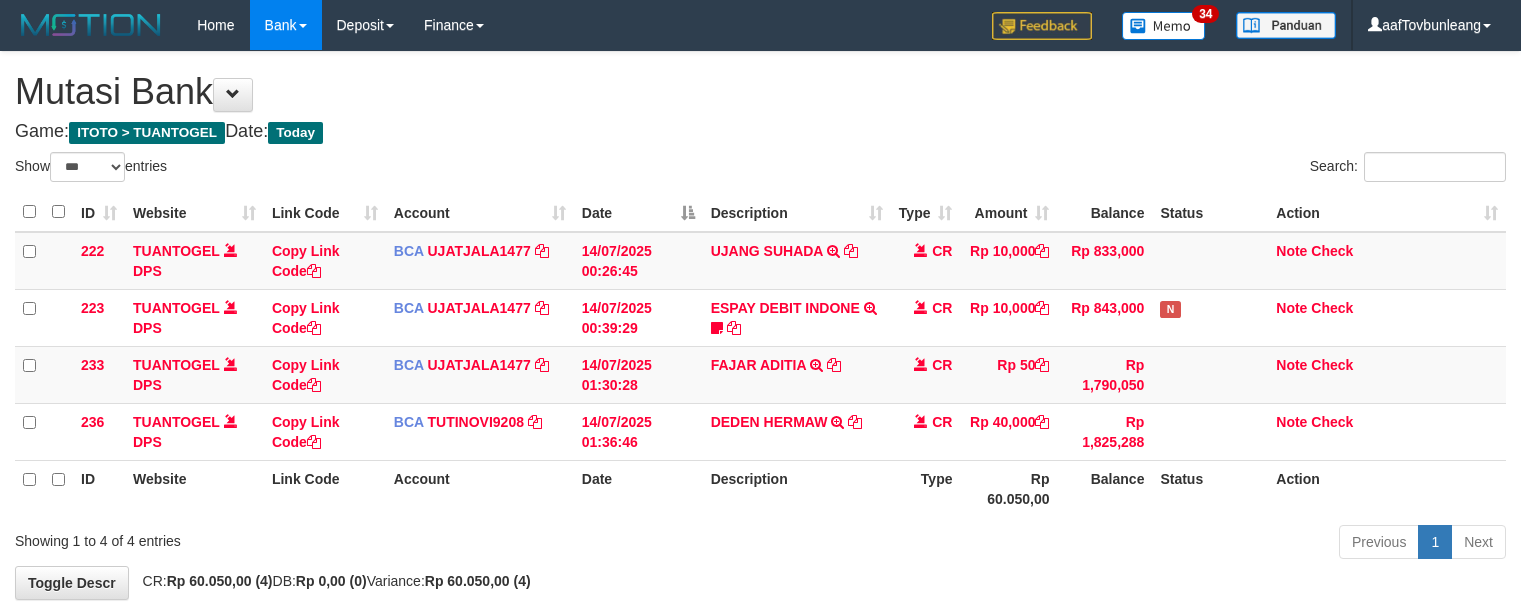 select on "***" 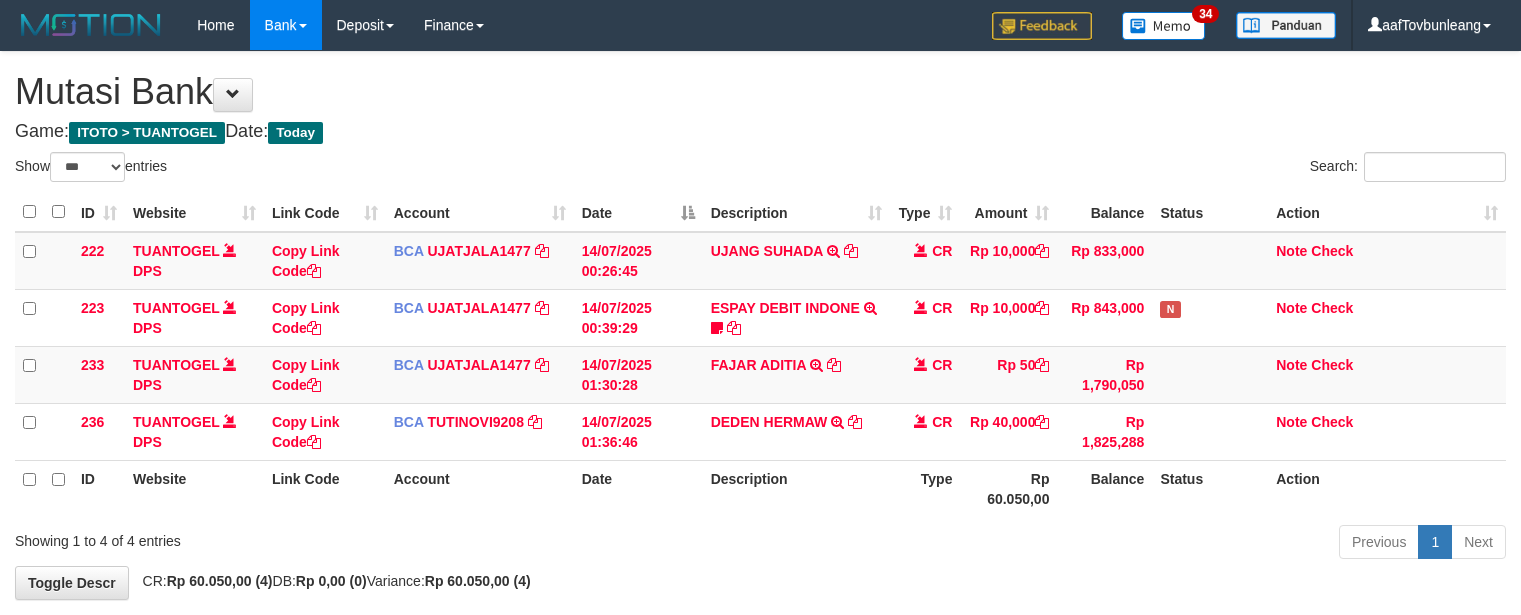 scroll, scrollTop: 0, scrollLeft: 0, axis: both 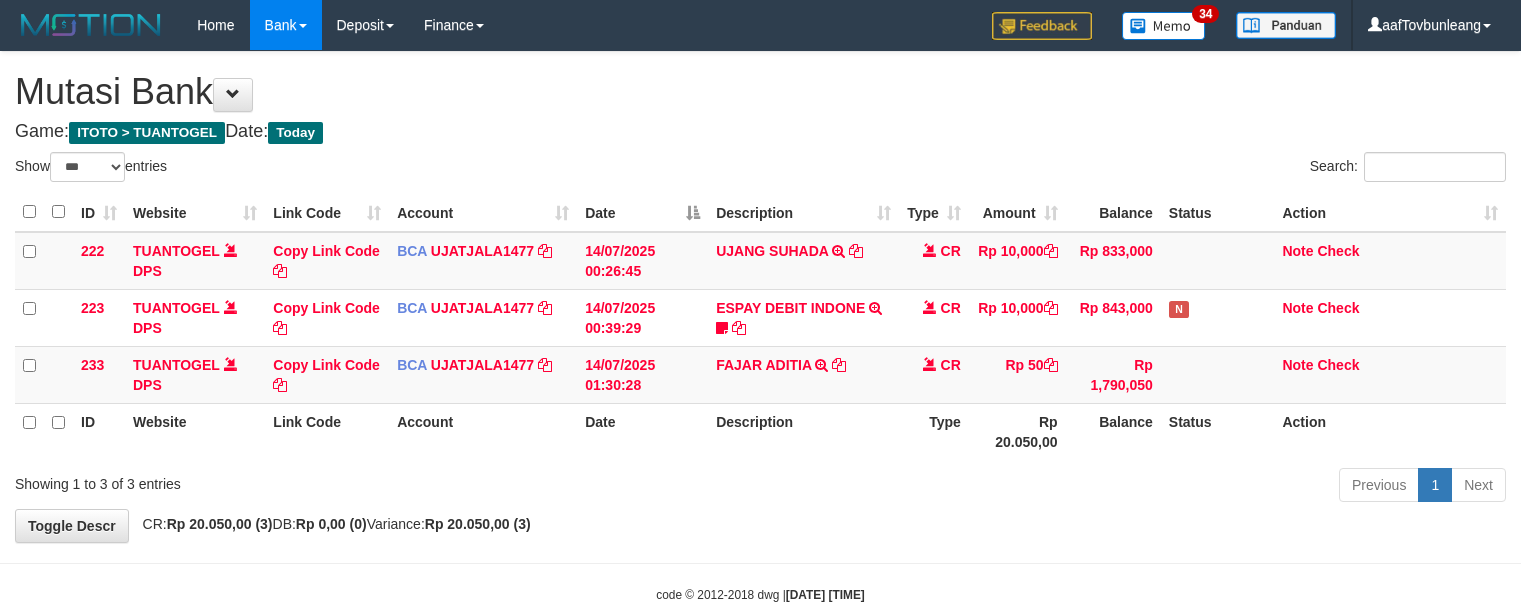 select on "***" 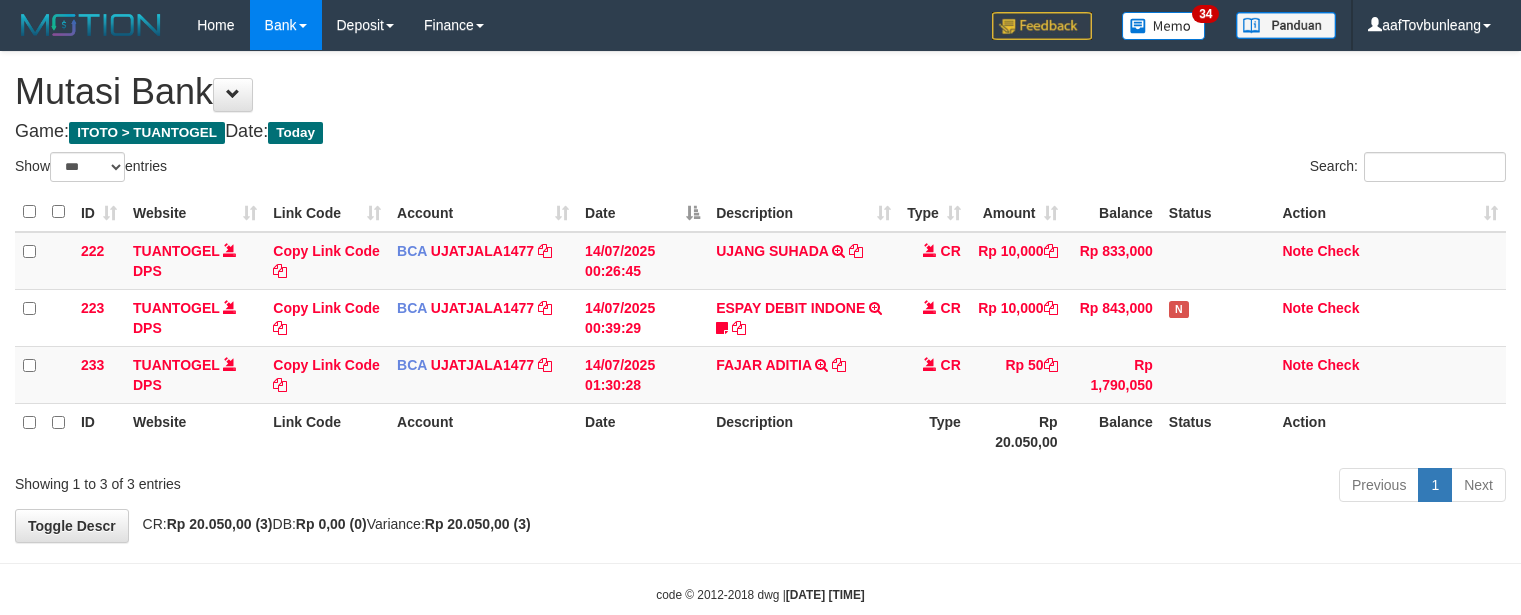 scroll, scrollTop: 0, scrollLeft: 0, axis: both 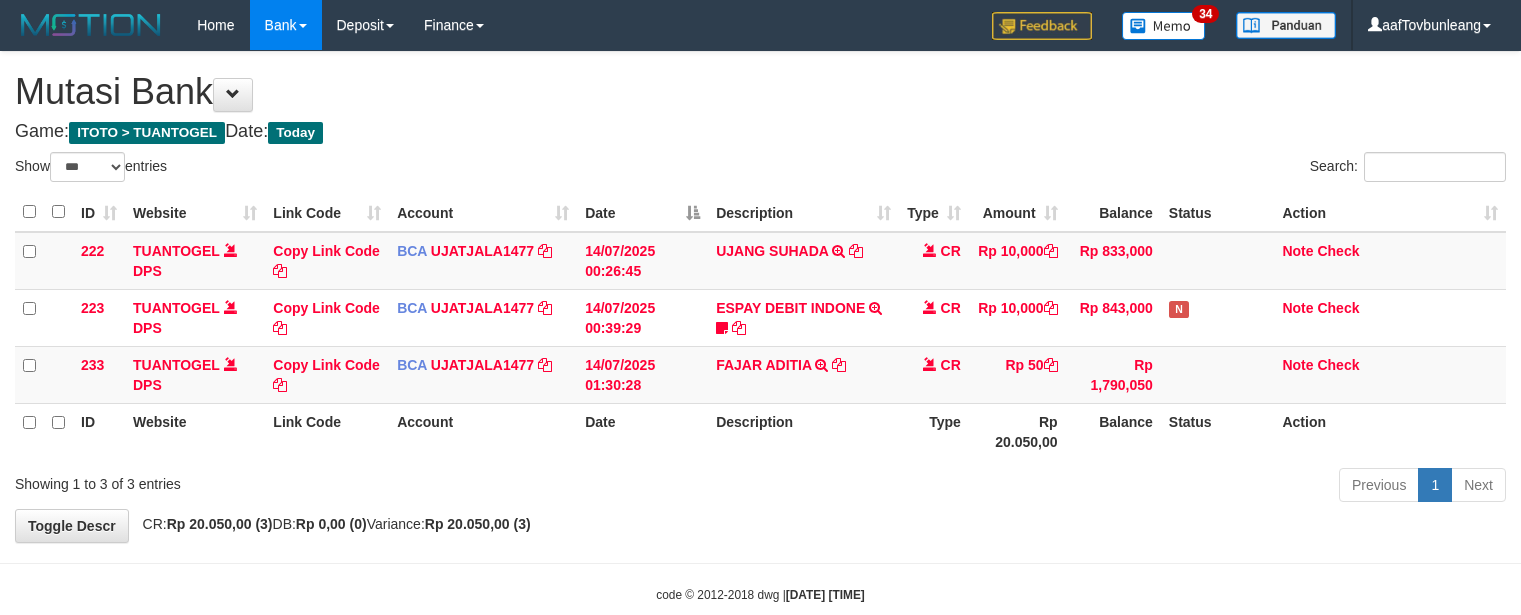 select on "***" 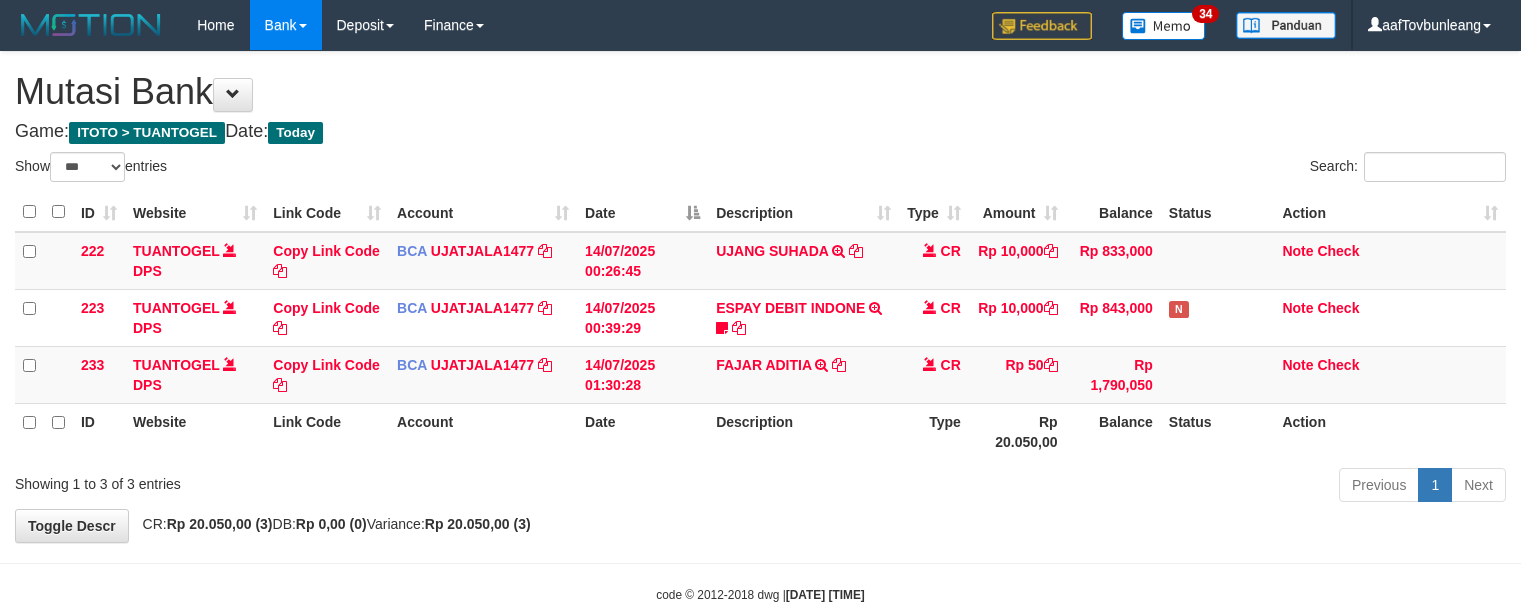 scroll, scrollTop: 0, scrollLeft: 0, axis: both 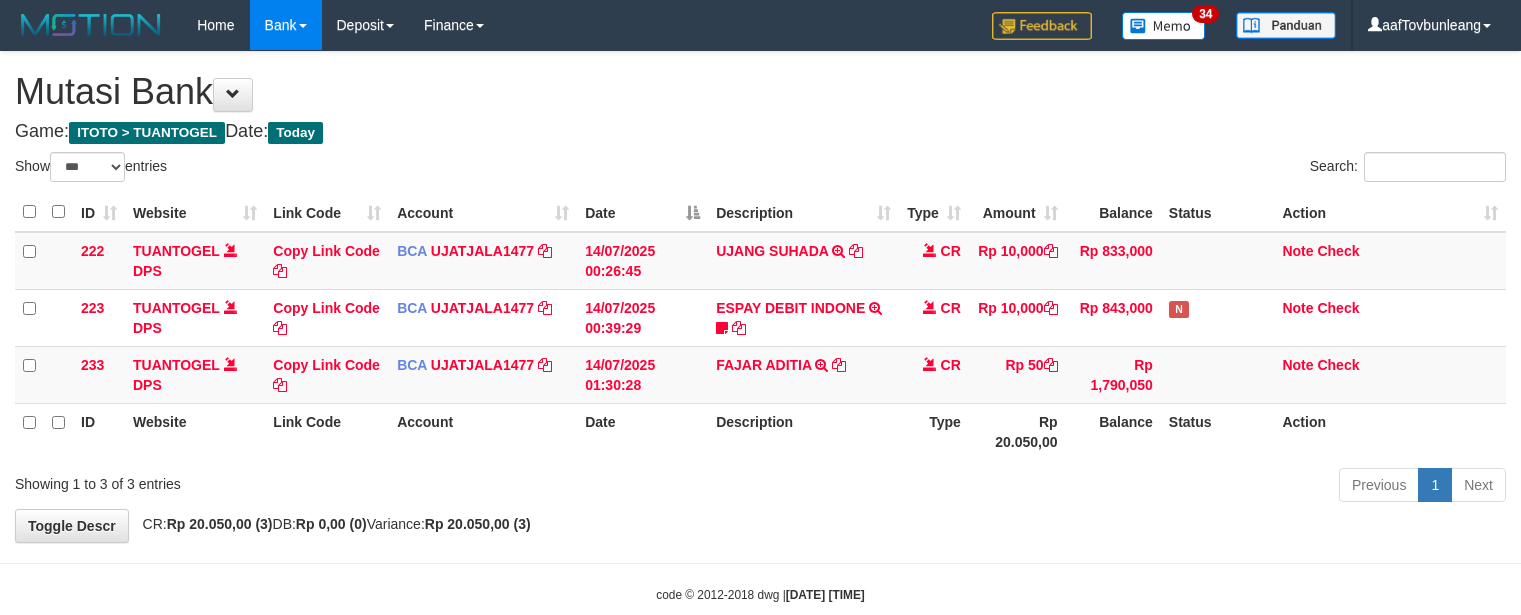 select on "***" 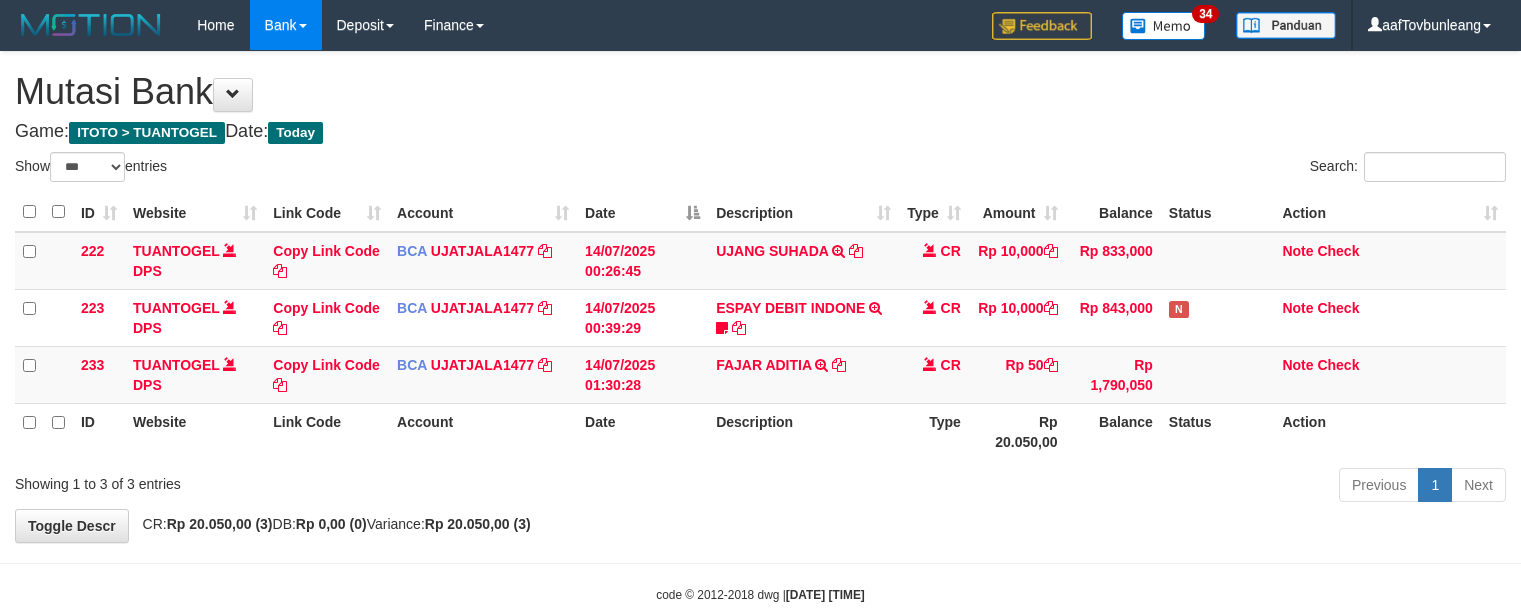 scroll, scrollTop: 0, scrollLeft: 0, axis: both 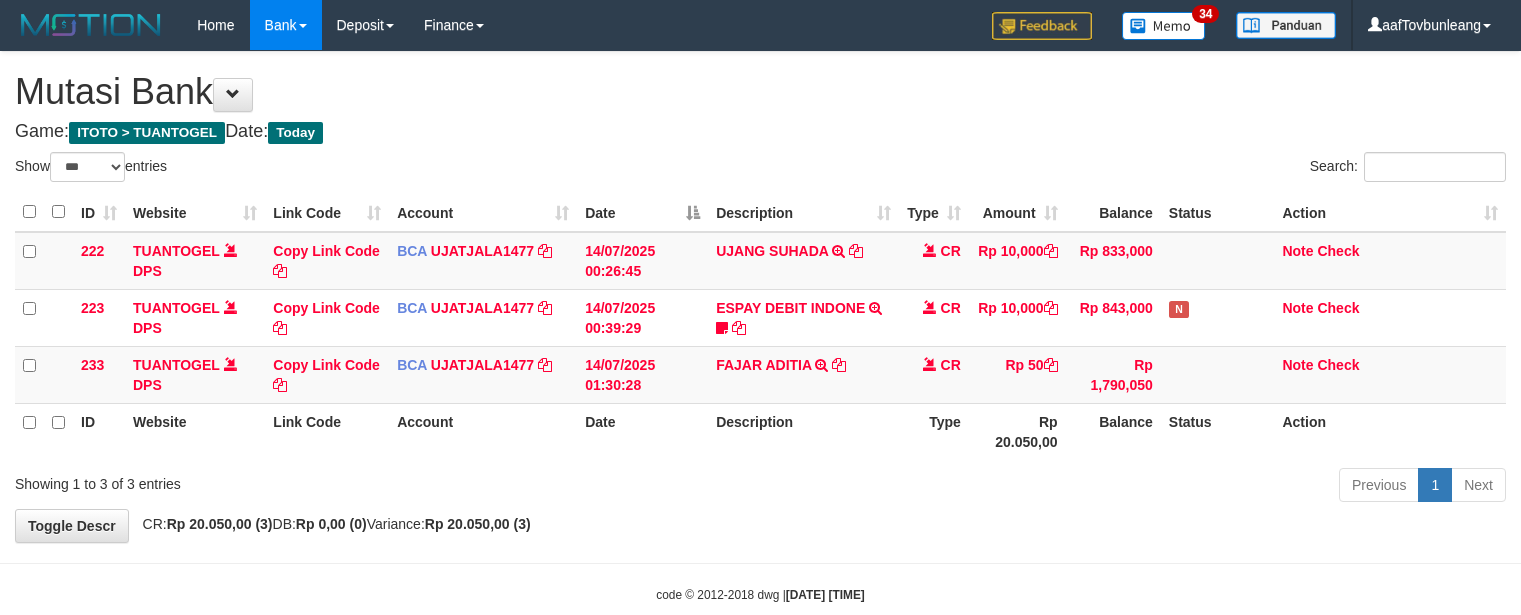 select on "***" 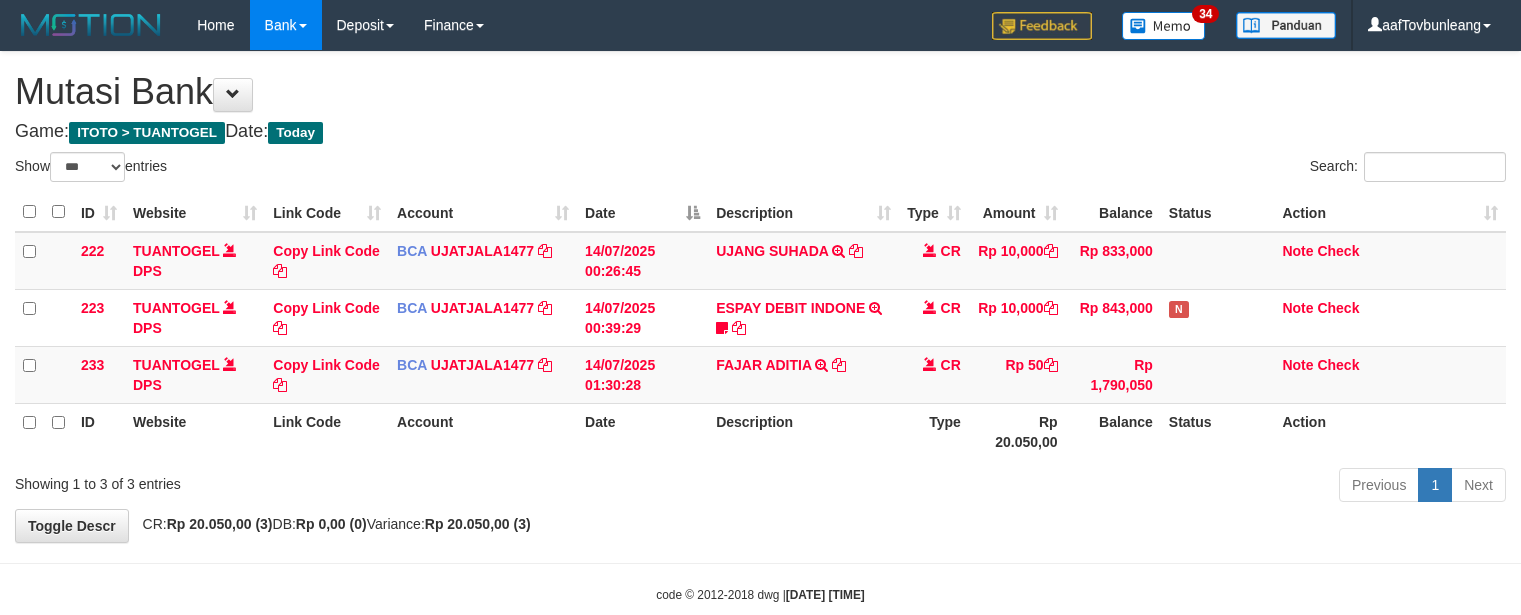scroll, scrollTop: 0, scrollLeft: 0, axis: both 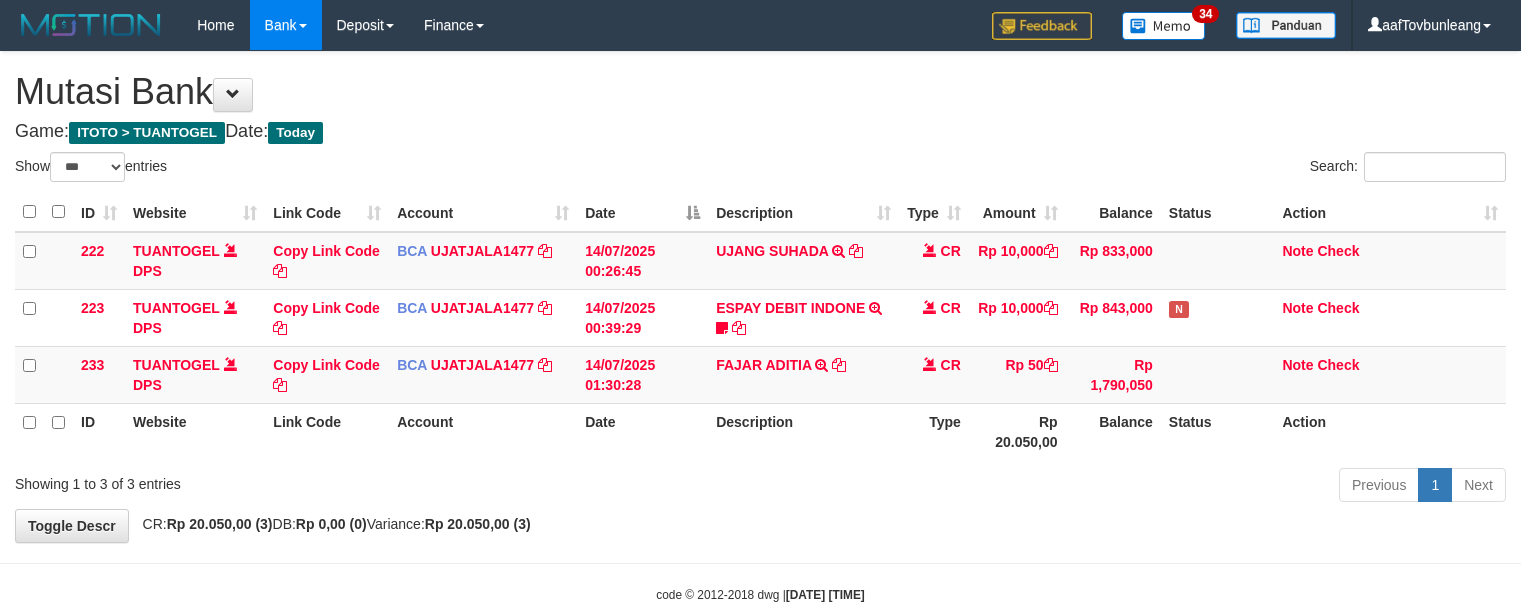 select on "***" 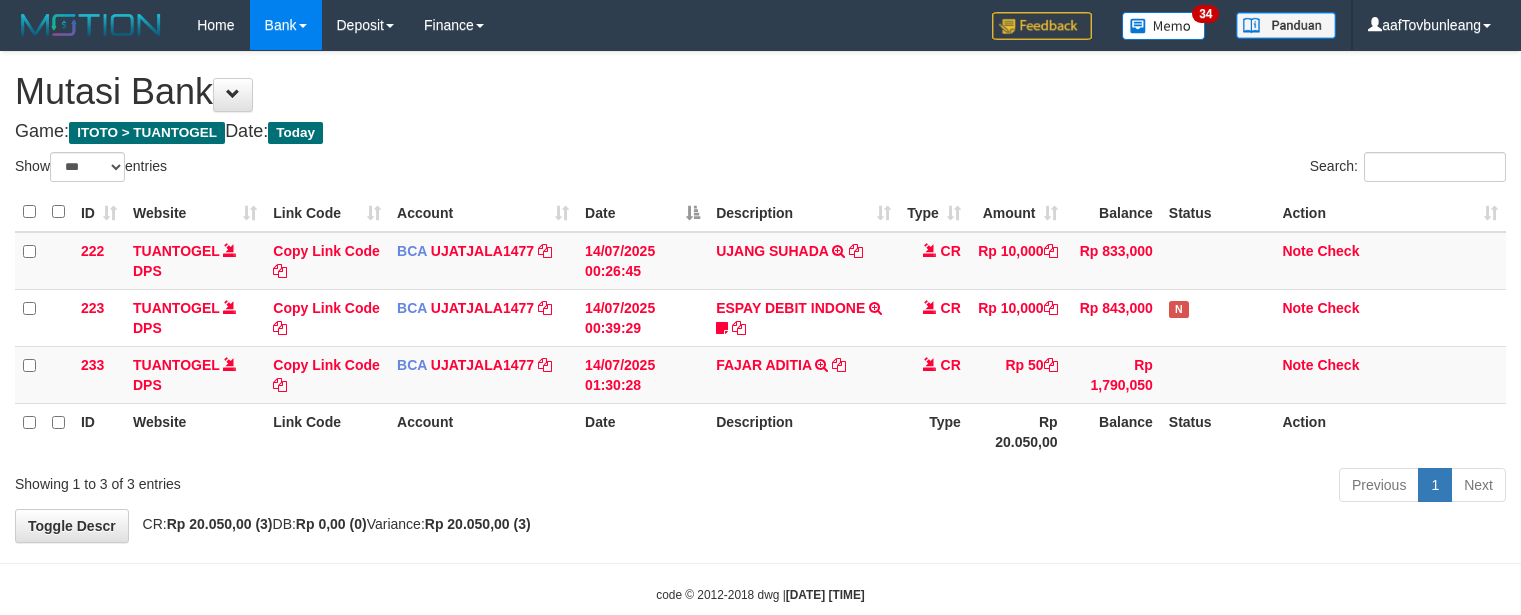 scroll, scrollTop: 0, scrollLeft: 0, axis: both 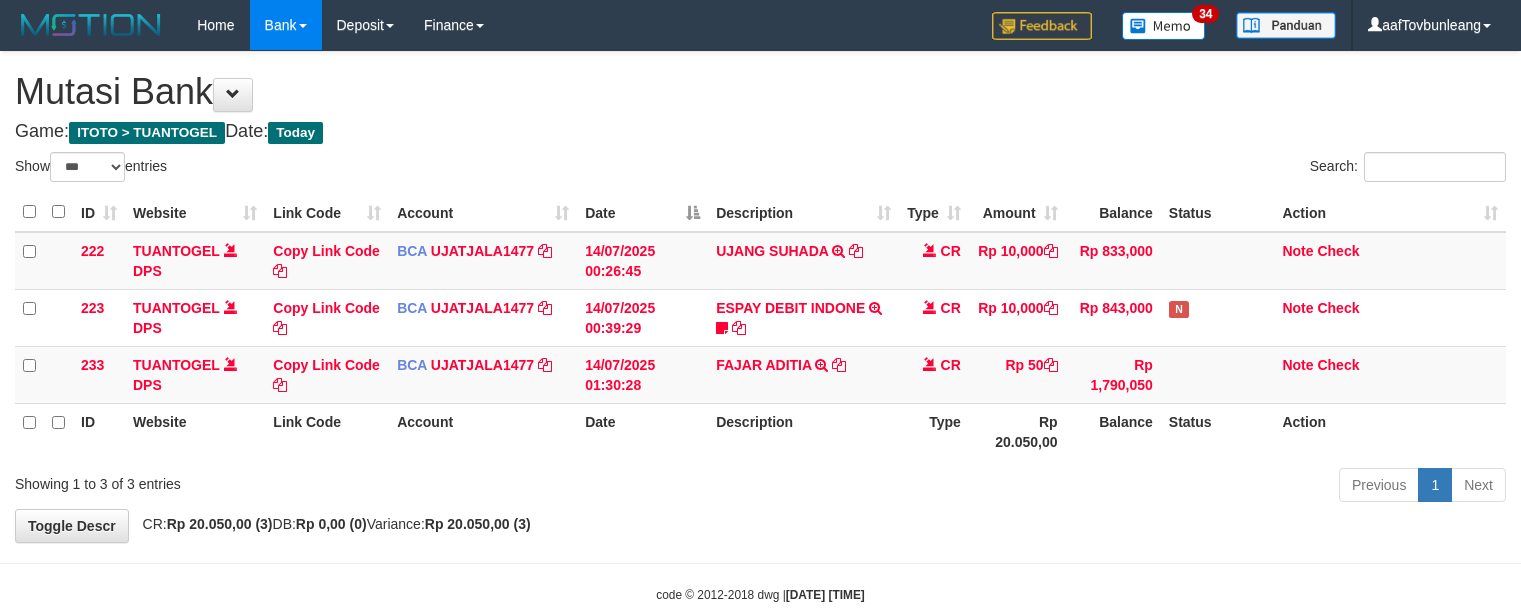 select on "***" 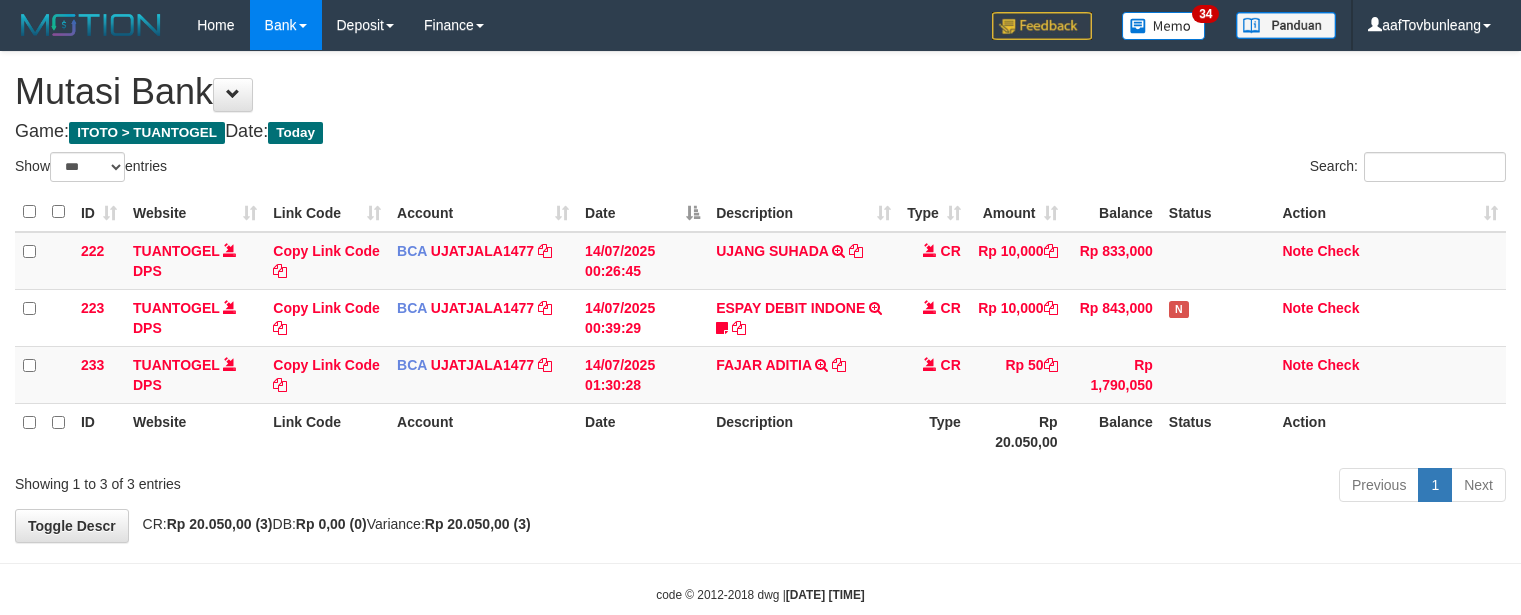 scroll, scrollTop: 0, scrollLeft: 0, axis: both 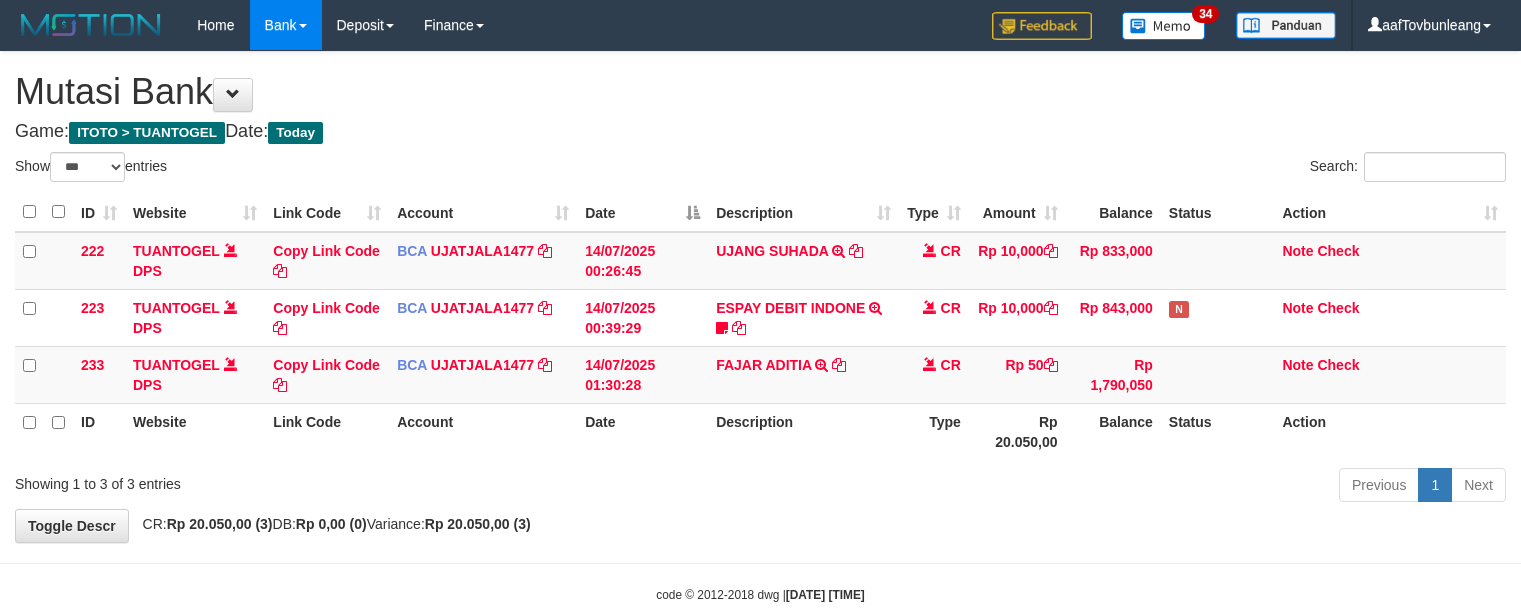 select on "***" 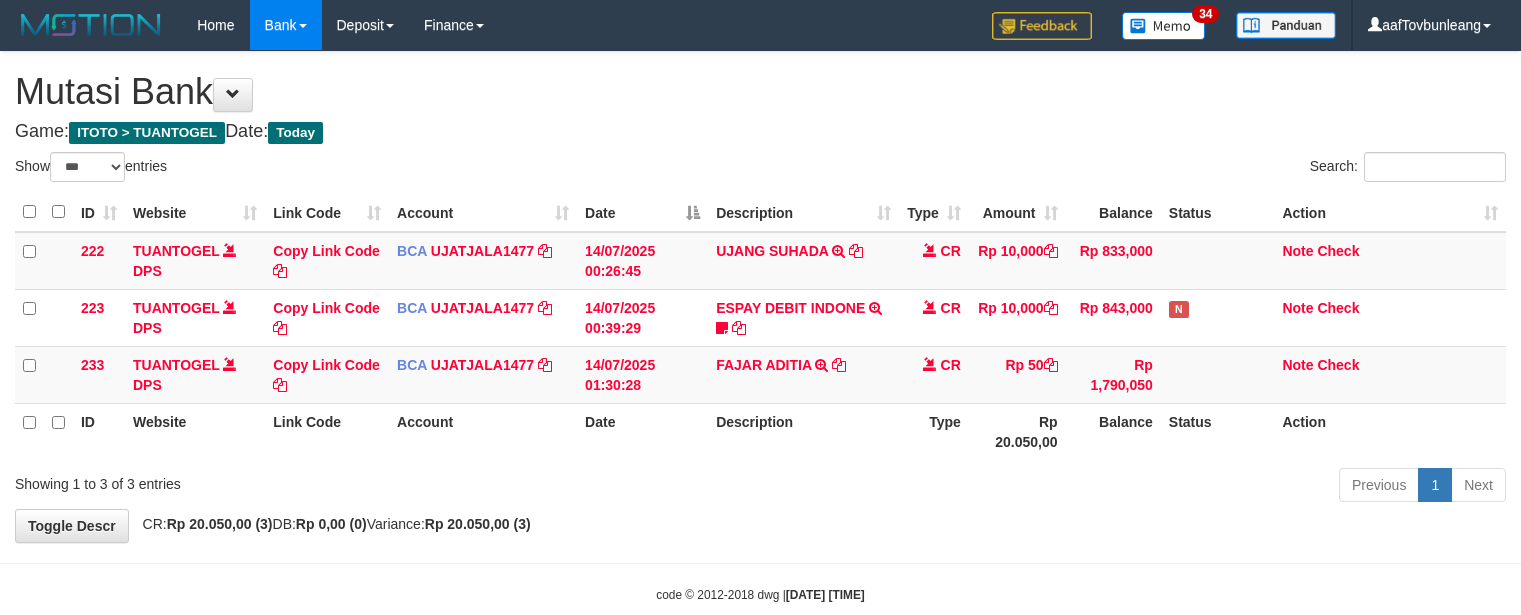 scroll, scrollTop: 0, scrollLeft: 0, axis: both 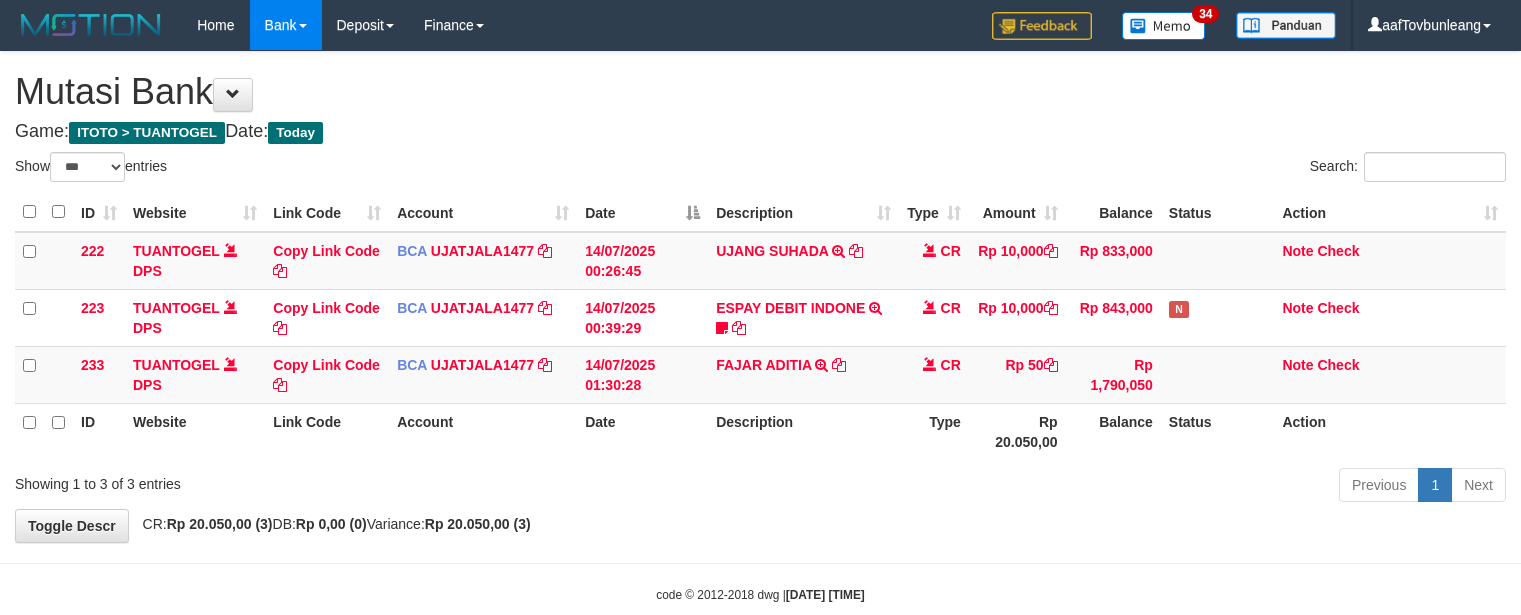 select on "***" 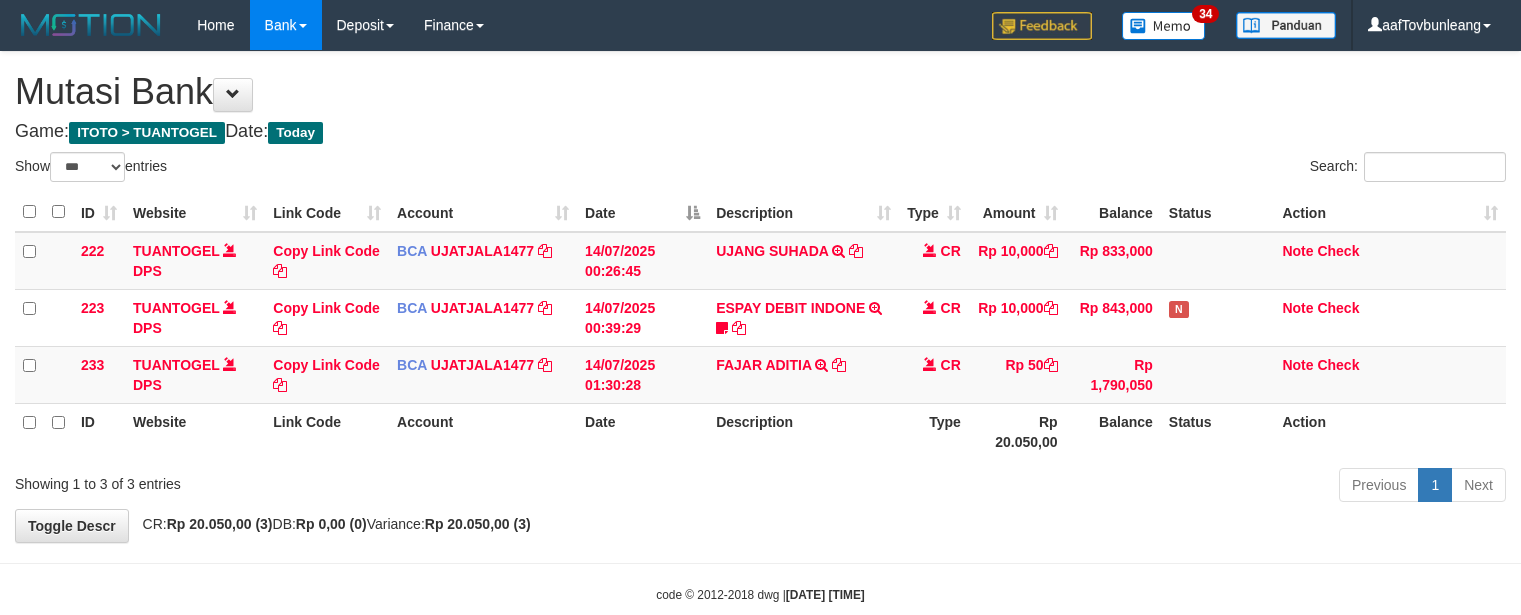 scroll, scrollTop: 0, scrollLeft: 0, axis: both 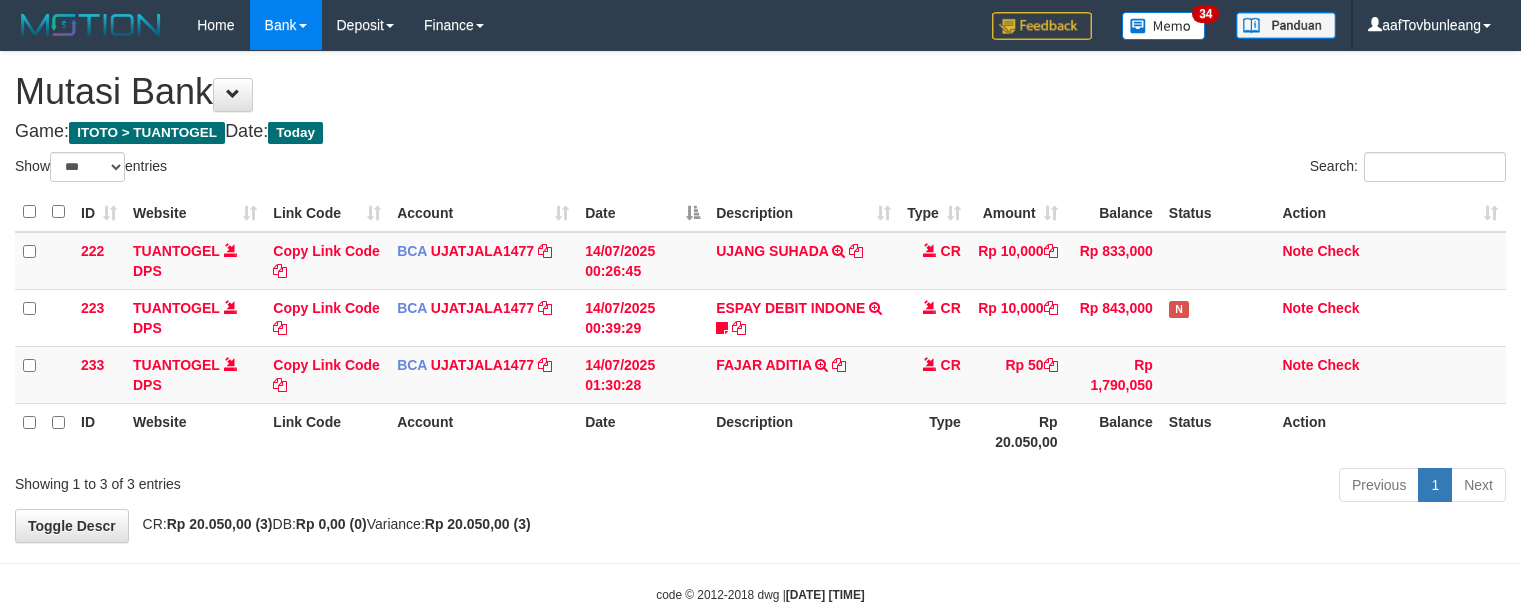 select on "***" 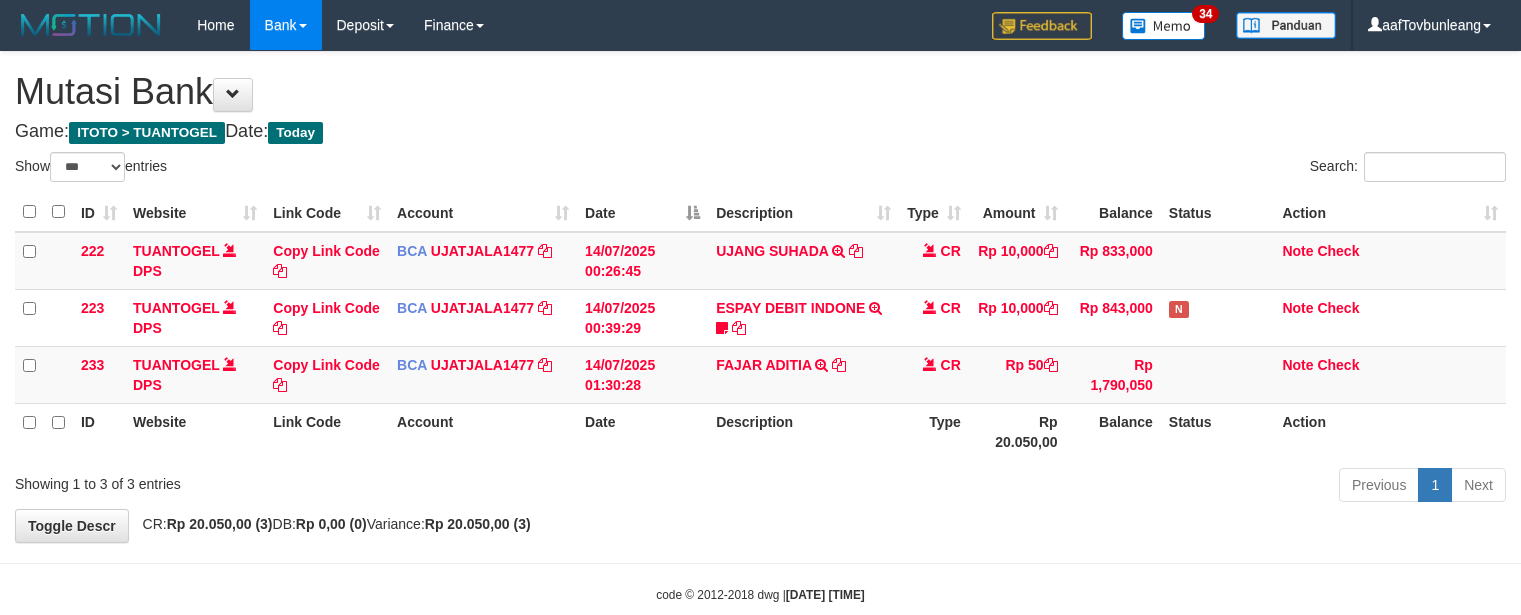 scroll, scrollTop: 0, scrollLeft: 0, axis: both 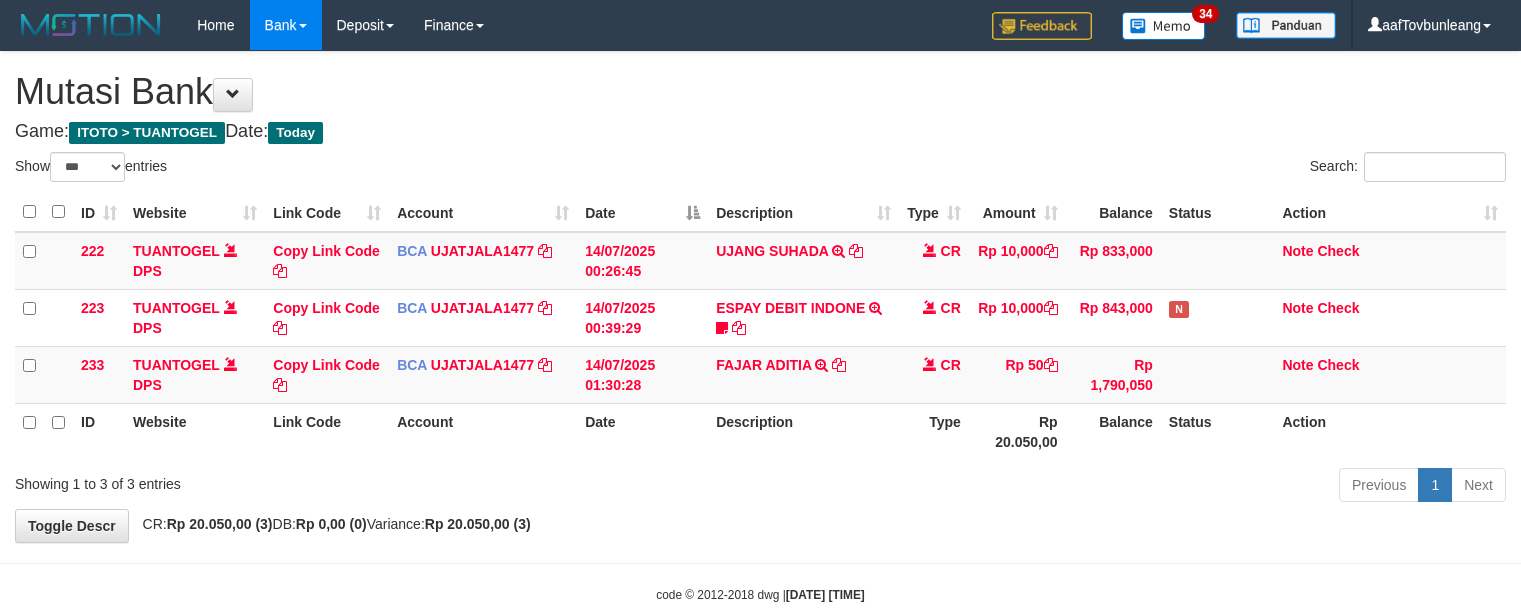 select on "***" 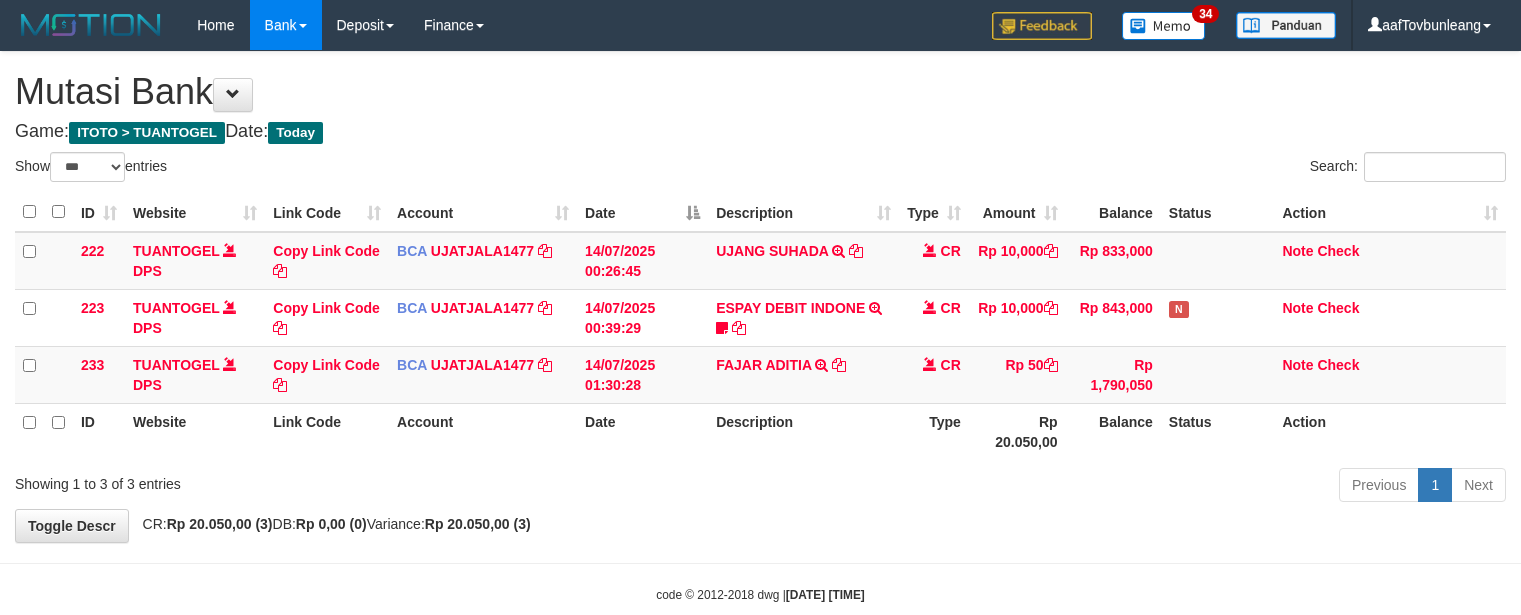 scroll, scrollTop: 0, scrollLeft: 0, axis: both 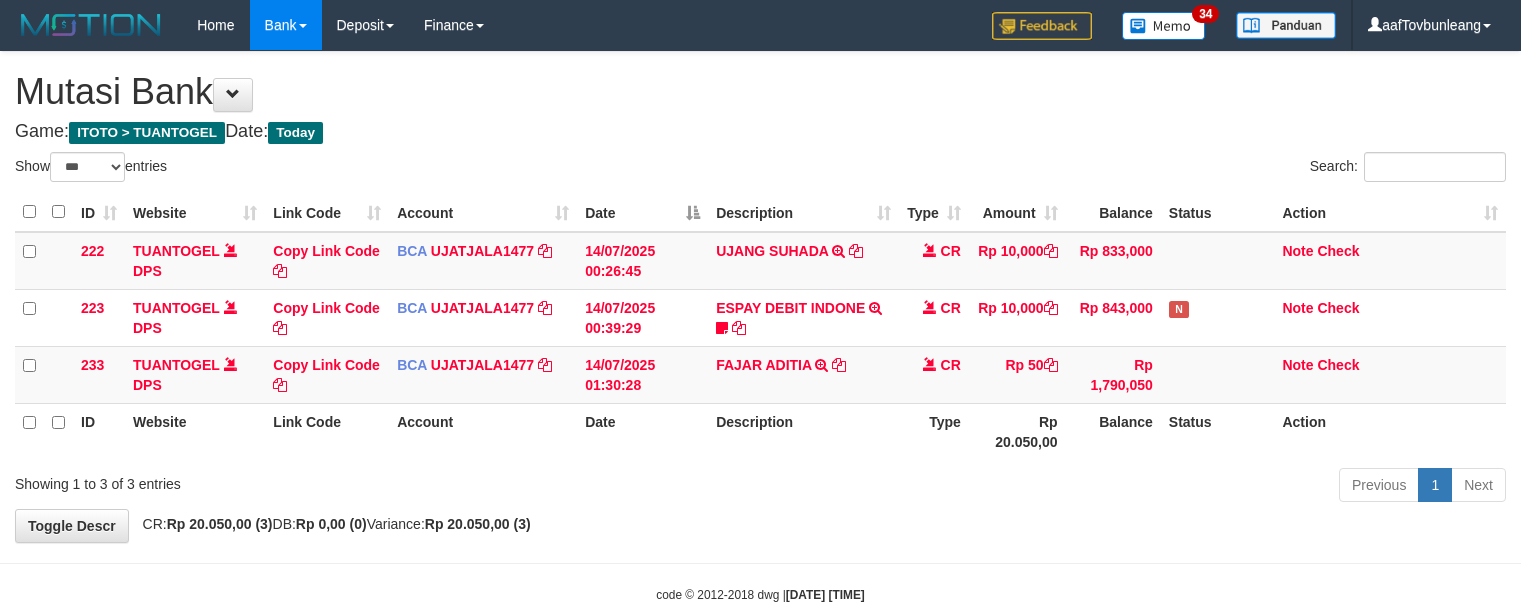 select on "***" 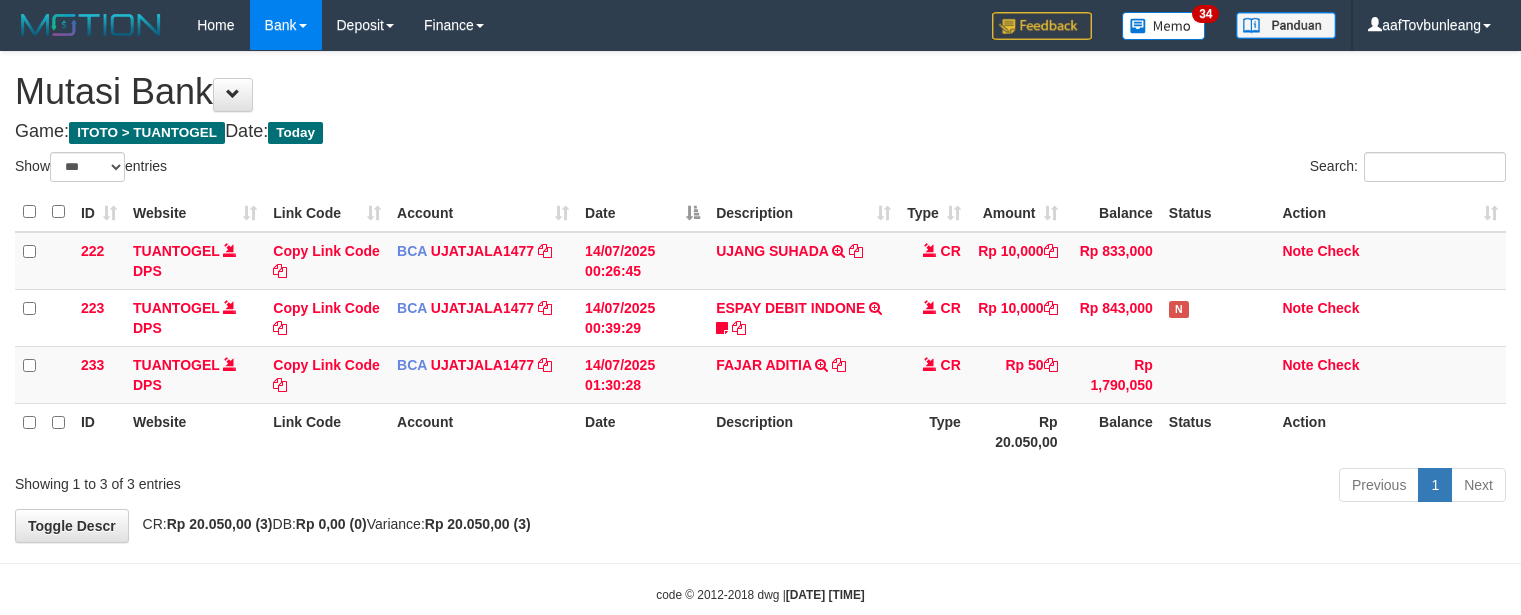 scroll, scrollTop: 0, scrollLeft: 0, axis: both 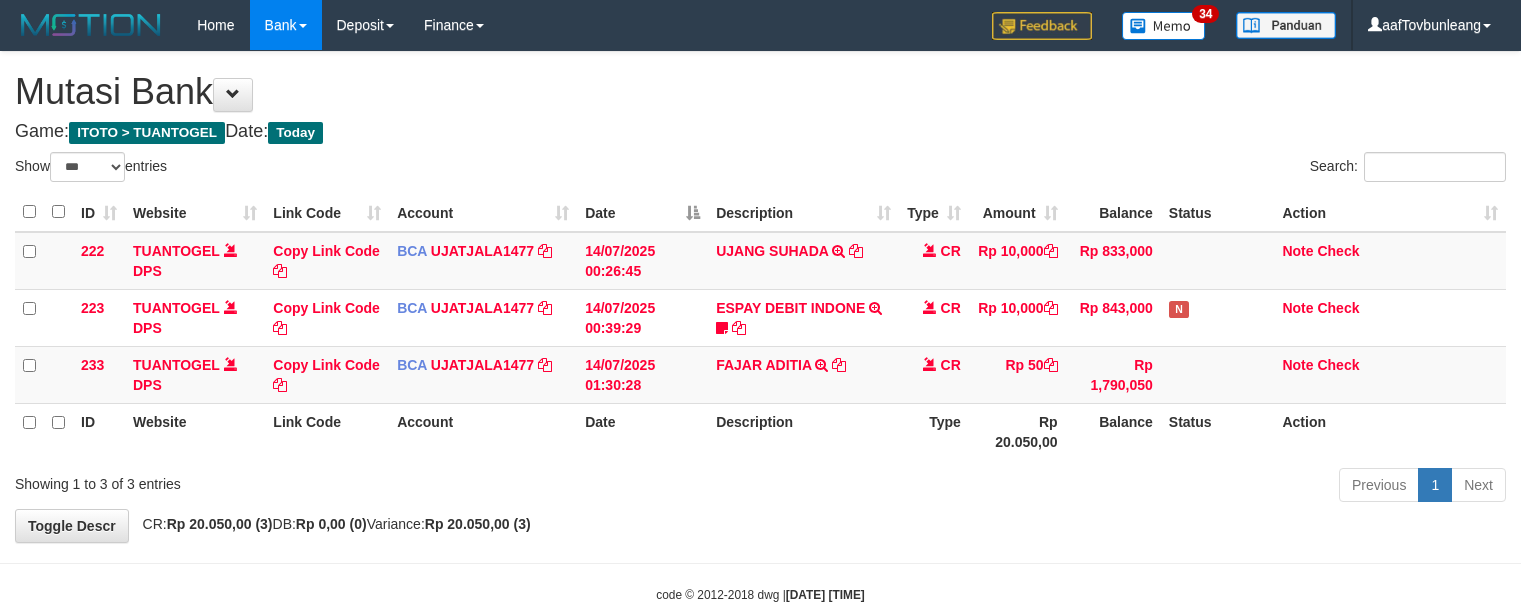 select on "***" 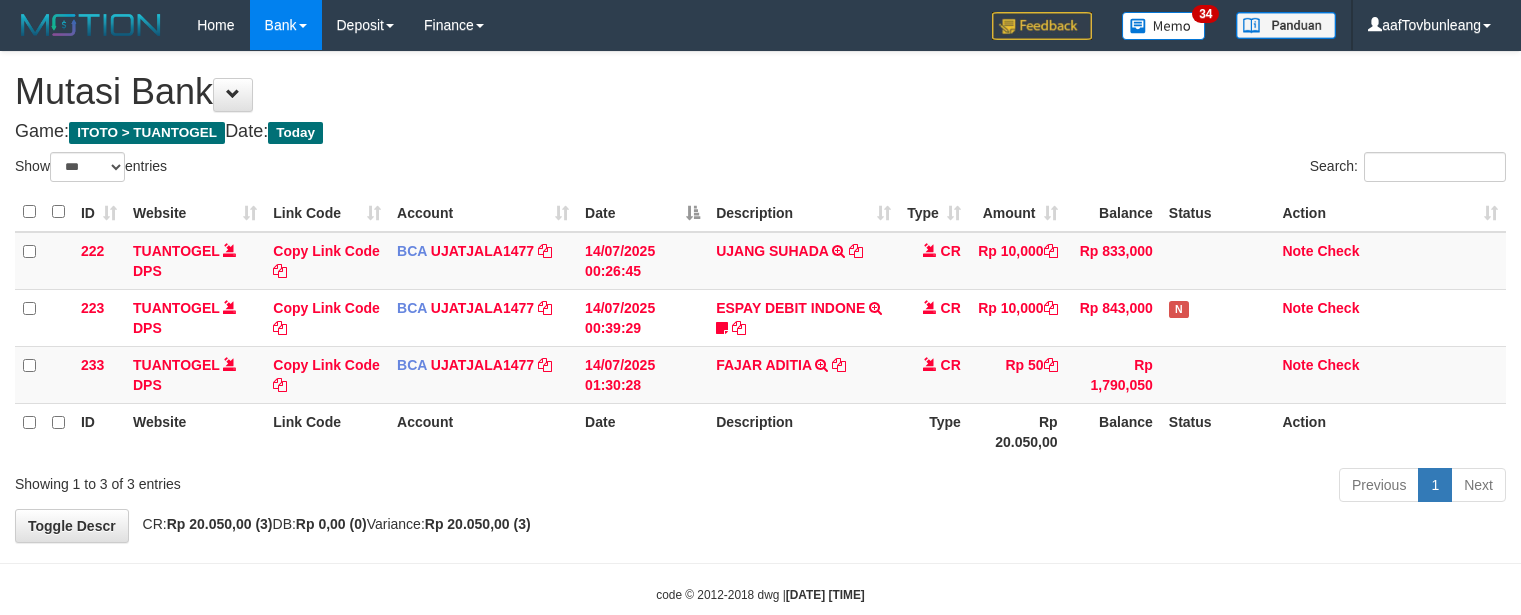 scroll, scrollTop: 0, scrollLeft: 0, axis: both 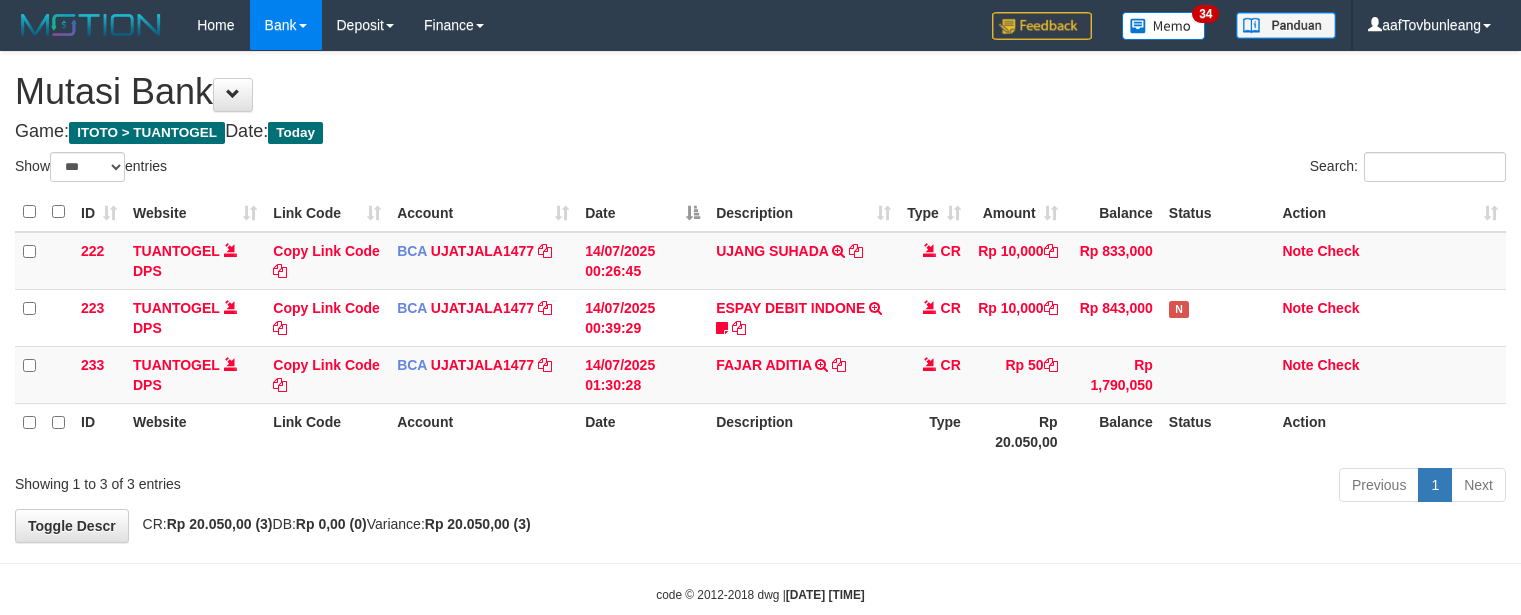 select on "***" 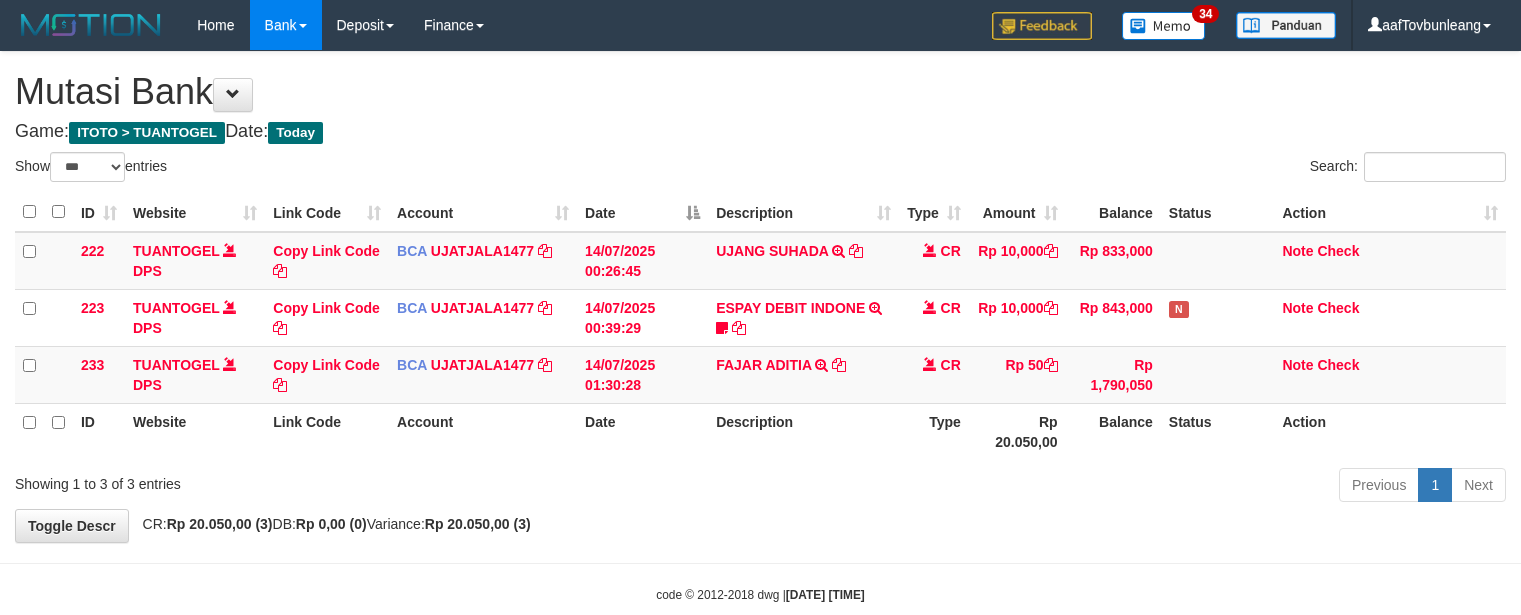 scroll, scrollTop: 0, scrollLeft: 0, axis: both 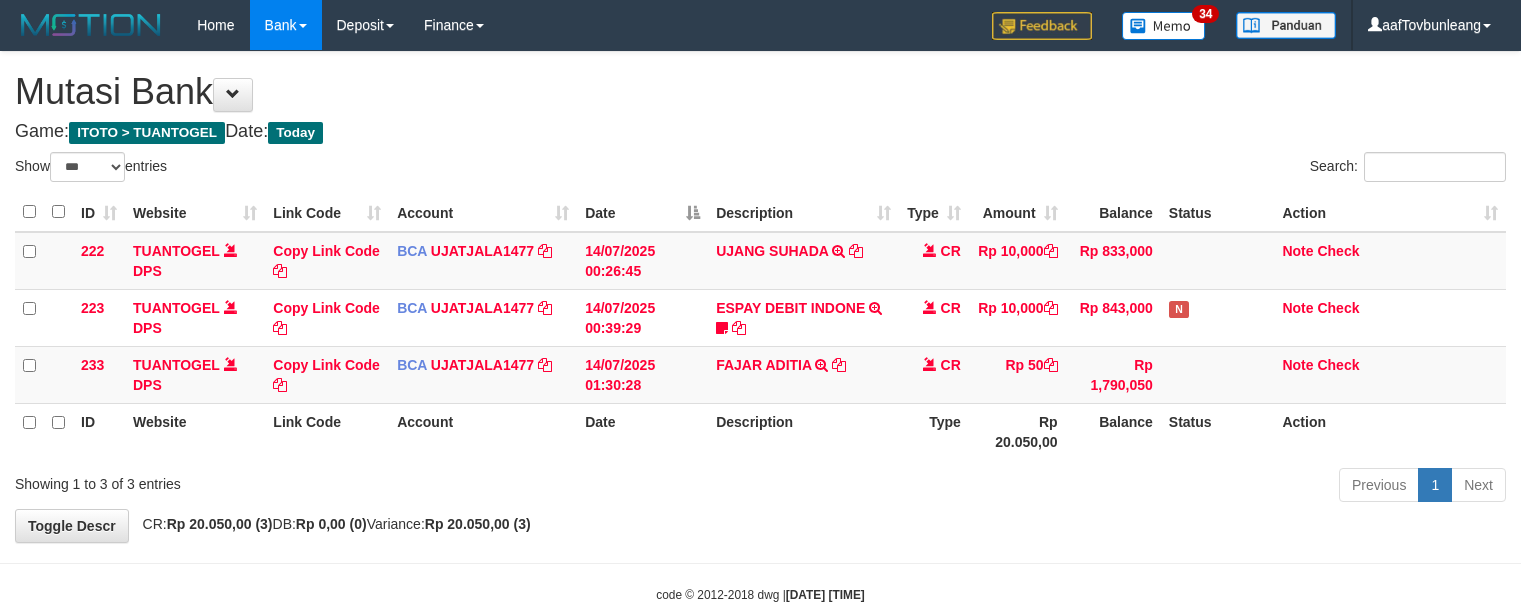 select on "***" 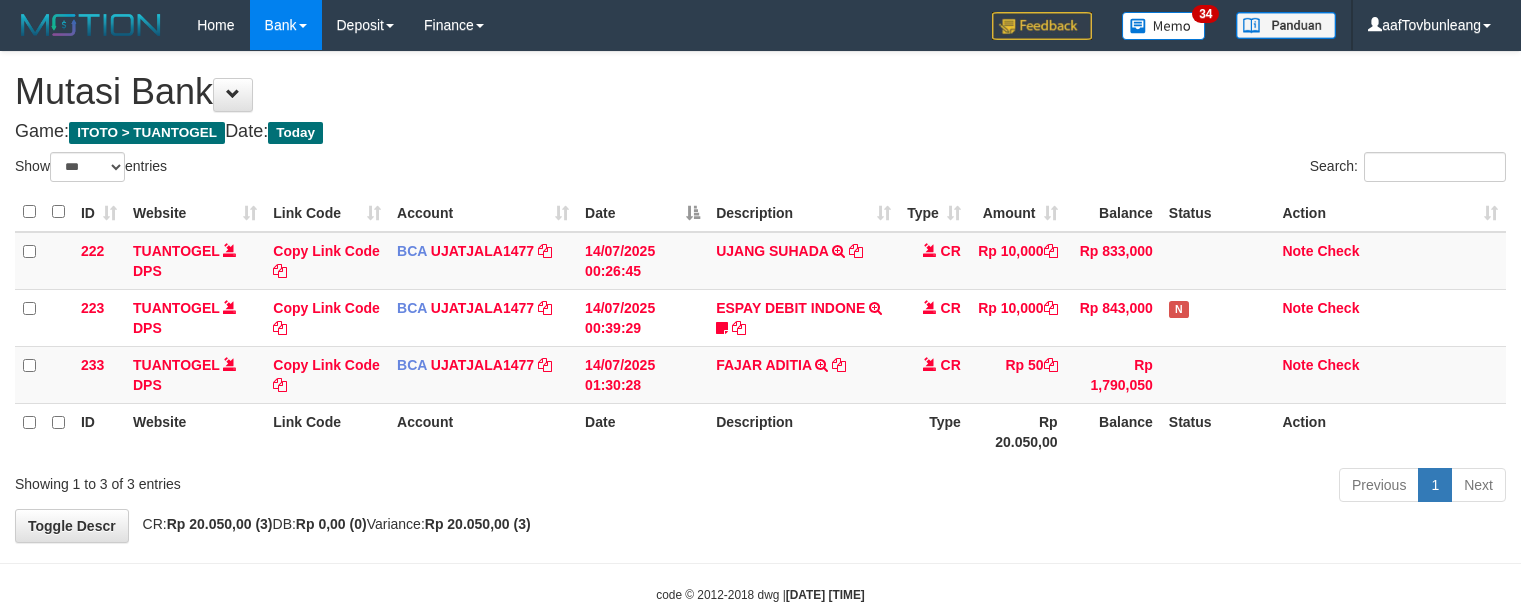 scroll, scrollTop: 0, scrollLeft: 0, axis: both 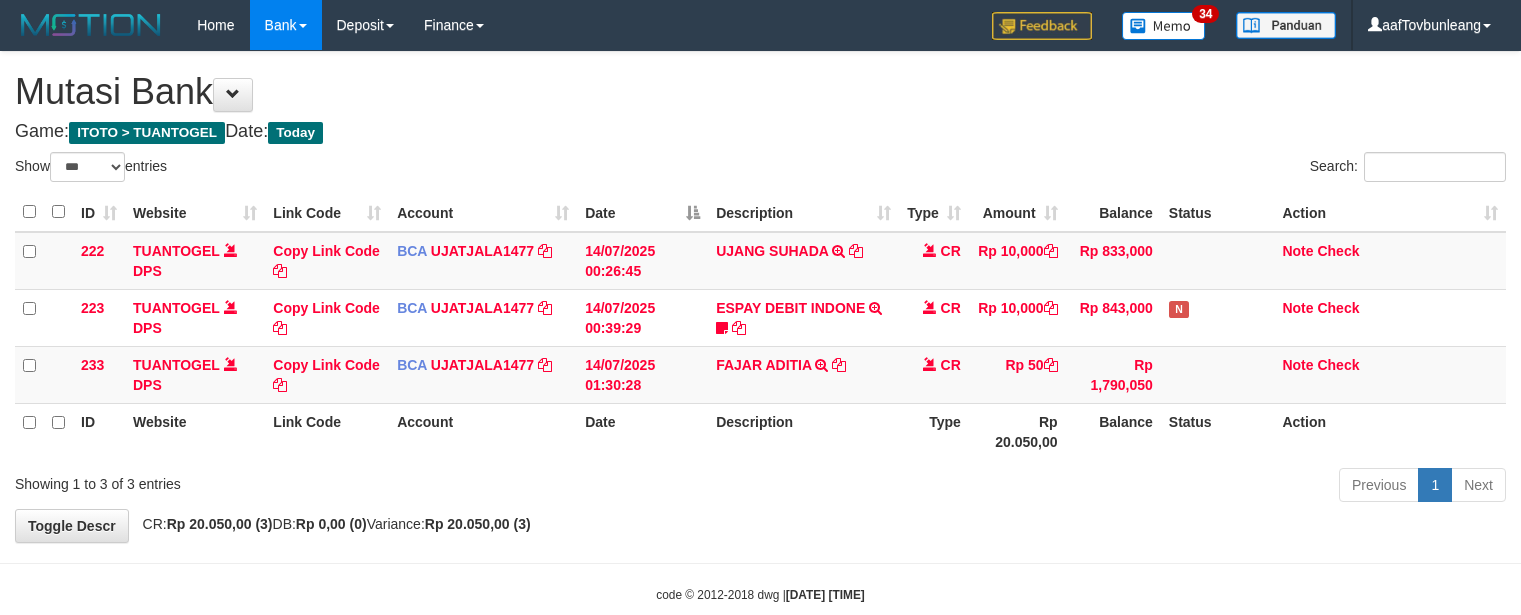 select on "***" 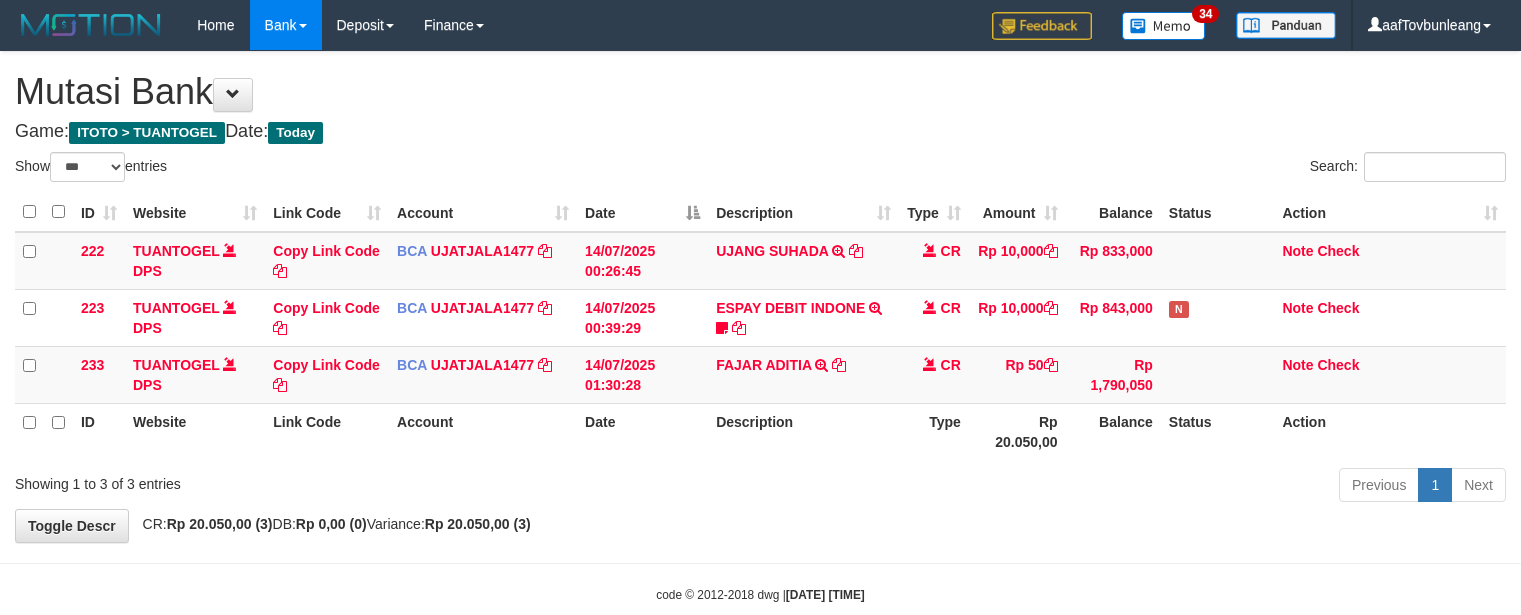 scroll, scrollTop: 0, scrollLeft: 0, axis: both 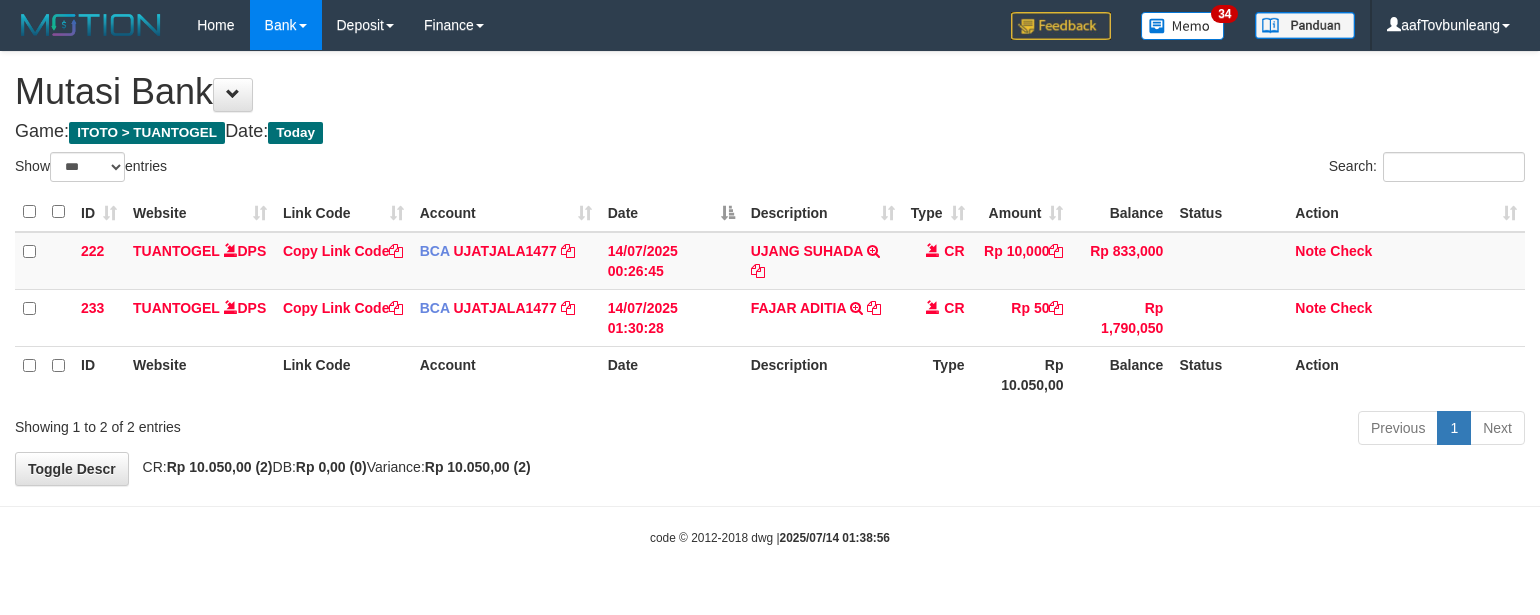 select on "***" 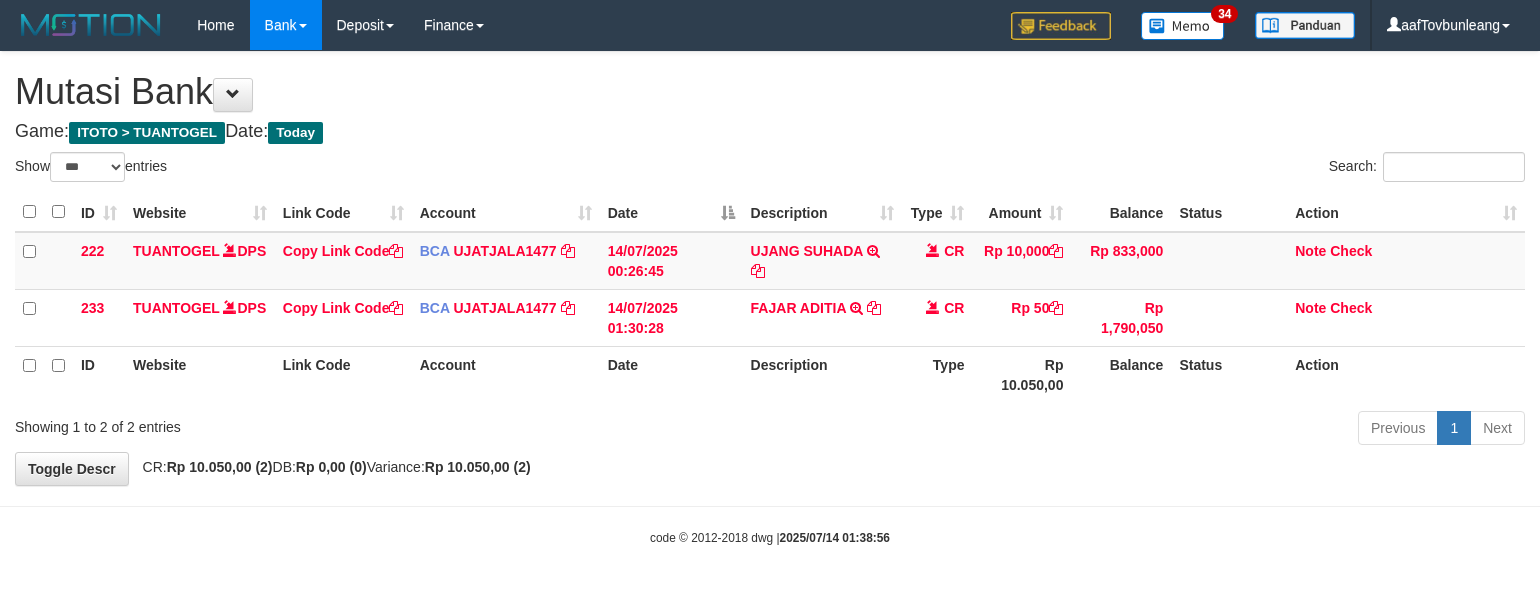 scroll, scrollTop: 0, scrollLeft: 0, axis: both 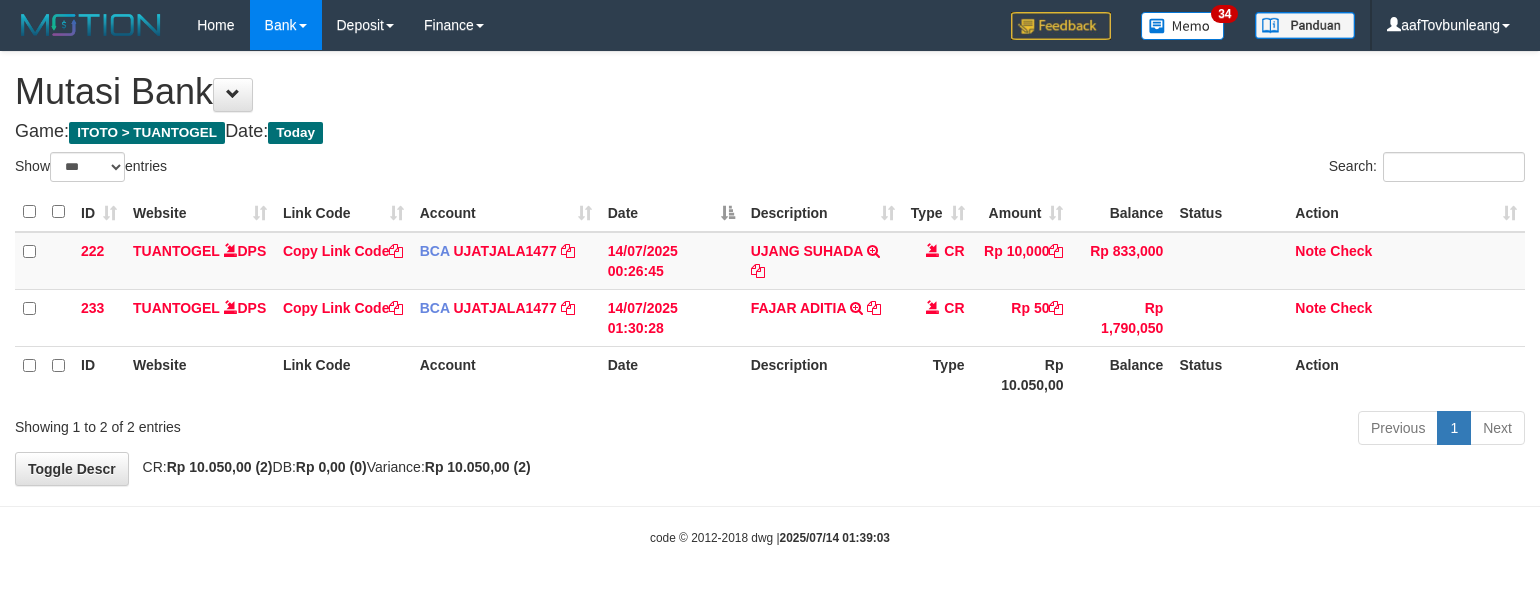 select on "***" 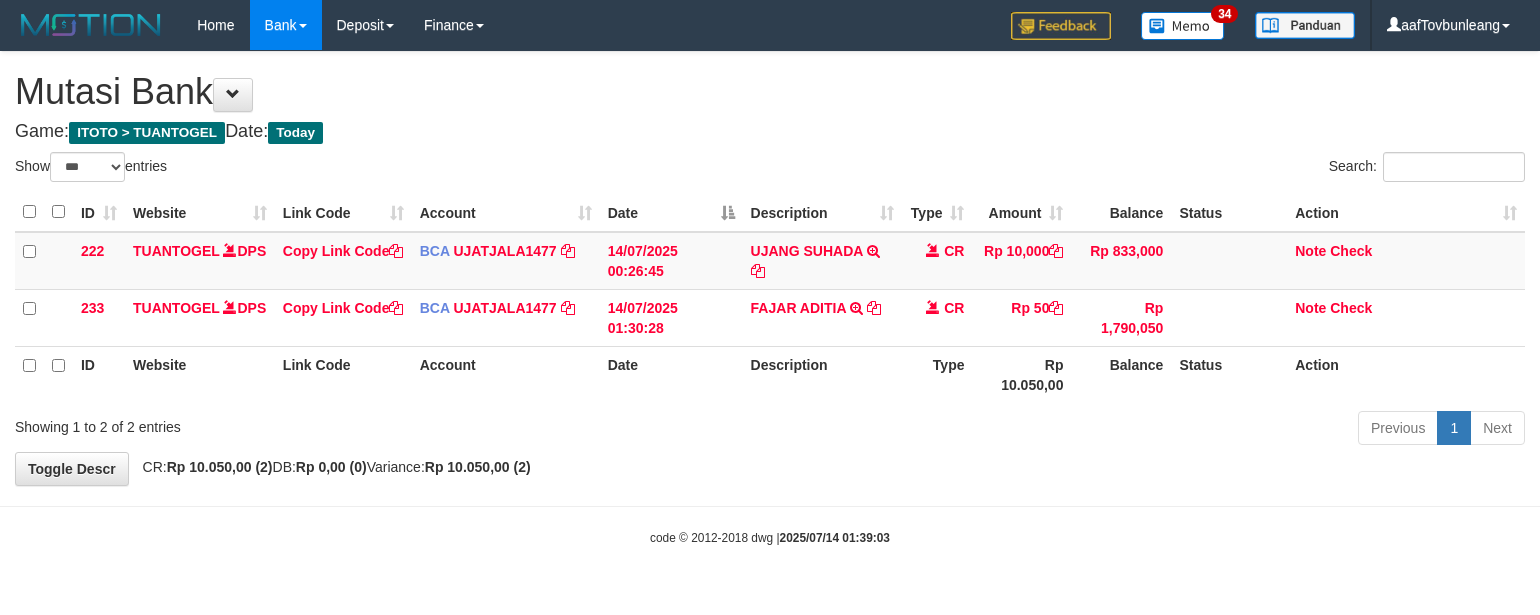 scroll, scrollTop: 0, scrollLeft: 0, axis: both 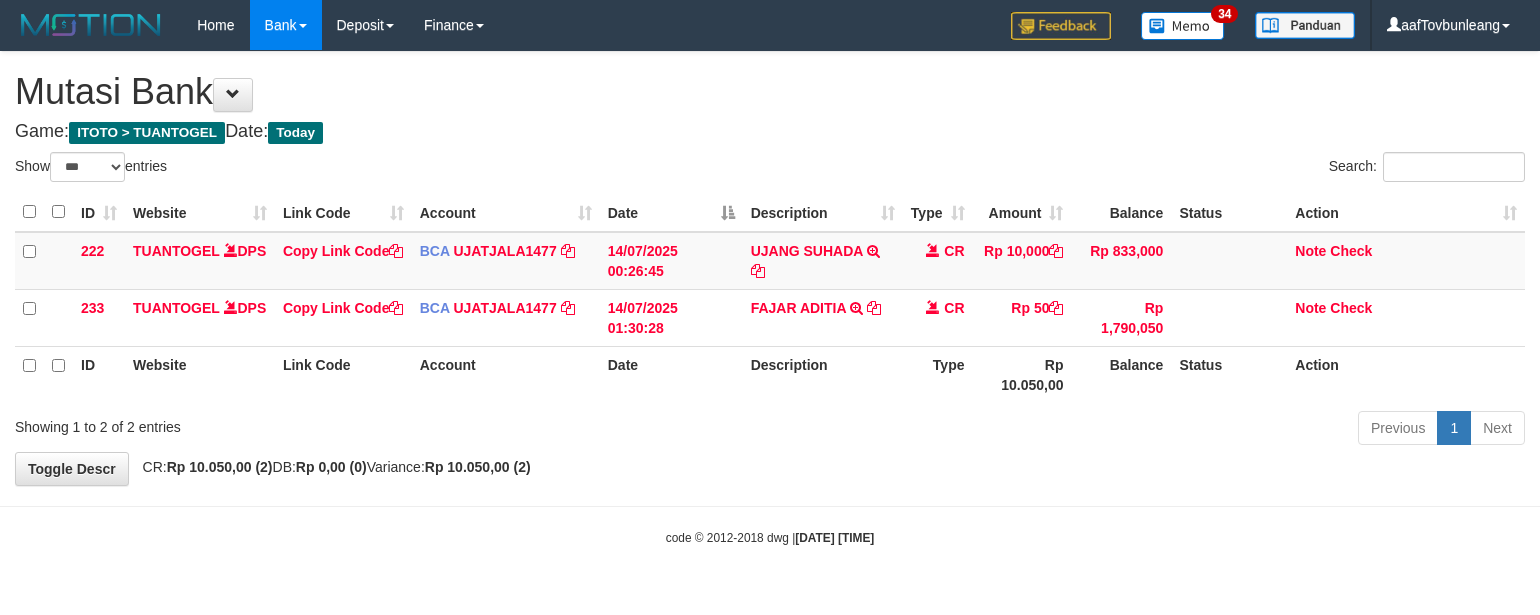 select on "***" 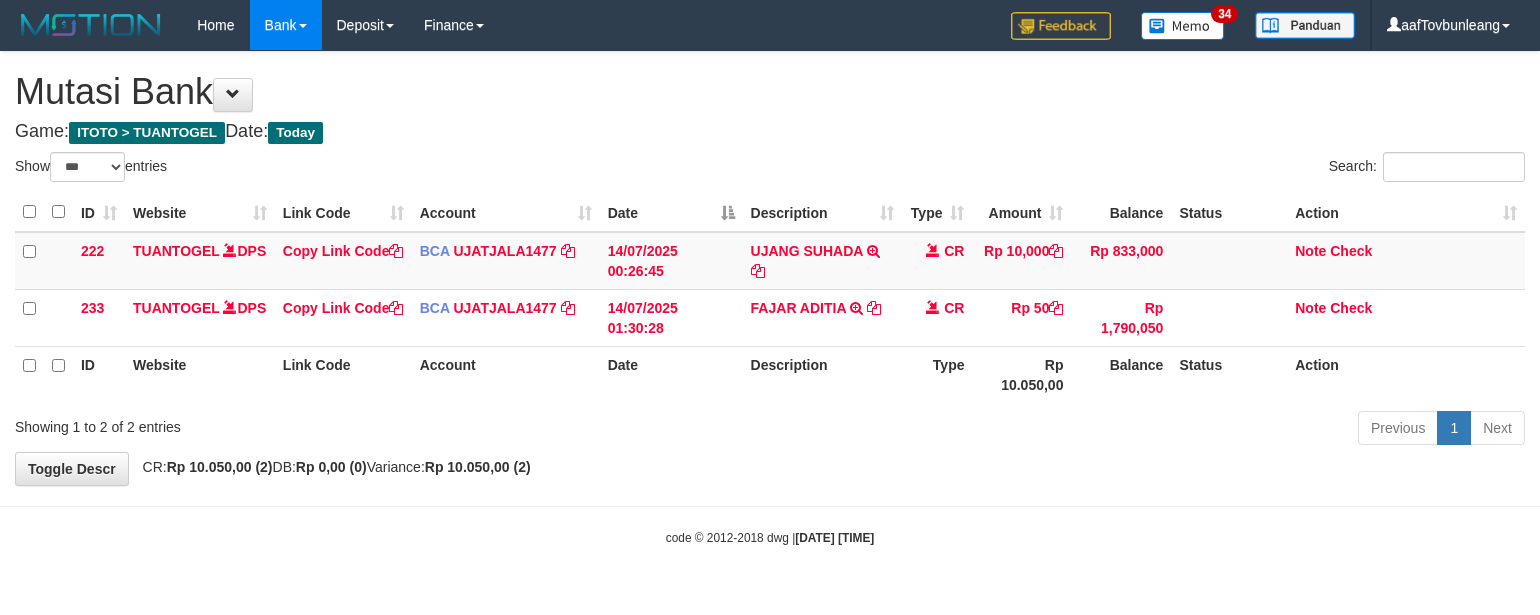 scroll, scrollTop: 0, scrollLeft: 0, axis: both 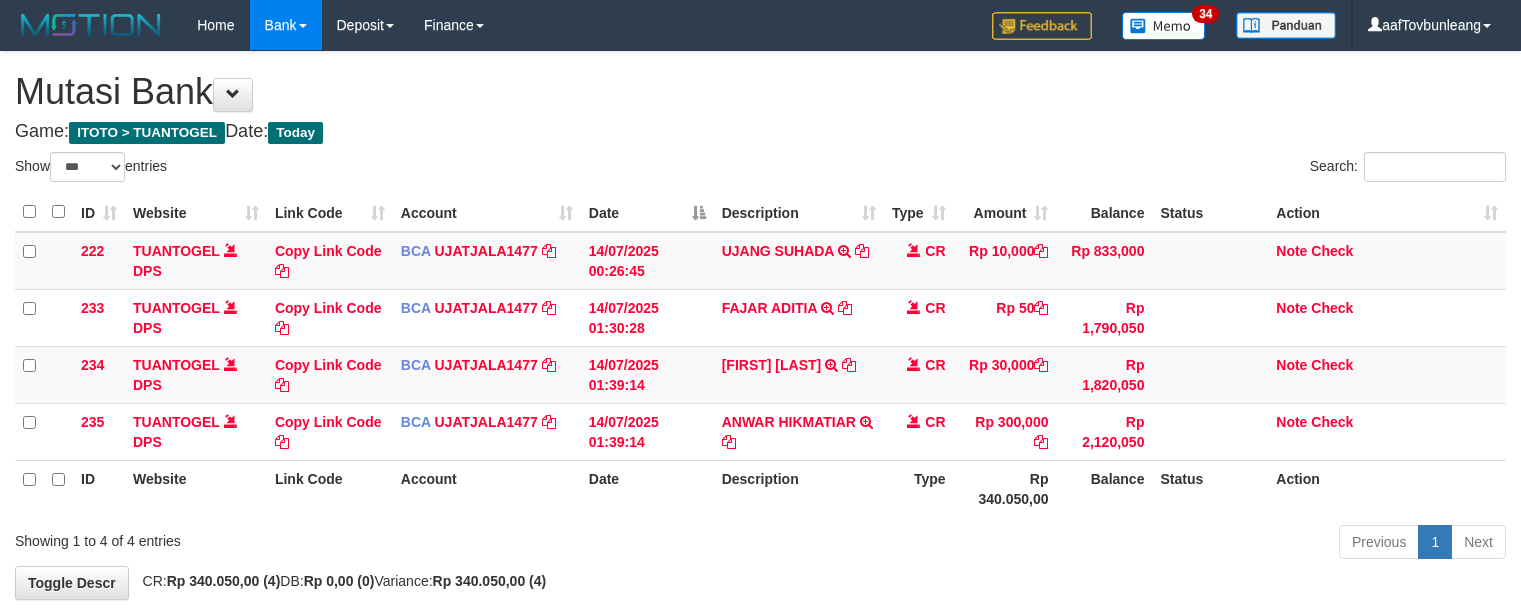 select on "***" 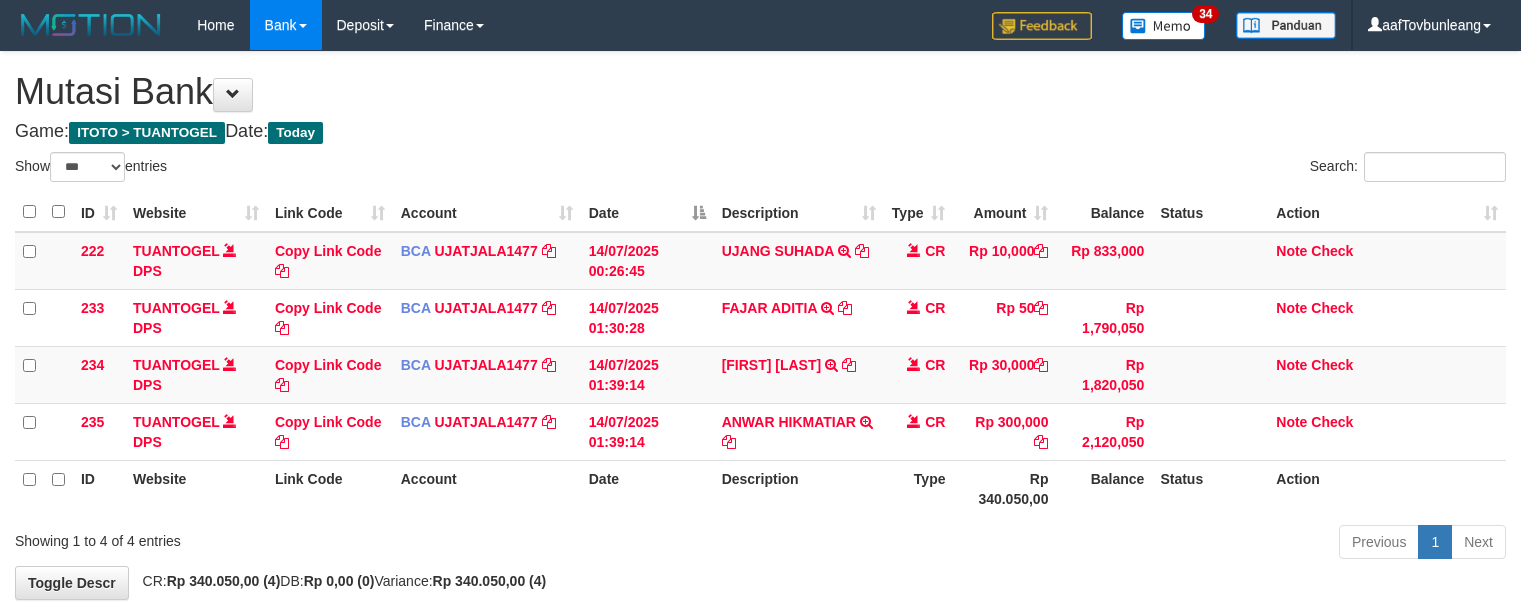 scroll, scrollTop: 0, scrollLeft: 0, axis: both 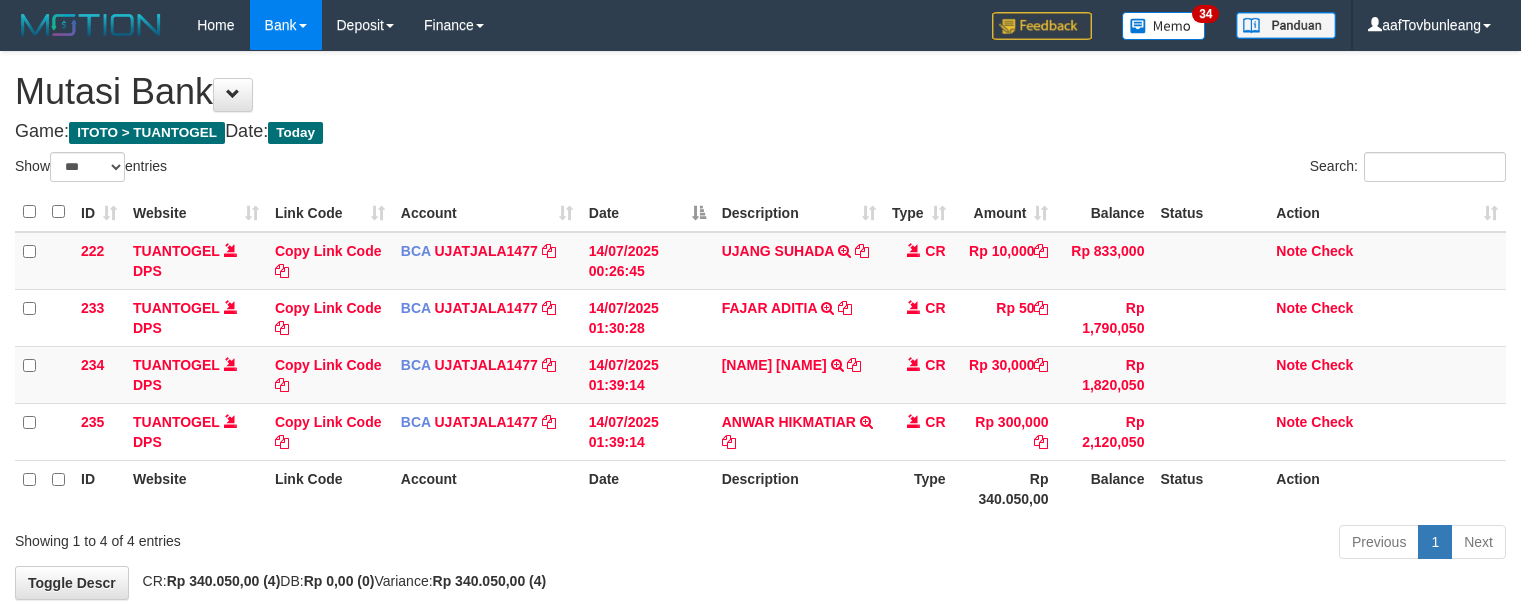 select on "***" 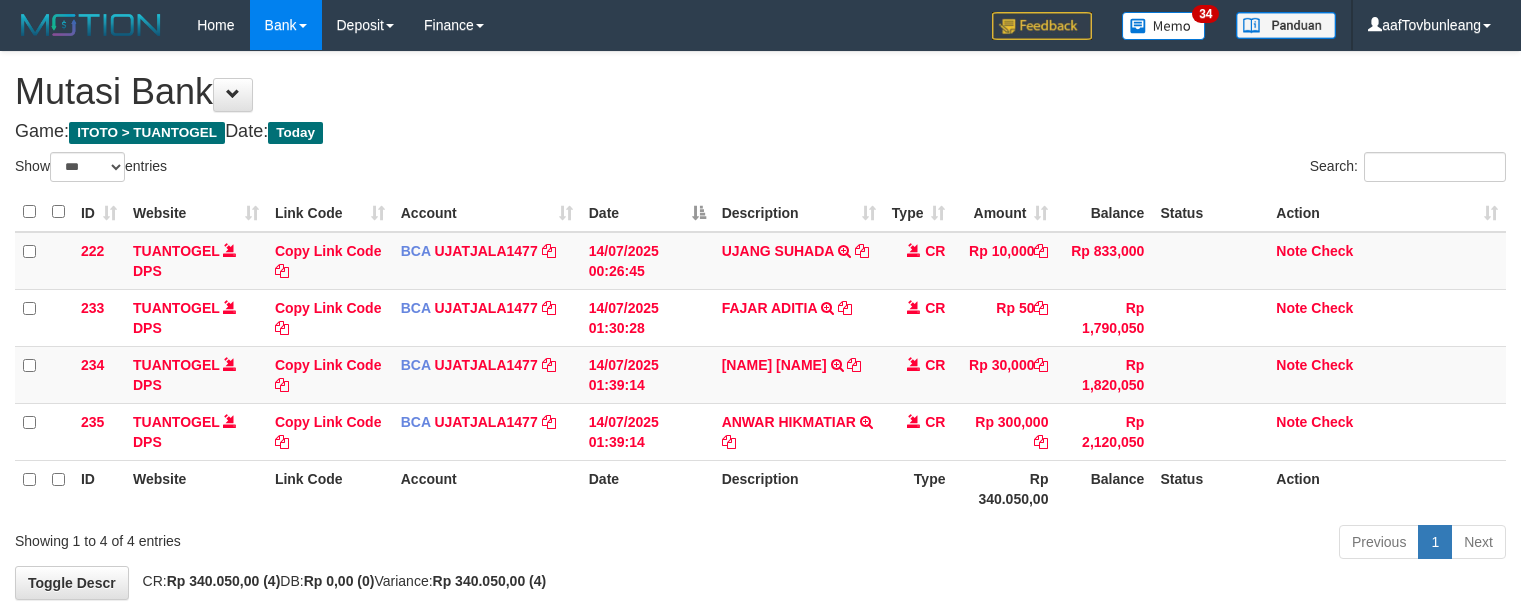 scroll, scrollTop: 0, scrollLeft: 0, axis: both 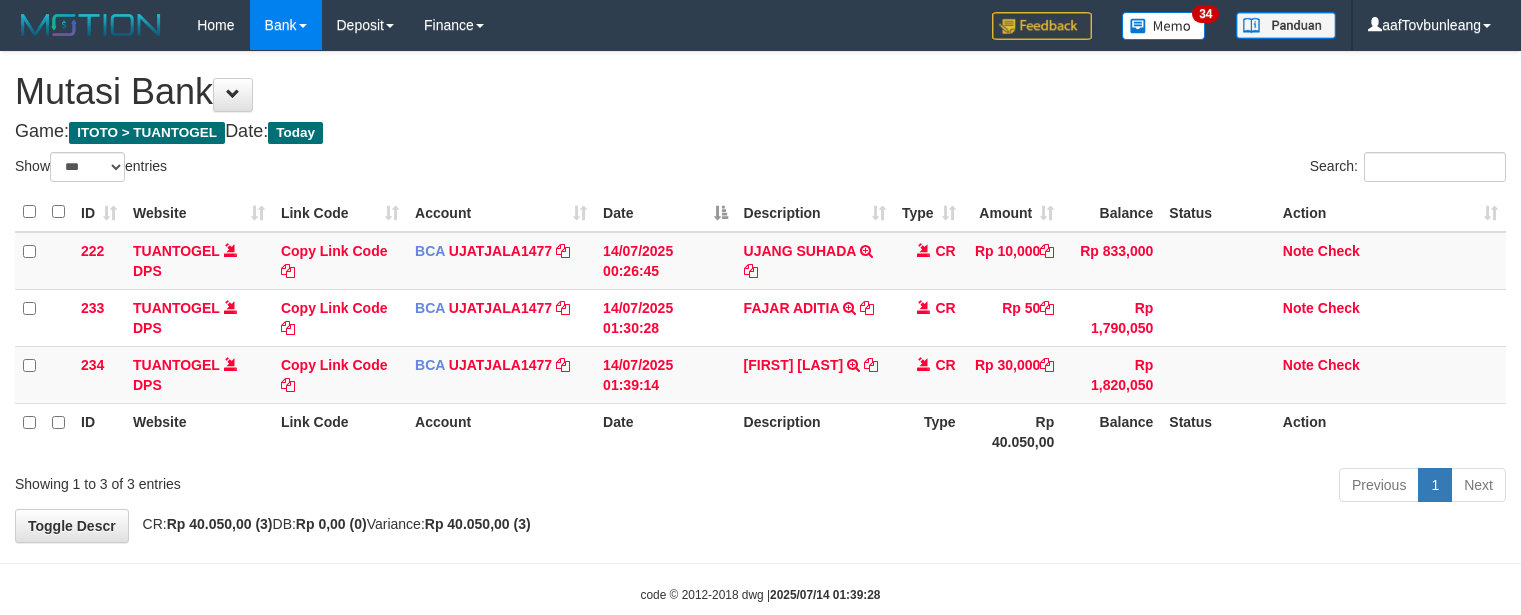 select on "***" 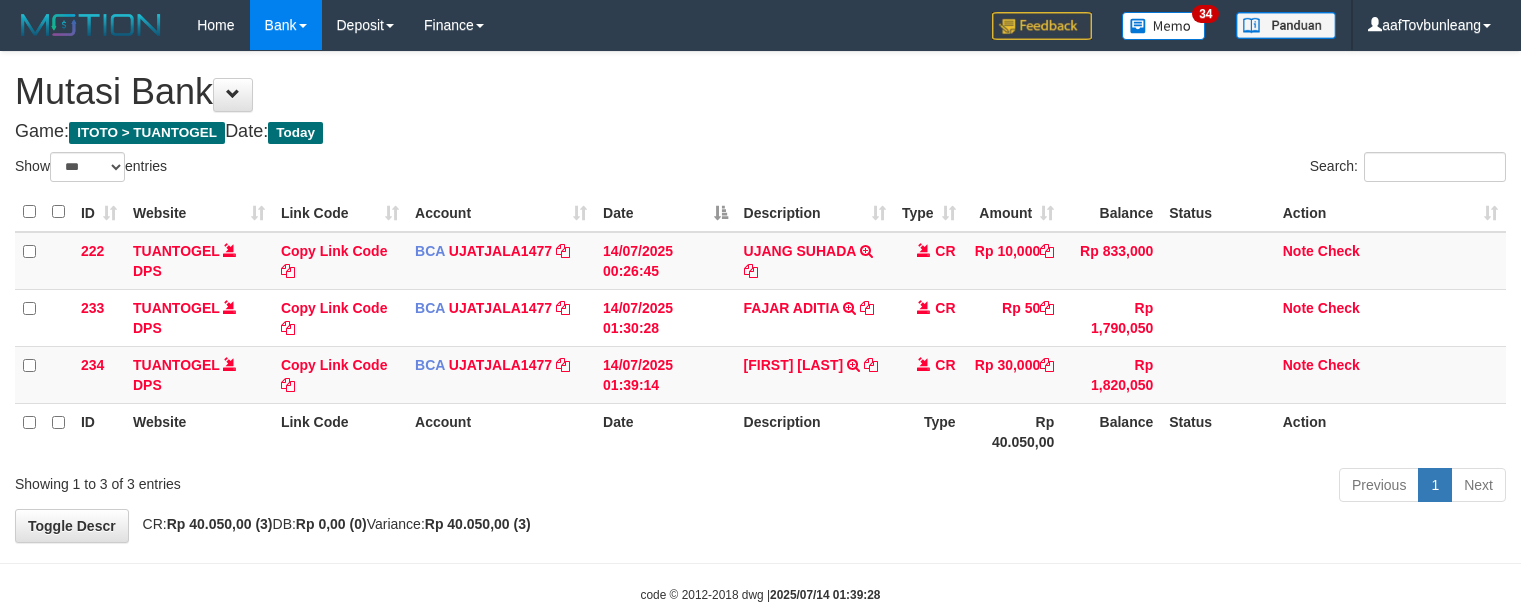 scroll, scrollTop: 0, scrollLeft: 0, axis: both 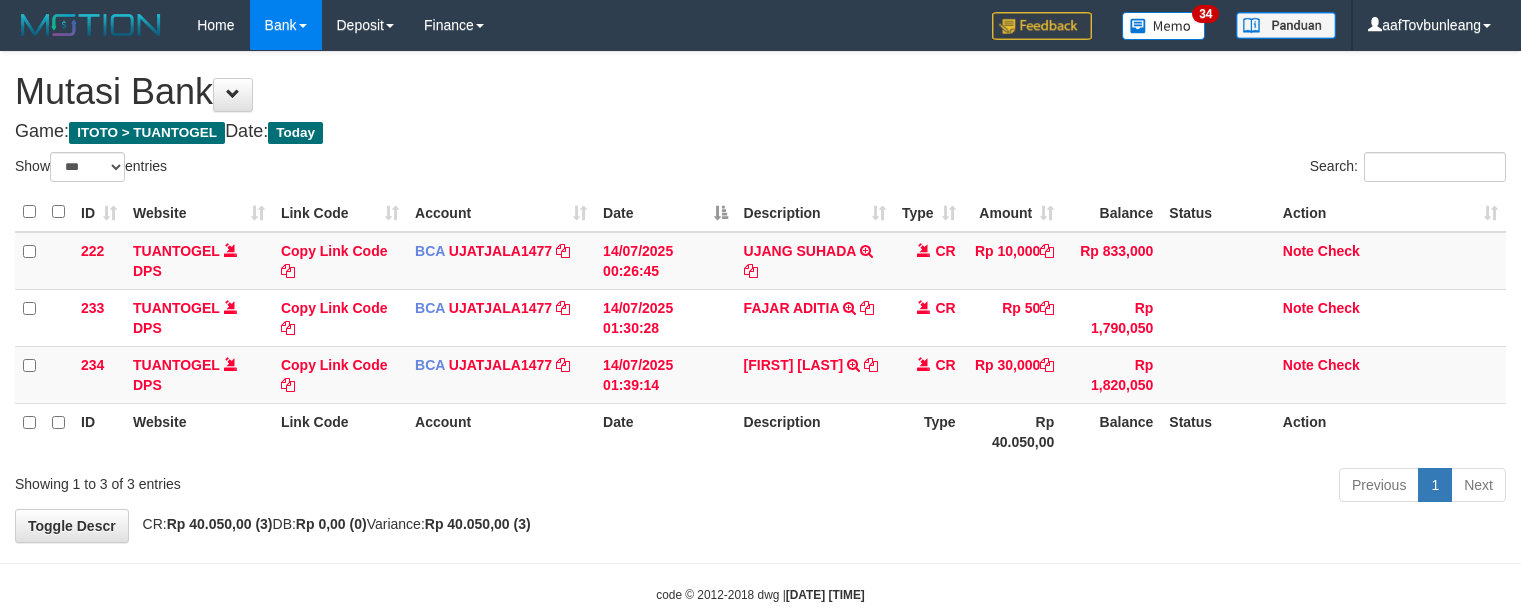 select on "***" 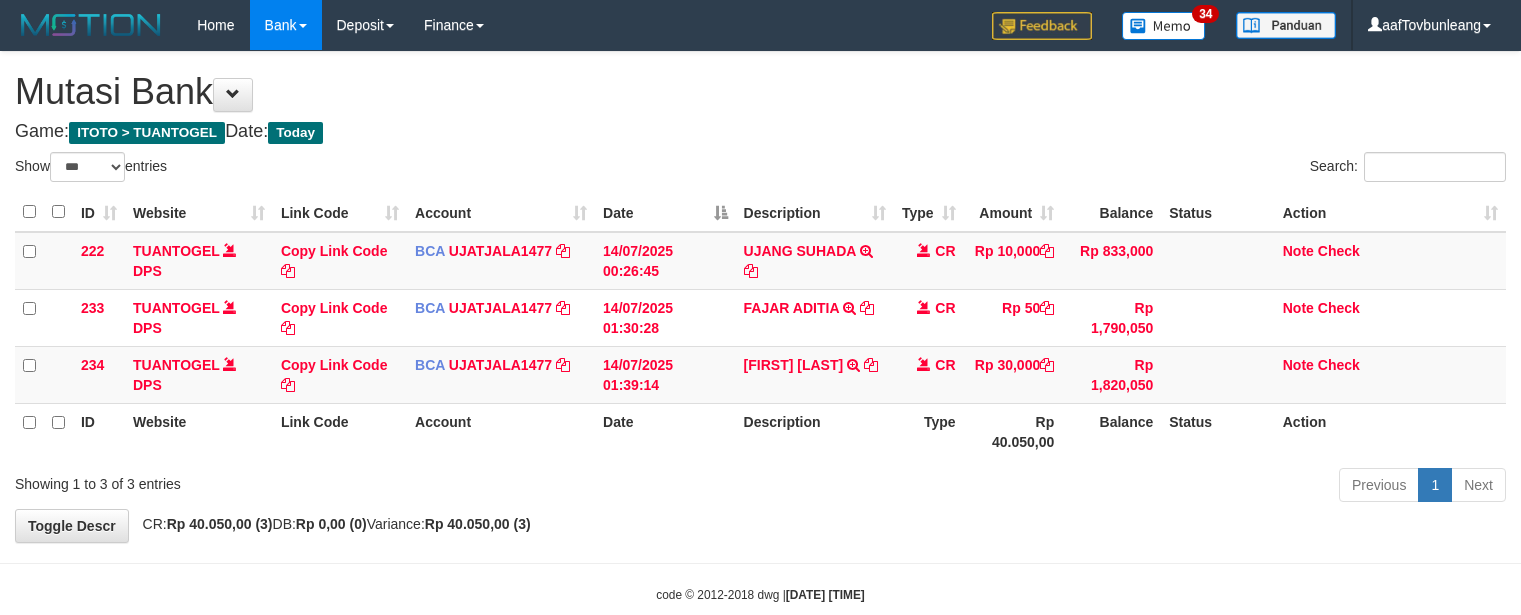 scroll, scrollTop: 0, scrollLeft: 0, axis: both 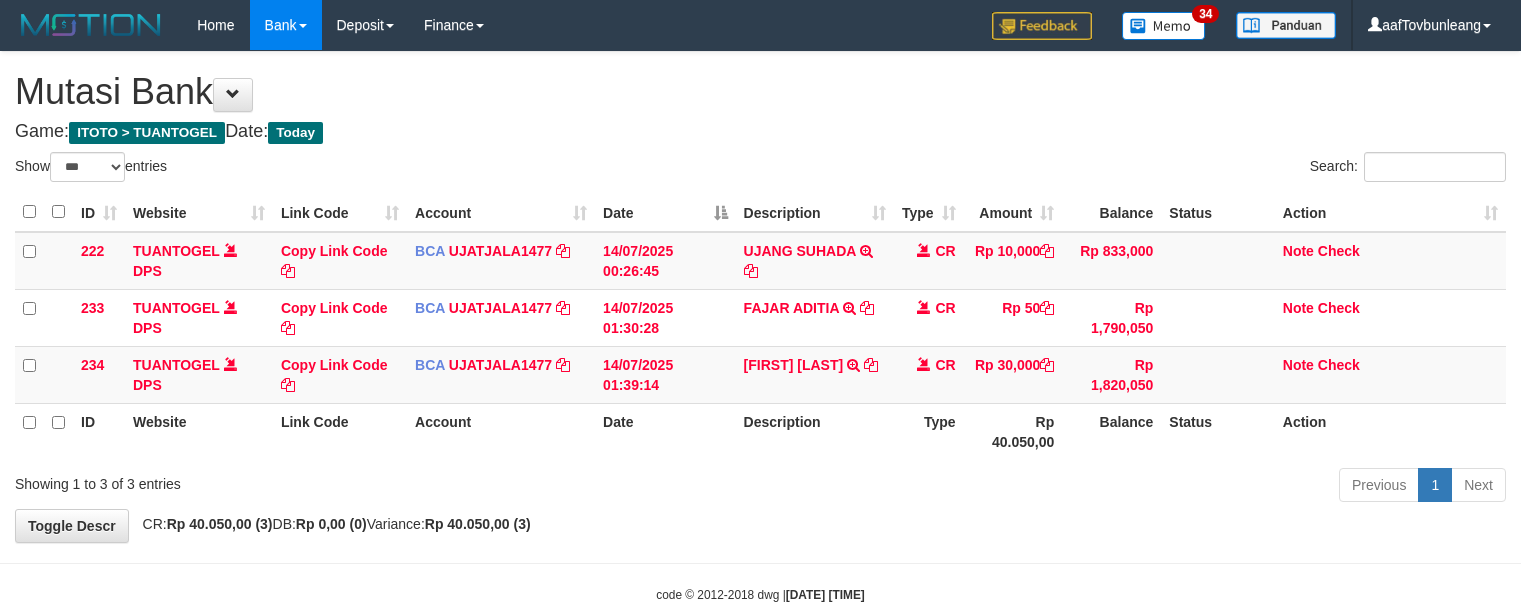 select on "***" 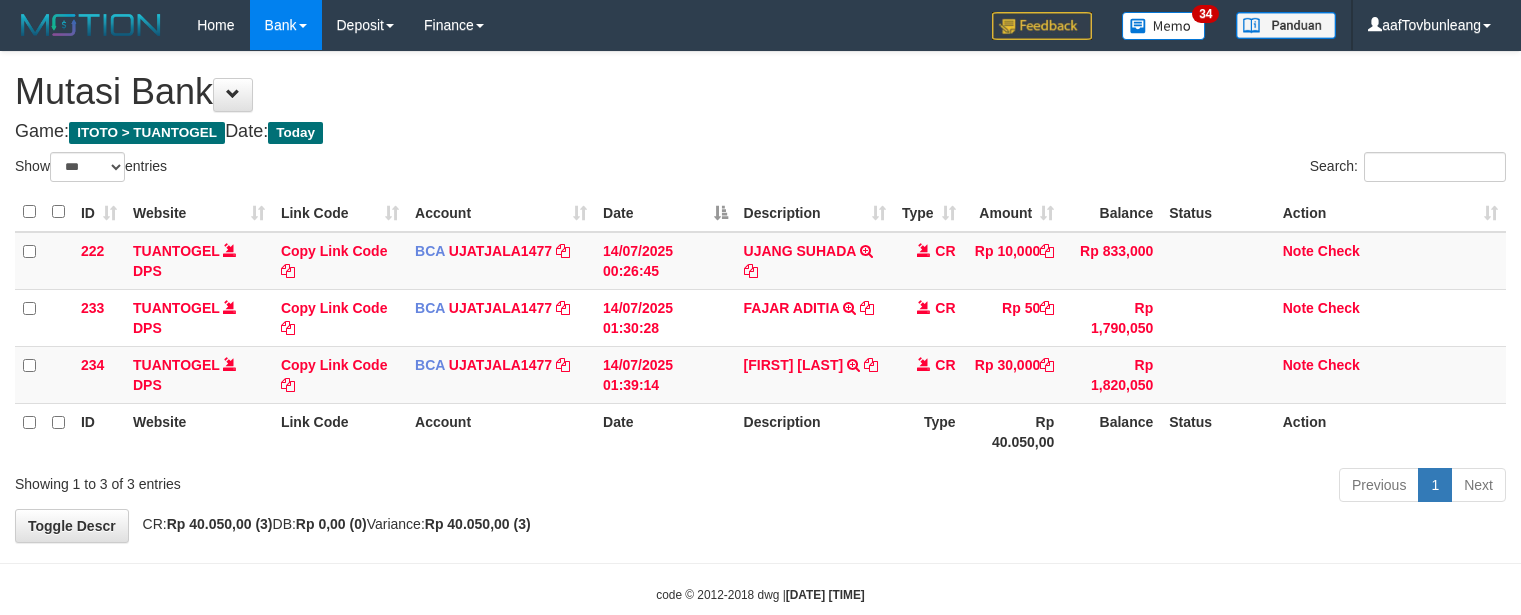 scroll, scrollTop: 0, scrollLeft: 0, axis: both 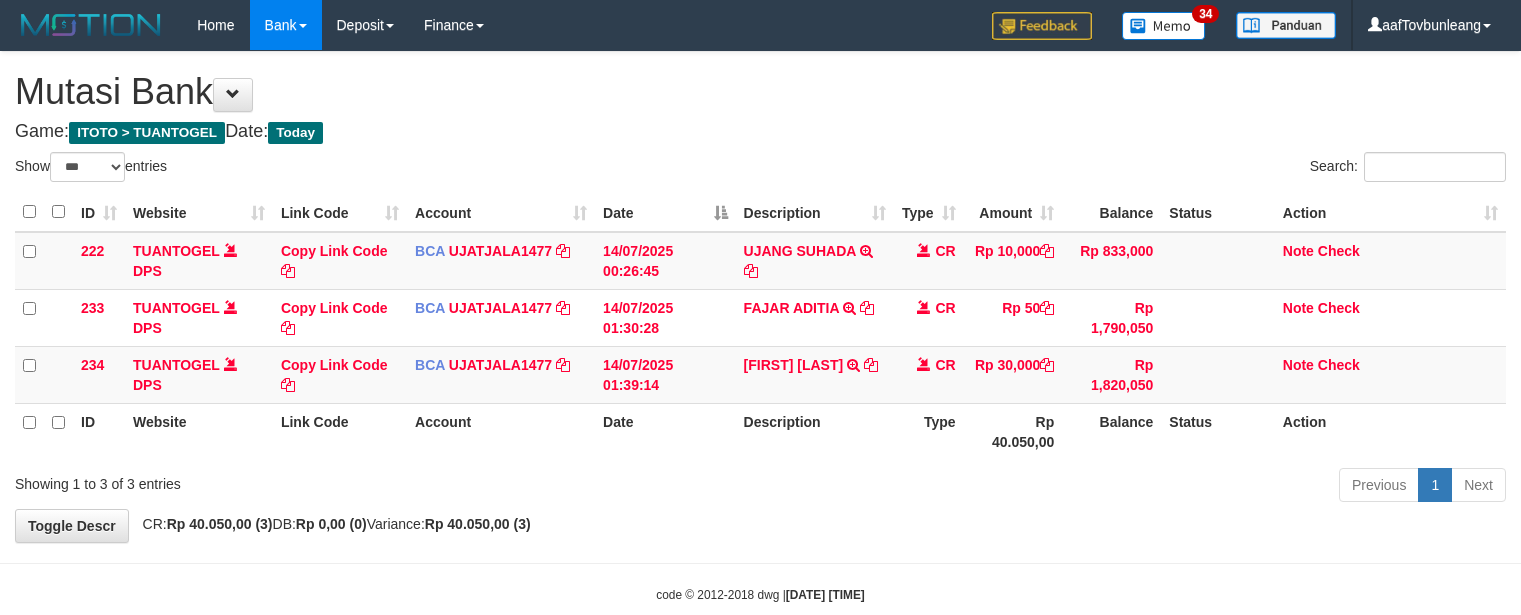 select on "***" 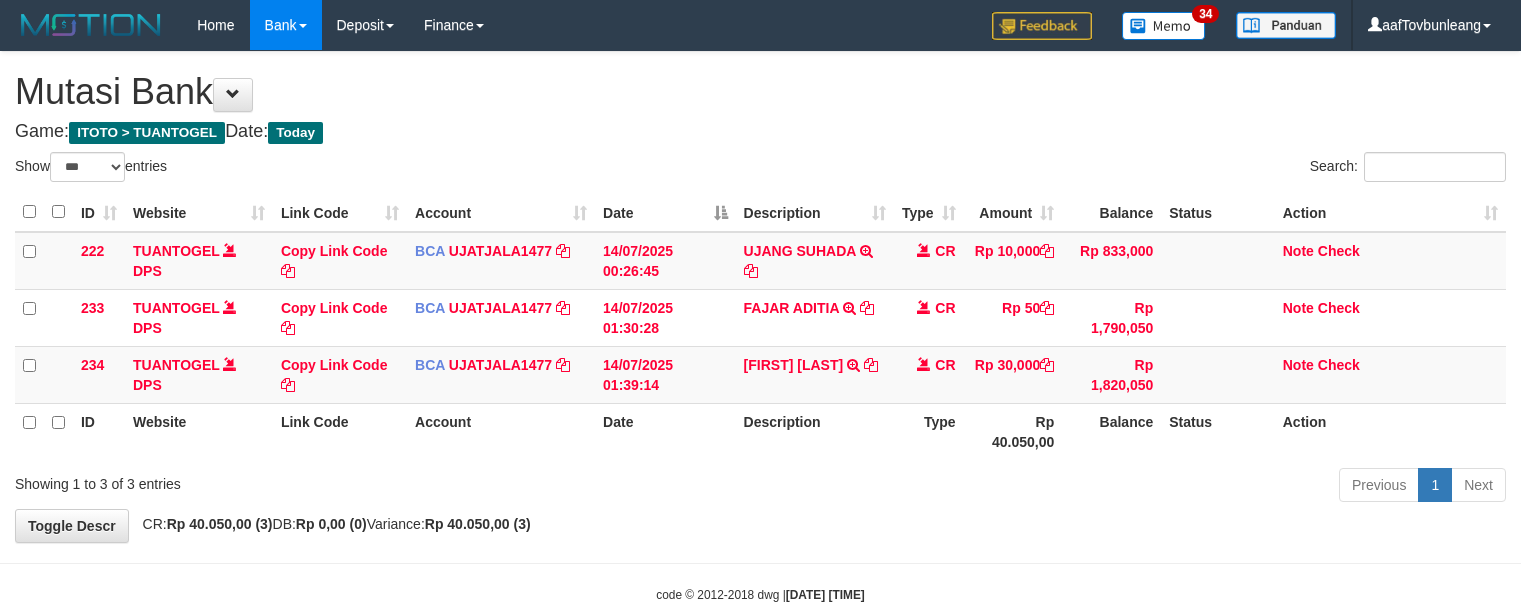 scroll, scrollTop: 0, scrollLeft: 0, axis: both 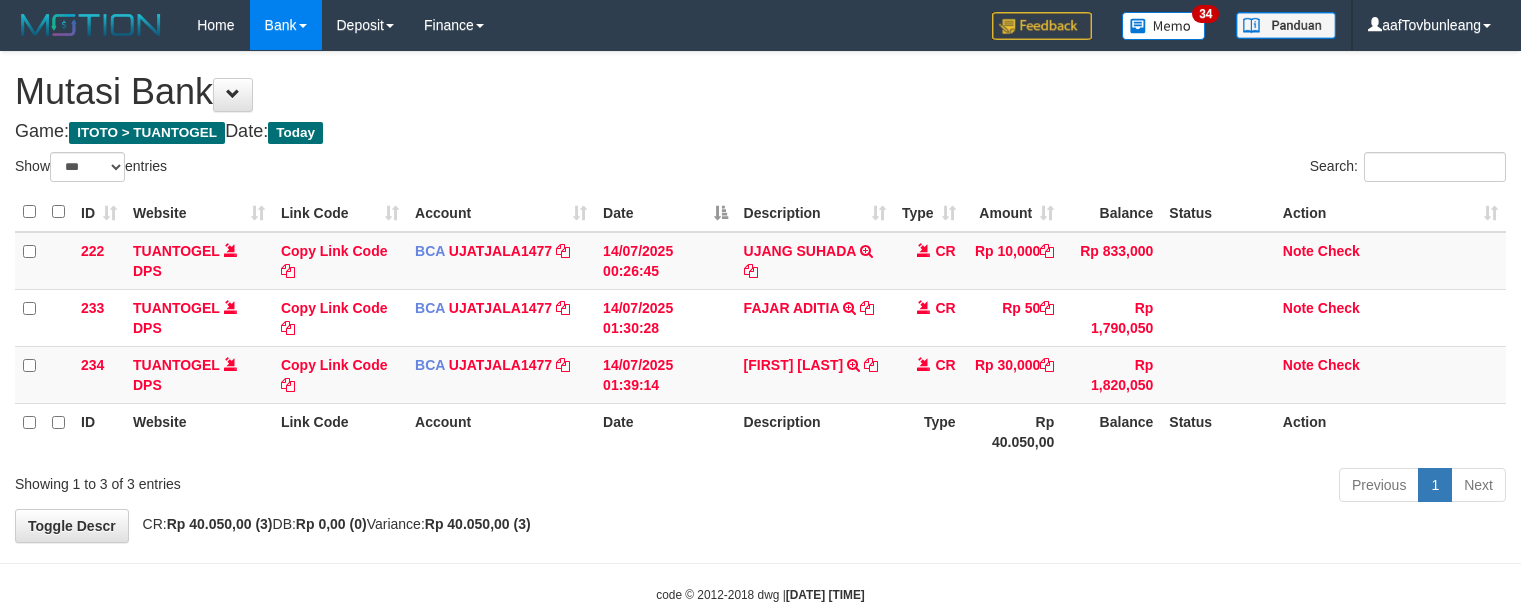 select on "***" 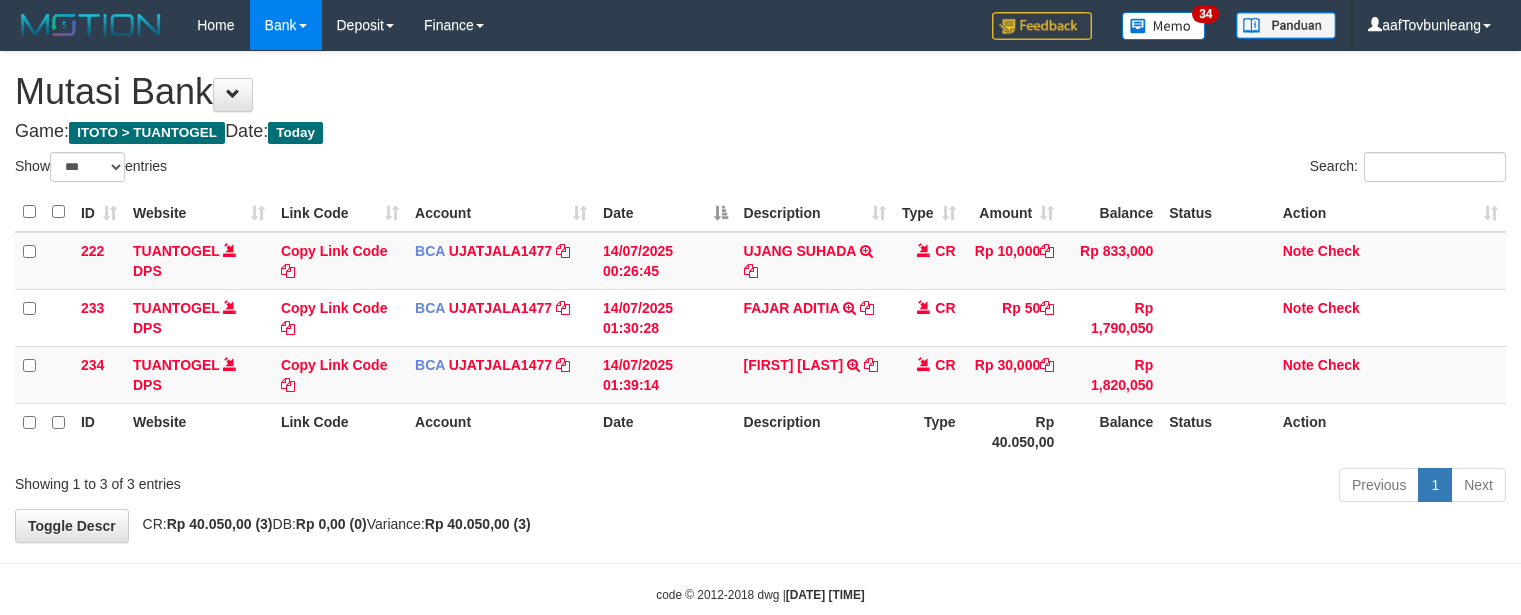 scroll, scrollTop: 0, scrollLeft: 0, axis: both 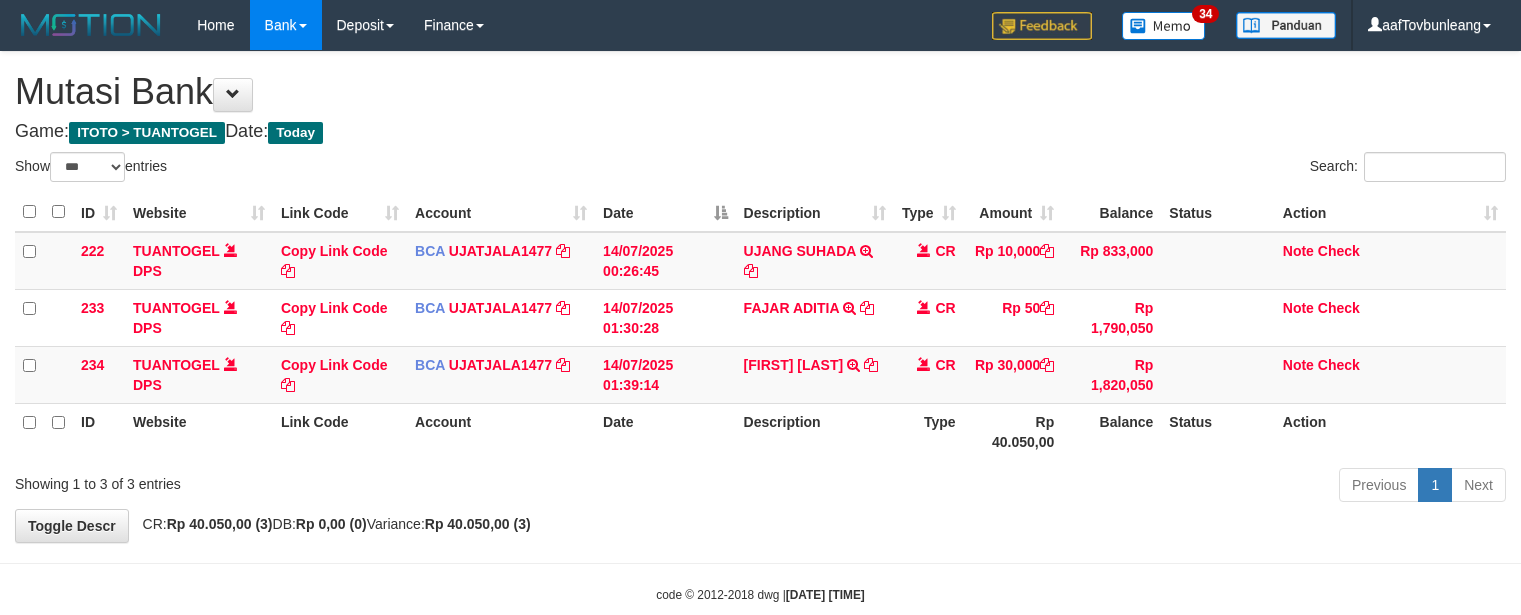 select on "***" 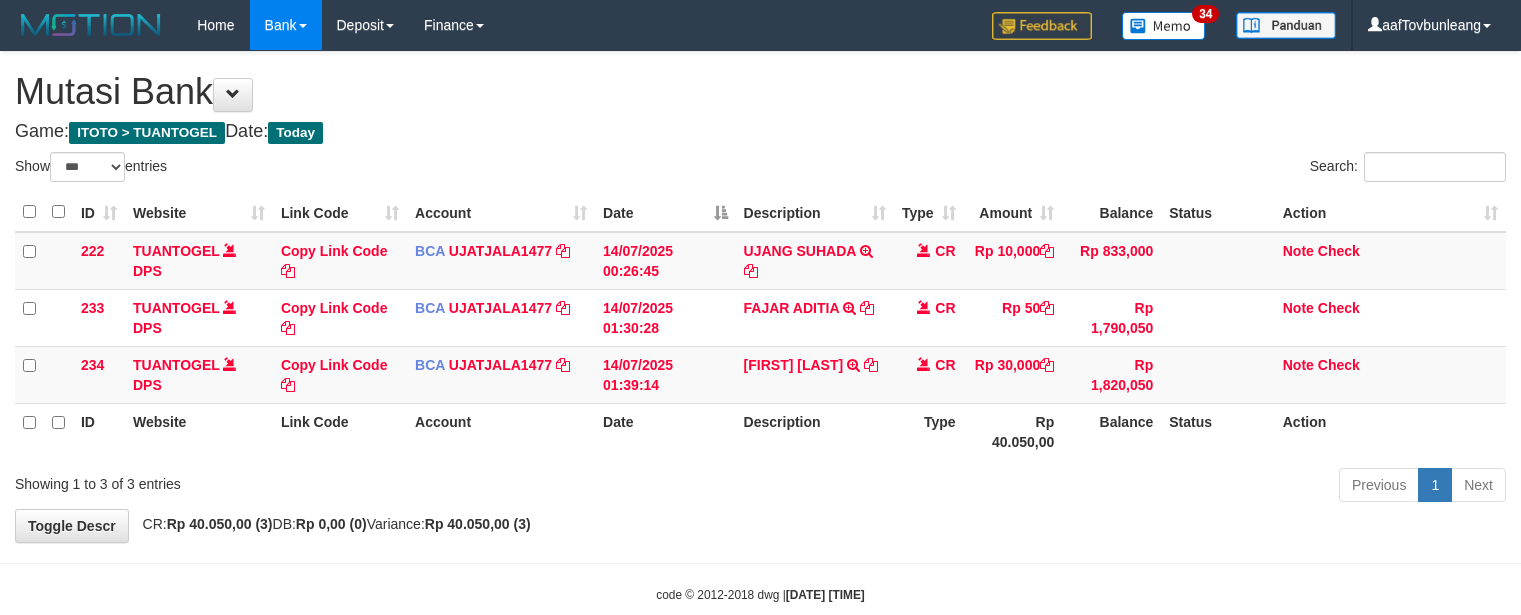 scroll, scrollTop: 0, scrollLeft: 0, axis: both 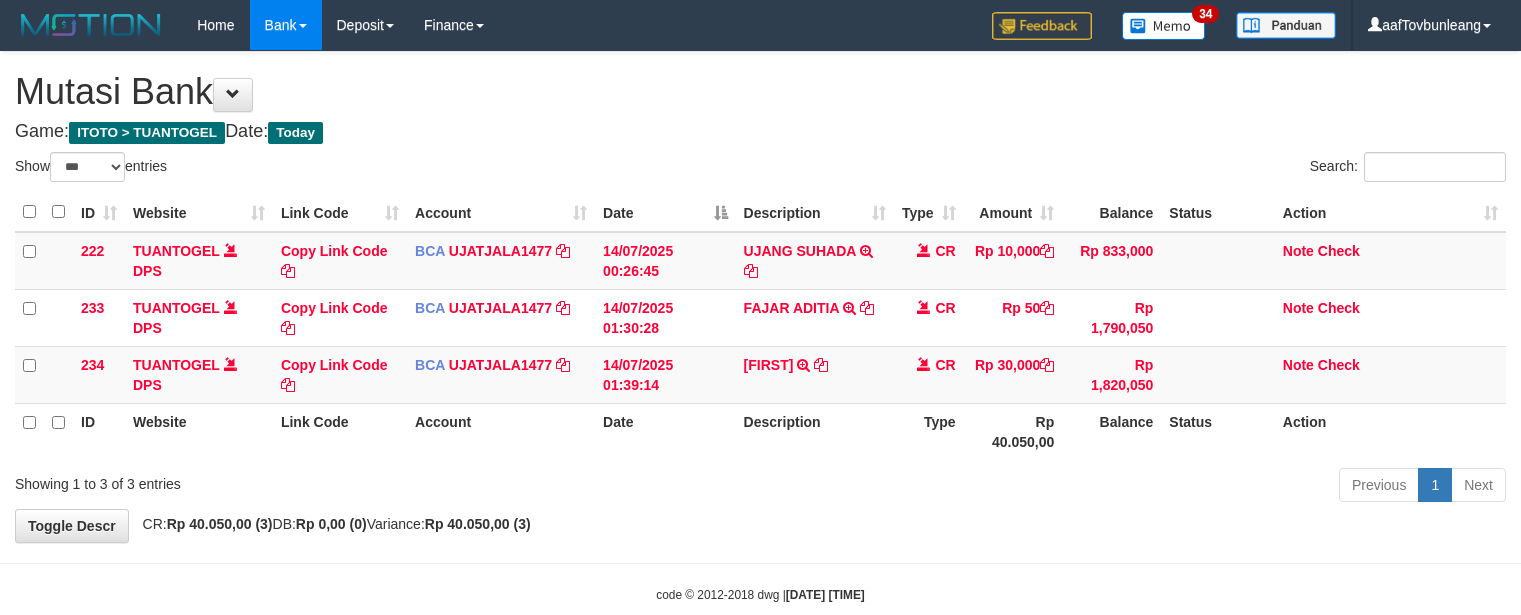 select on "***" 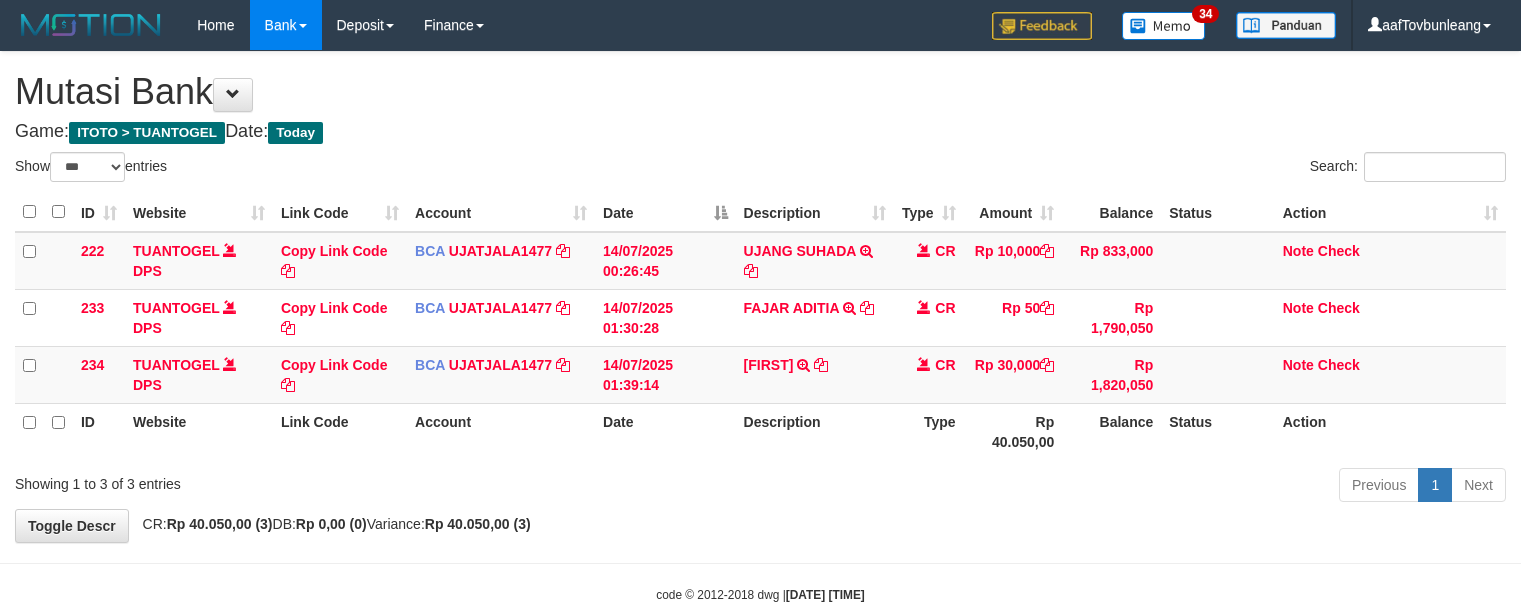 scroll, scrollTop: 0, scrollLeft: 0, axis: both 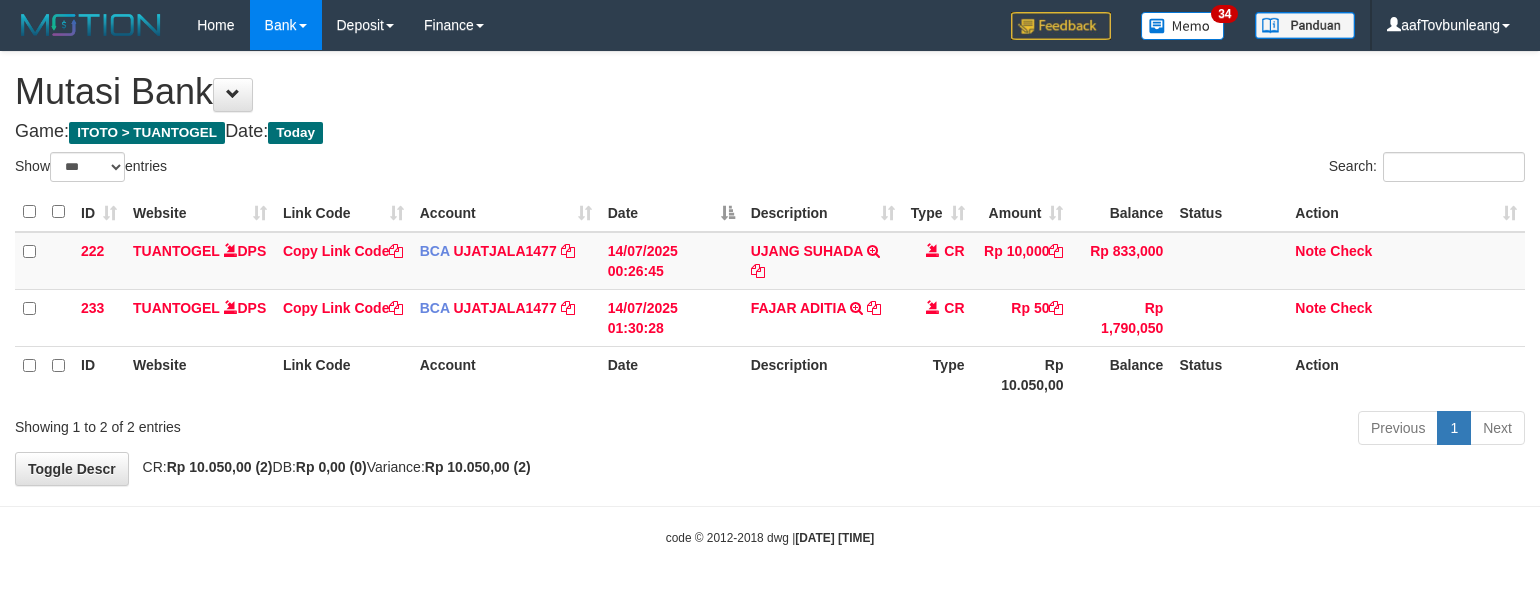 select on "***" 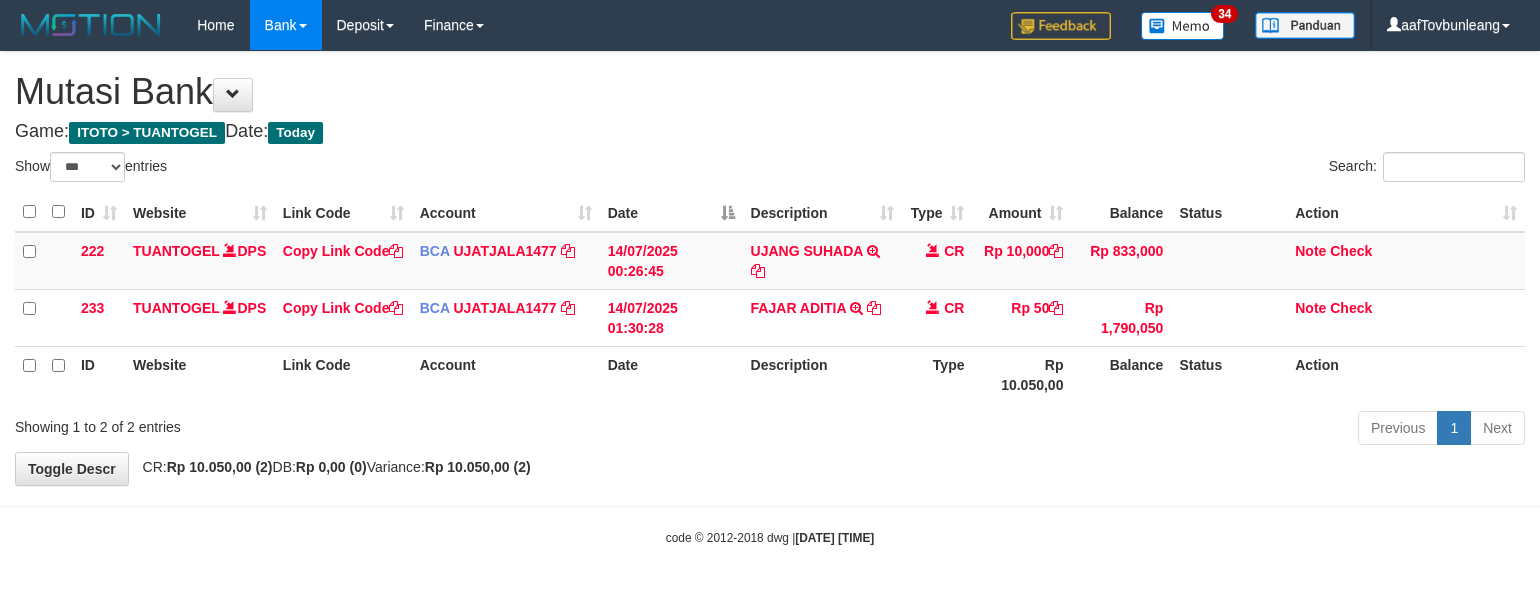 scroll, scrollTop: 0, scrollLeft: 0, axis: both 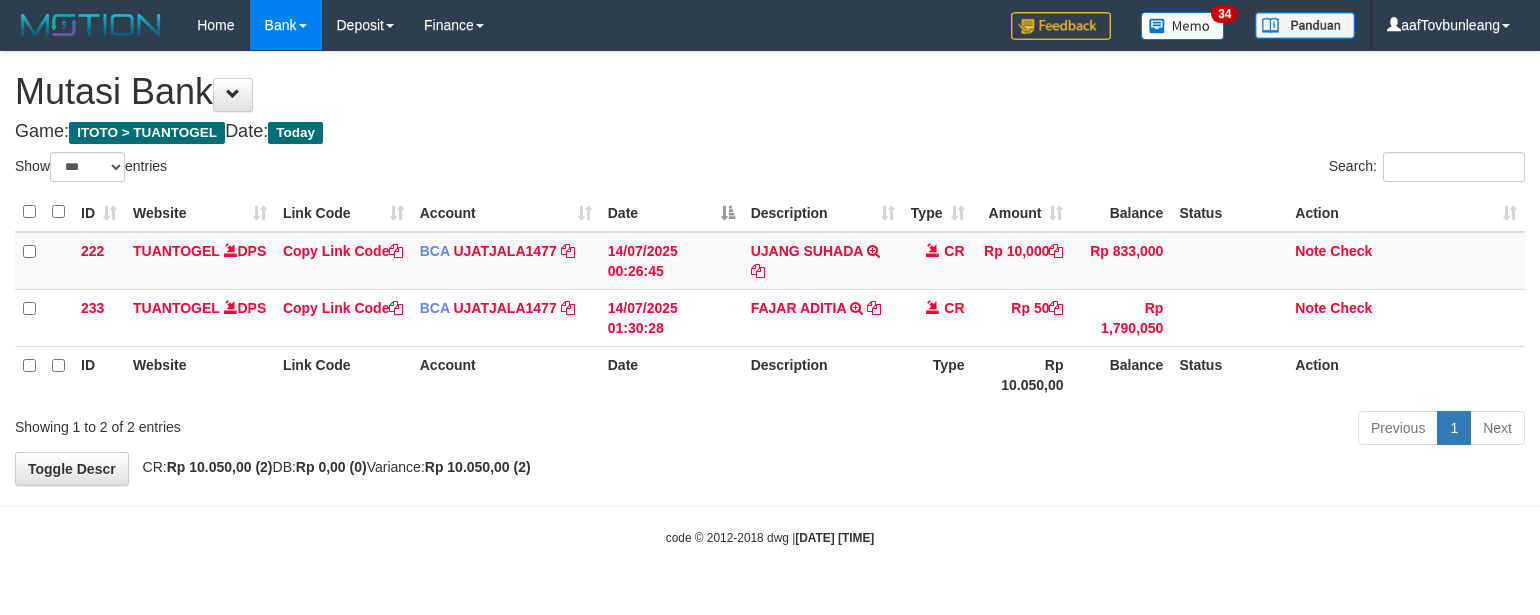 select on "***" 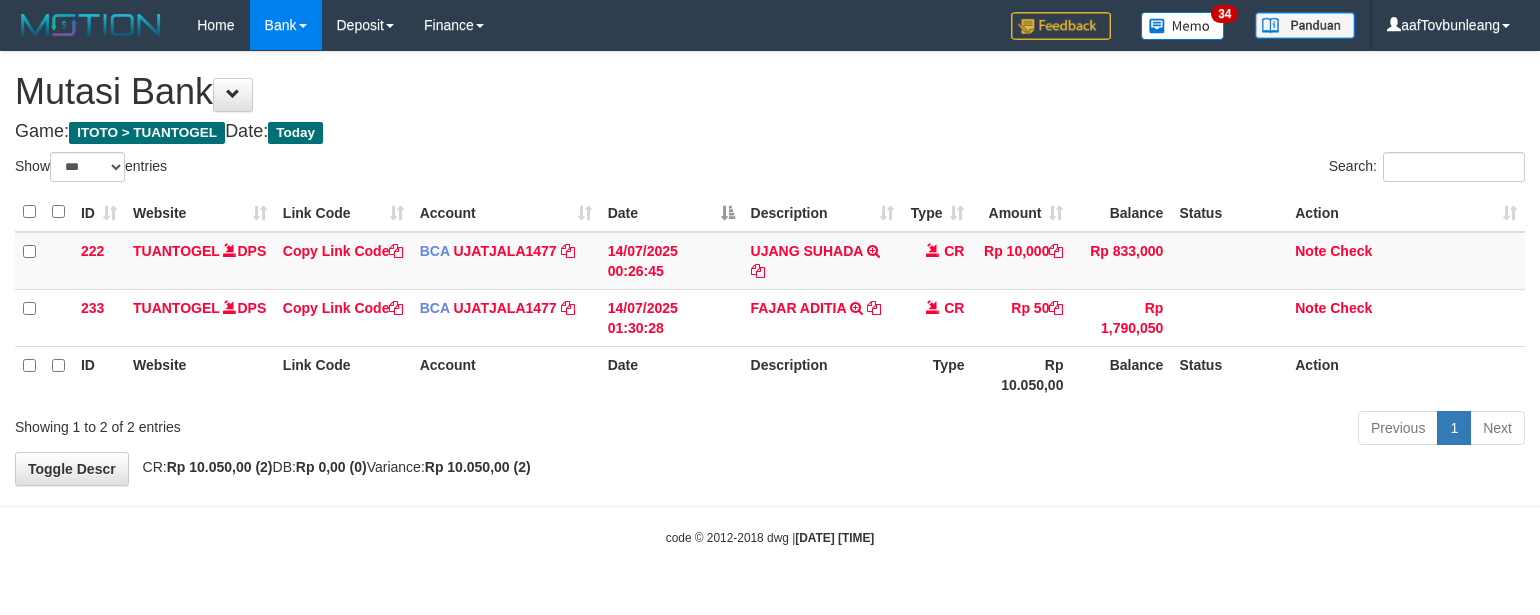 scroll, scrollTop: 0, scrollLeft: 0, axis: both 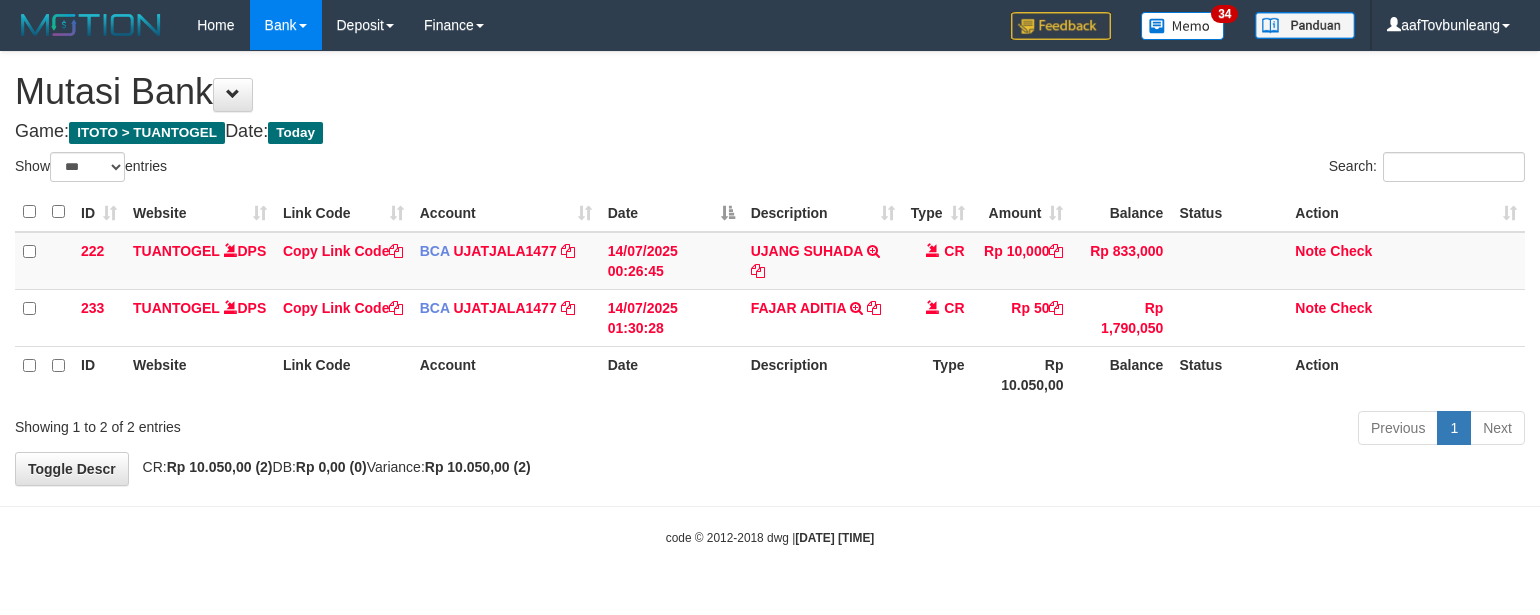 select on "***" 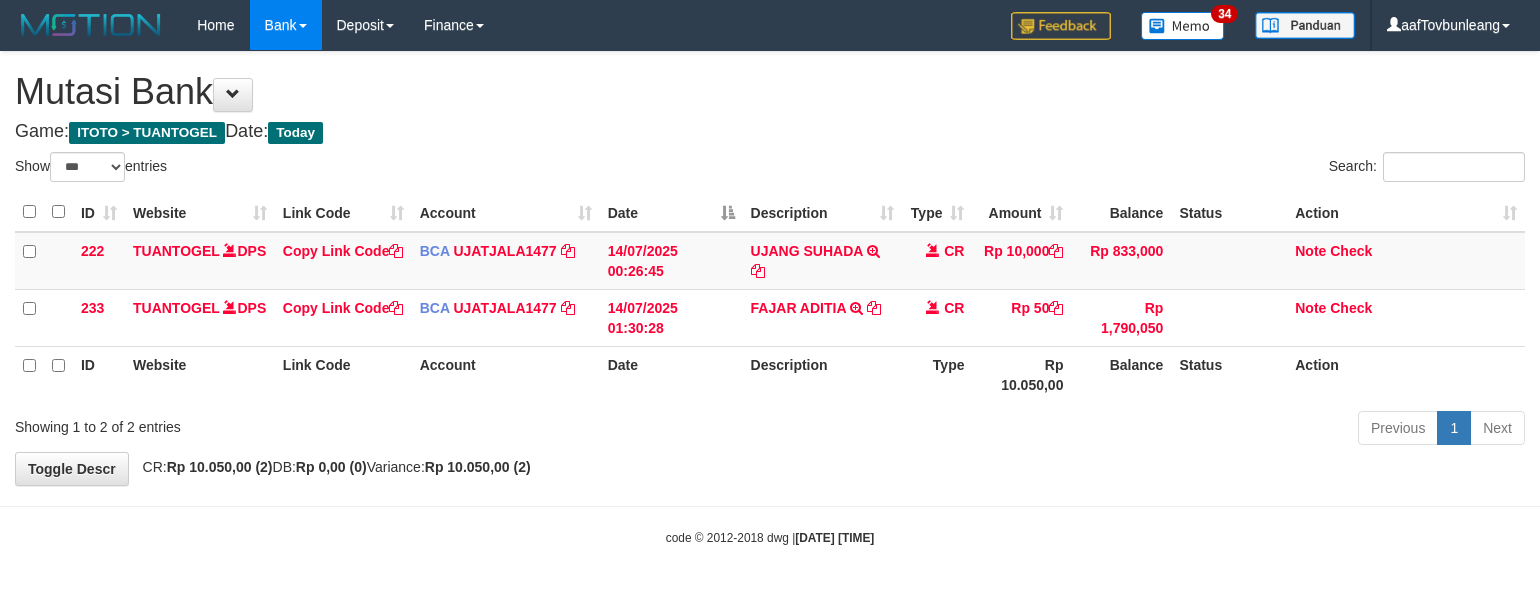 scroll, scrollTop: 0, scrollLeft: 0, axis: both 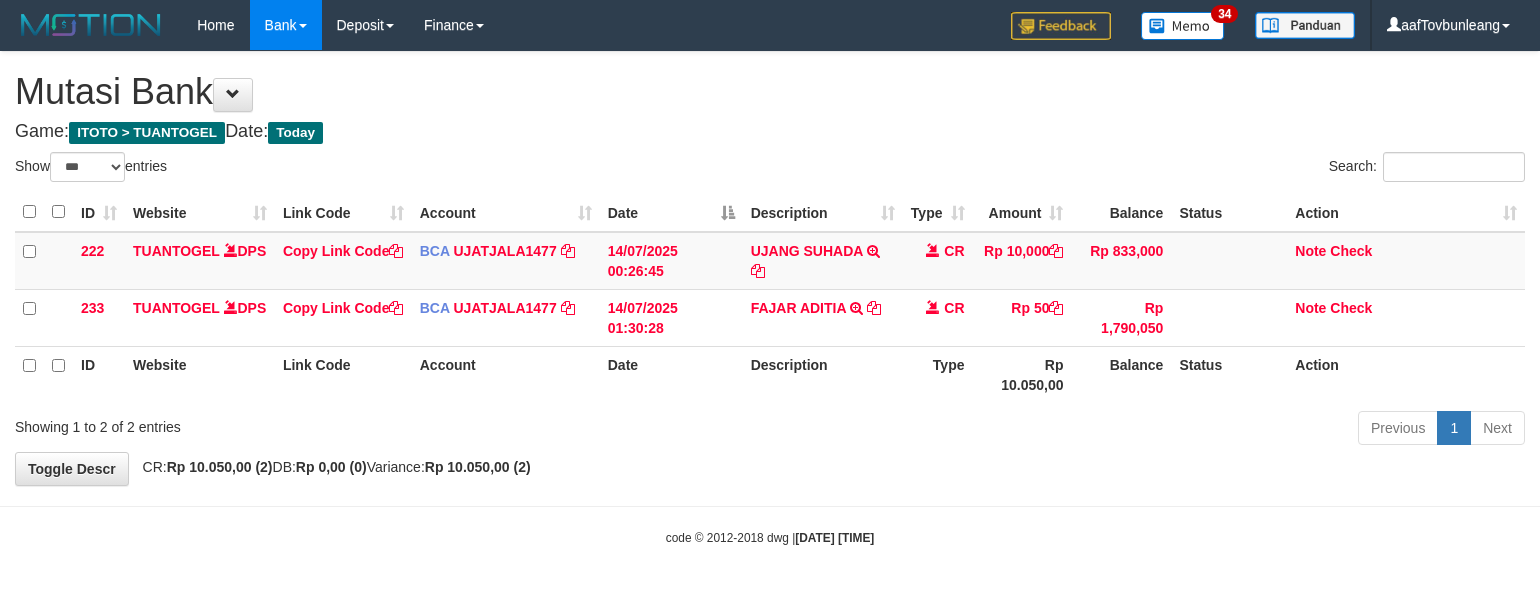 select on "***" 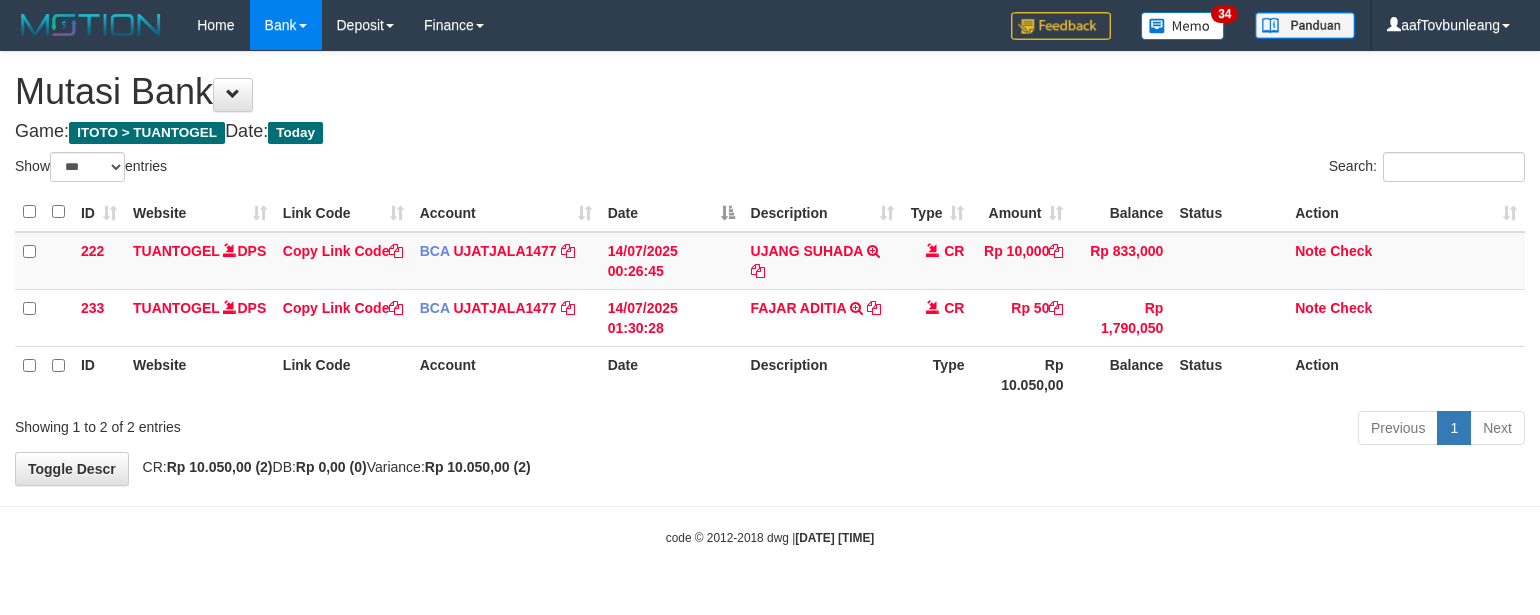 scroll, scrollTop: 0, scrollLeft: 0, axis: both 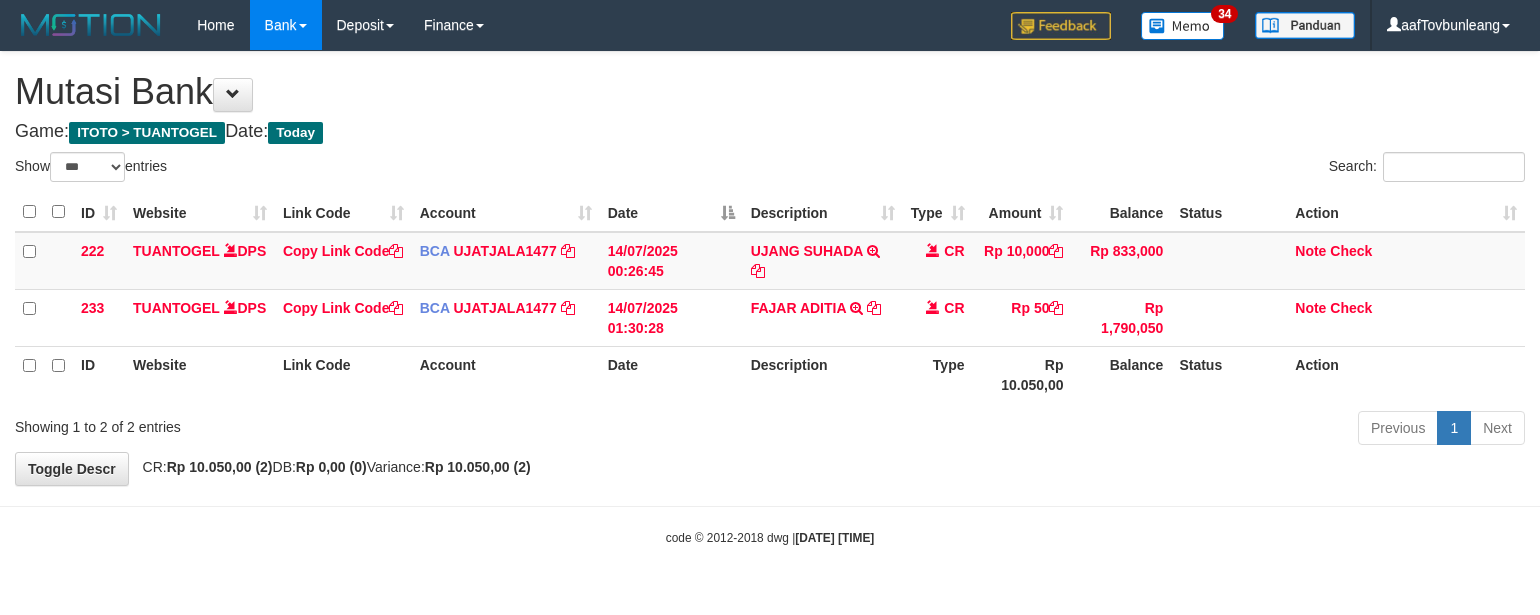 select on "***" 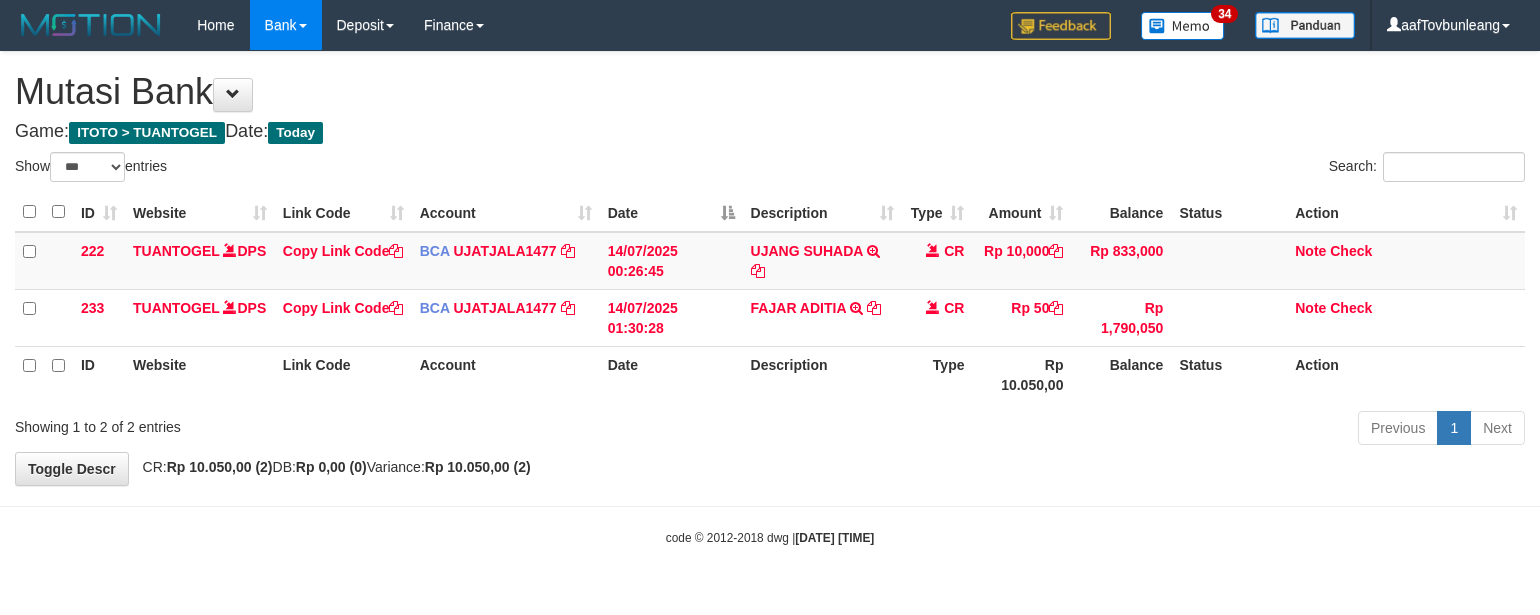scroll, scrollTop: 0, scrollLeft: 0, axis: both 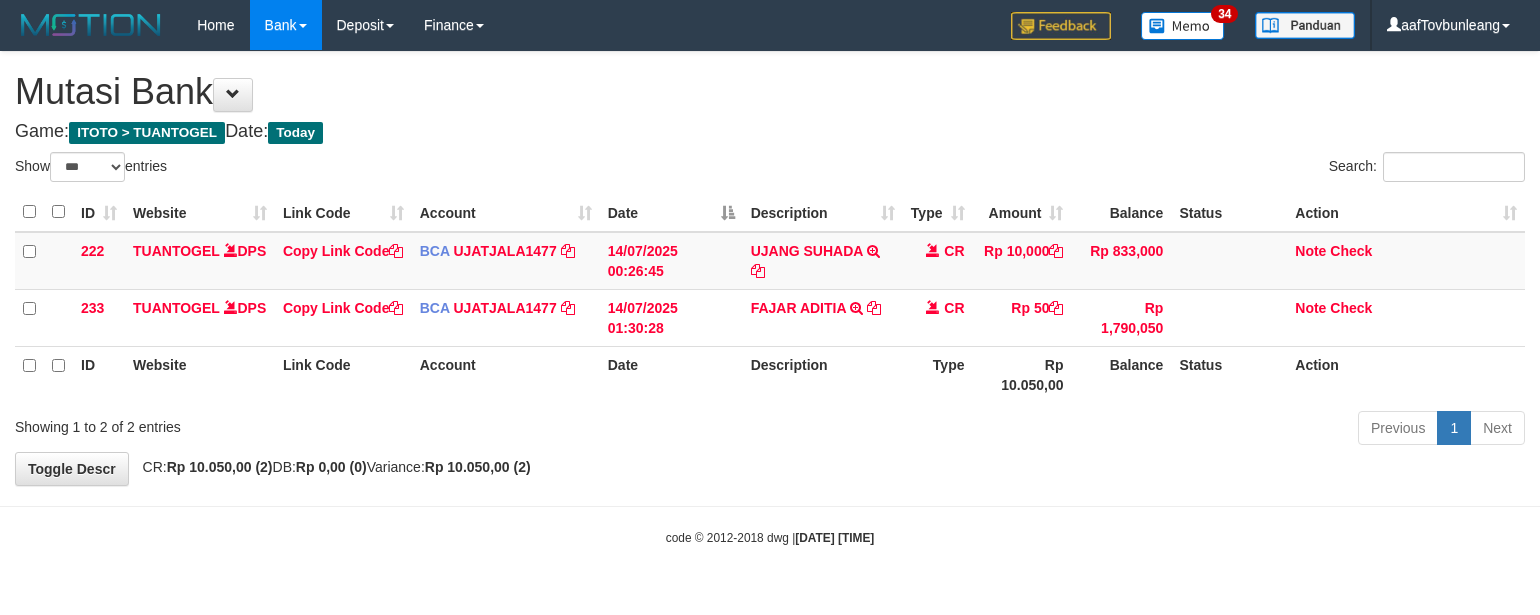 select on "***" 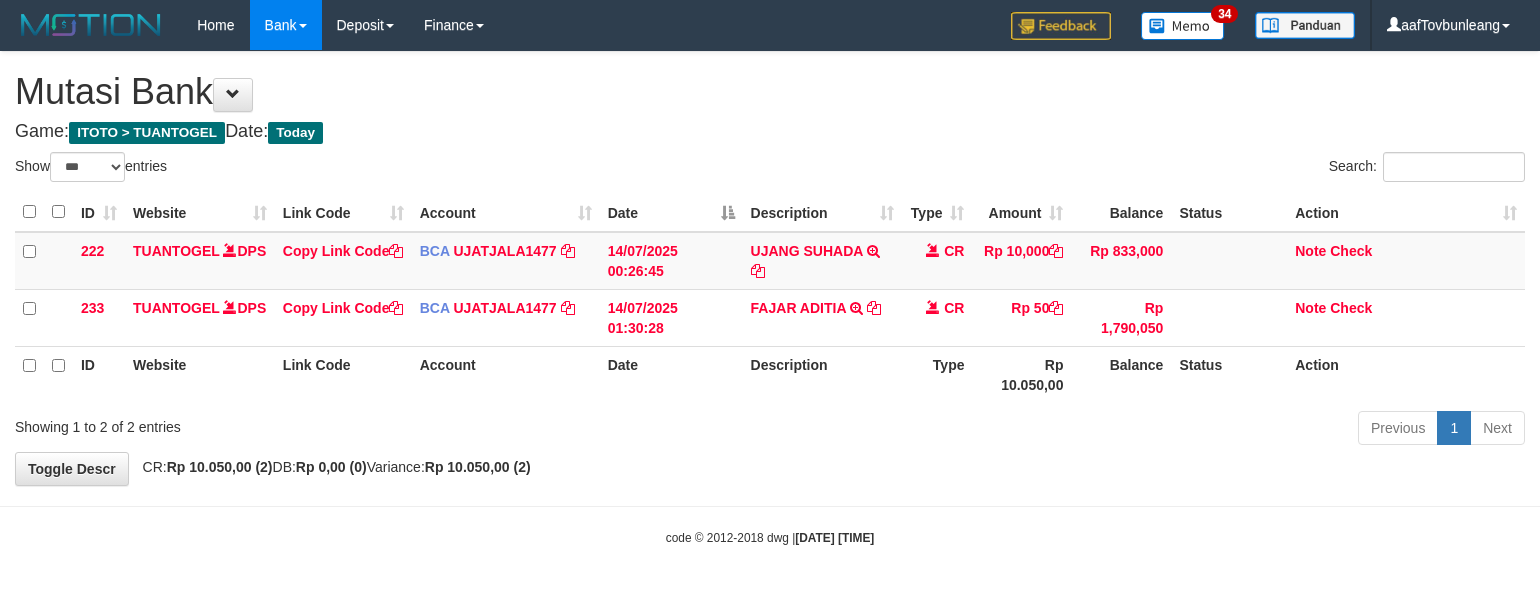 scroll, scrollTop: 0, scrollLeft: 0, axis: both 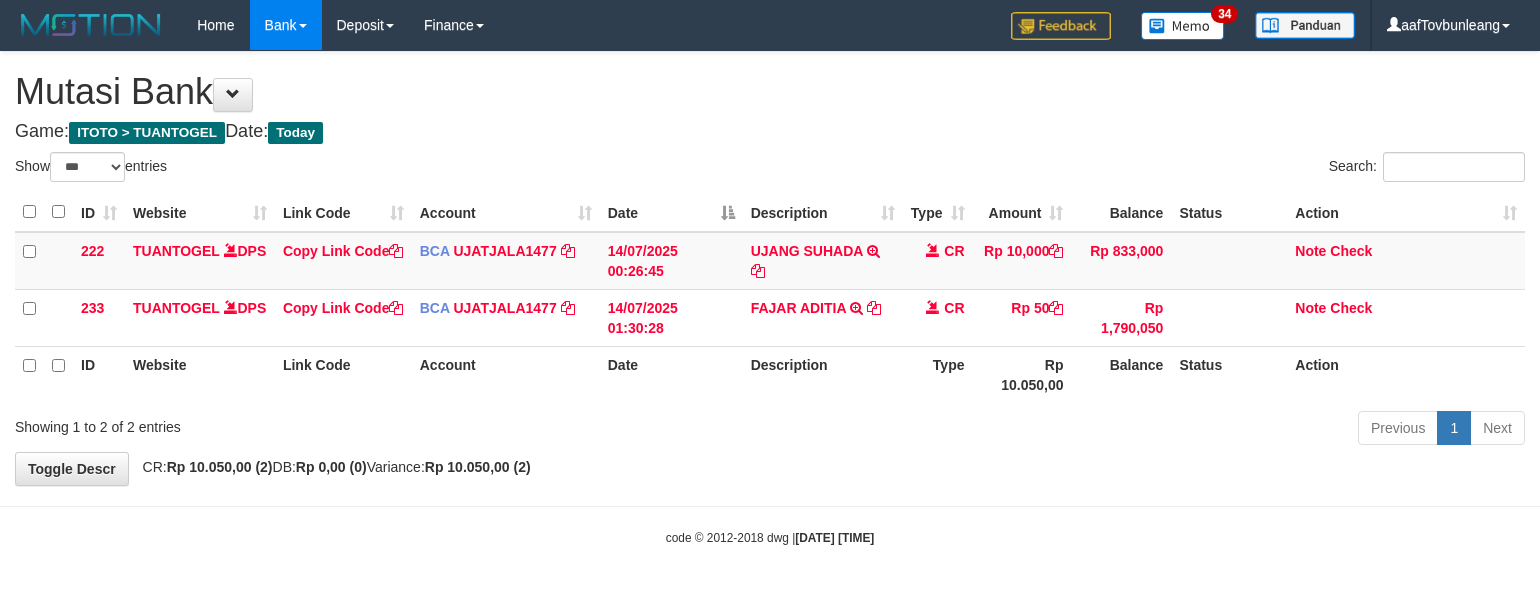 select on "***" 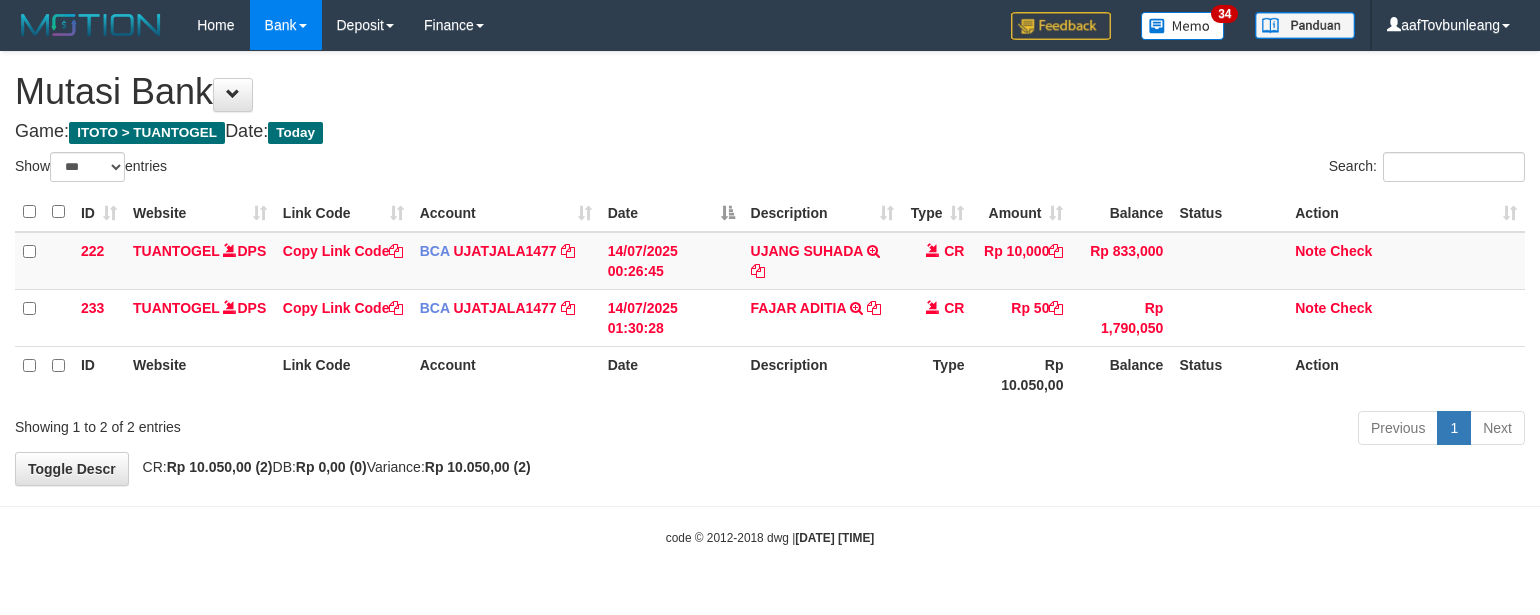 scroll, scrollTop: 0, scrollLeft: 0, axis: both 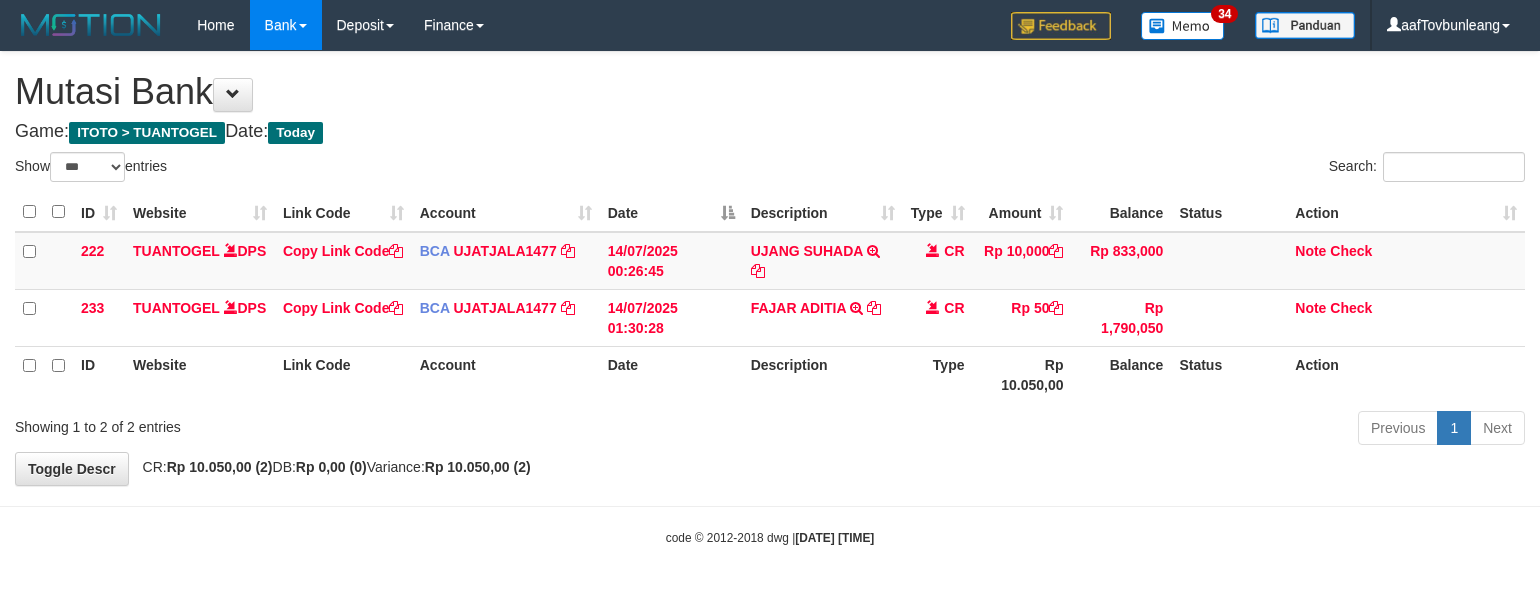 select on "***" 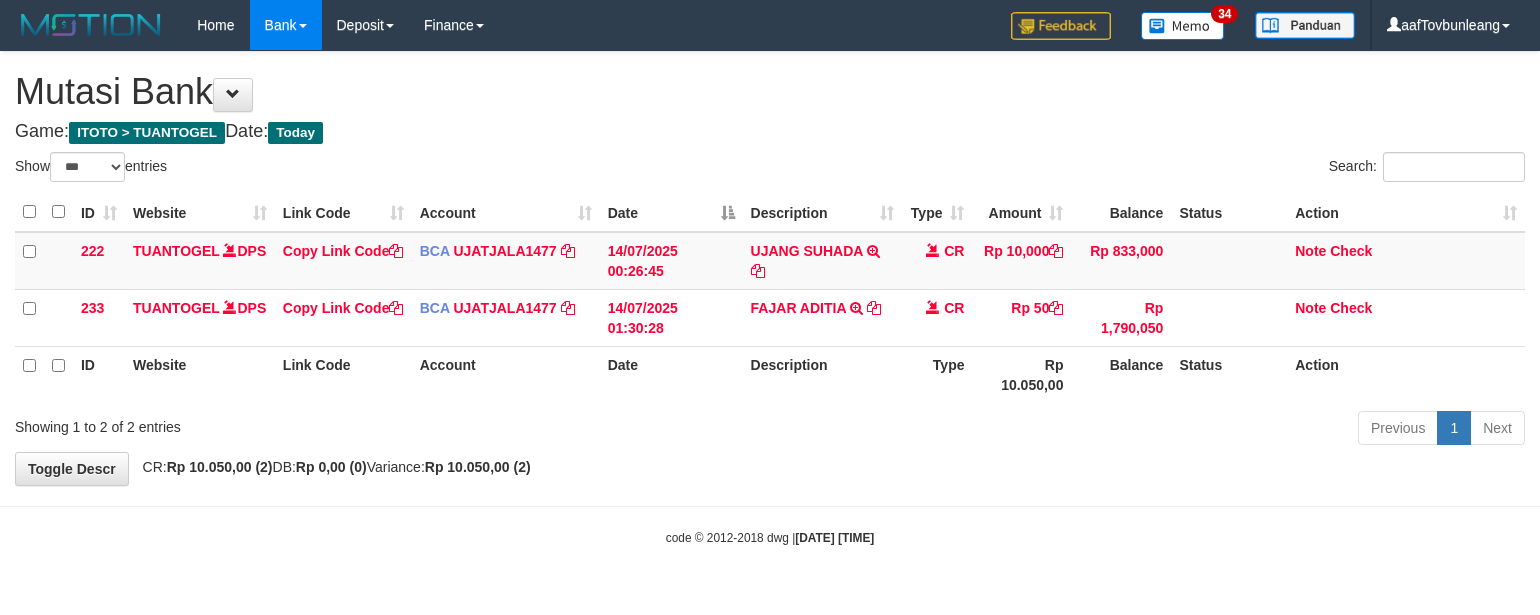 scroll, scrollTop: 0, scrollLeft: 0, axis: both 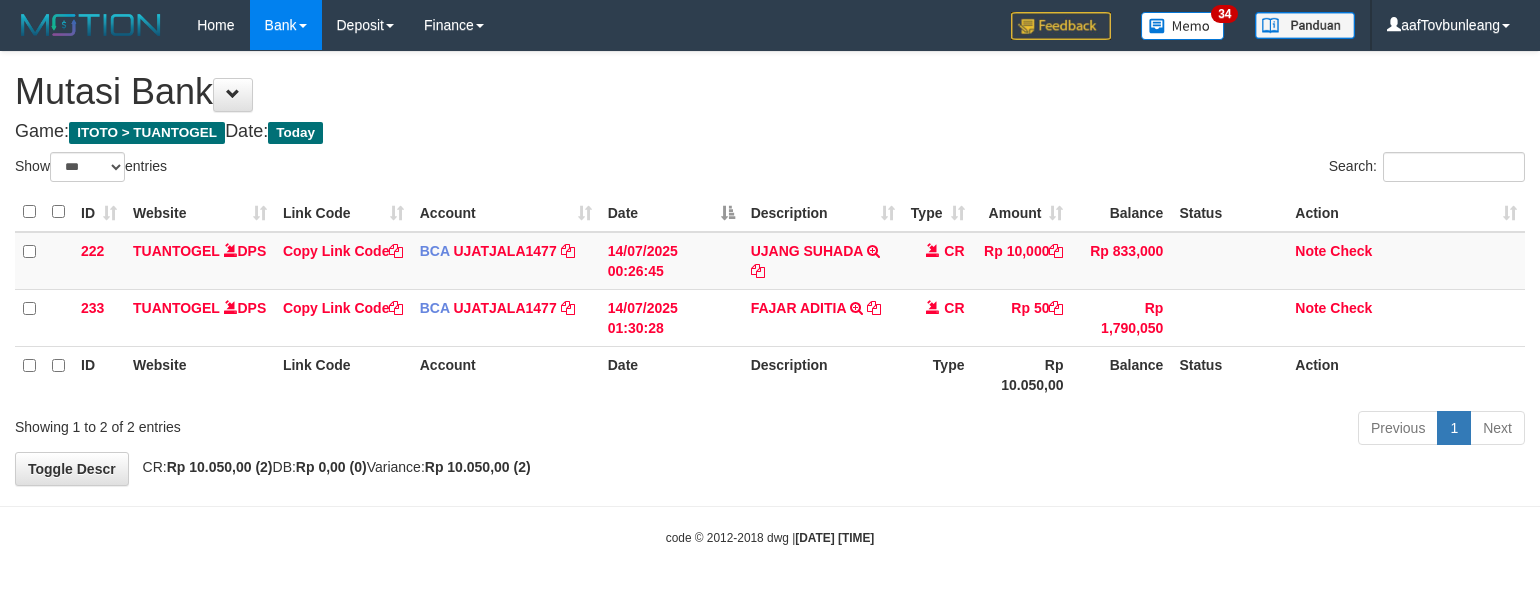 select on "***" 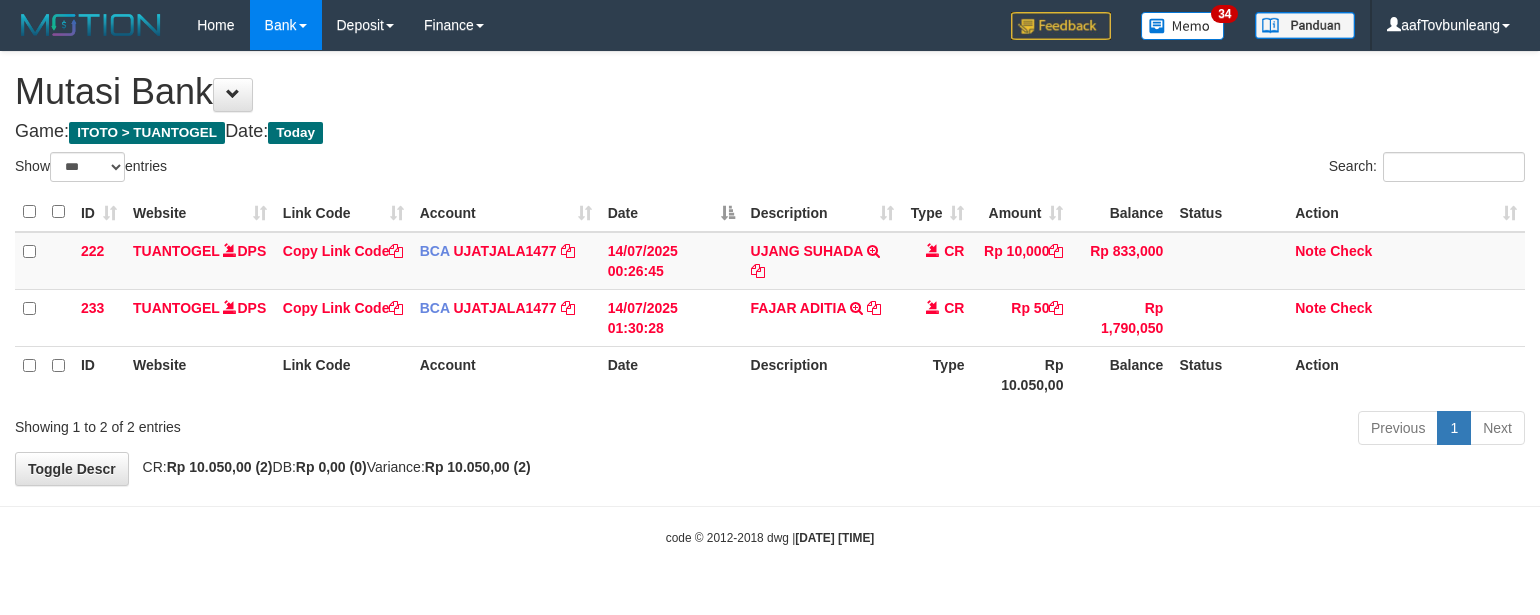 scroll, scrollTop: 0, scrollLeft: 0, axis: both 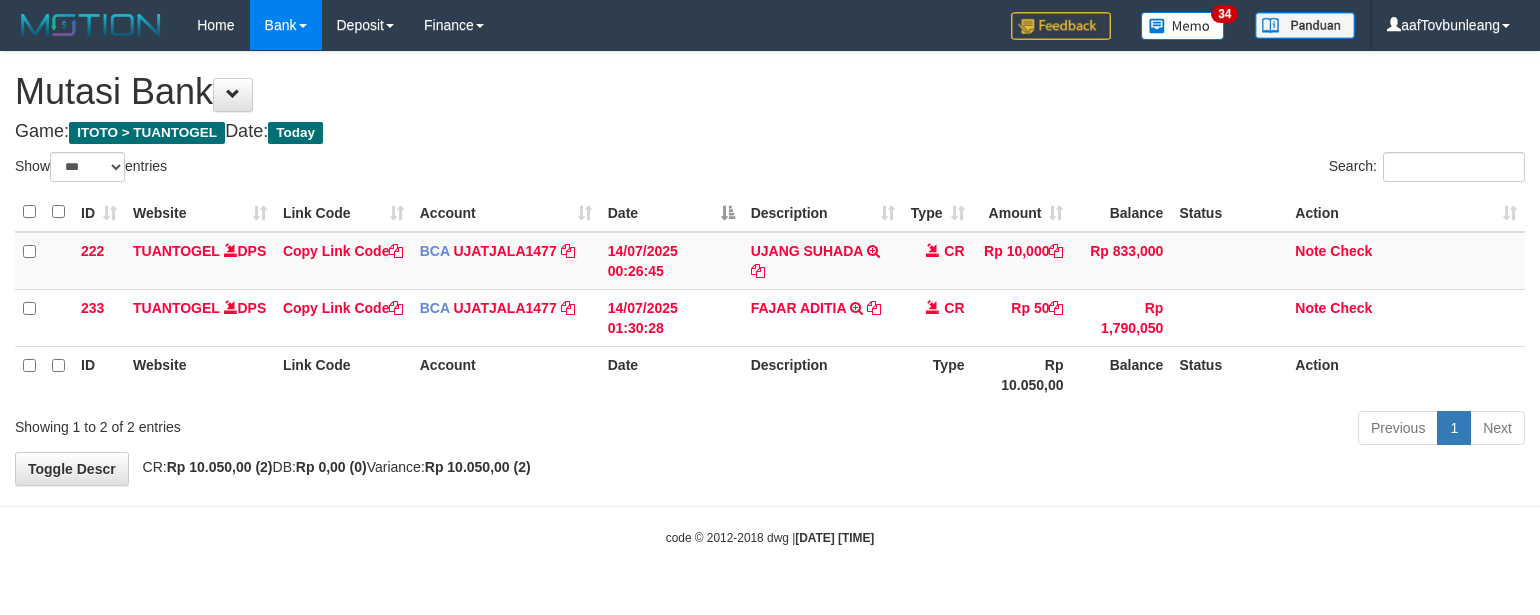 select on "***" 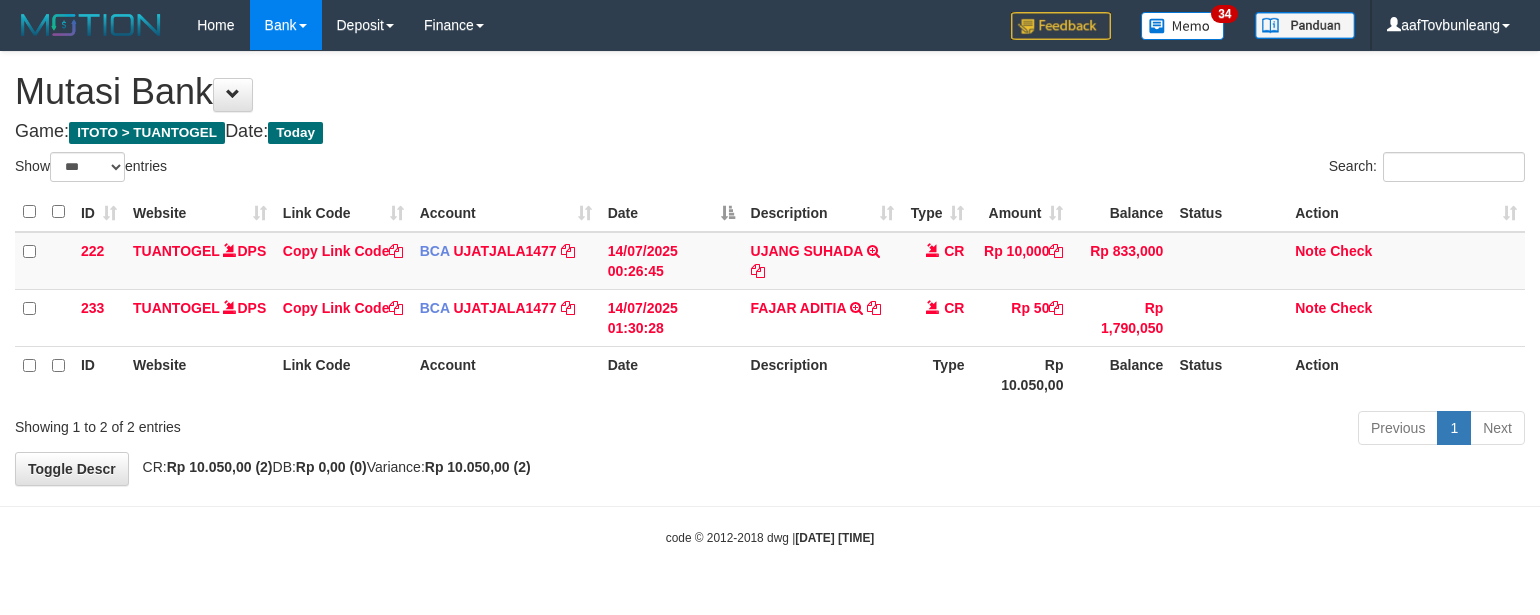 scroll, scrollTop: 0, scrollLeft: 0, axis: both 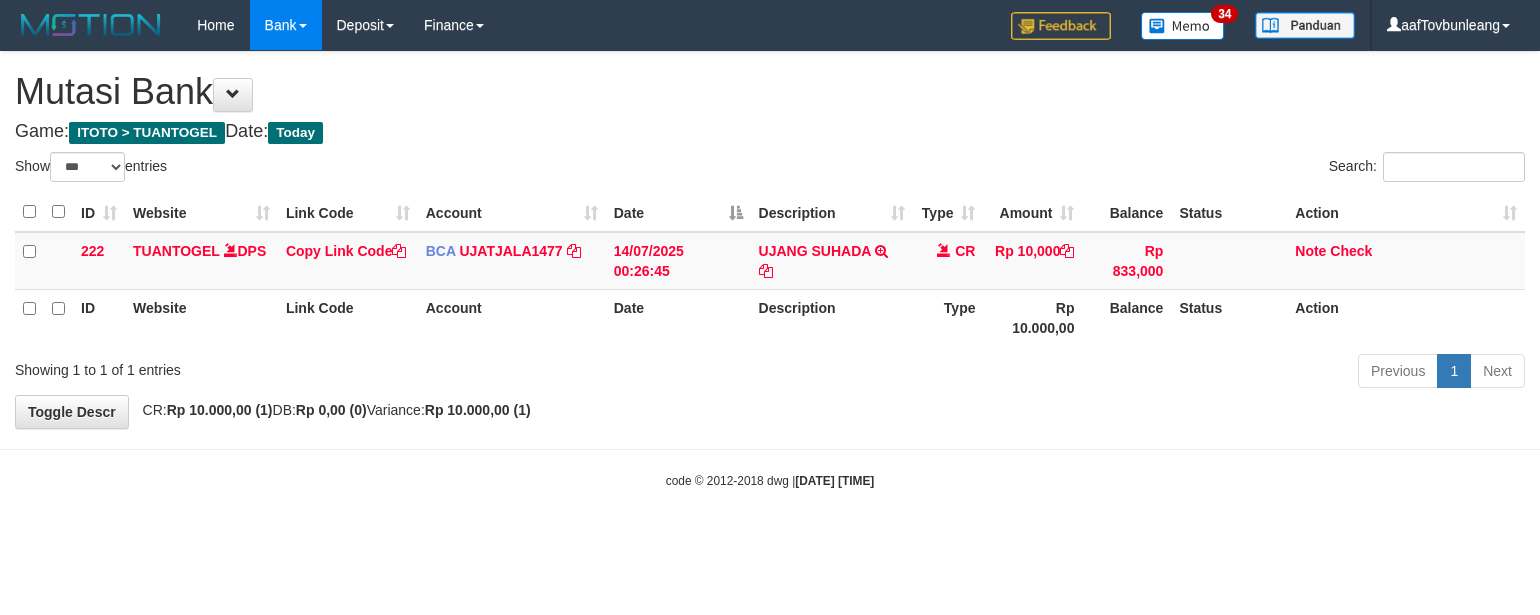 select on "***" 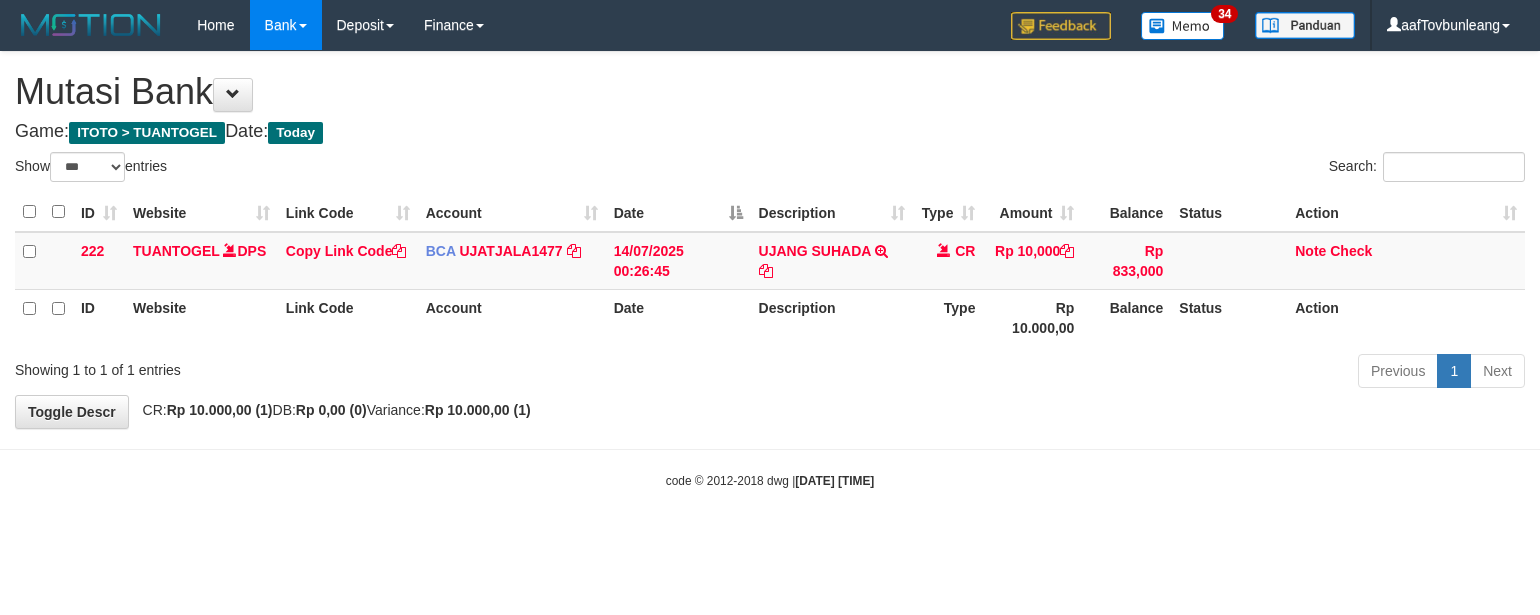 scroll, scrollTop: 0, scrollLeft: 0, axis: both 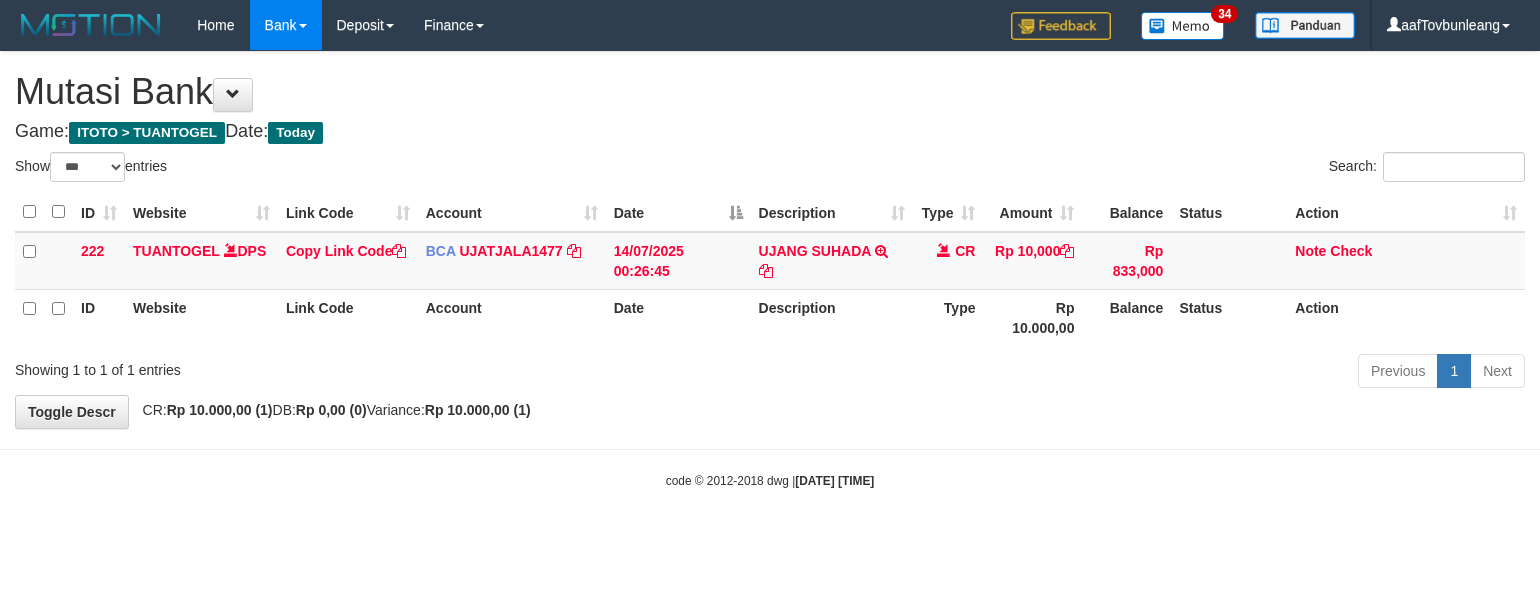 select on "***" 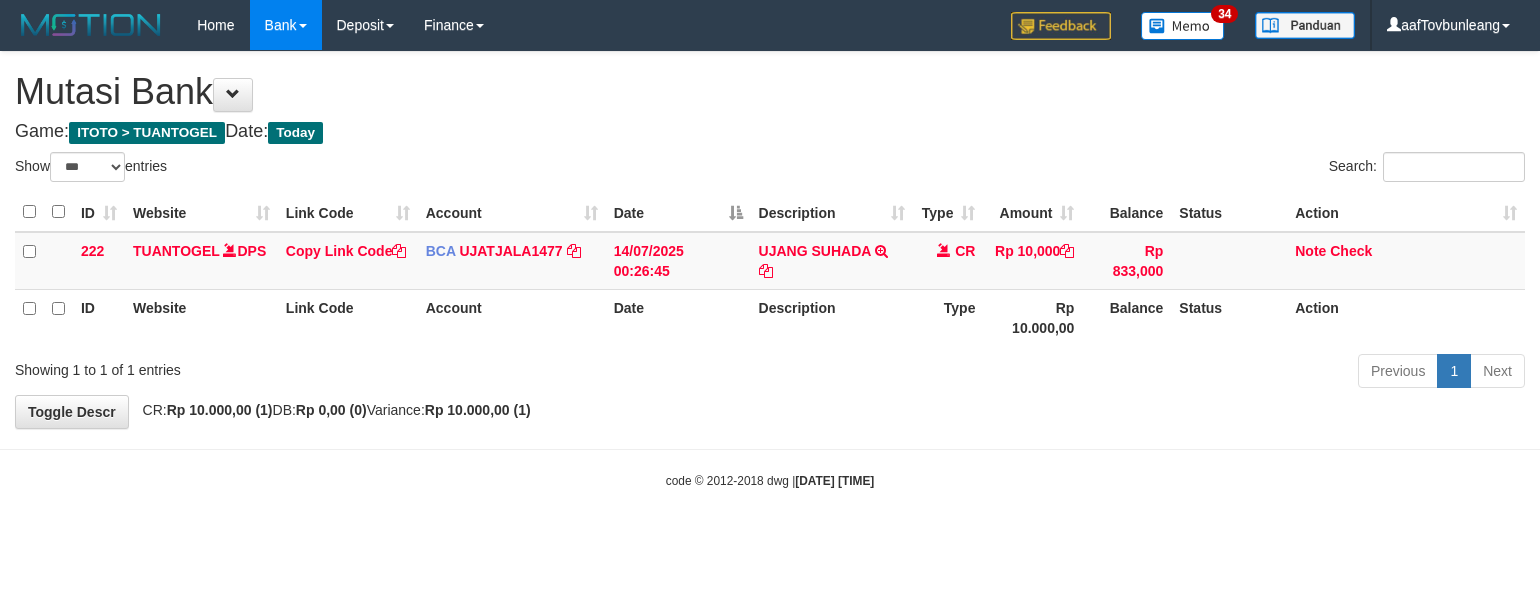 scroll, scrollTop: 0, scrollLeft: 0, axis: both 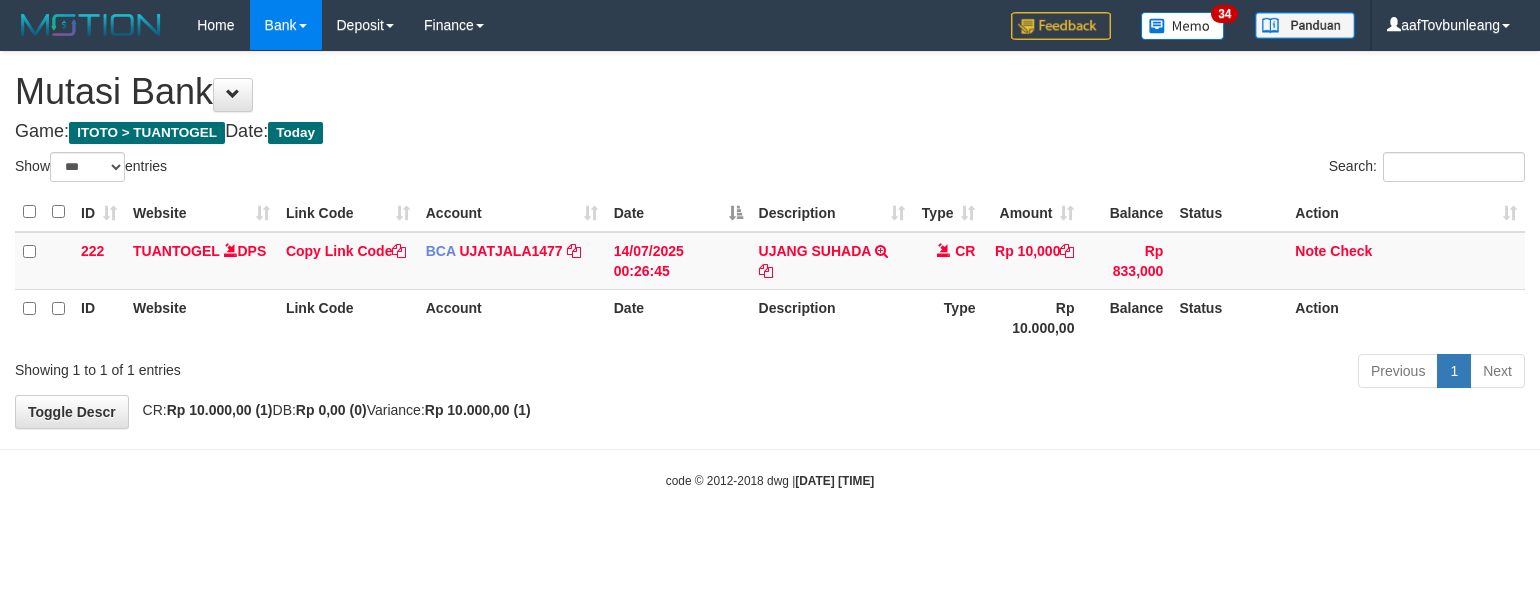 select on "***" 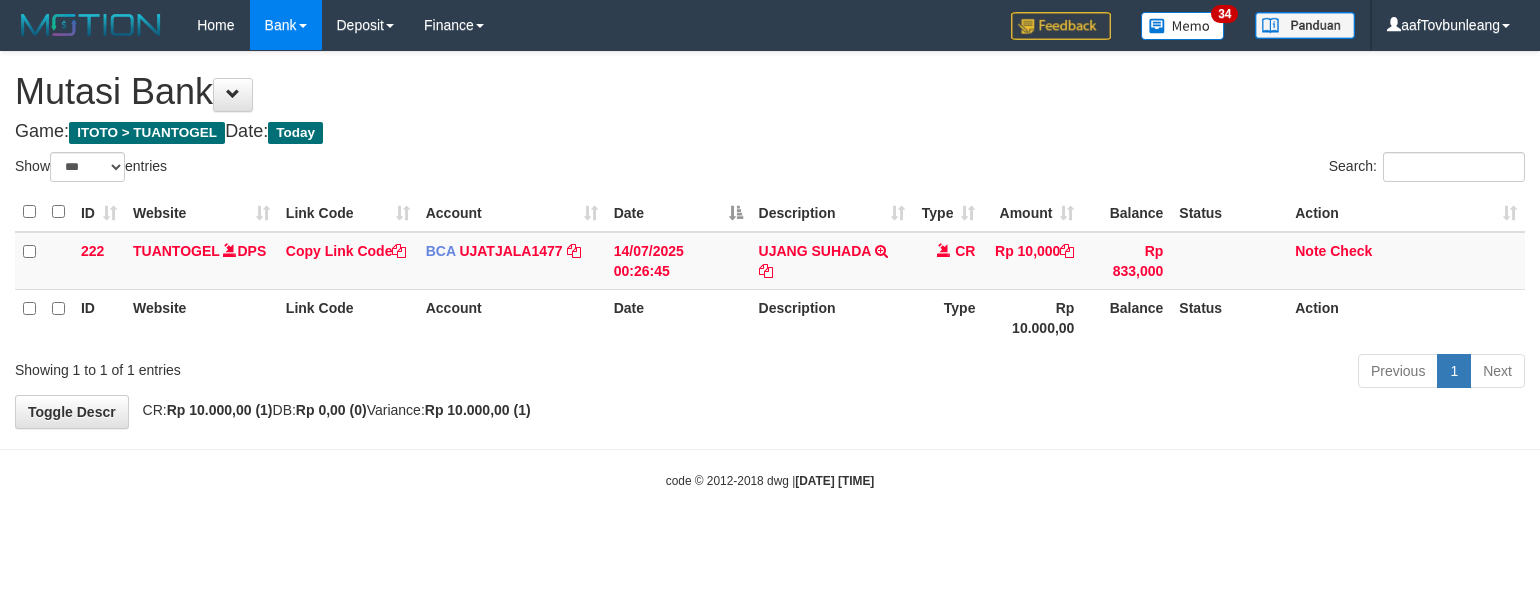 scroll, scrollTop: 0, scrollLeft: 0, axis: both 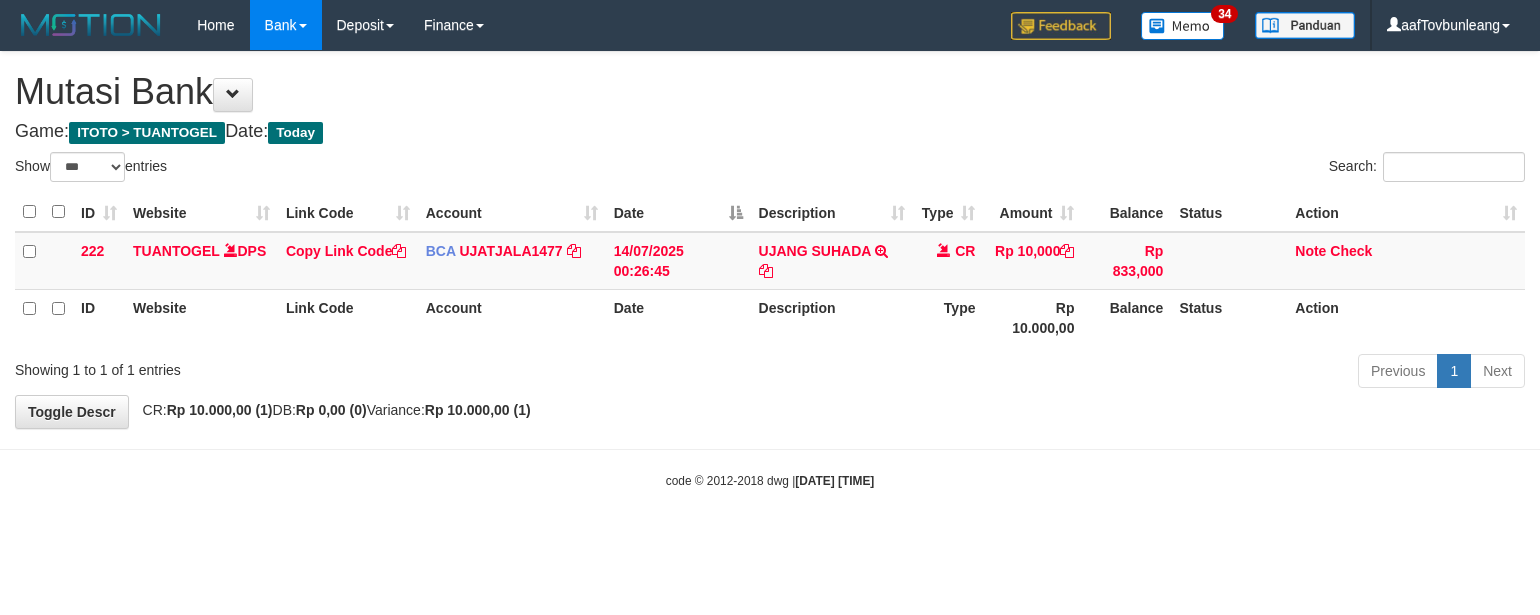 select on "***" 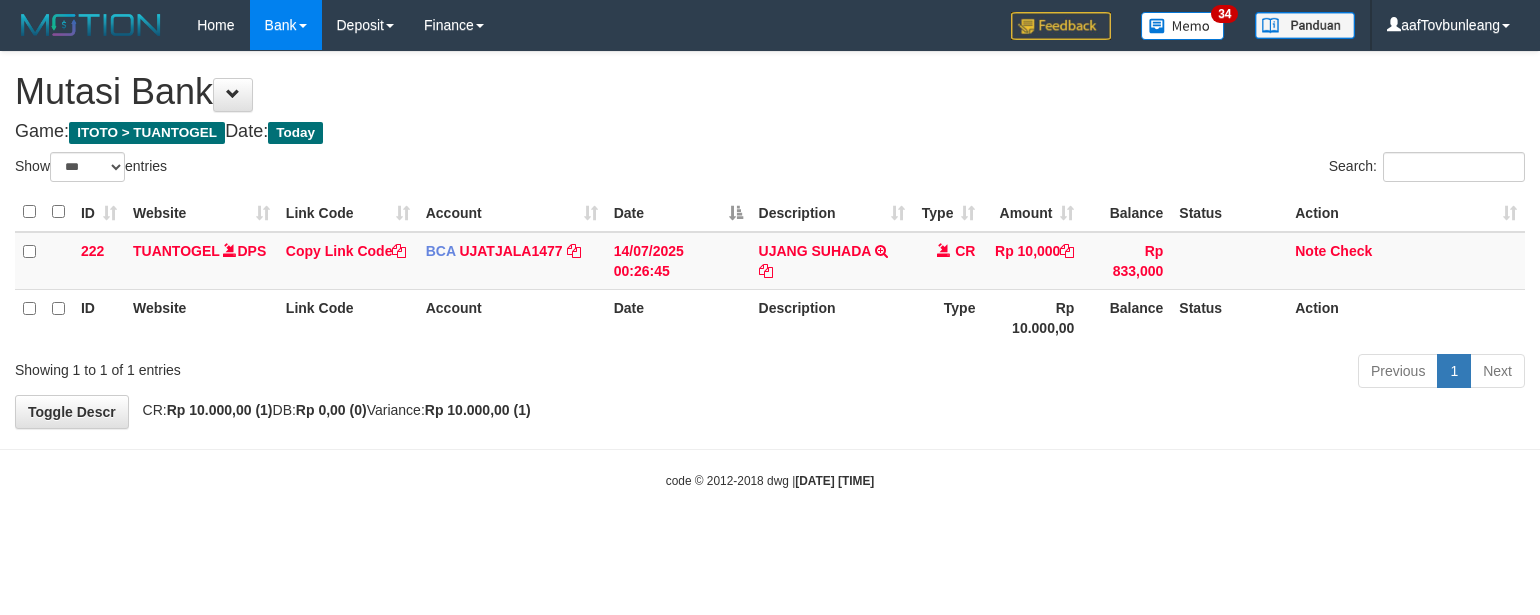 scroll, scrollTop: 0, scrollLeft: 0, axis: both 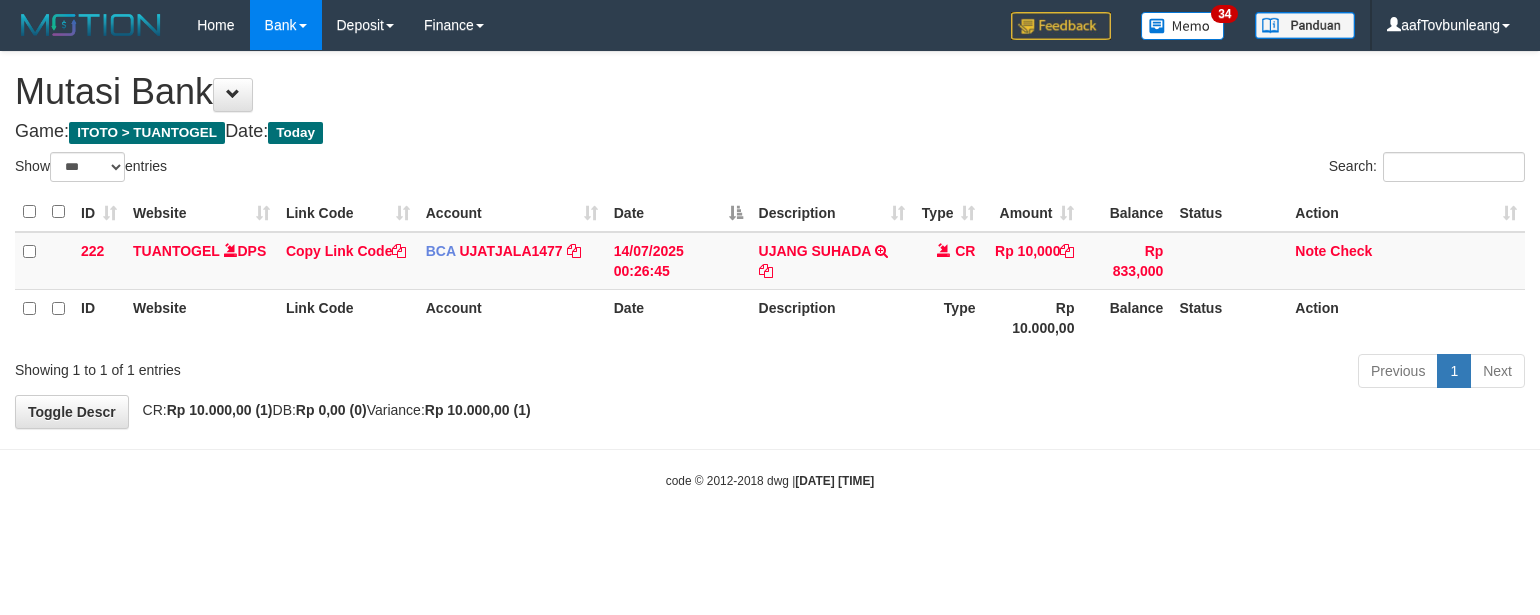 select on "***" 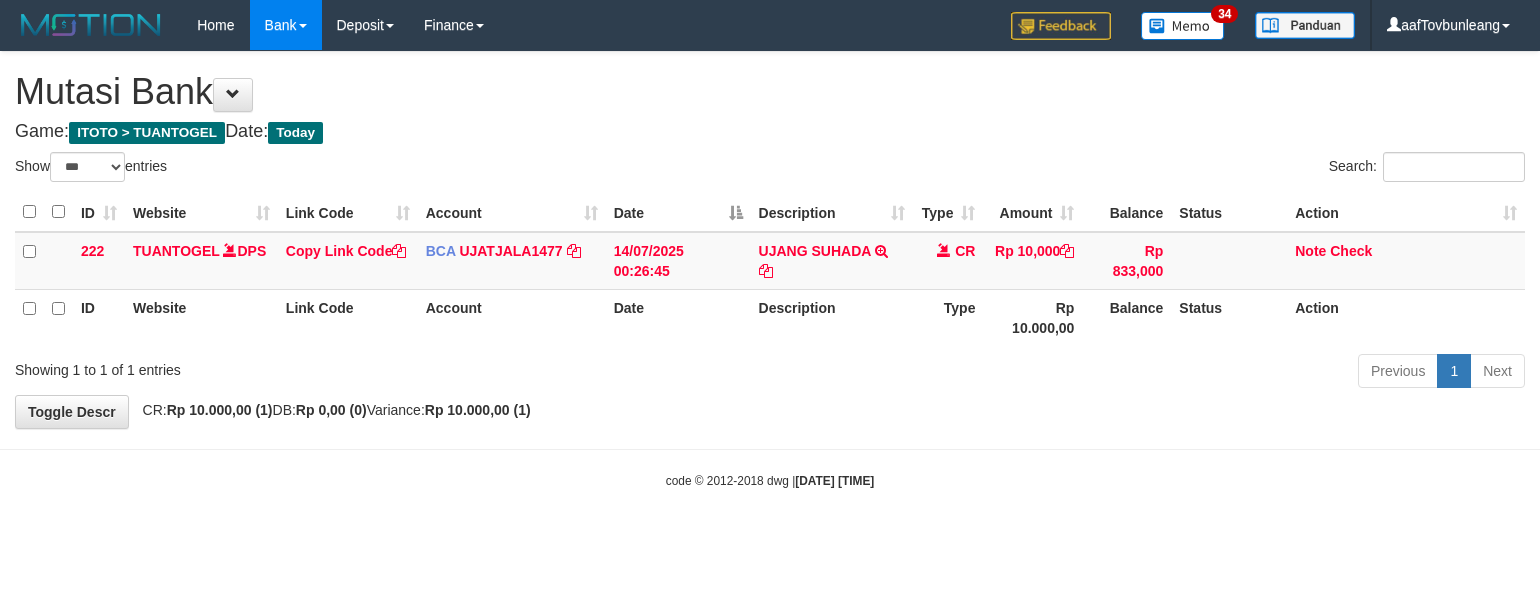 scroll, scrollTop: 0, scrollLeft: 0, axis: both 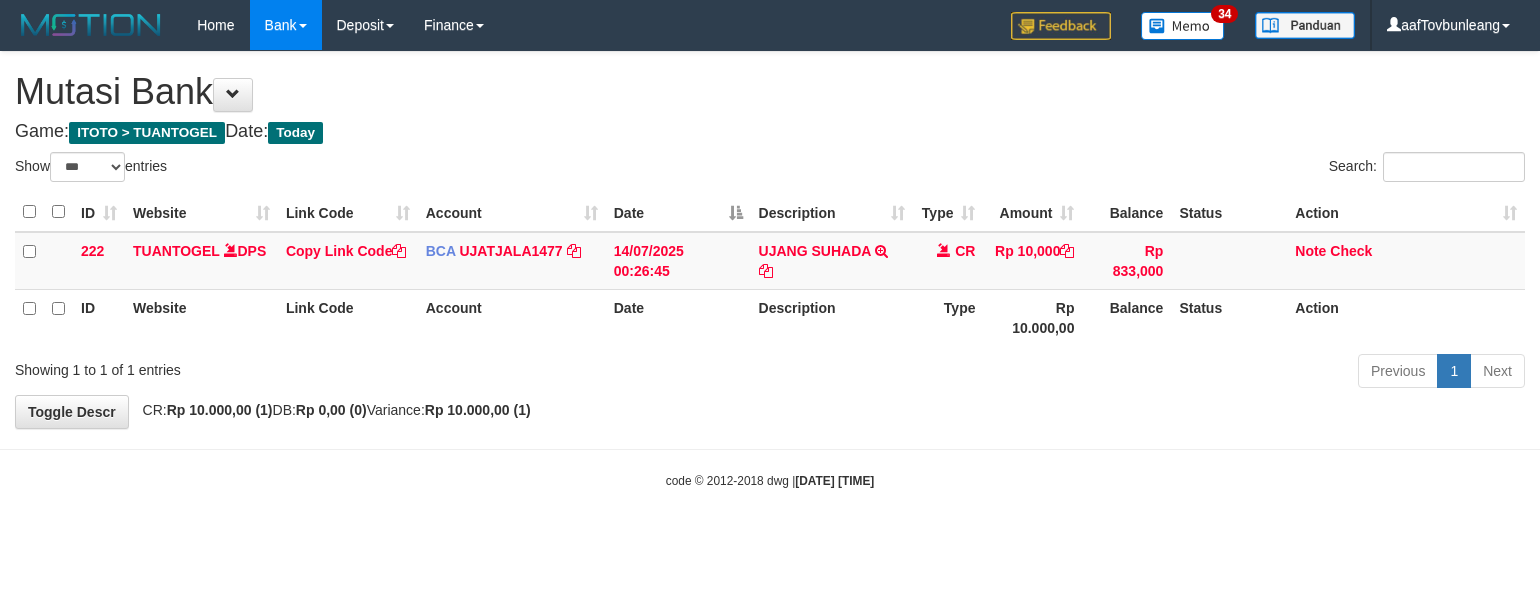 select on "***" 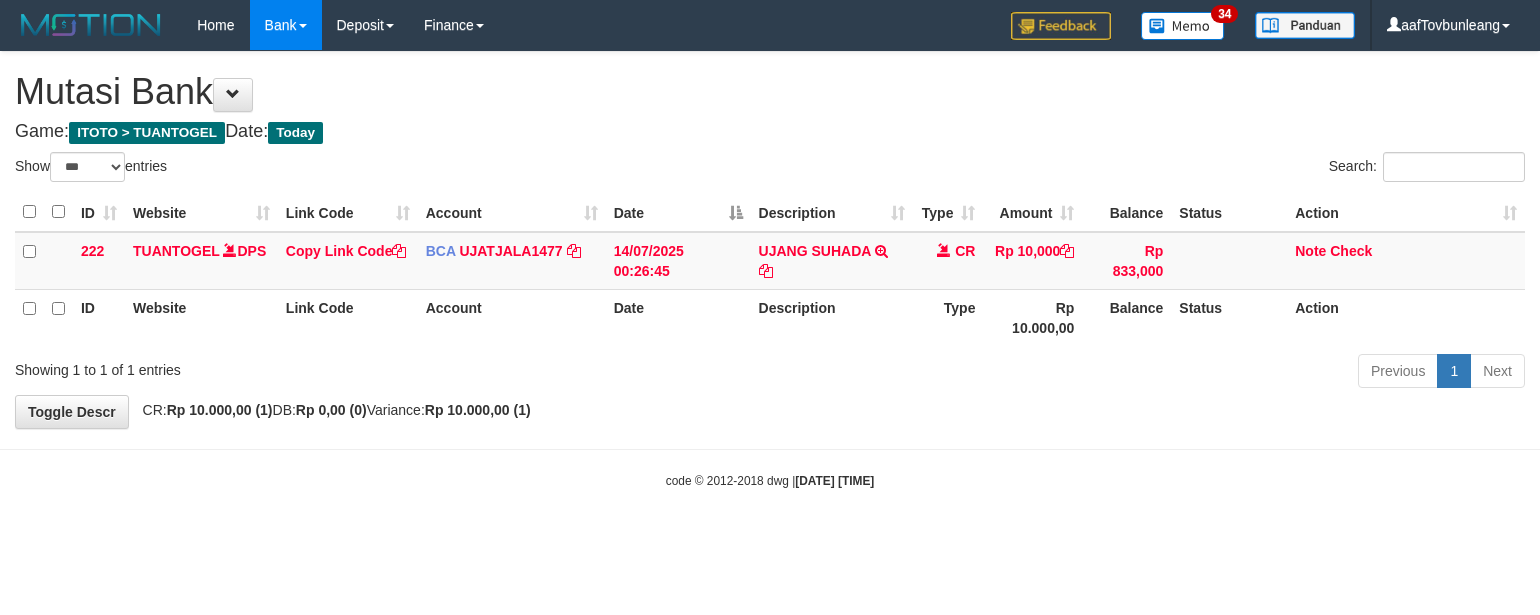 scroll, scrollTop: 0, scrollLeft: 0, axis: both 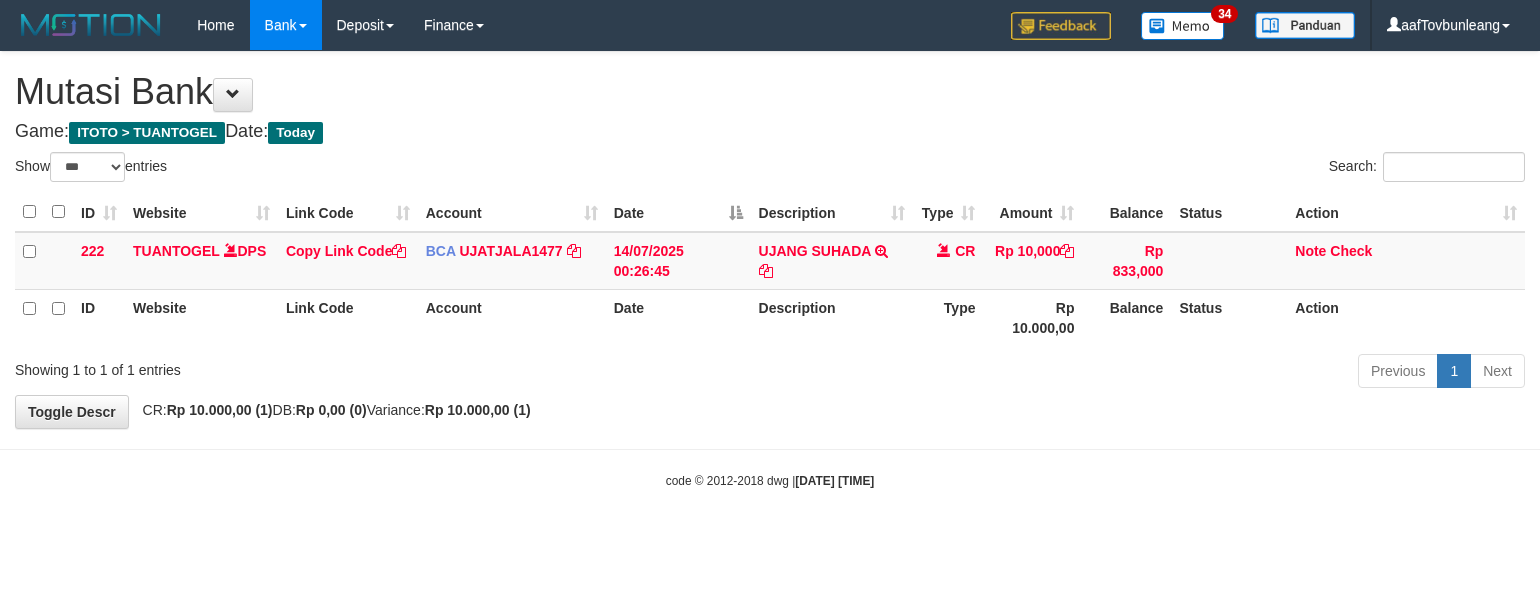 select on "***" 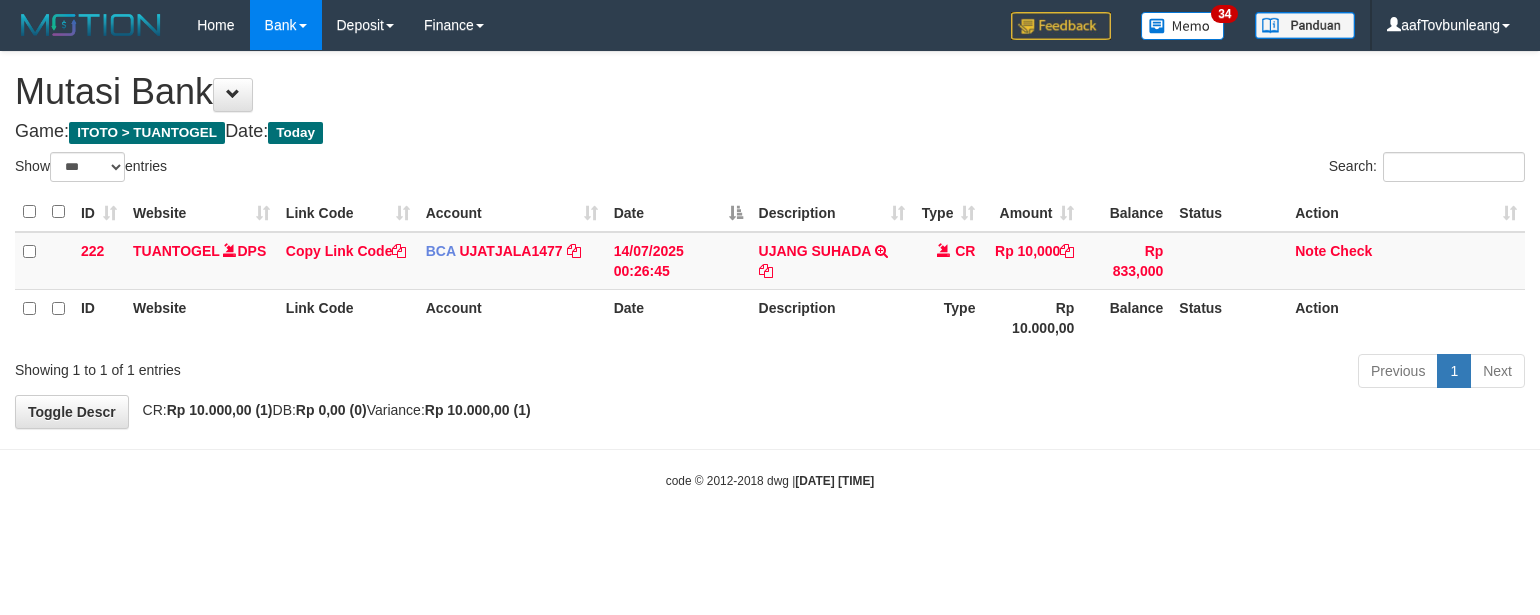 scroll, scrollTop: 0, scrollLeft: 0, axis: both 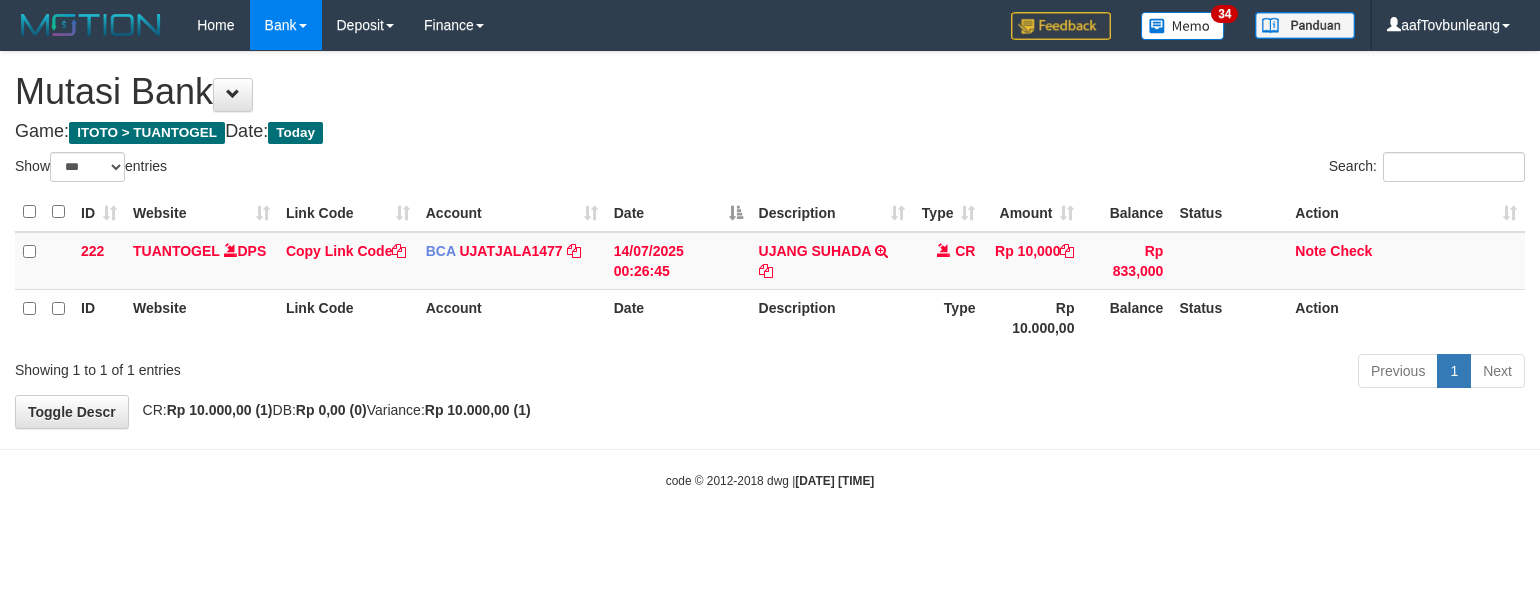 select on "***" 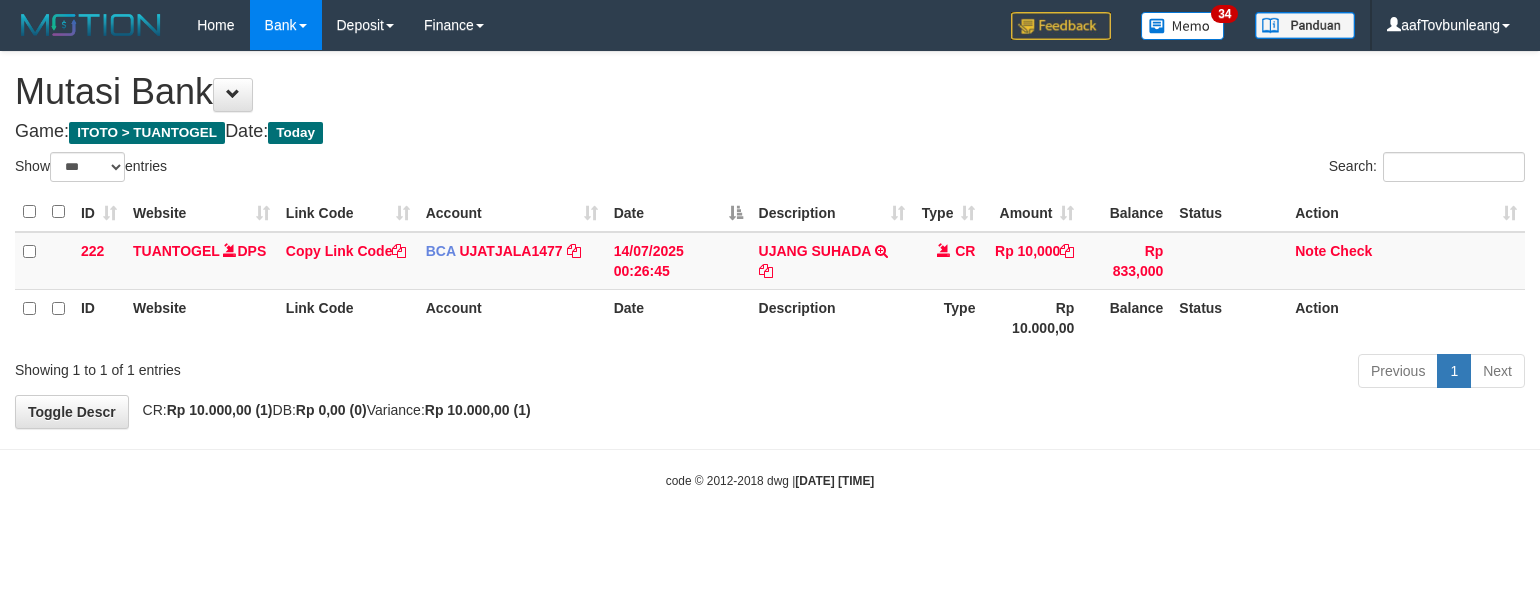 scroll, scrollTop: 0, scrollLeft: 0, axis: both 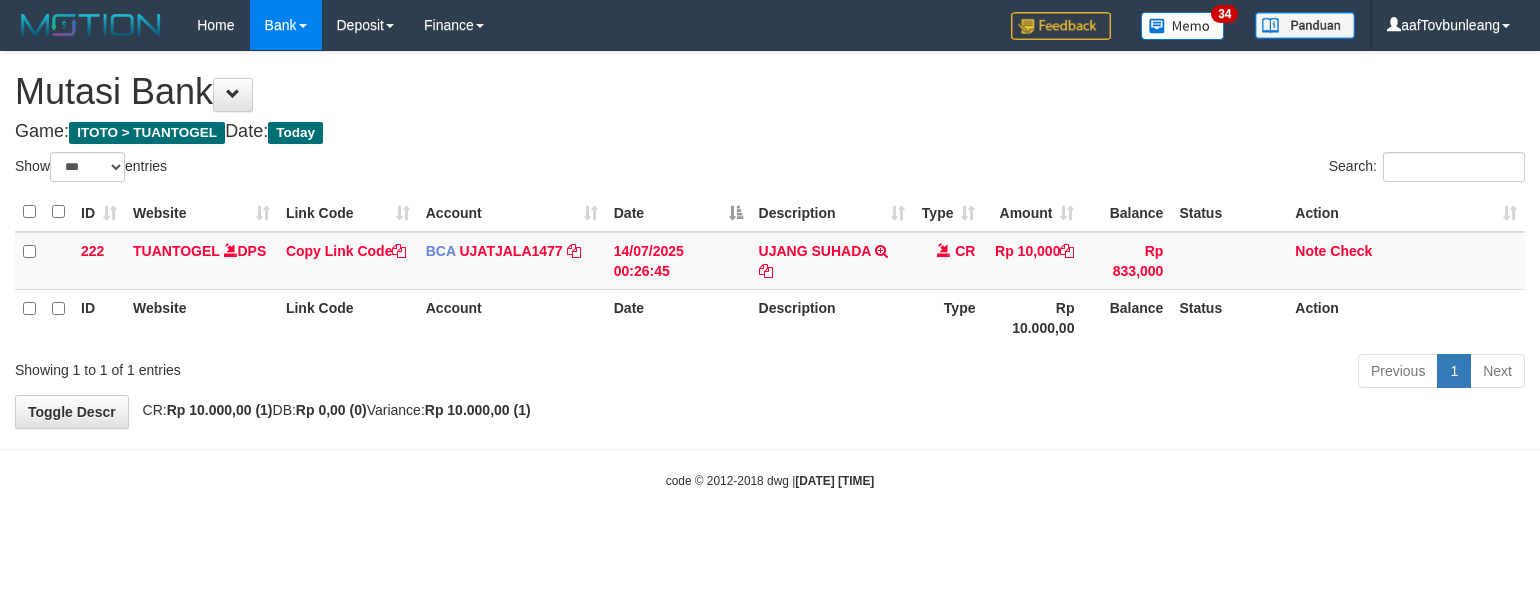 select on "***" 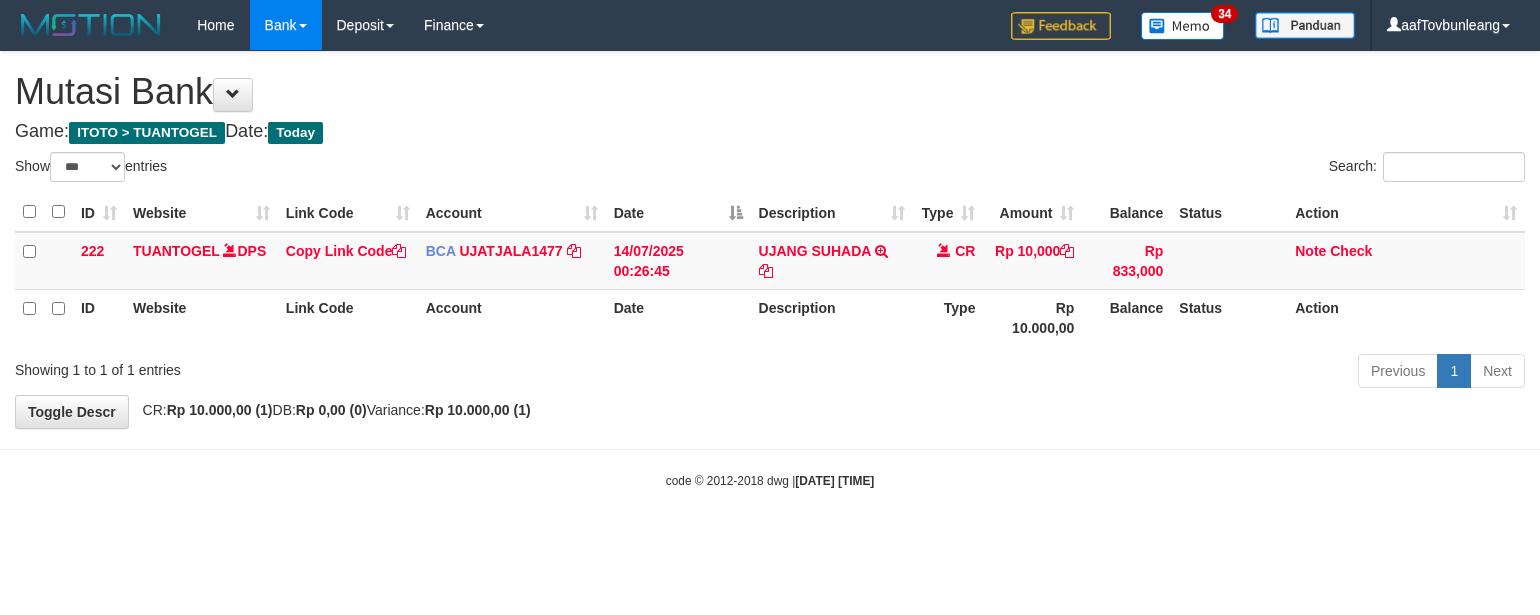 scroll, scrollTop: 0, scrollLeft: 0, axis: both 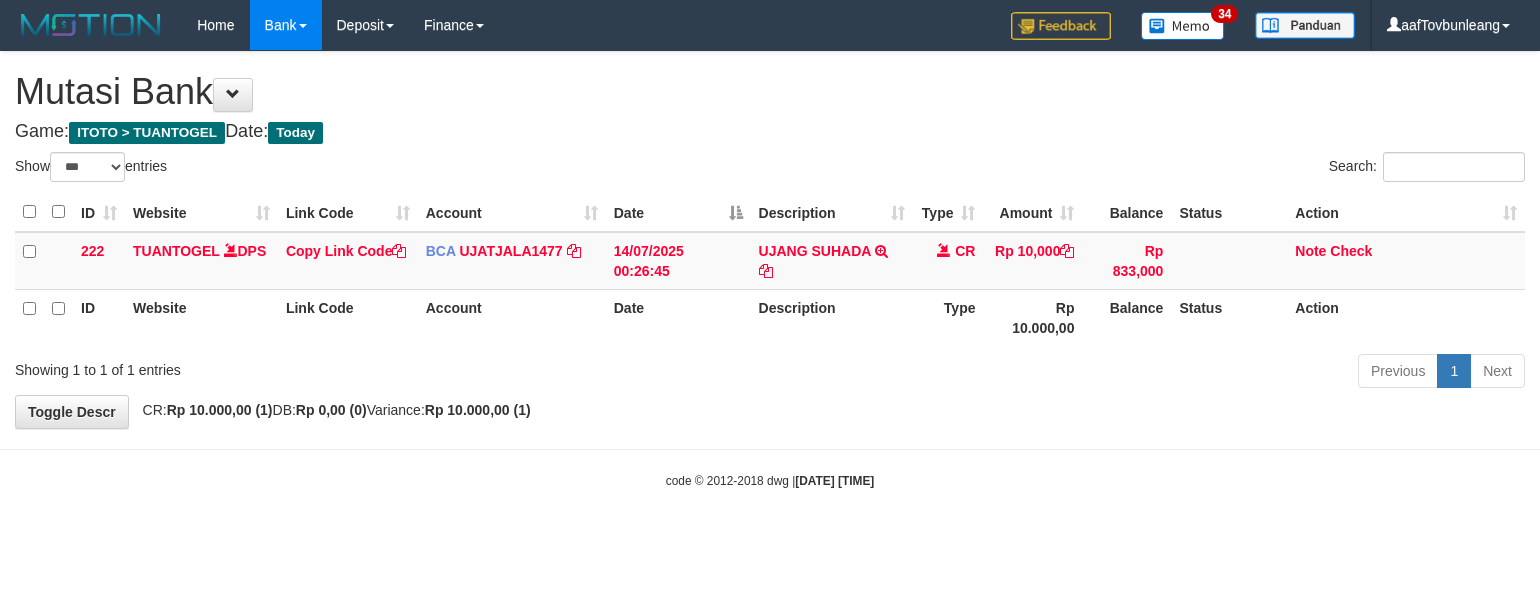 select on "***" 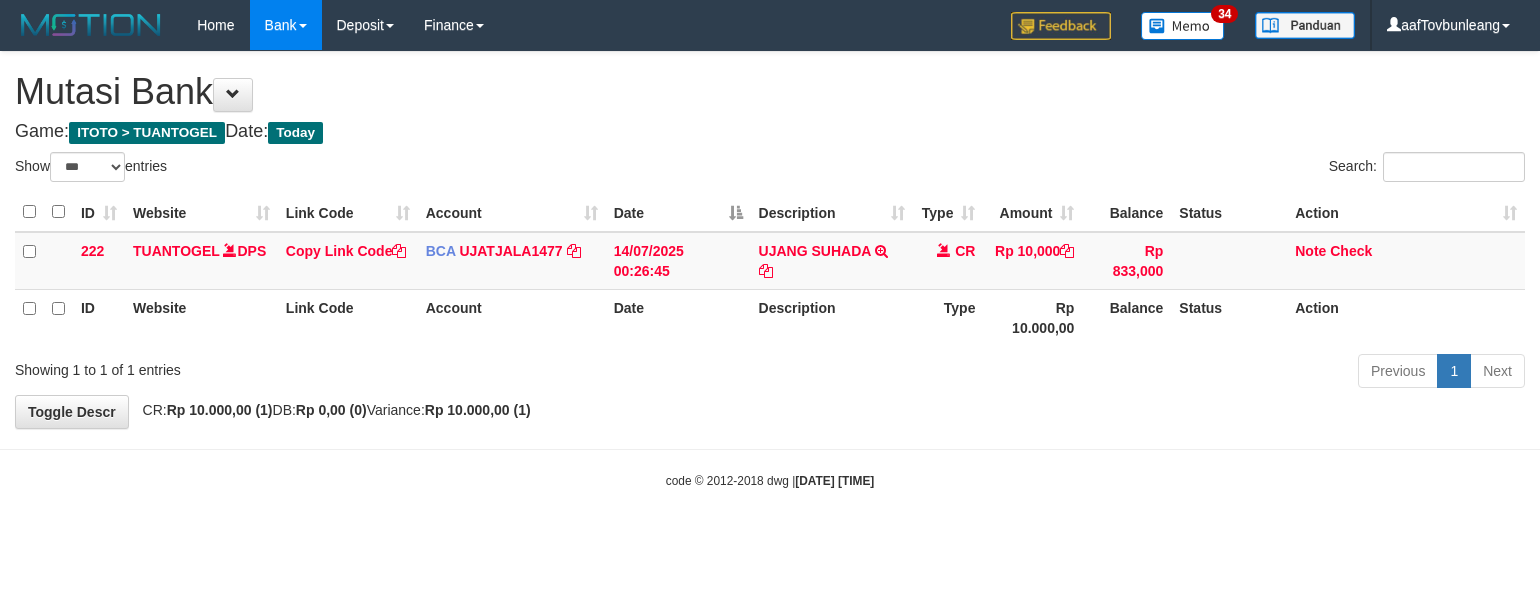 scroll, scrollTop: 0, scrollLeft: 0, axis: both 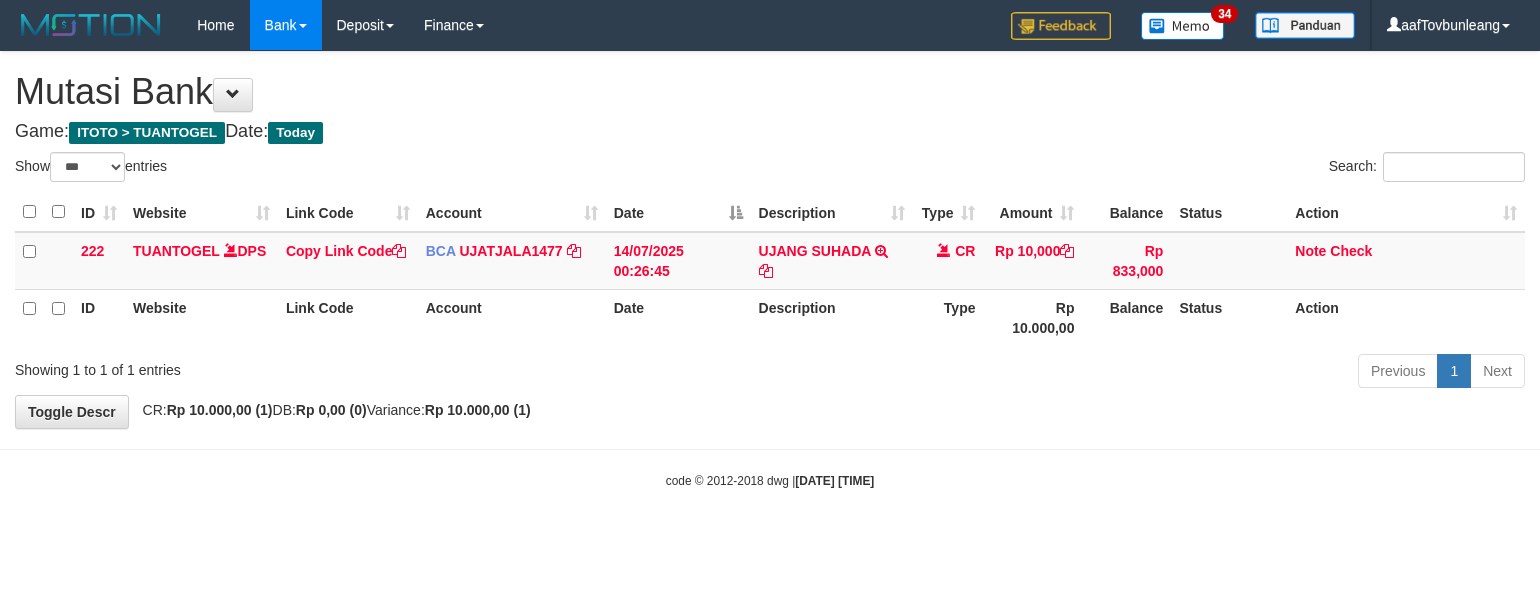 select on "***" 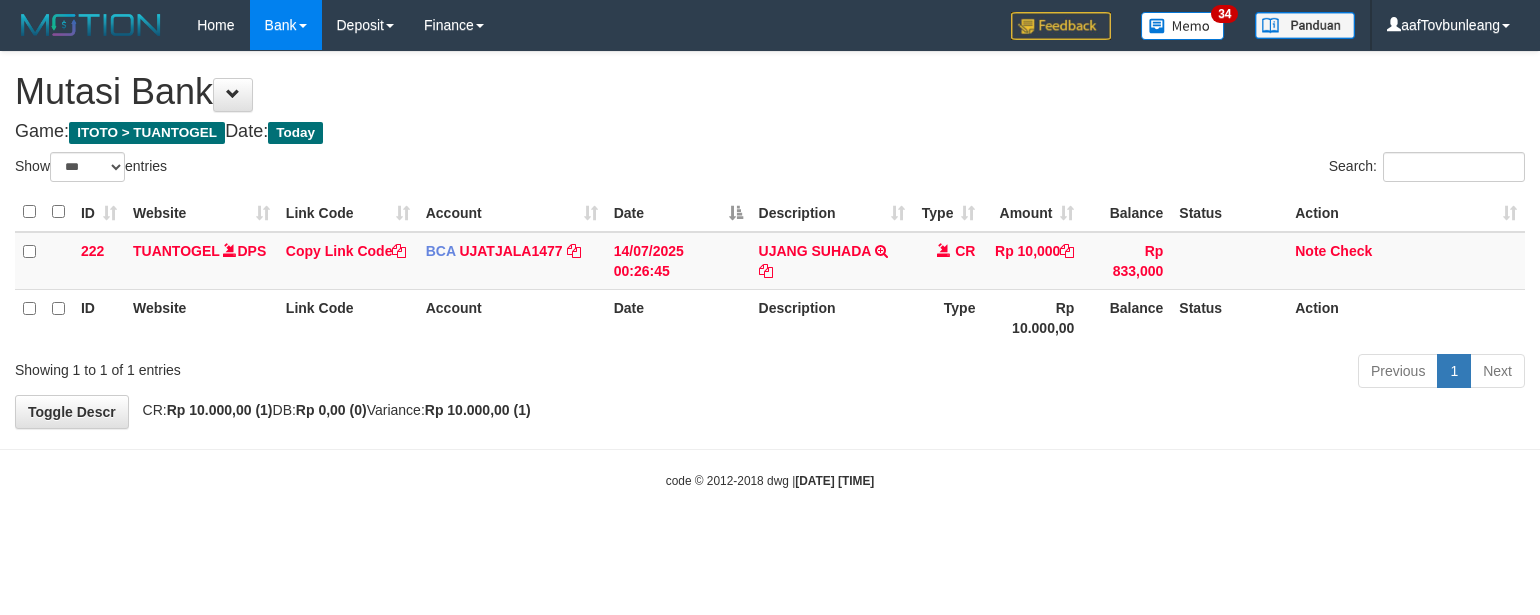 scroll, scrollTop: 0, scrollLeft: 0, axis: both 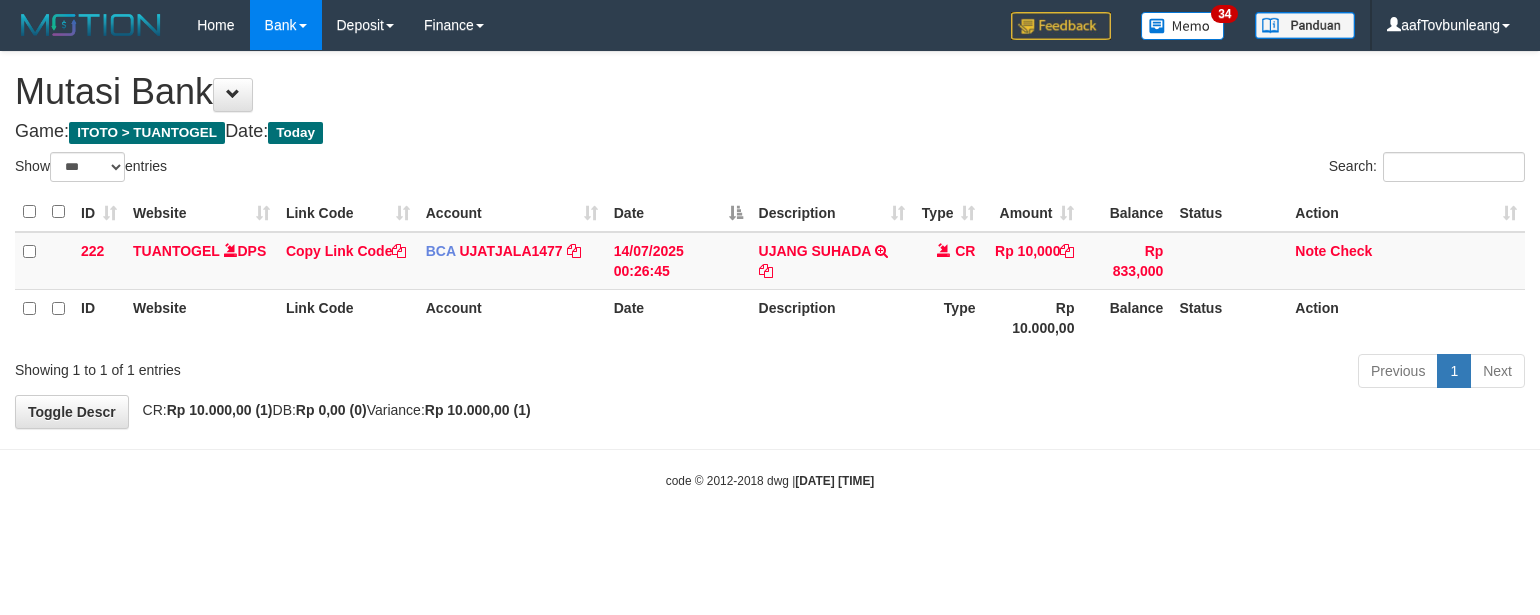 select on "***" 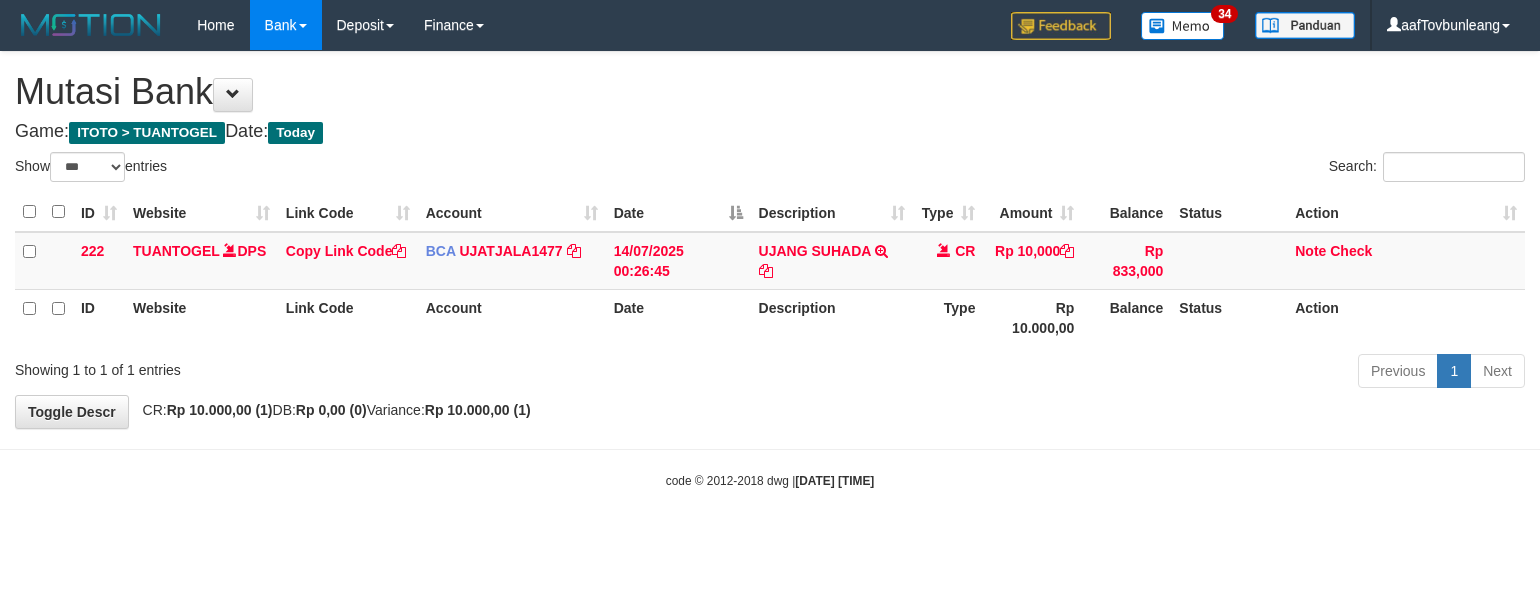 scroll, scrollTop: 0, scrollLeft: 0, axis: both 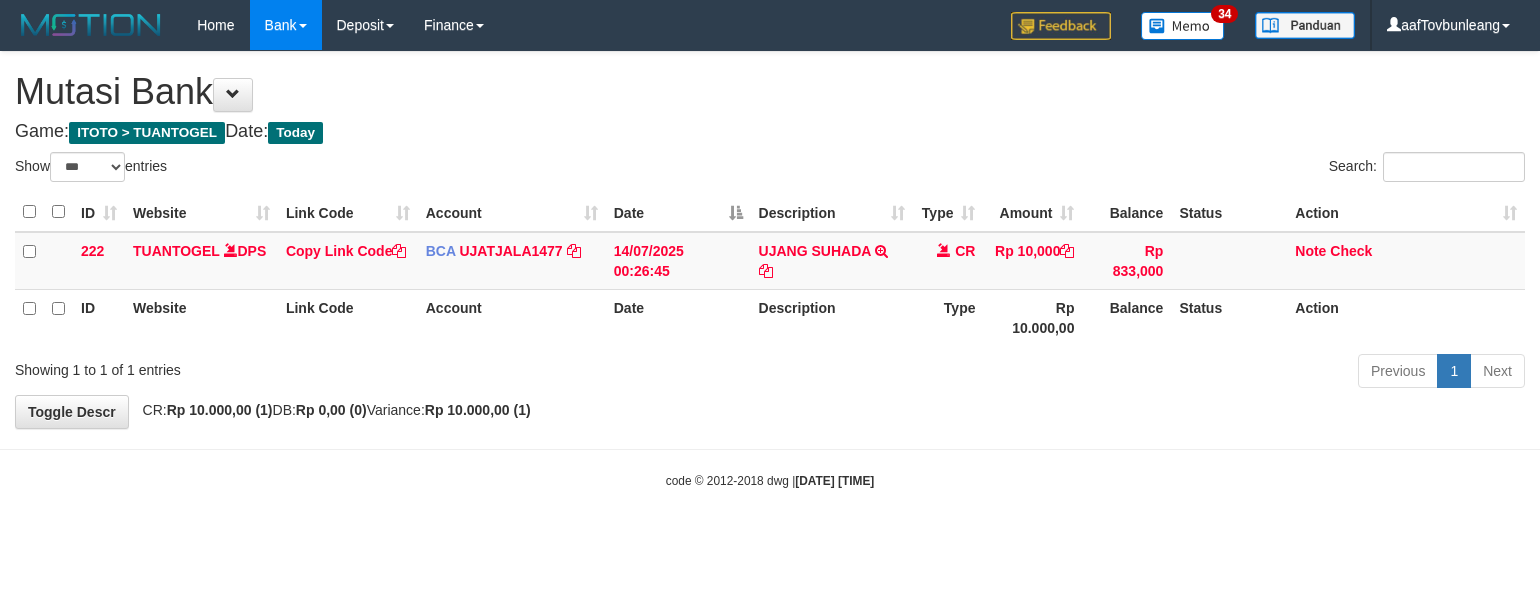 select on "***" 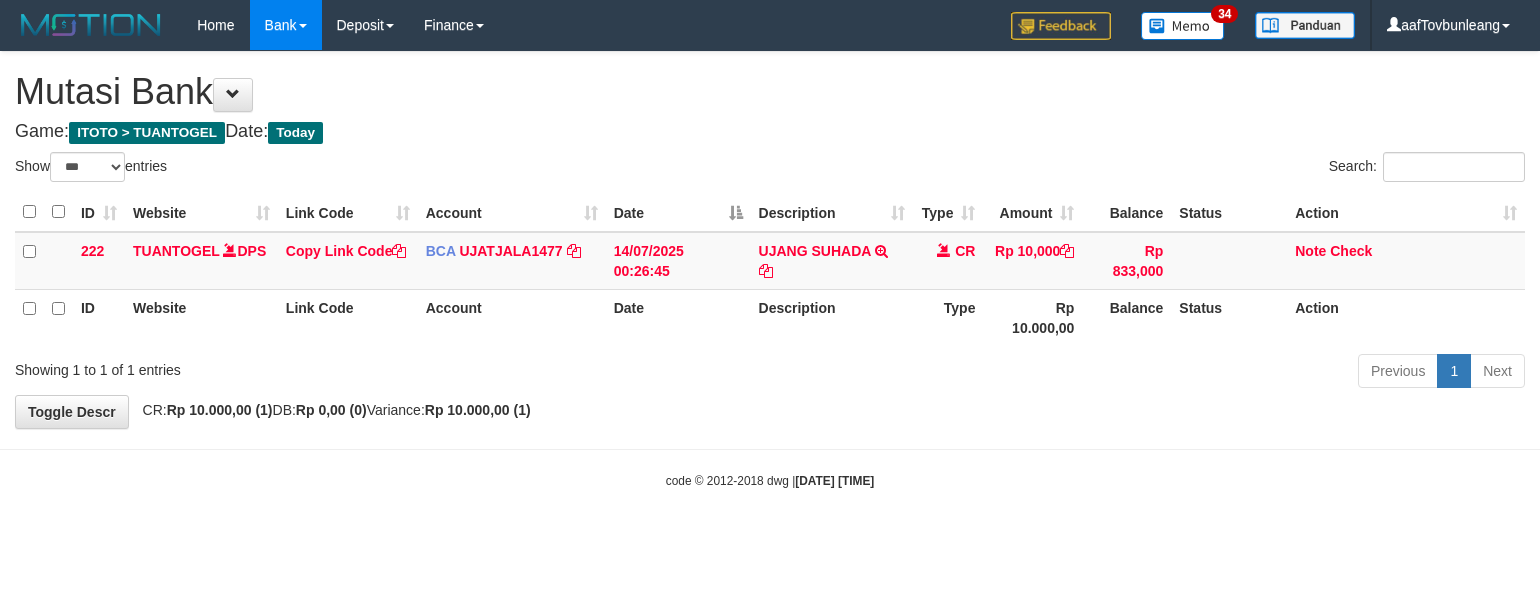scroll, scrollTop: 0, scrollLeft: 0, axis: both 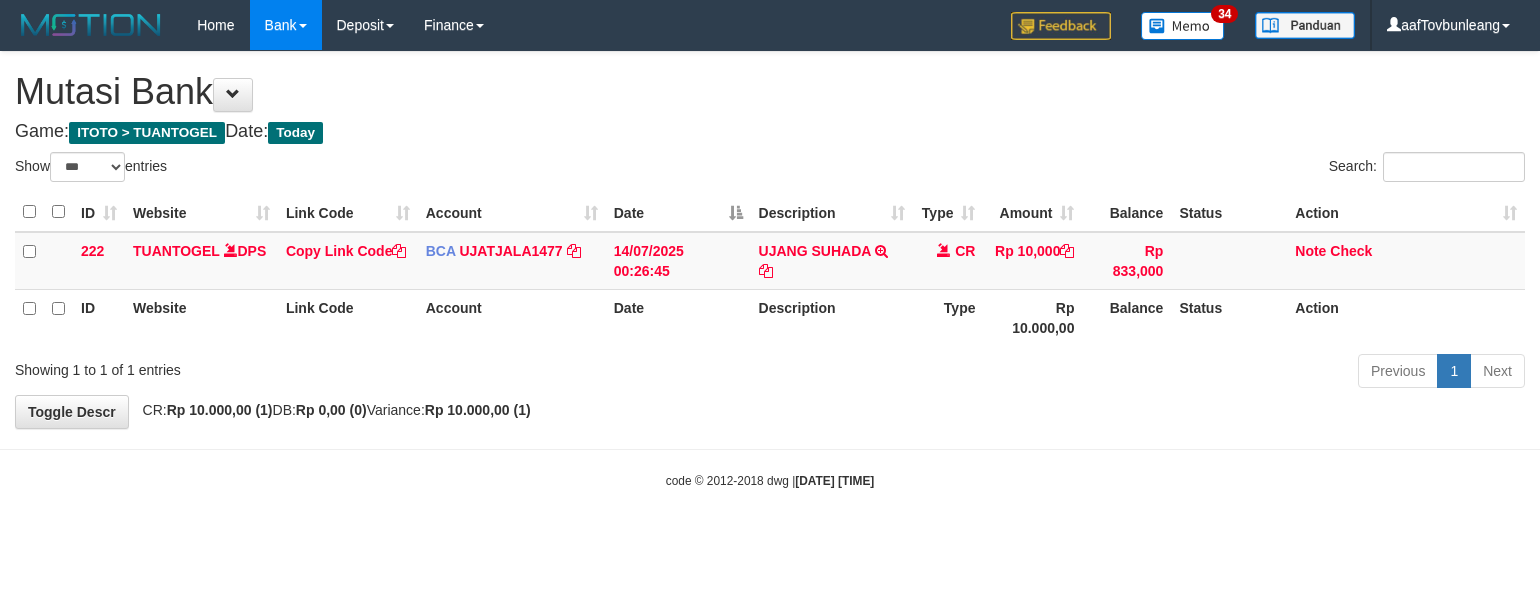select on "***" 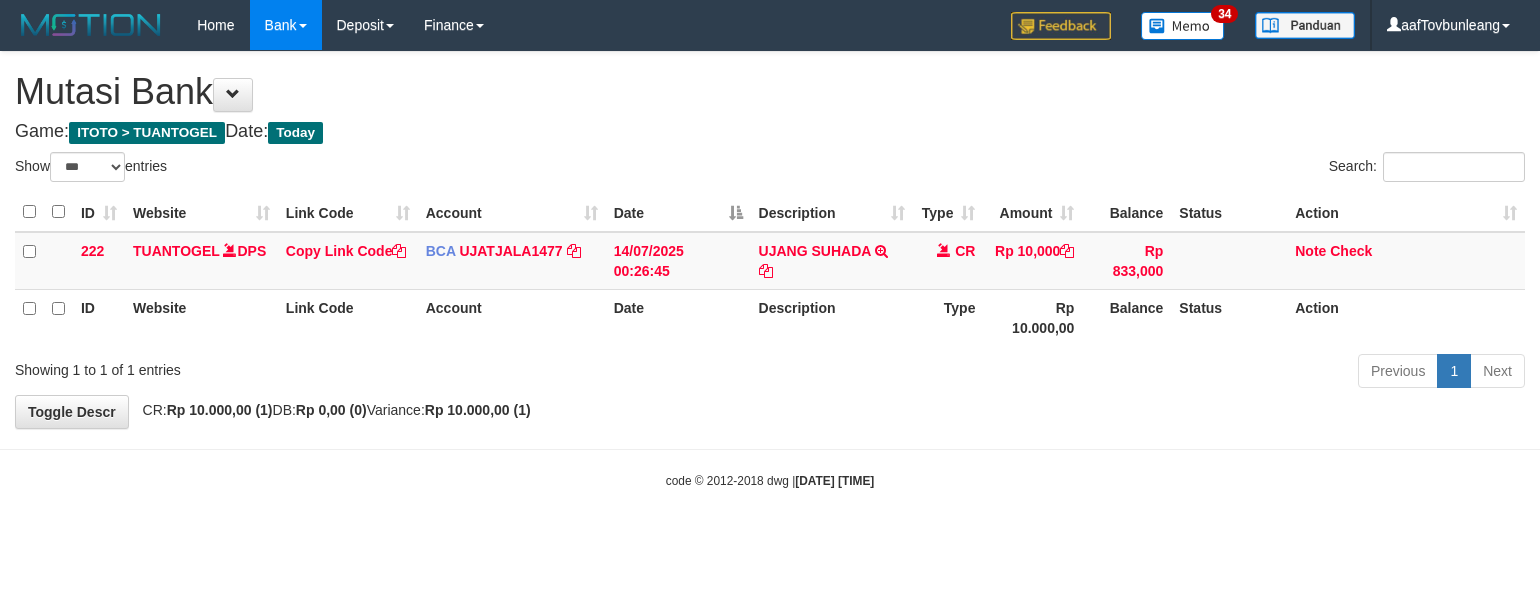 scroll, scrollTop: 0, scrollLeft: 0, axis: both 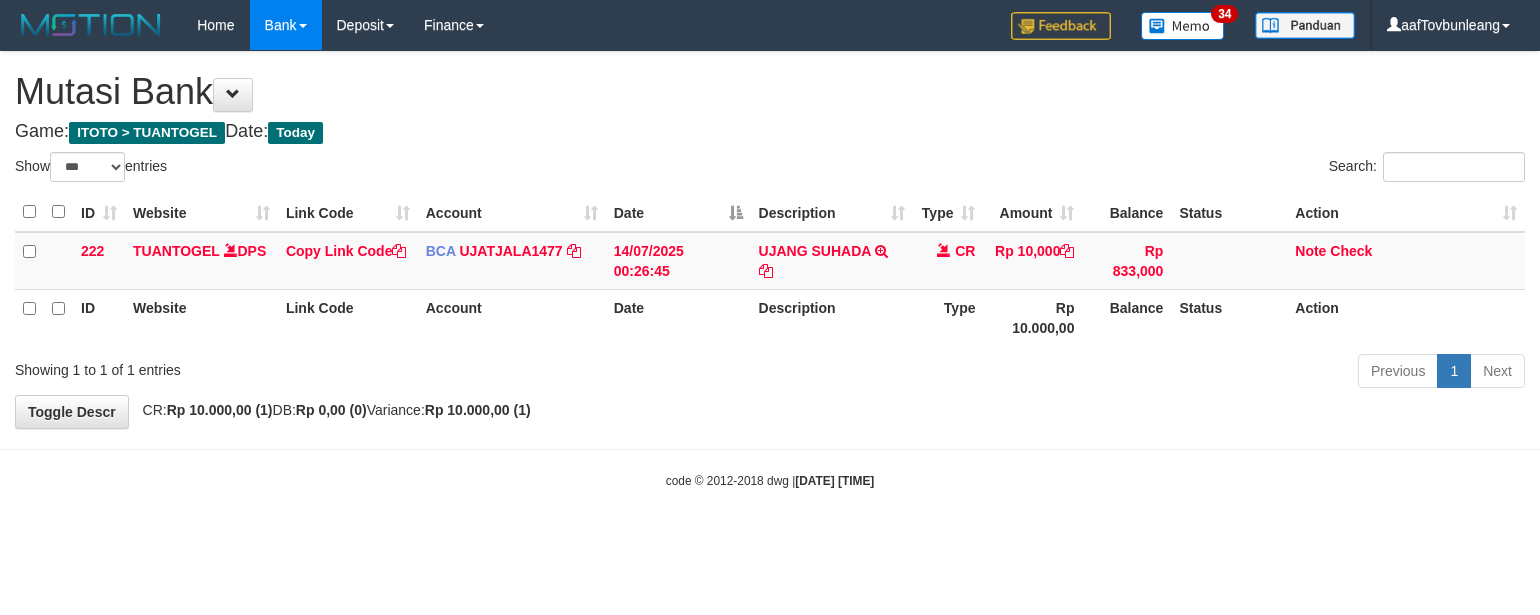 select on "***" 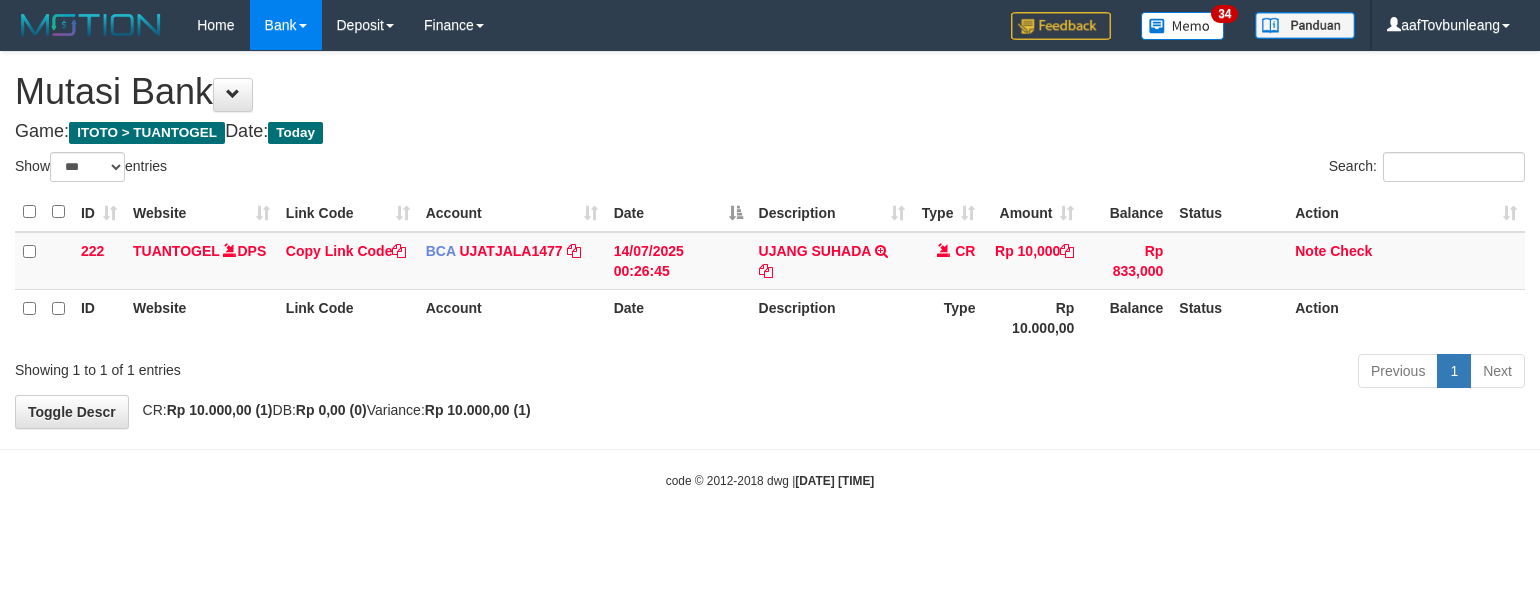 scroll, scrollTop: 0, scrollLeft: 0, axis: both 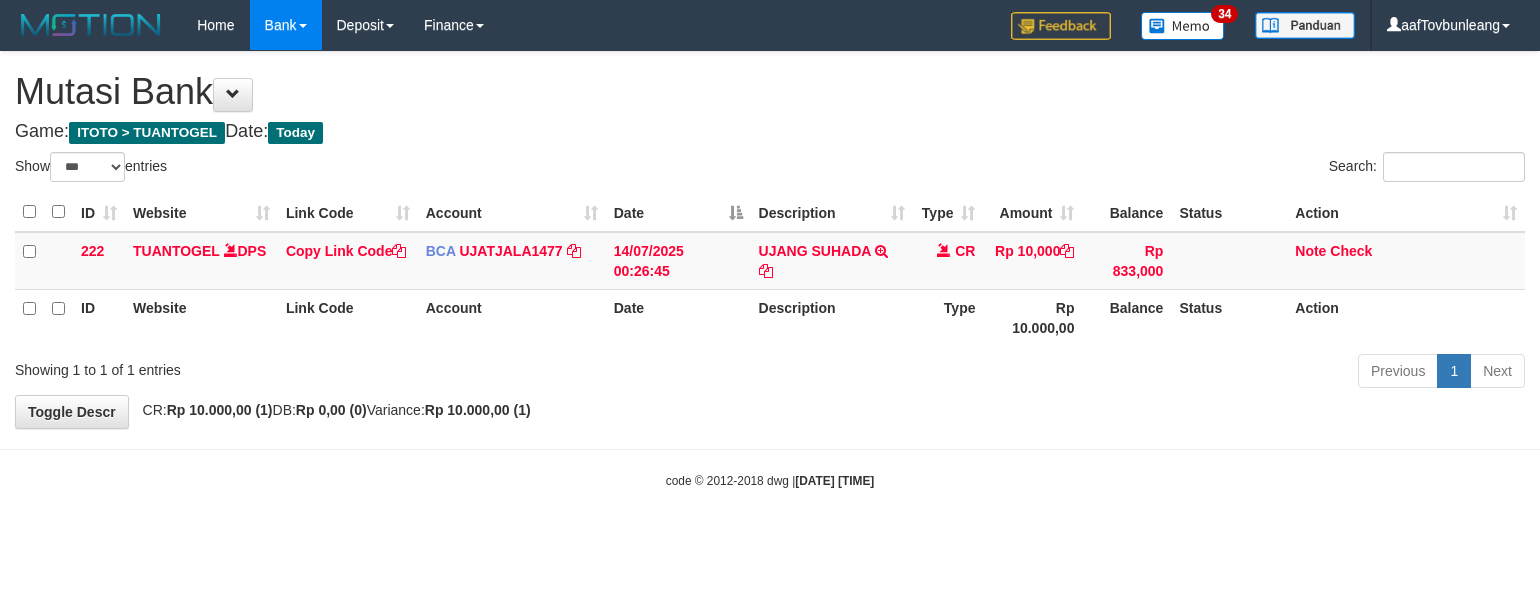 select on "***" 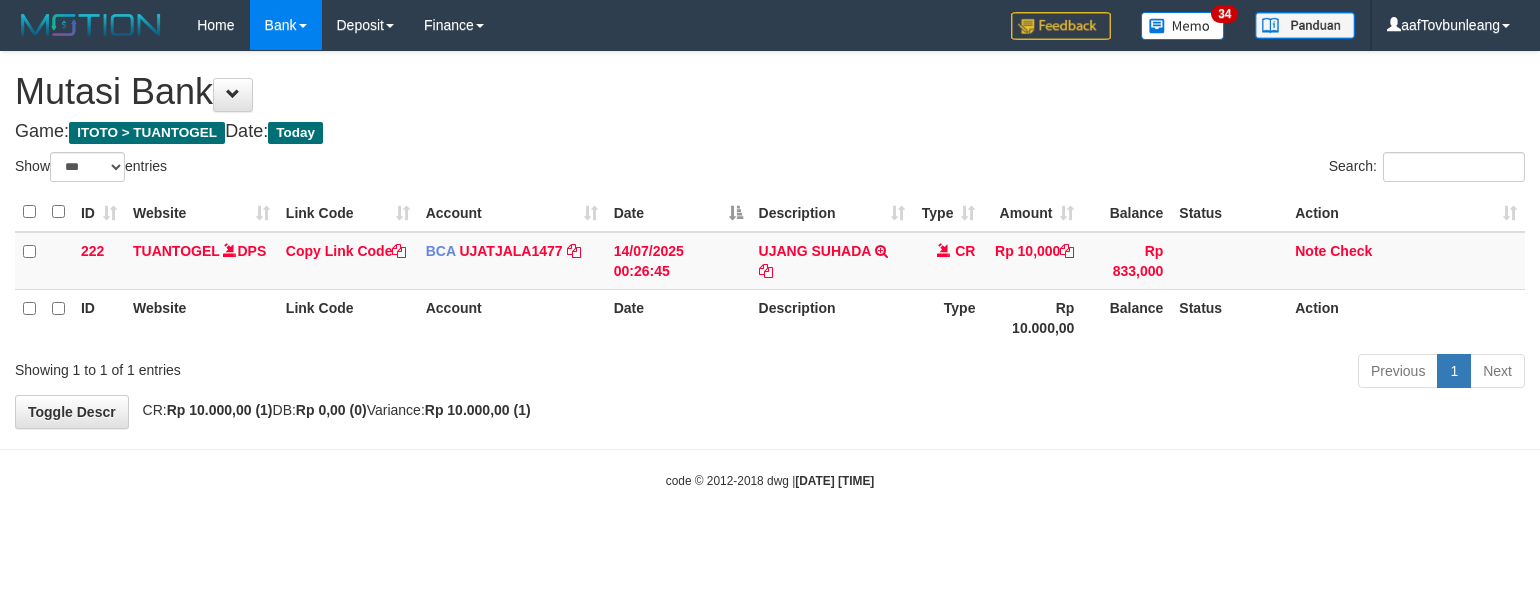 scroll, scrollTop: 0, scrollLeft: 0, axis: both 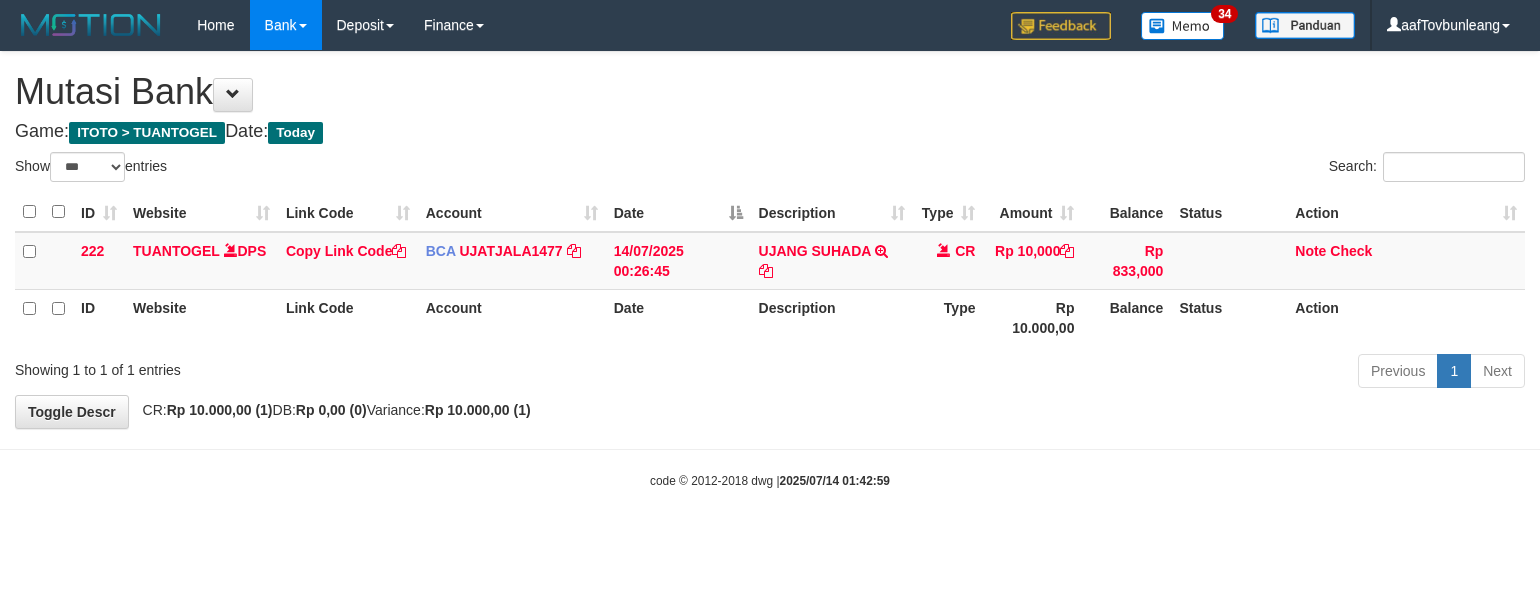 select on "***" 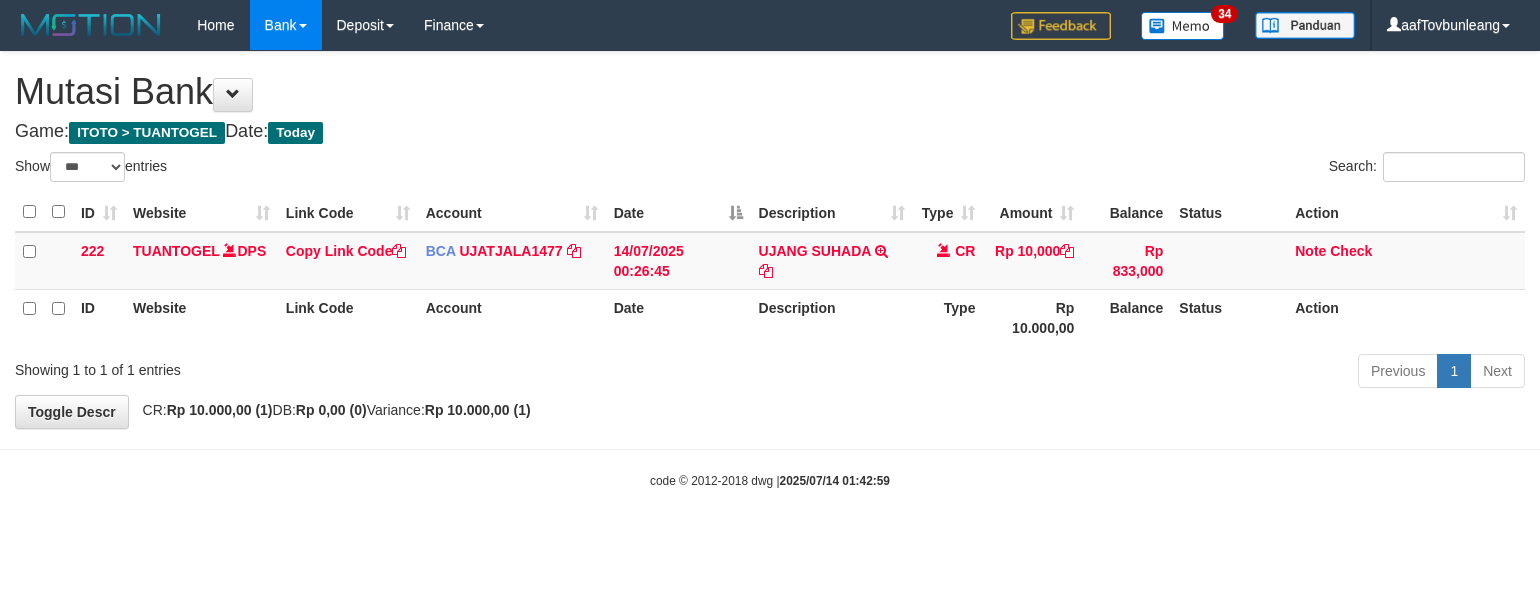scroll, scrollTop: 0, scrollLeft: 0, axis: both 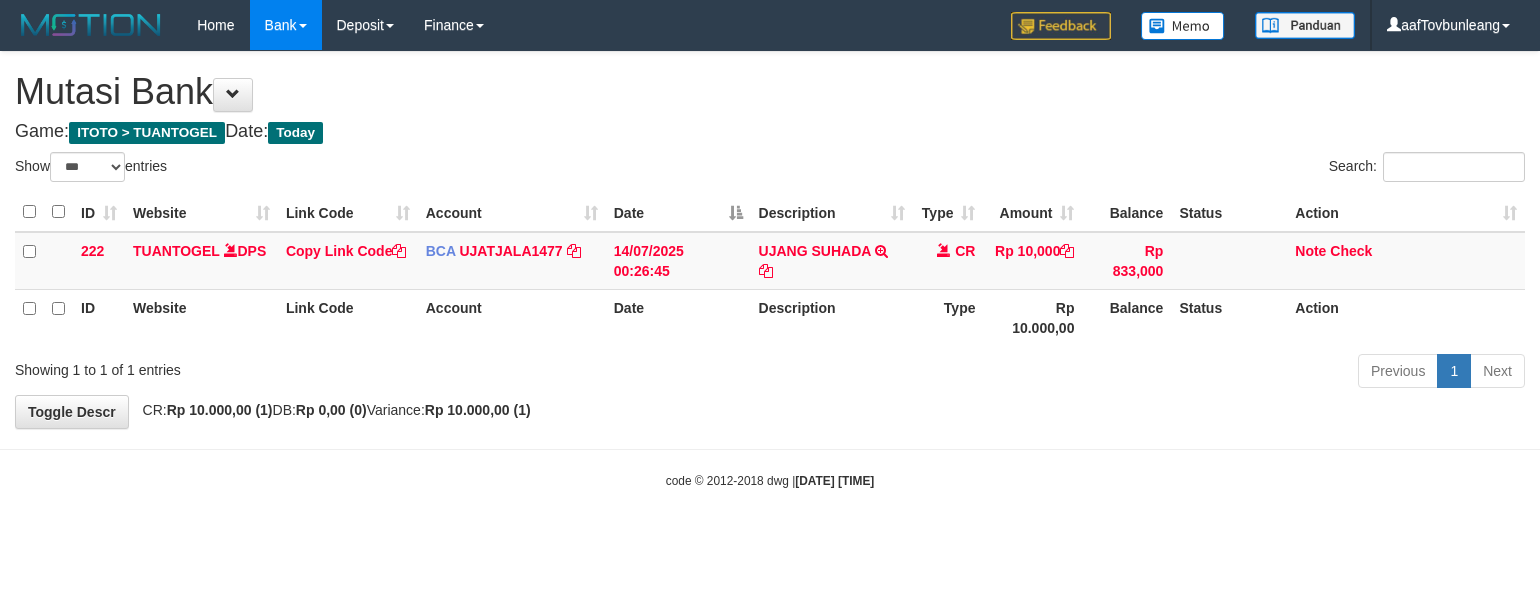select on "***" 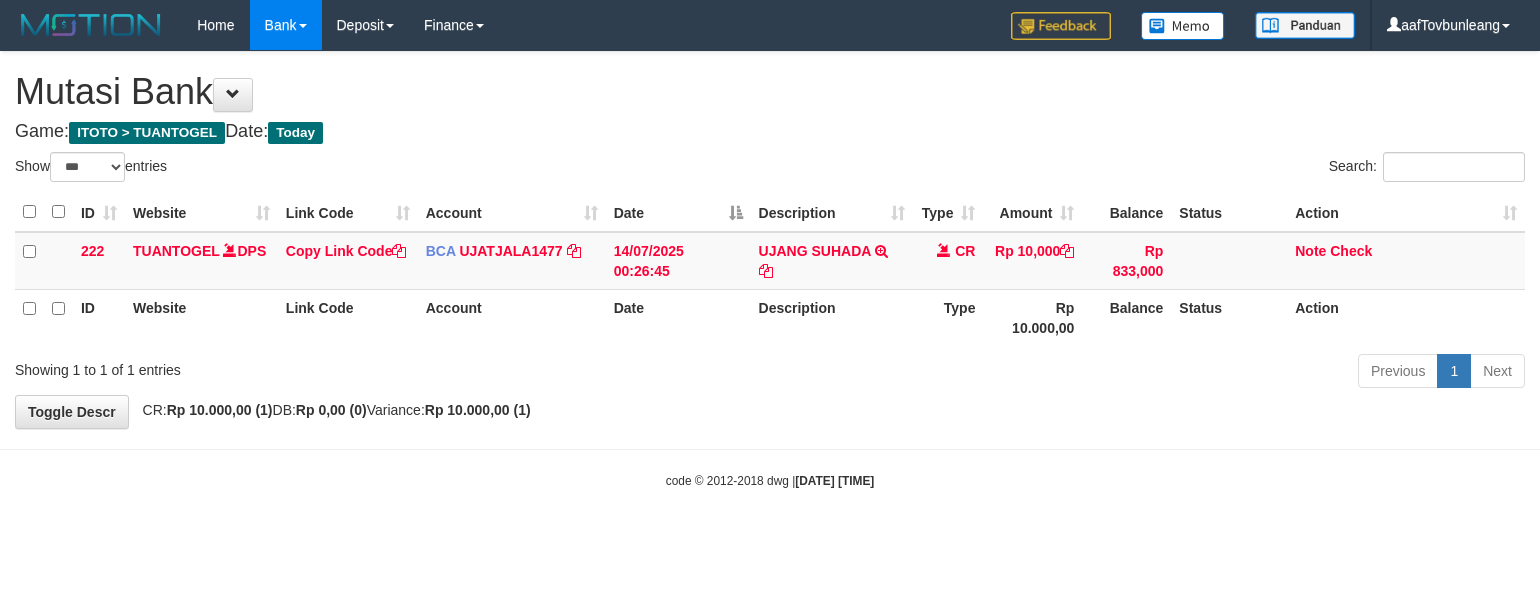scroll, scrollTop: 0, scrollLeft: 0, axis: both 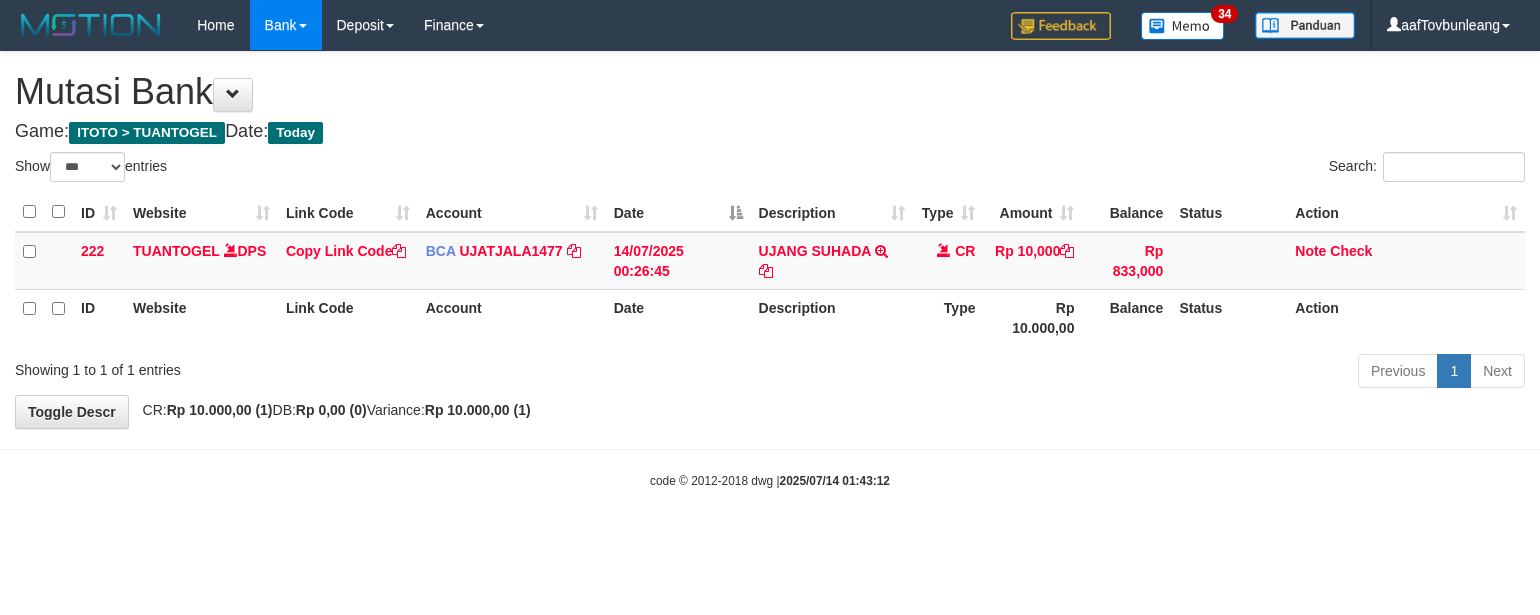 select on "***" 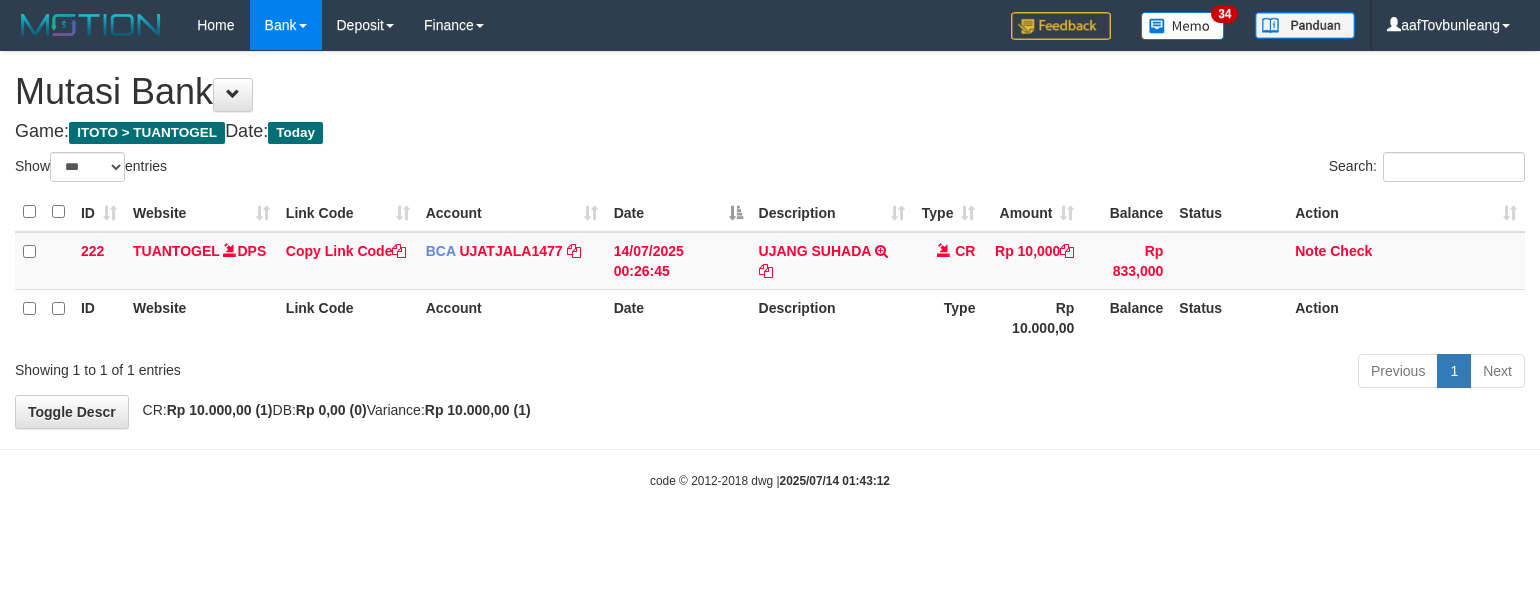 scroll, scrollTop: 0, scrollLeft: 0, axis: both 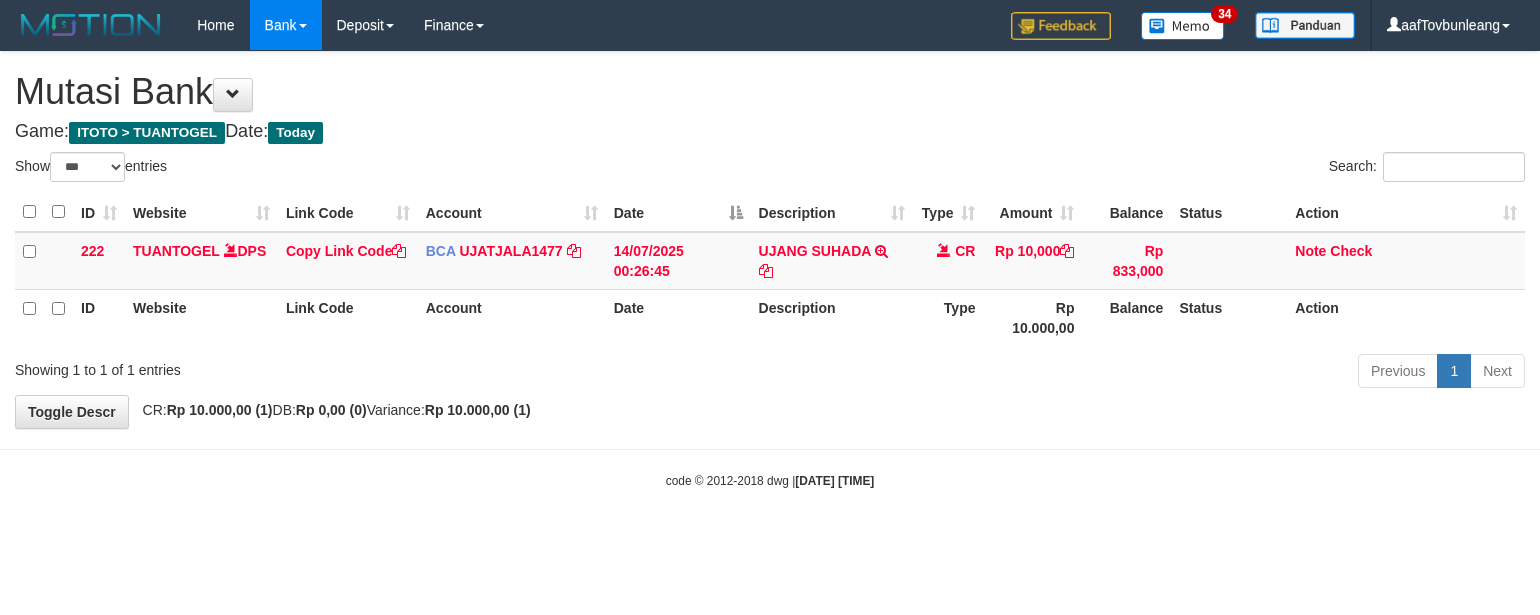 select on "***" 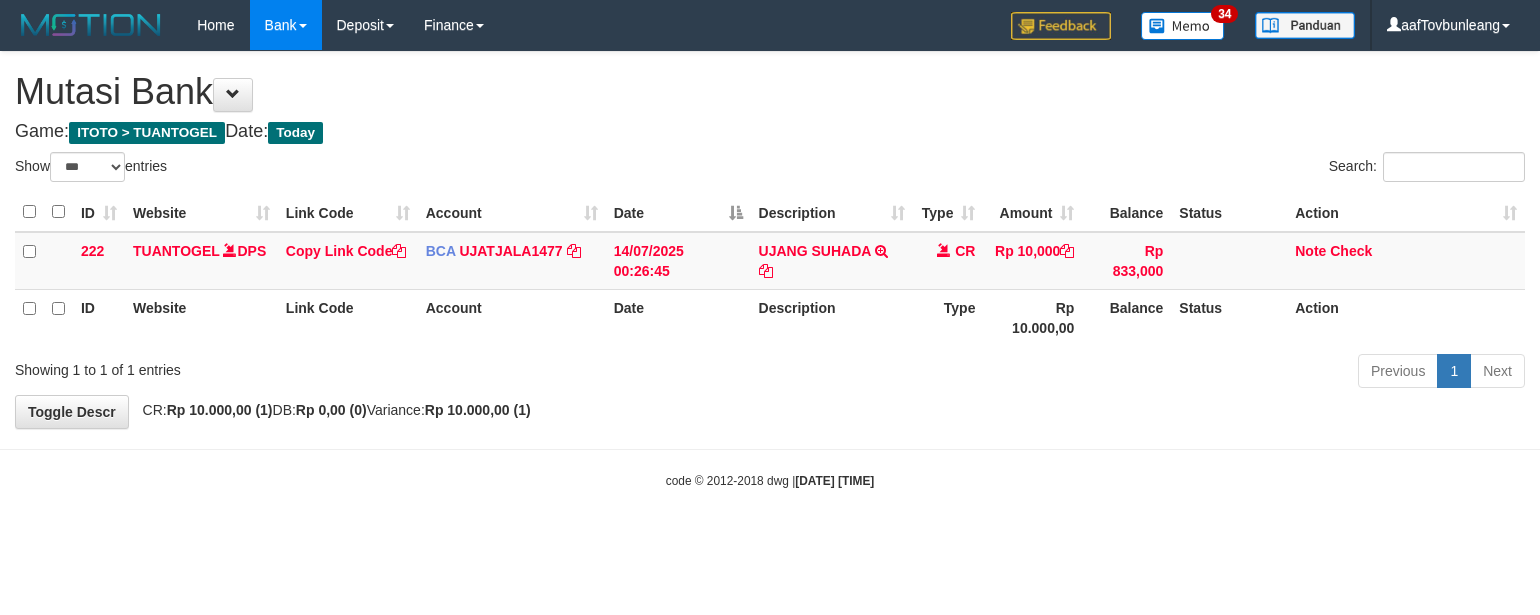 scroll, scrollTop: 0, scrollLeft: 0, axis: both 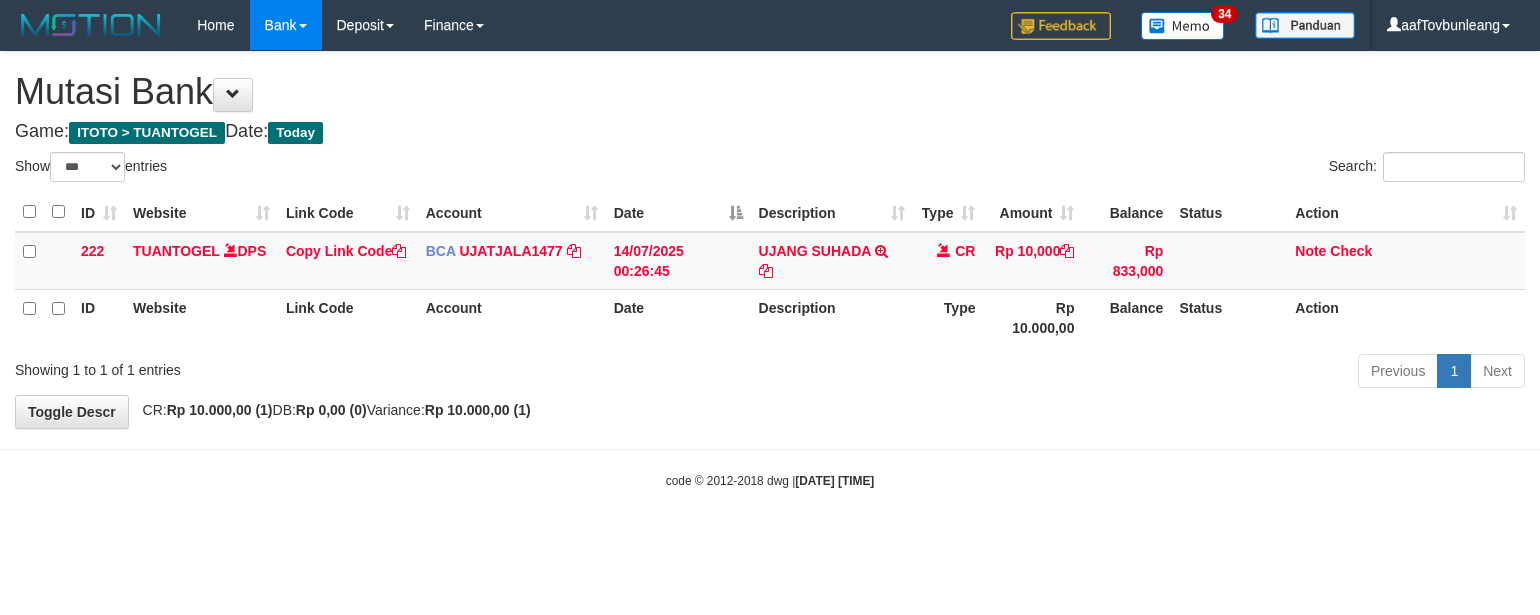 select on "***" 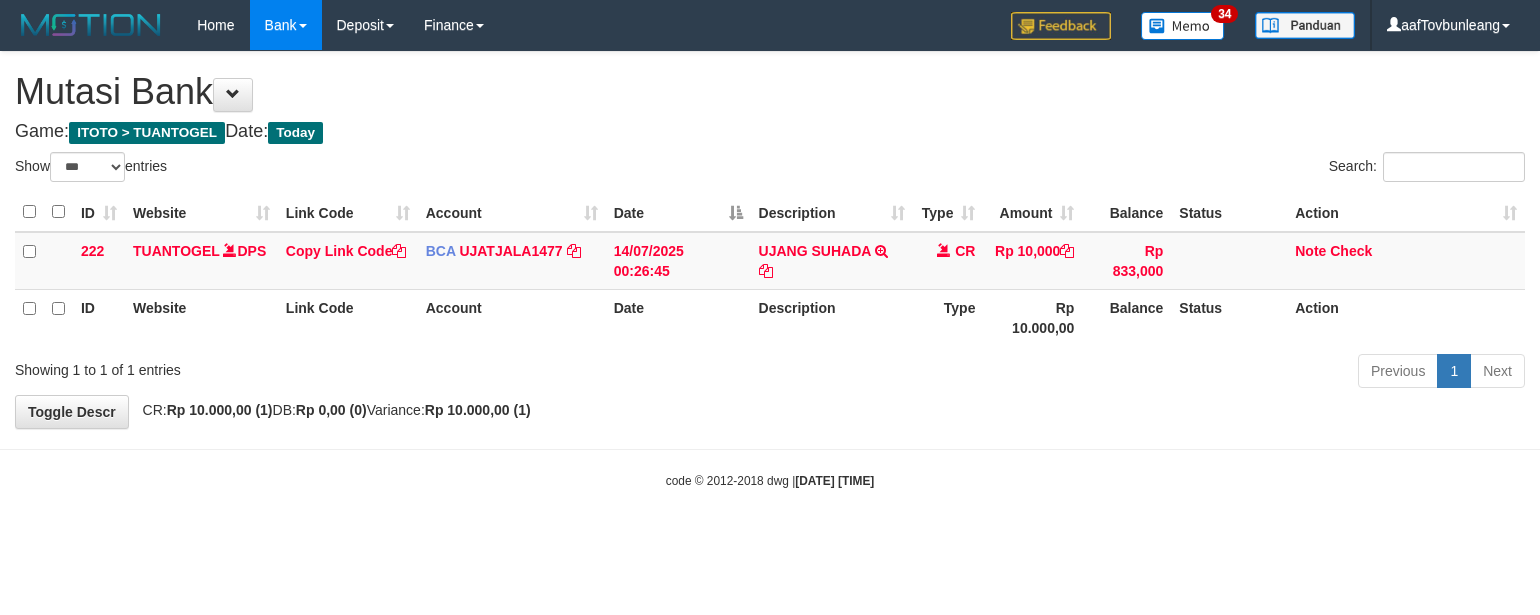 scroll, scrollTop: 0, scrollLeft: 0, axis: both 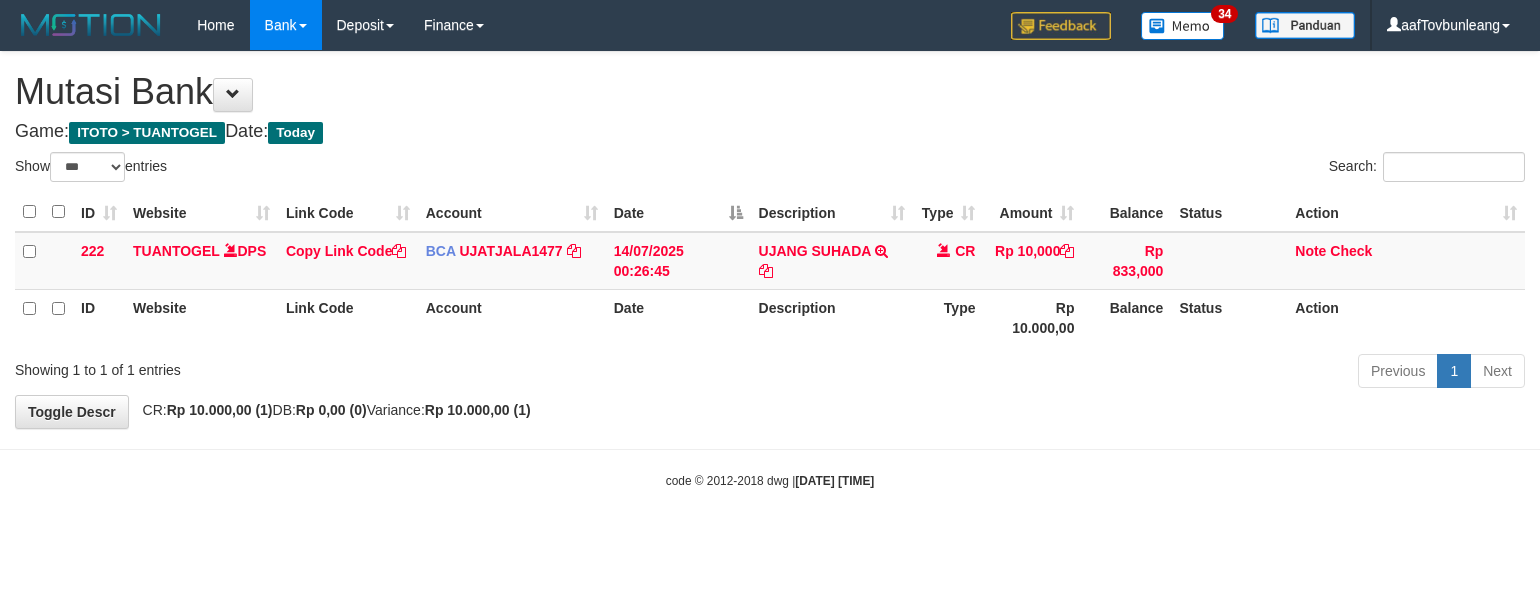 select on "***" 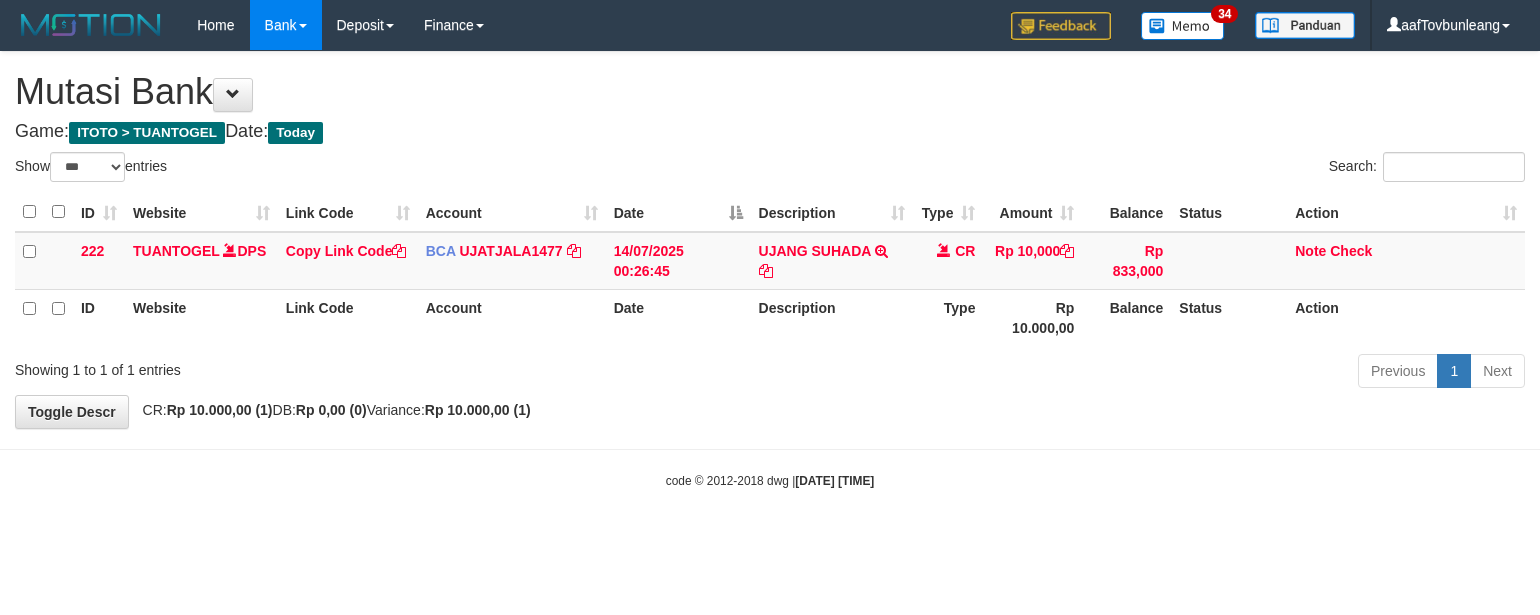 scroll, scrollTop: 0, scrollLeft: 0, axis: both 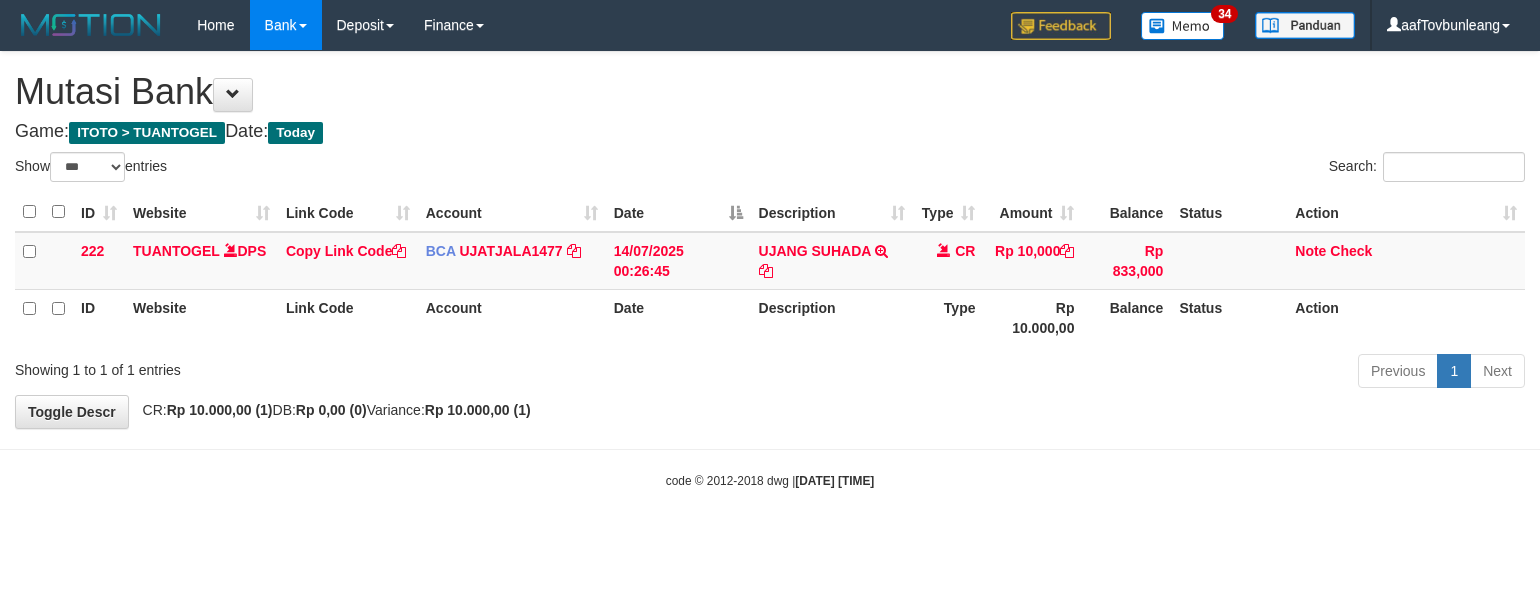select on "***" 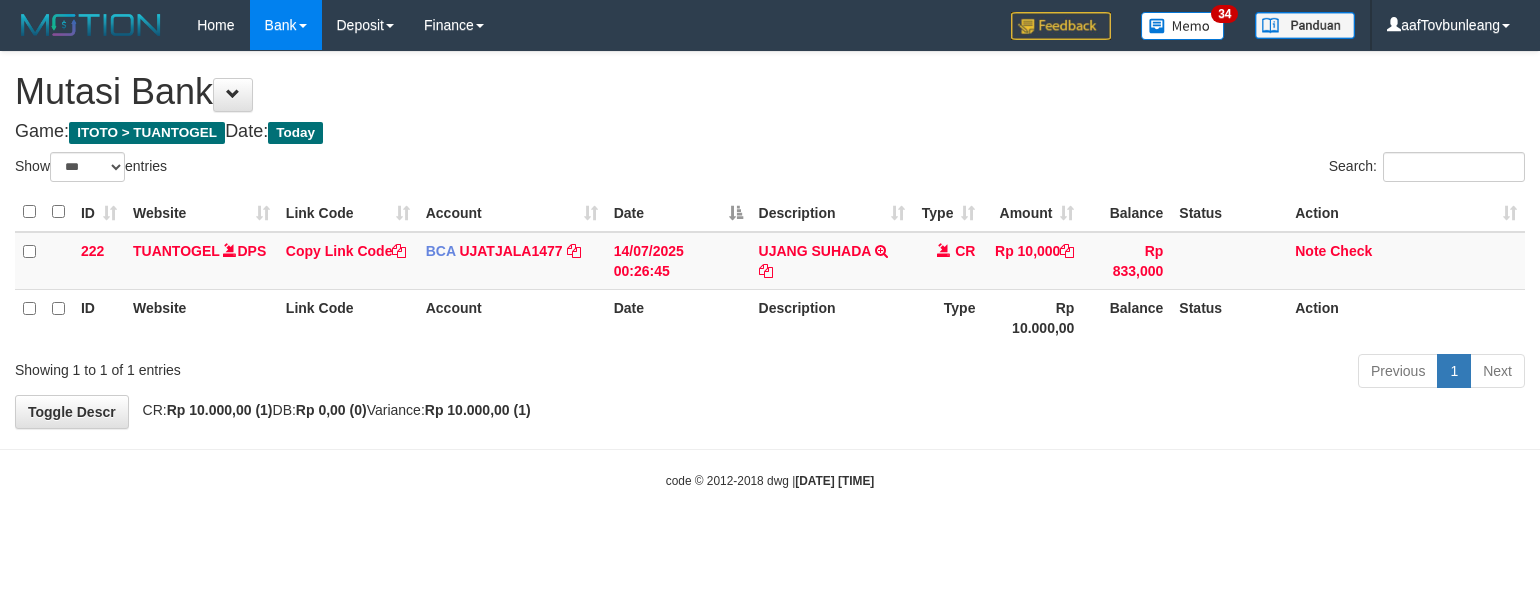 scroll, scrollTop: 0, scrollLeft: 0, axis: both 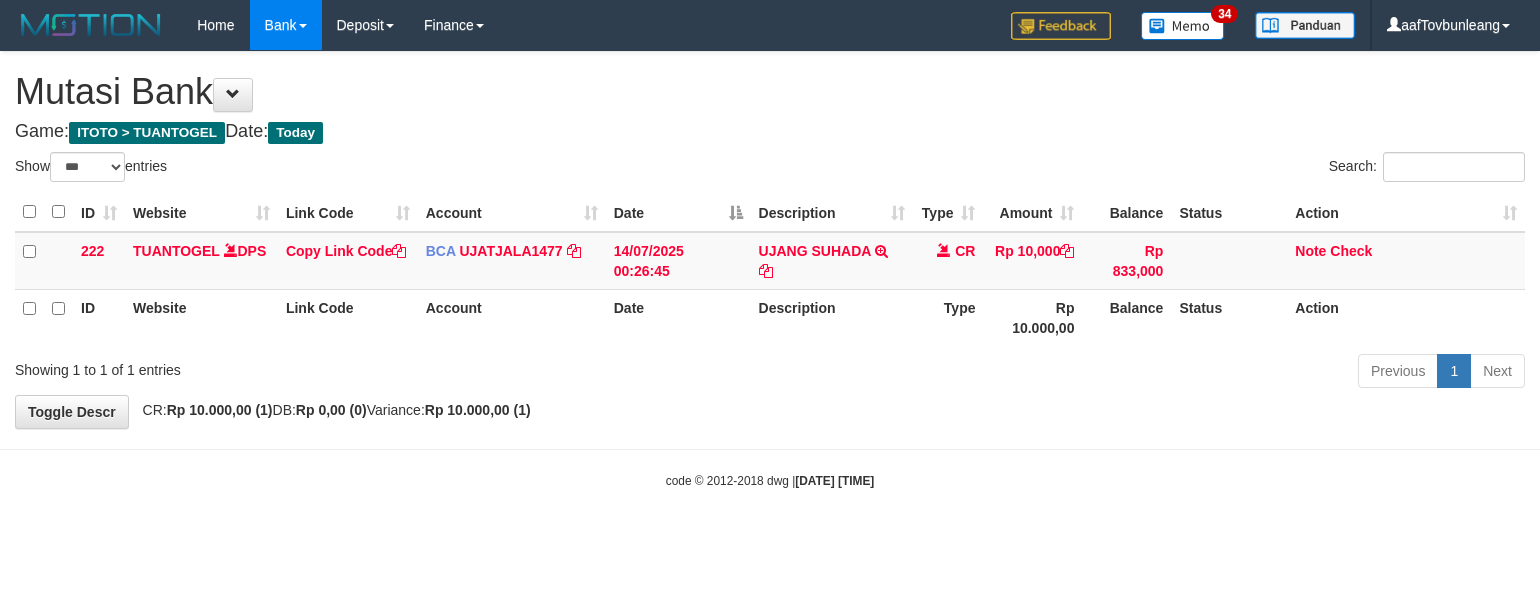 select on "***" 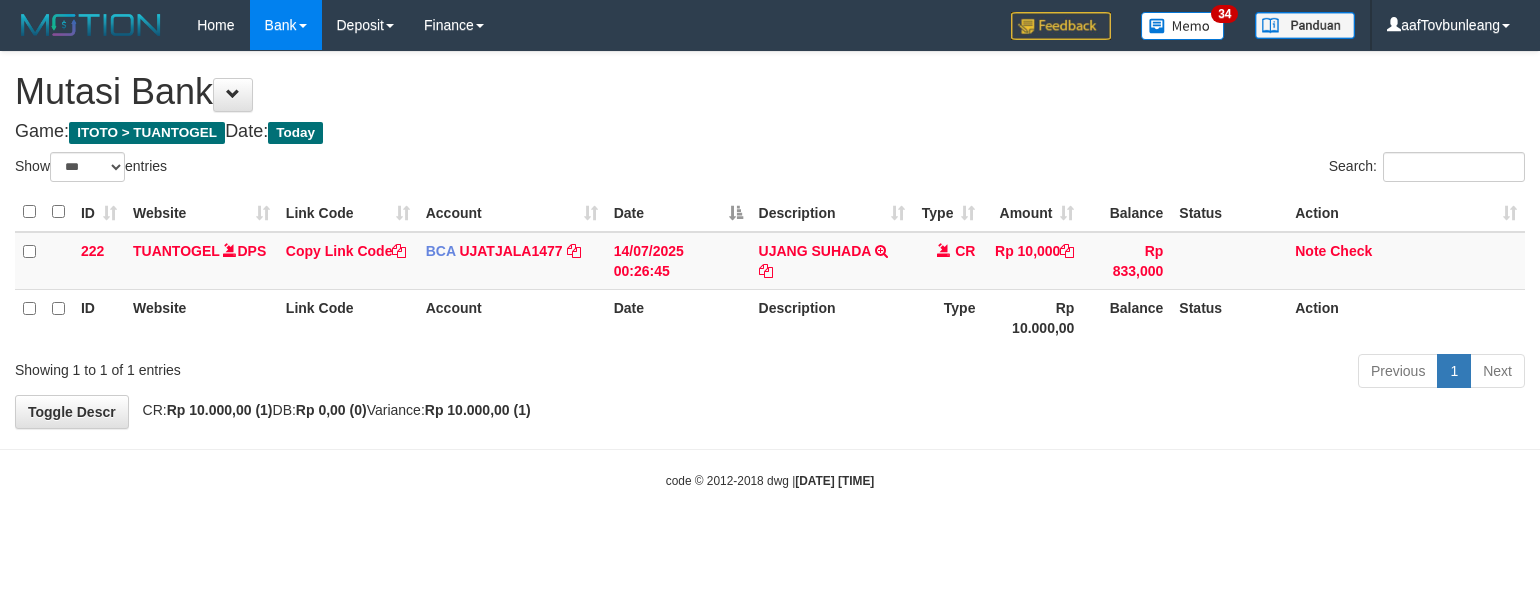 scroll, scrollTop: 0, scrollLeft: 0, axis: both 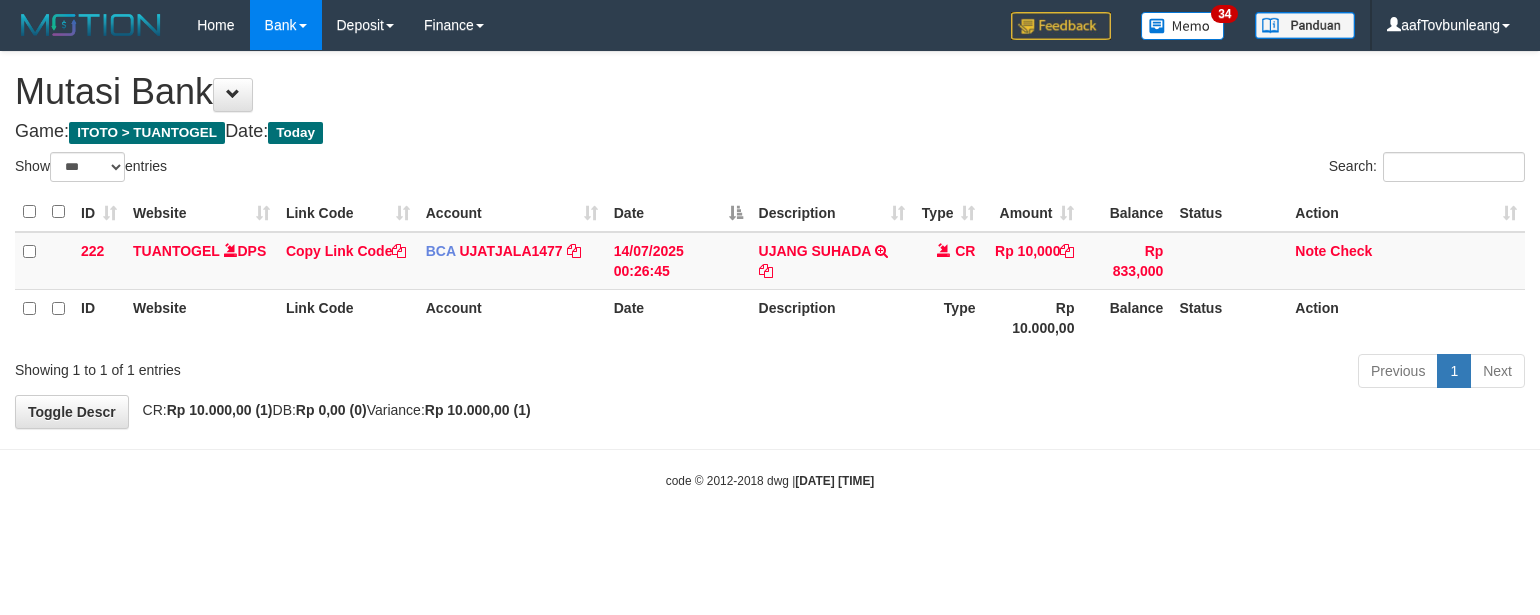 select on "***" 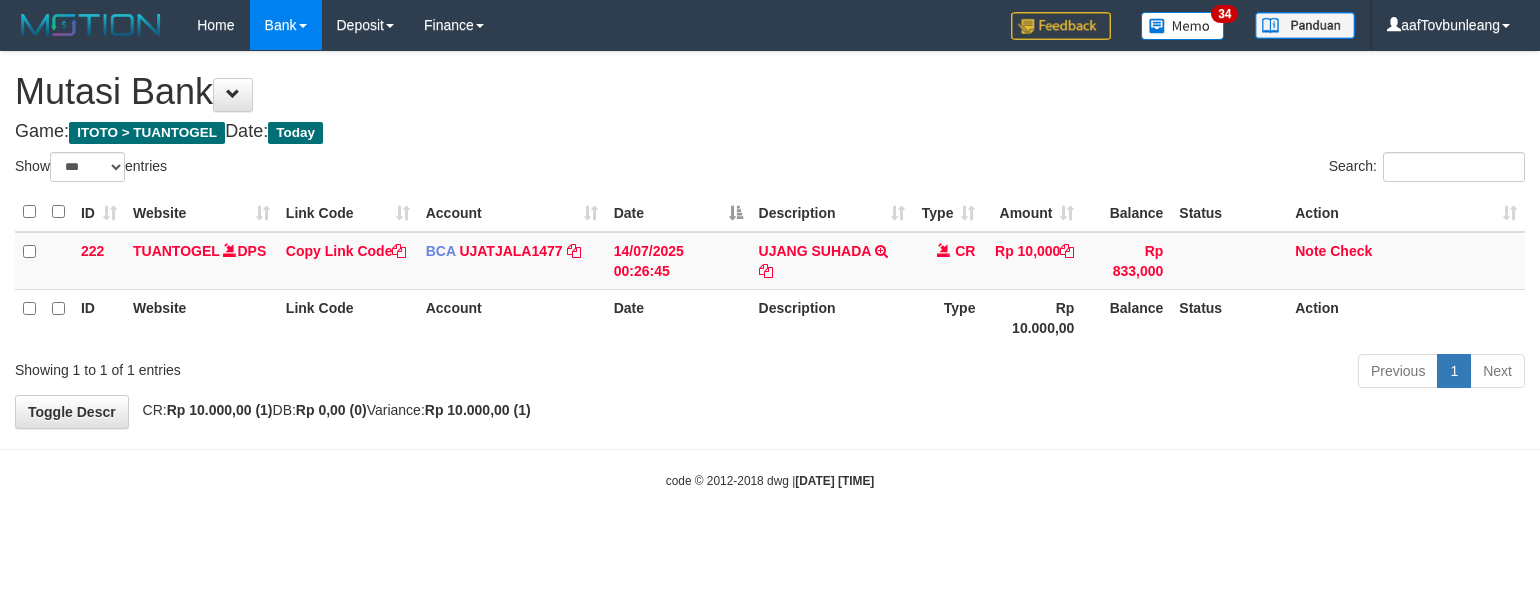 scroll, scrollTop: 0, scrollLeft: 0, axis: both 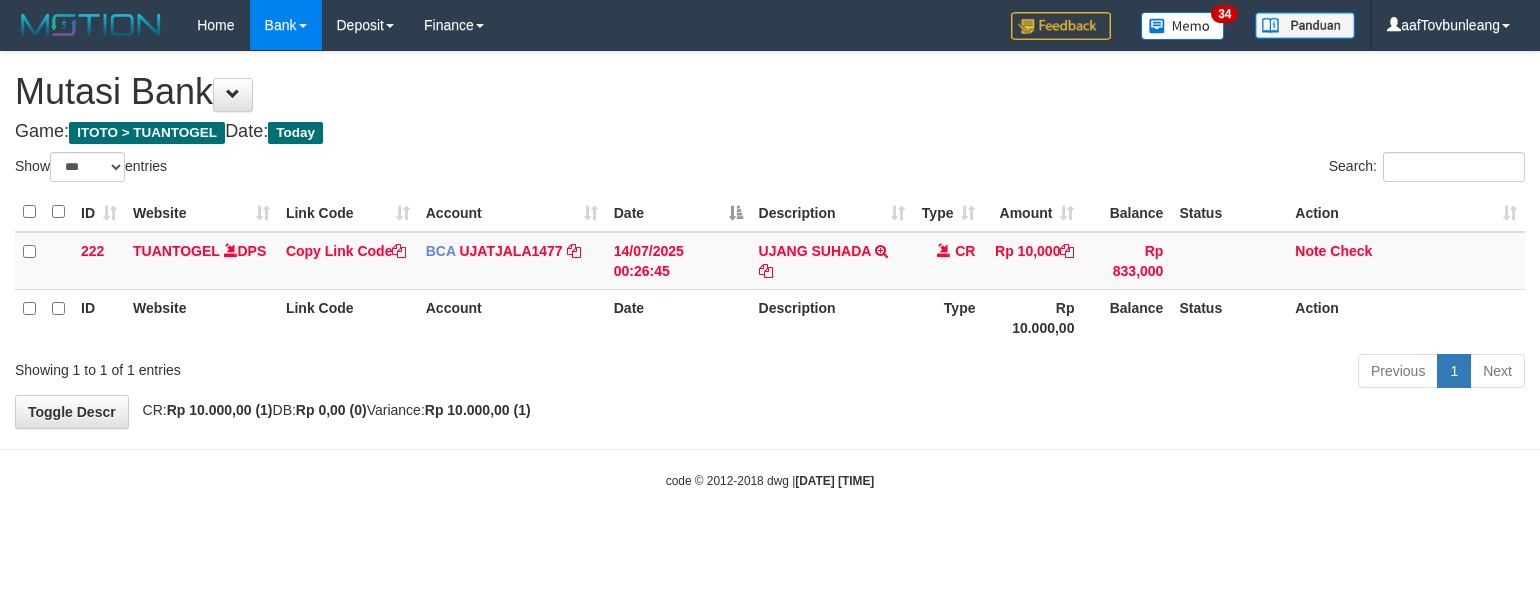 select on "***" 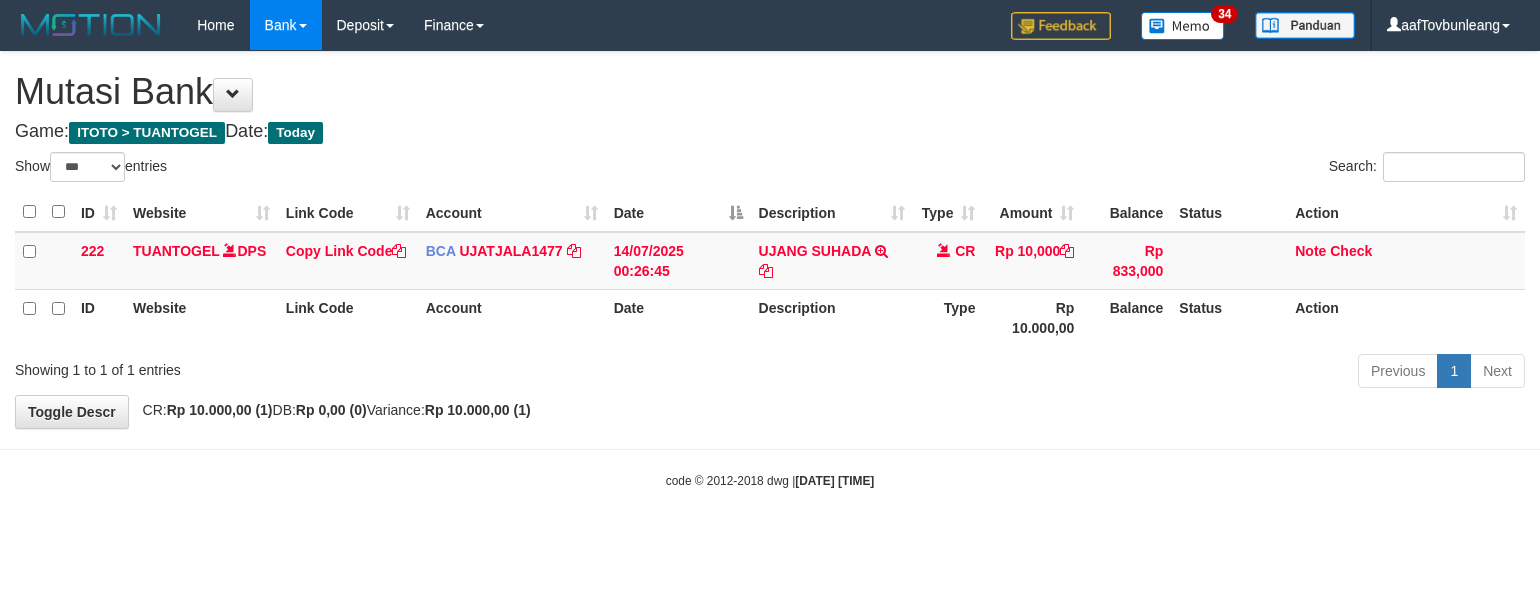 scroll, scrollTop: 0, scrollLeft: 0, axis: both 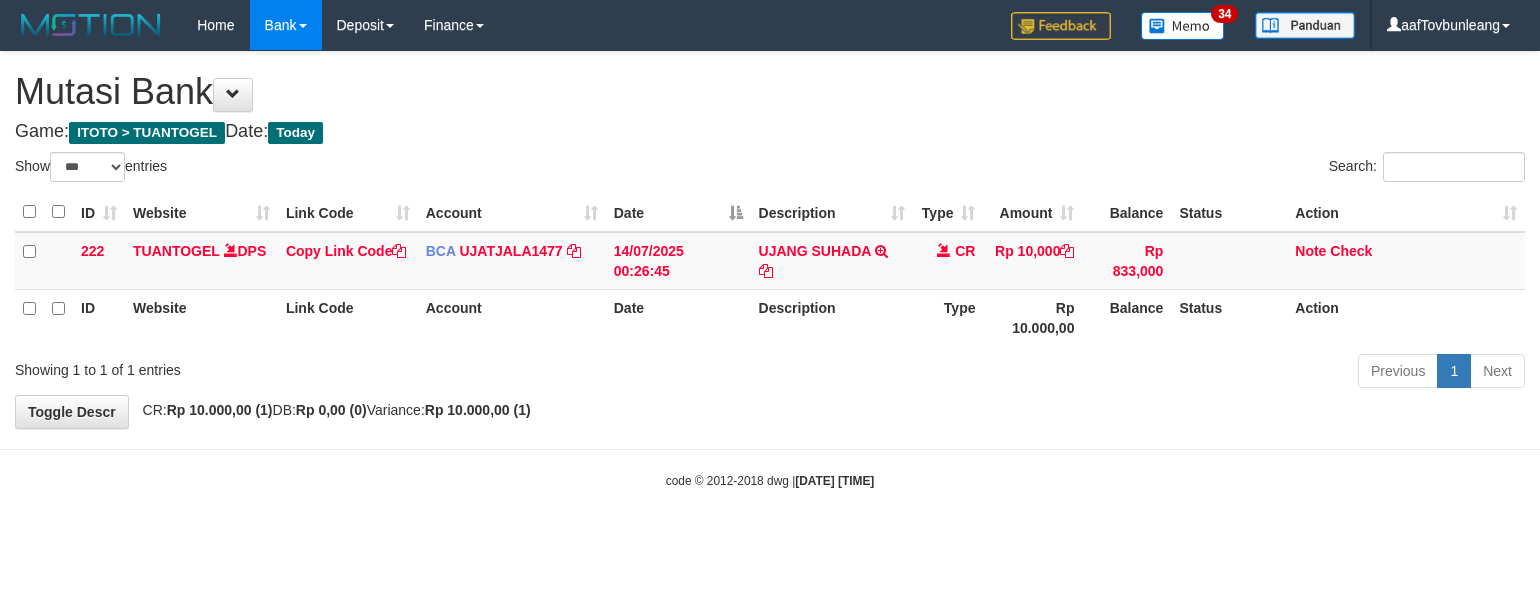 select on "***" 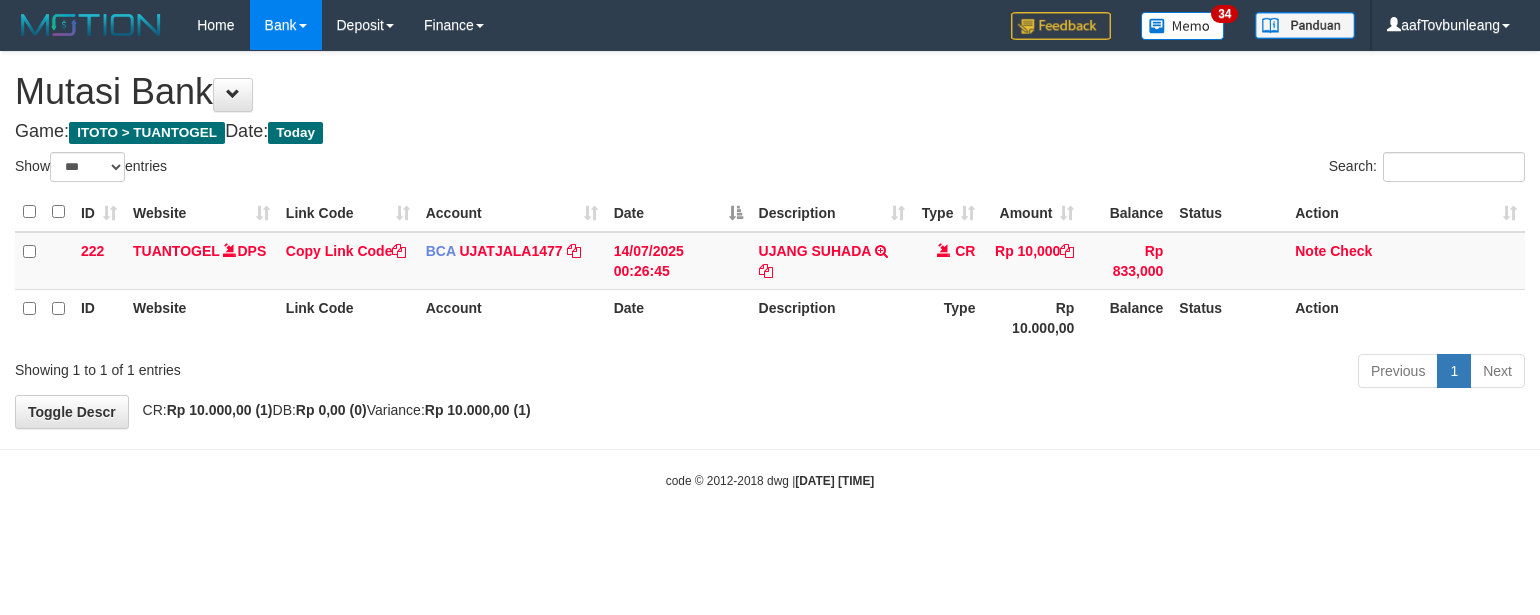 scroll, scrollTop: 0, scrollLeft: 0, axis: both 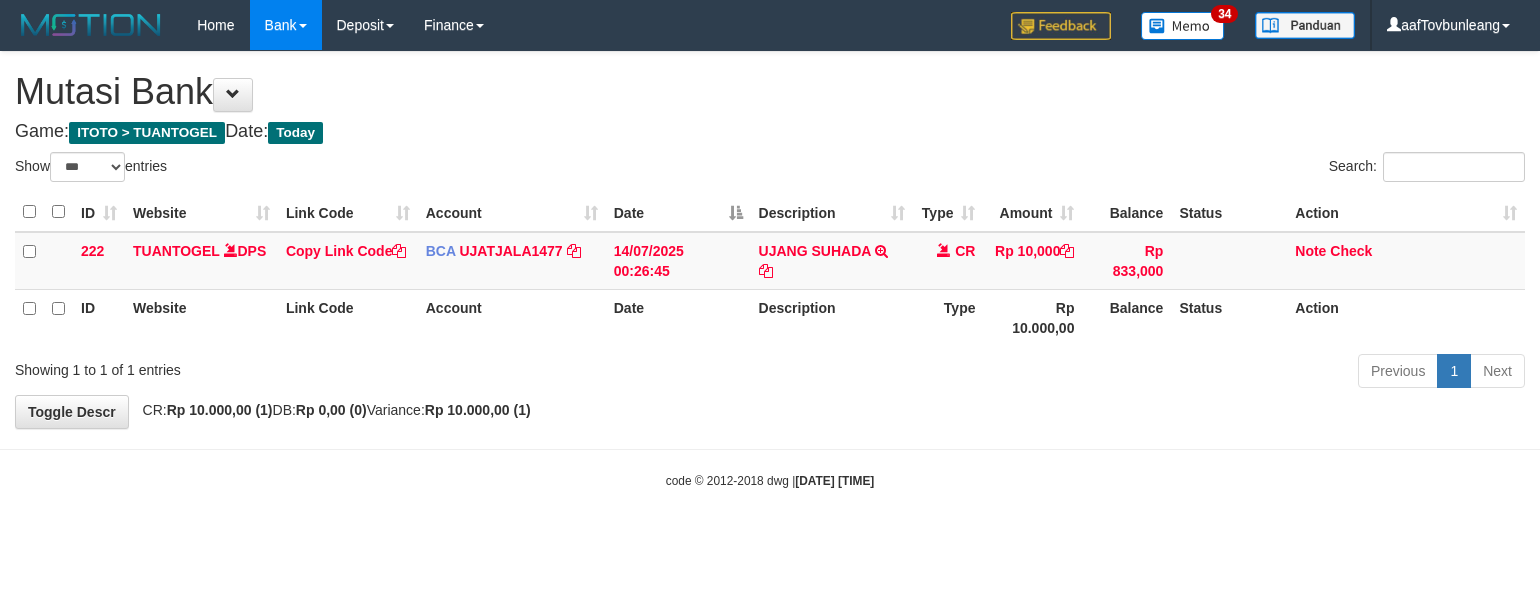 select on "***" 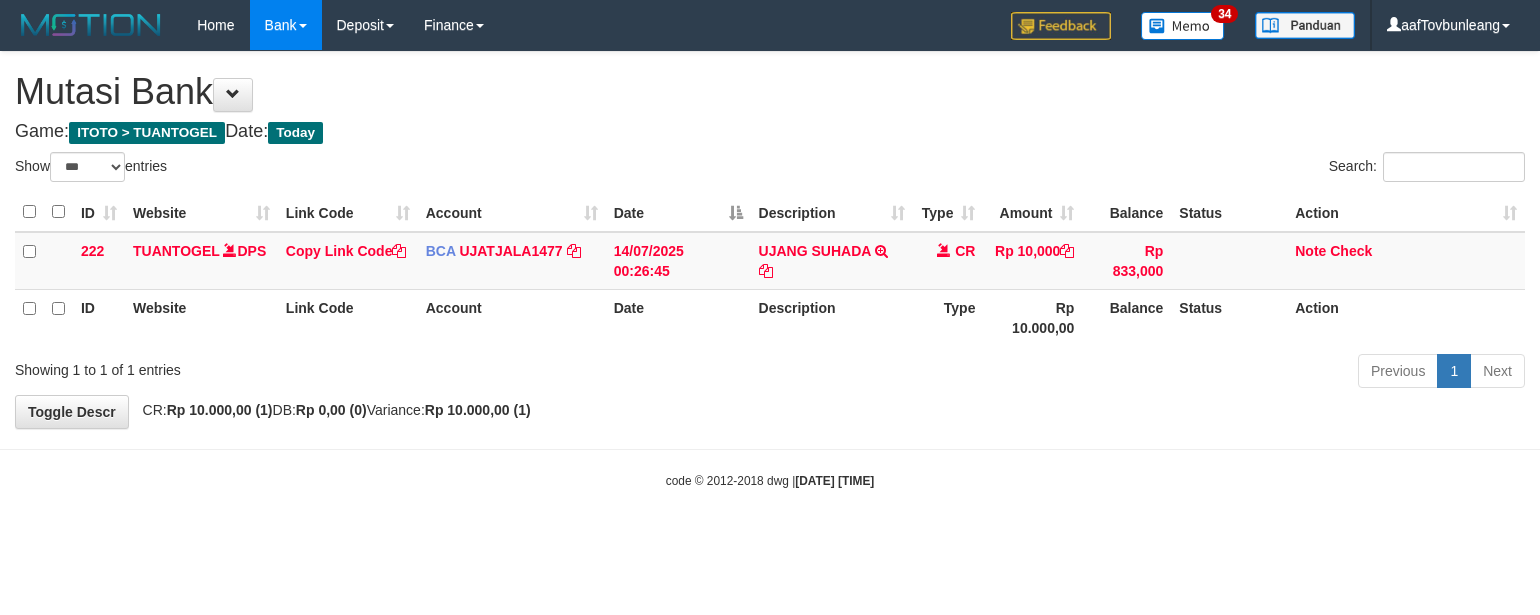 scroll, scrollTop: 0, scrollLeft: 0, axis: both 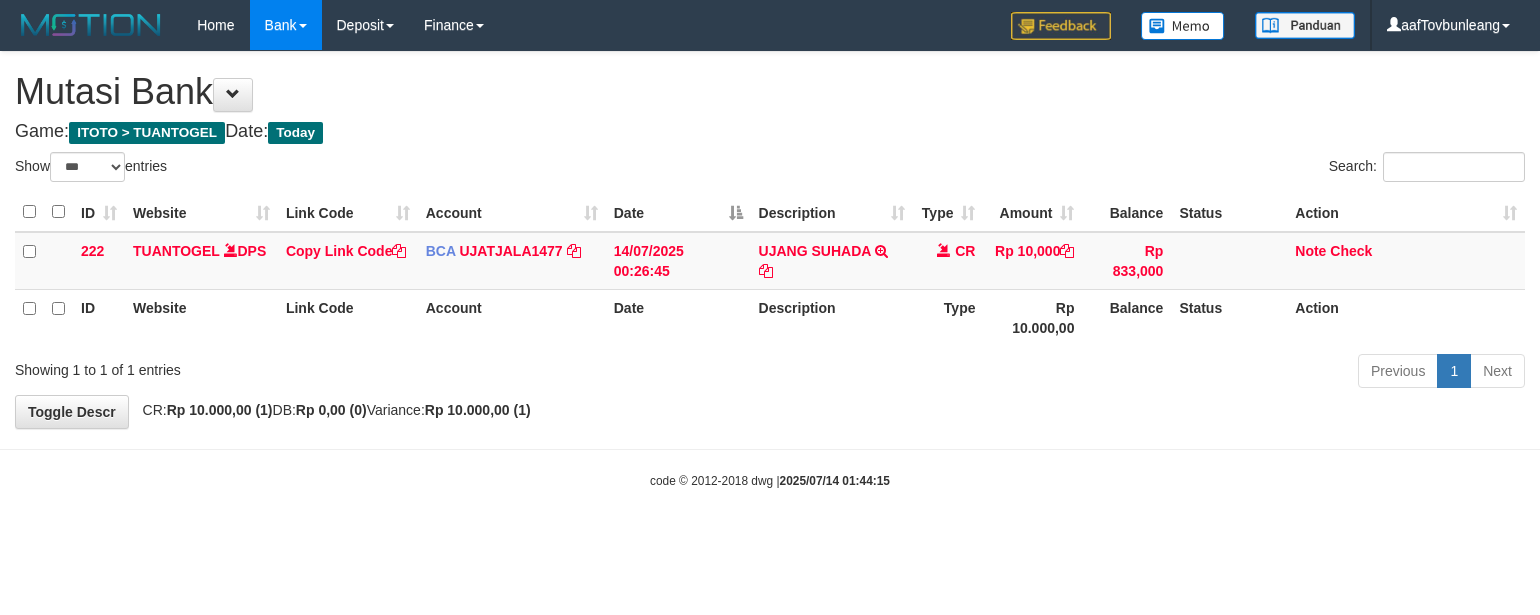 select on "***" 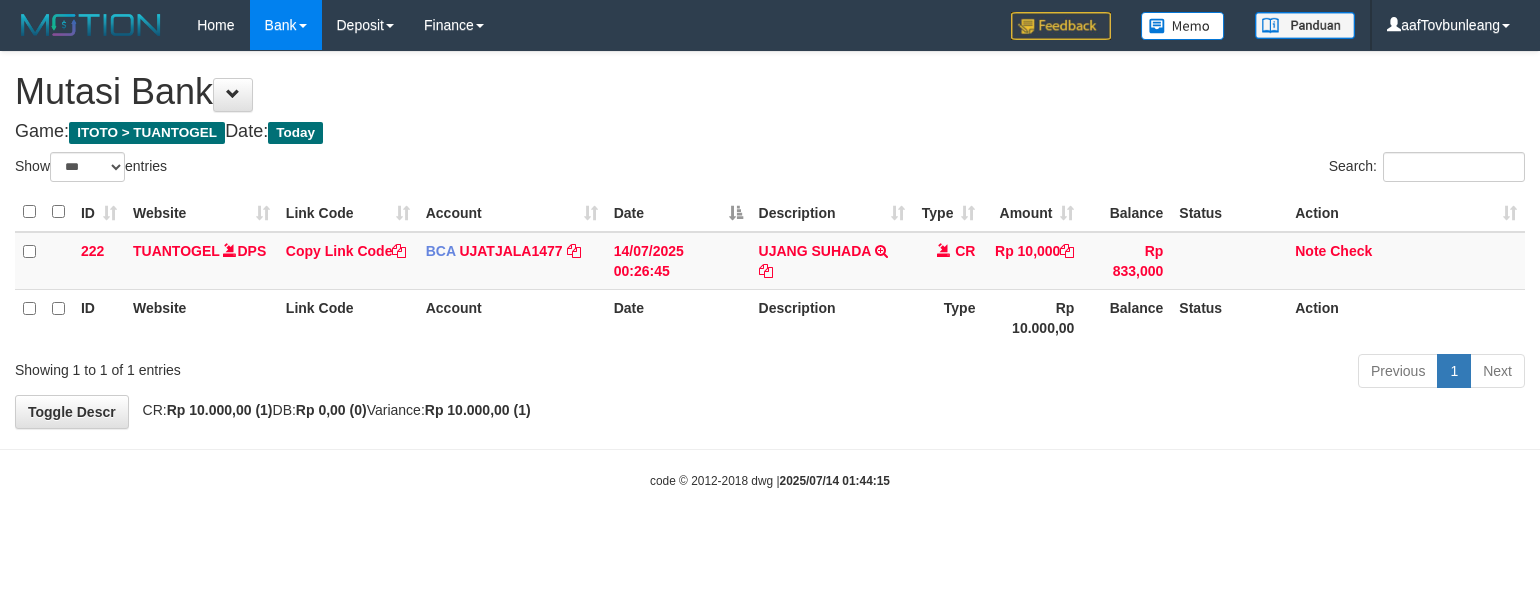 scroll, scrollTop: 0, scrollLeft: 0, axis: both 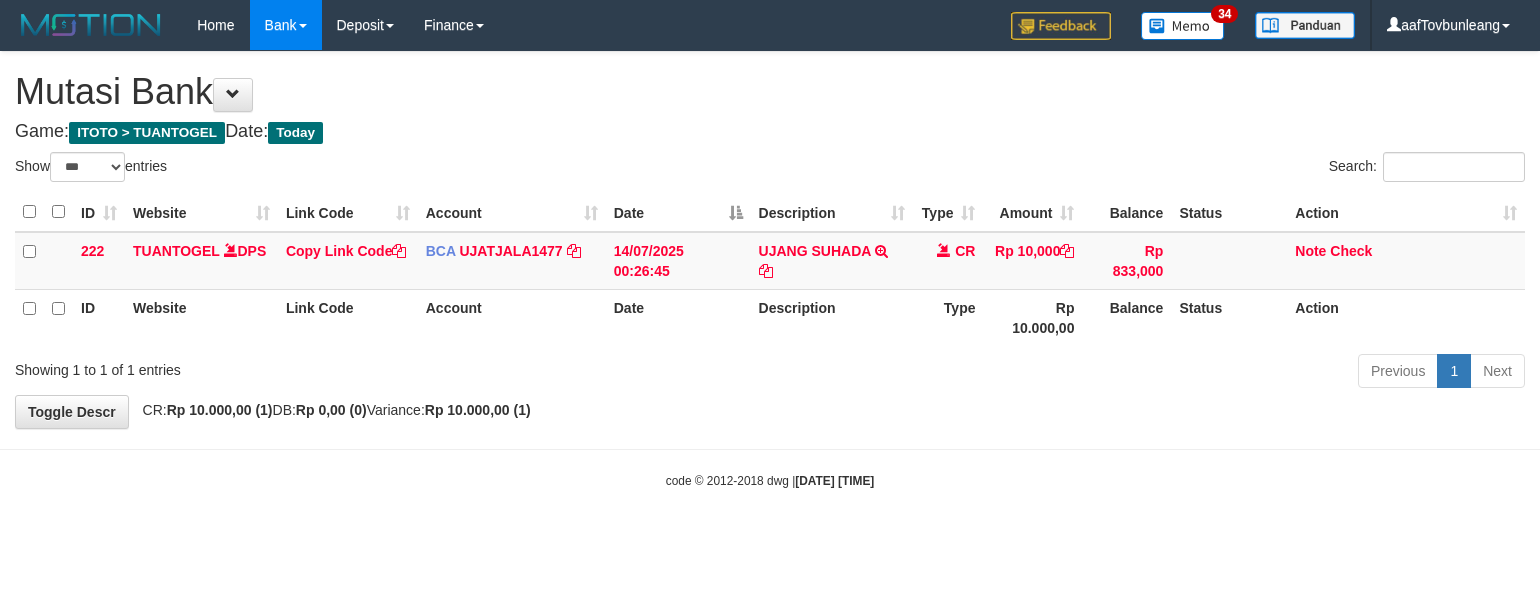 select on "***" 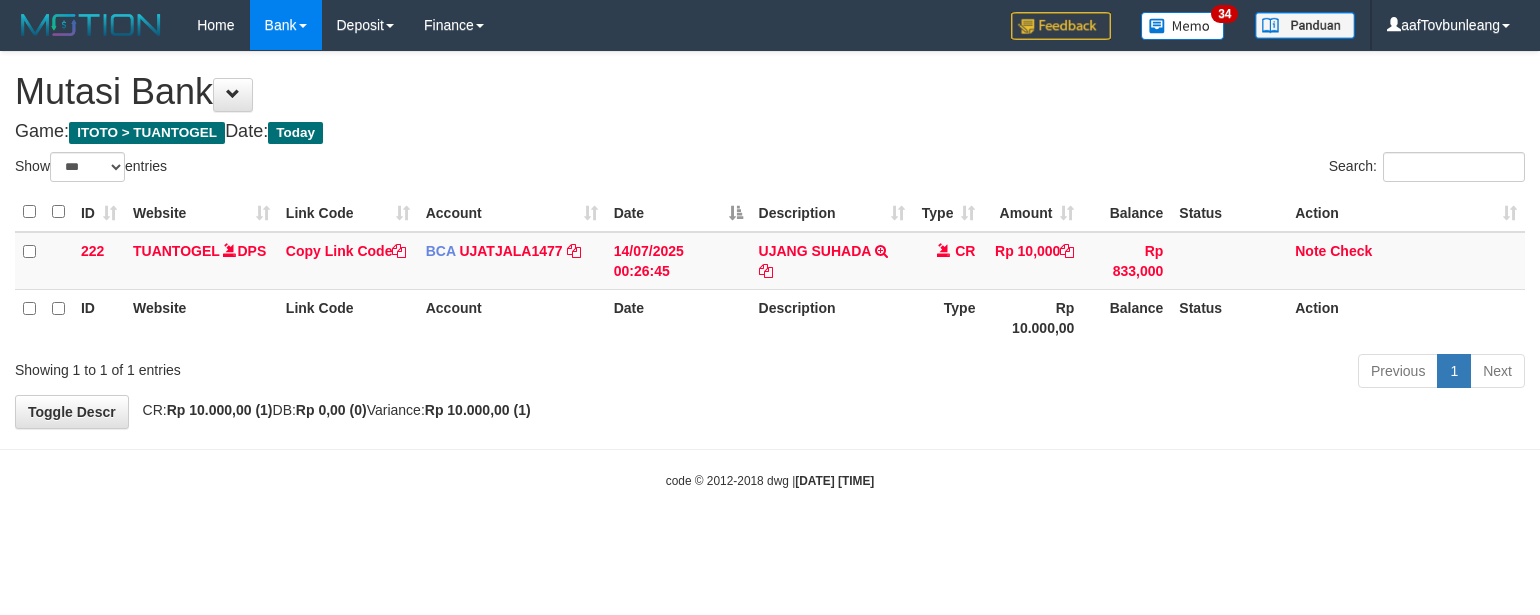scroll, scrollTop: 0, scrollLeft: 0, axis: both 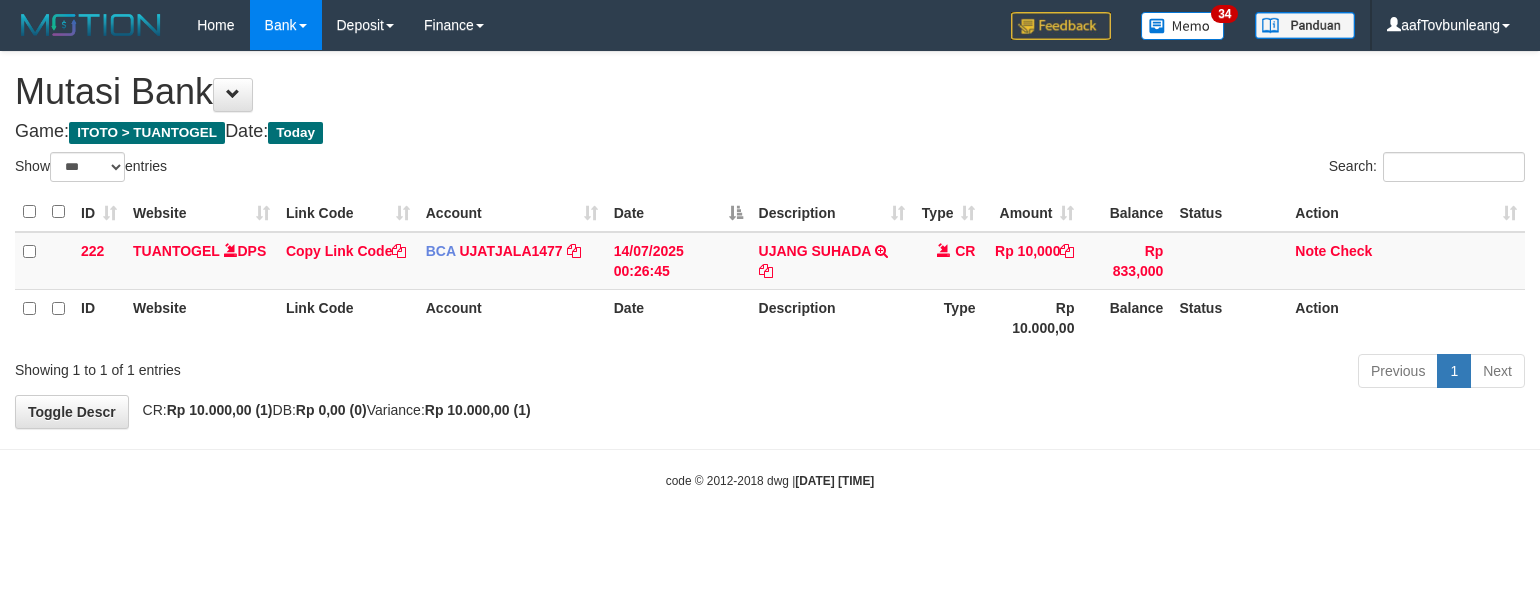 select on "***" 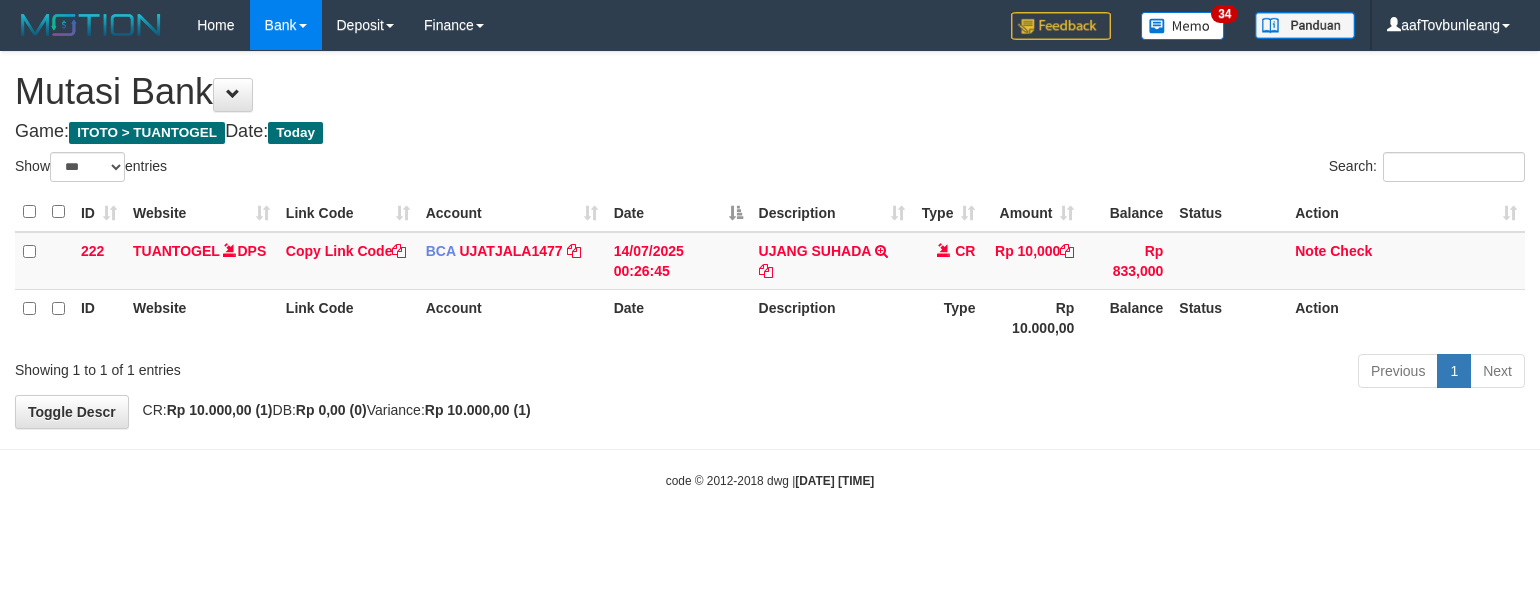 scroll, scrollTop: 0, scrollLeft: 0, axis: both 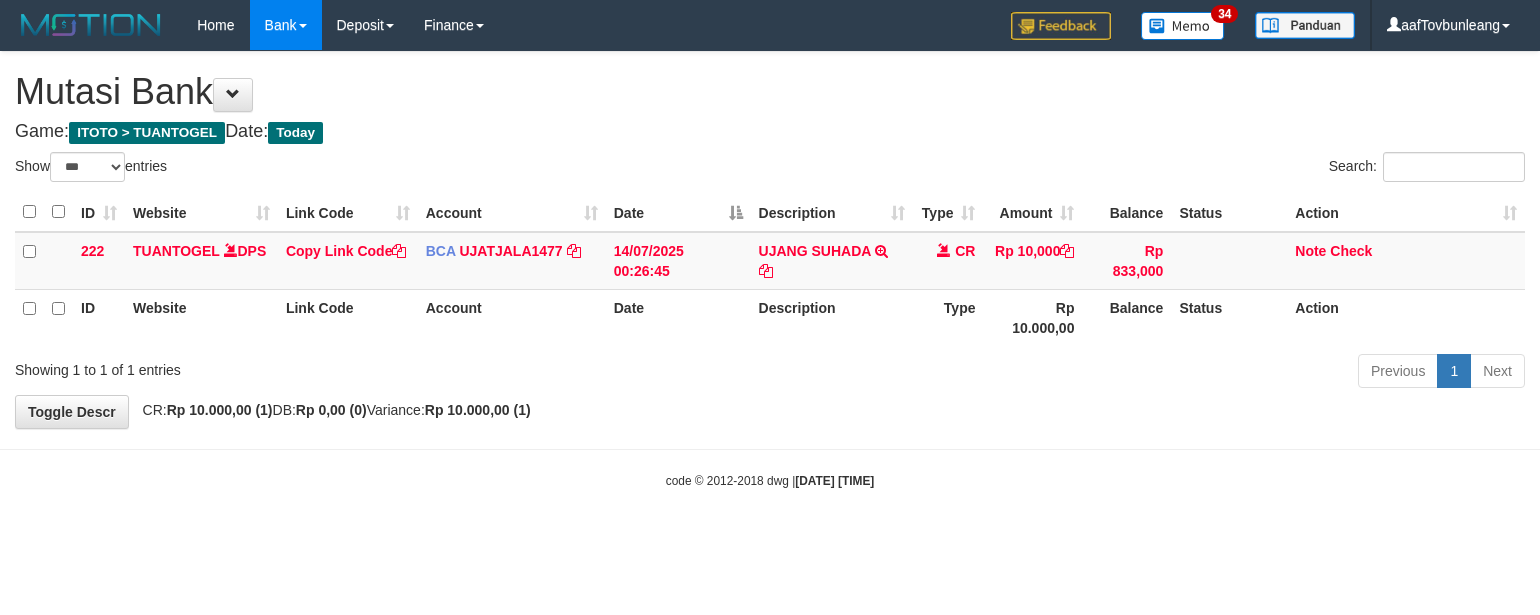 select on "***" 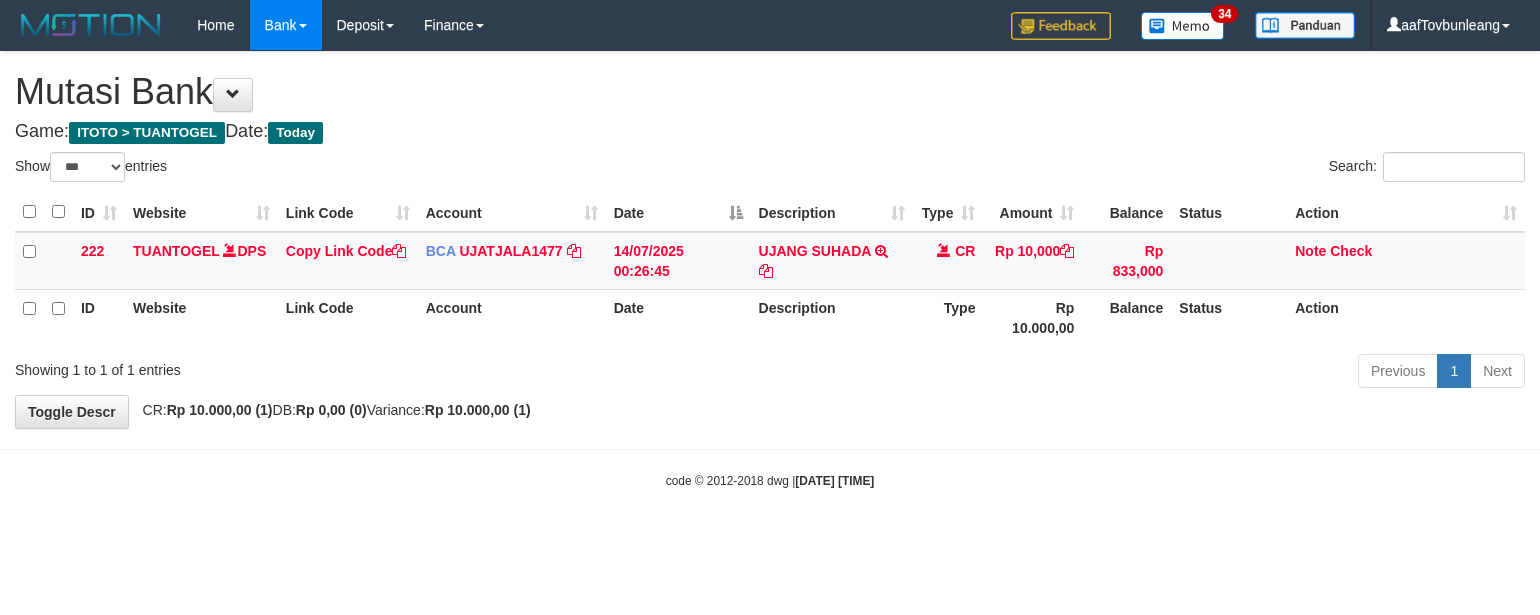 scroll, scrollTop: 0, scrollLeft: 0, axis: both 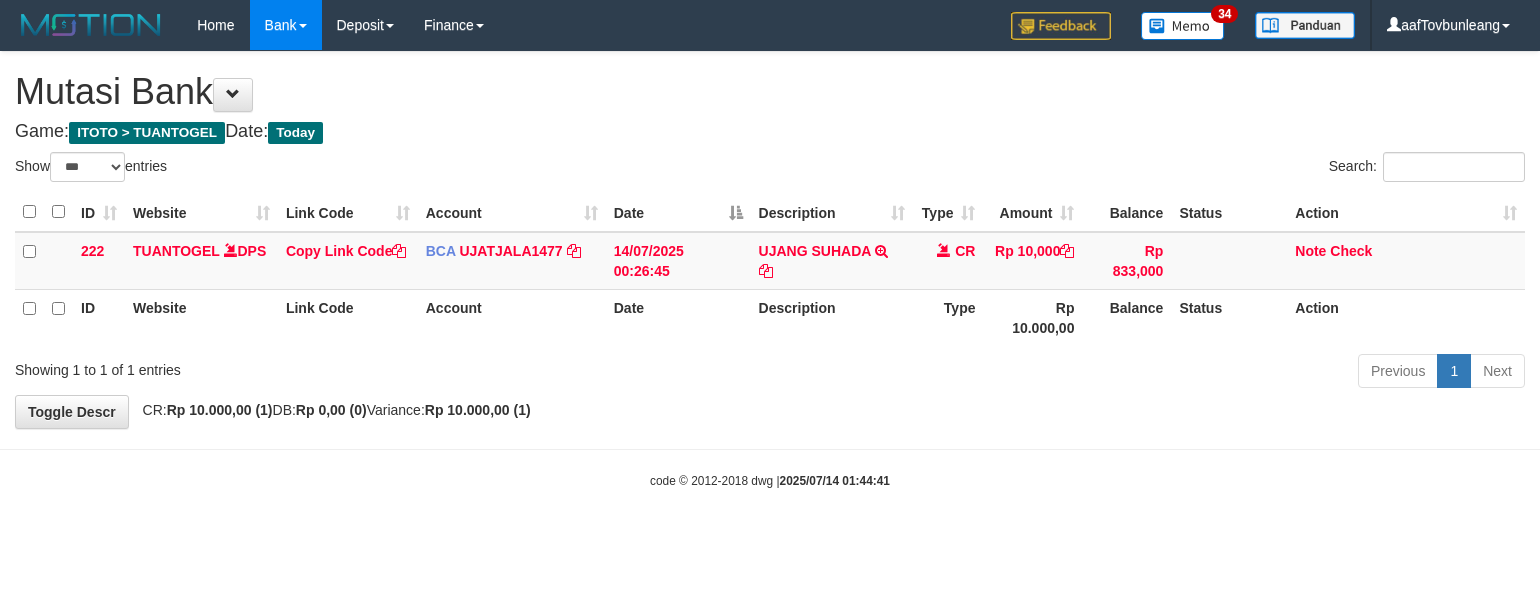 select on "***" 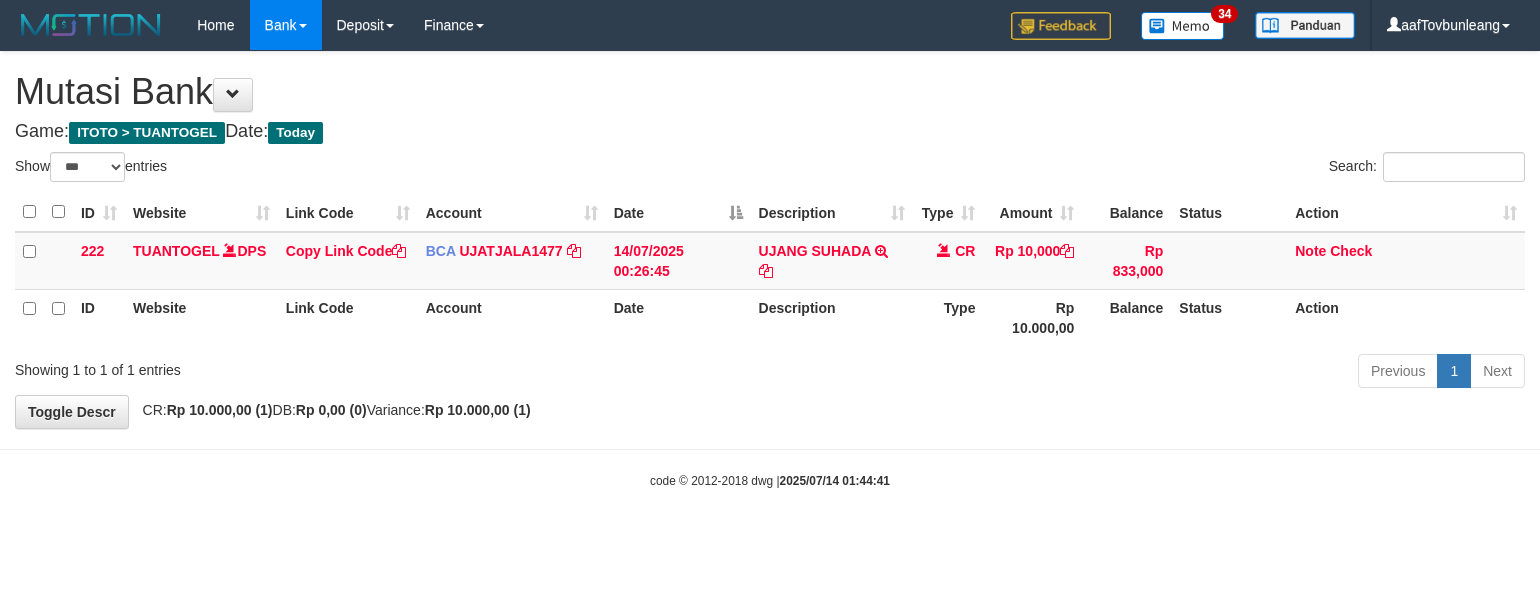 scroll, scrollTop: 0, scrollLeft: 0, axis: both 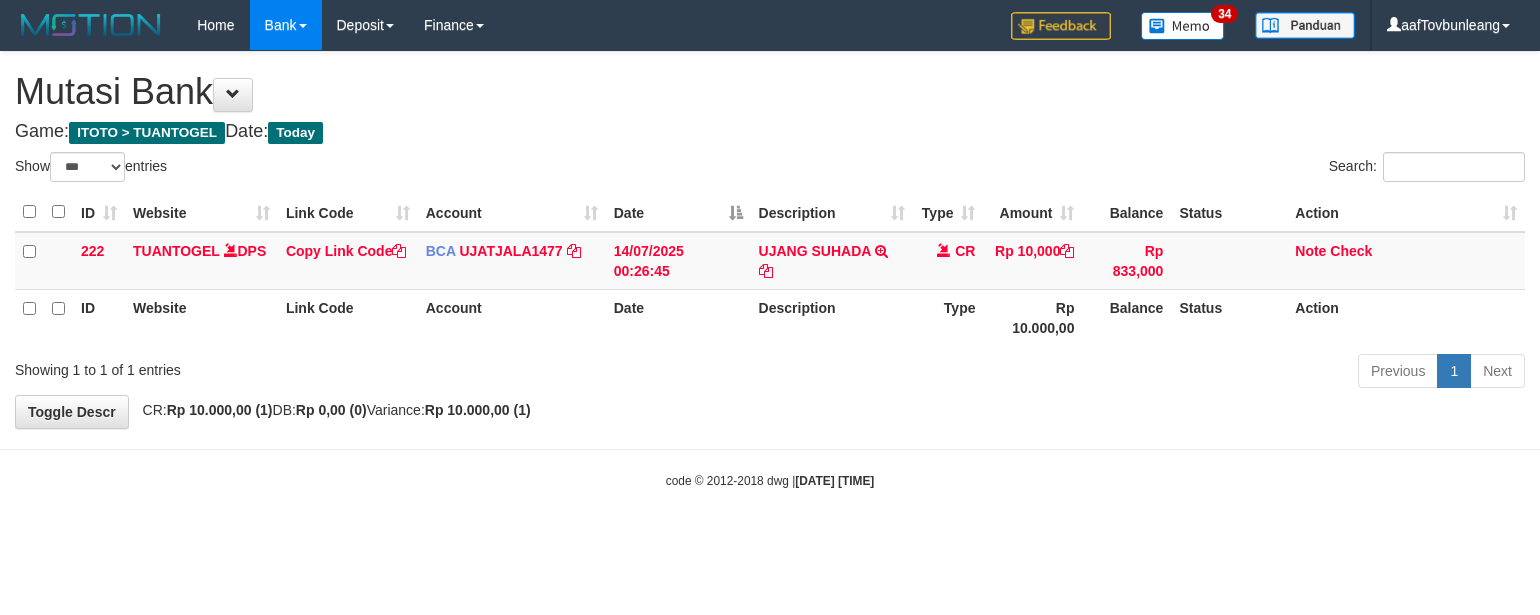 select on "***" 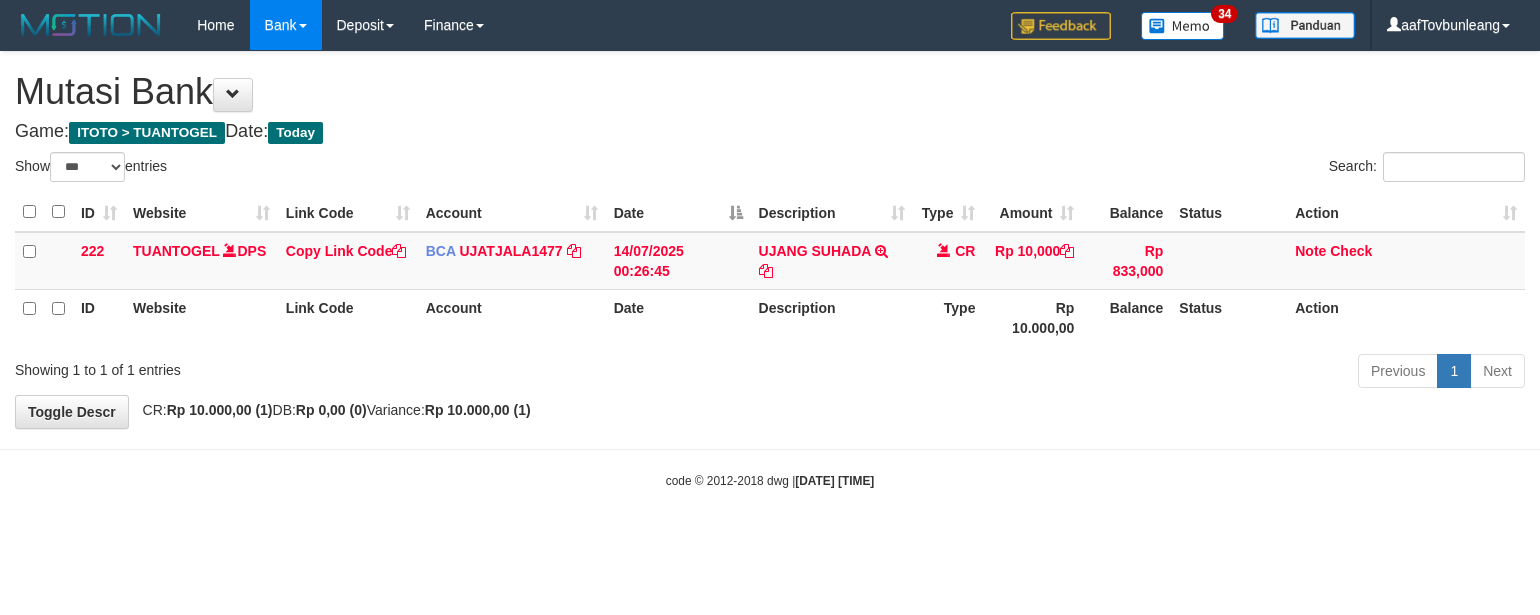 scroll, scrollTop: 0, scrollLeft: 0, axis: both 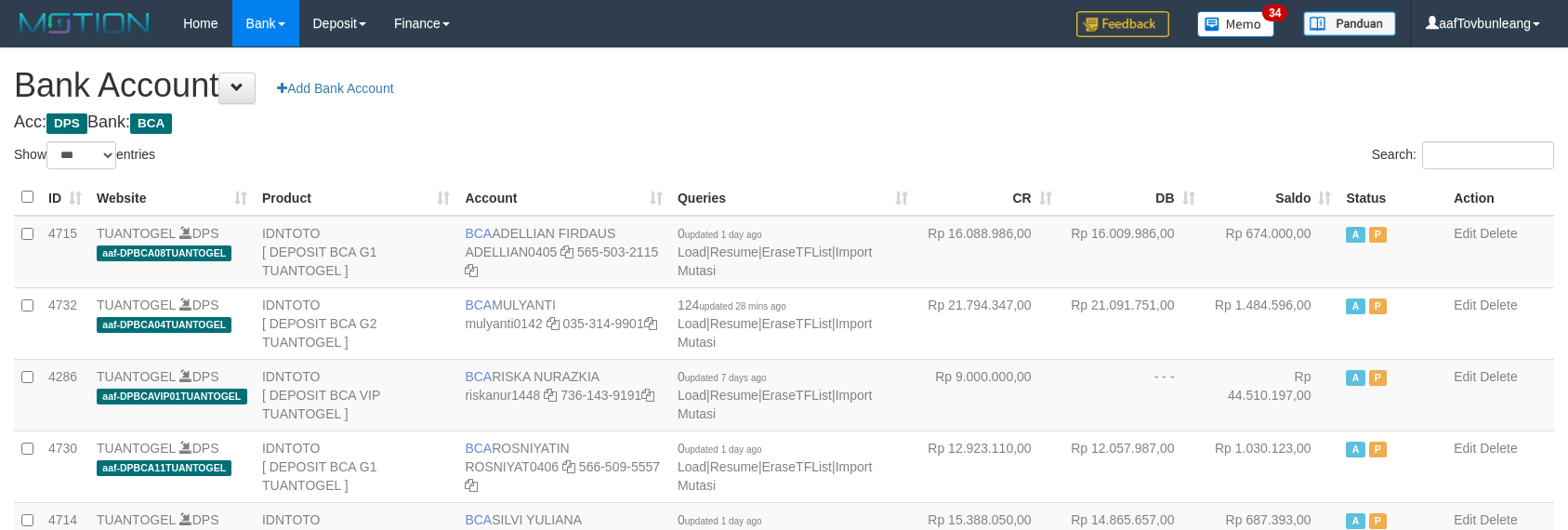 select on "***" 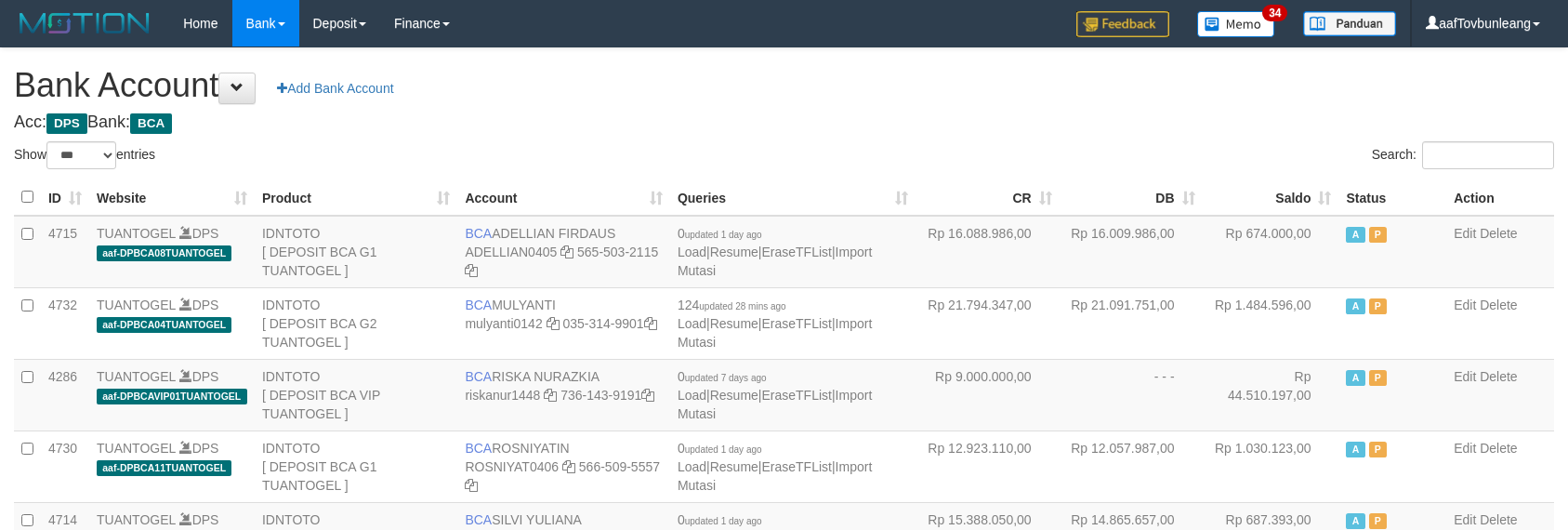 scroll, scrollTop: 586, scrollLeft: 0, axis: vertical 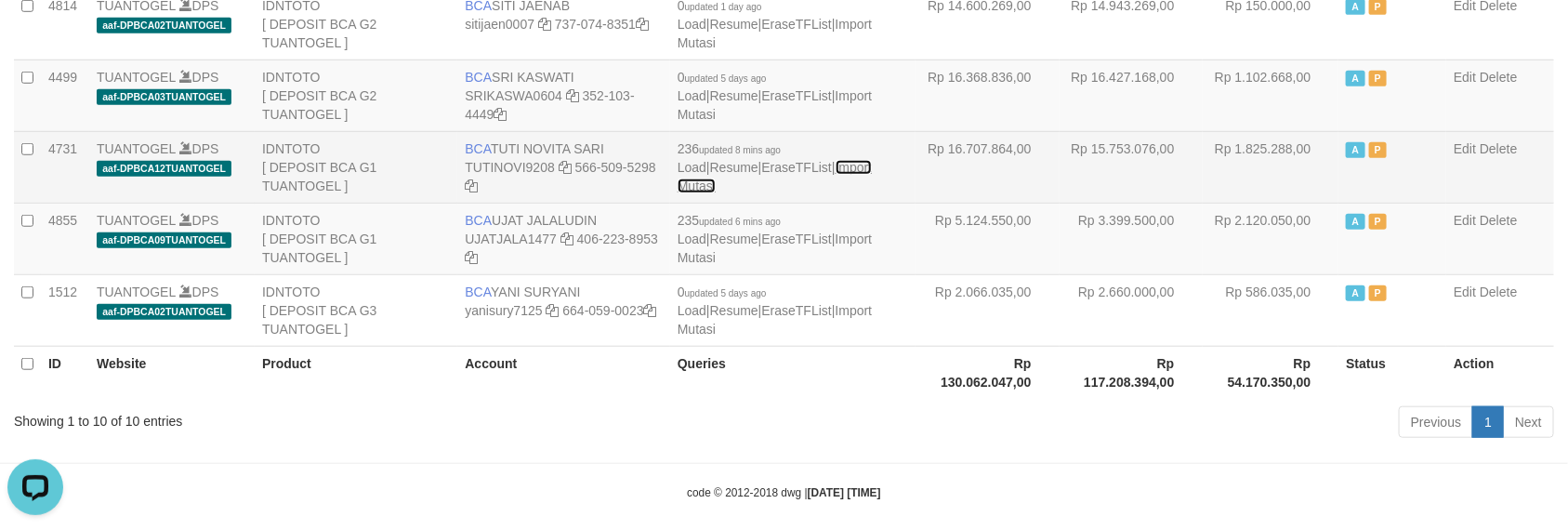 click on "Import Mutasi" at bounding box center [774, 177] 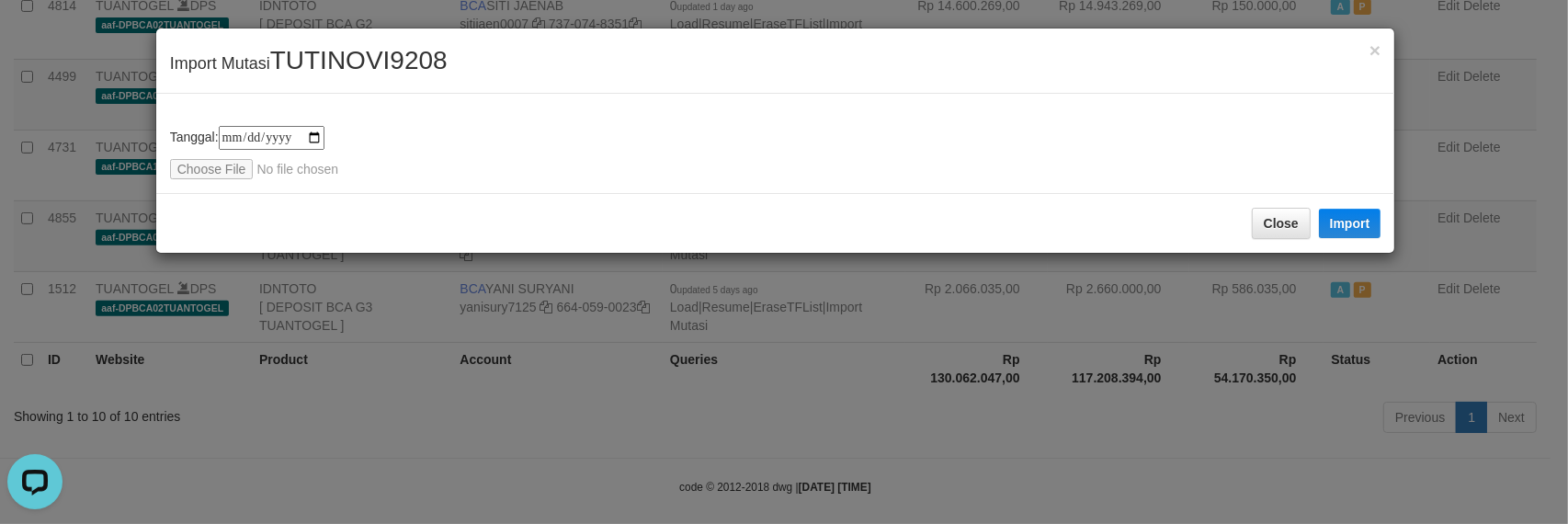 type on "**********" 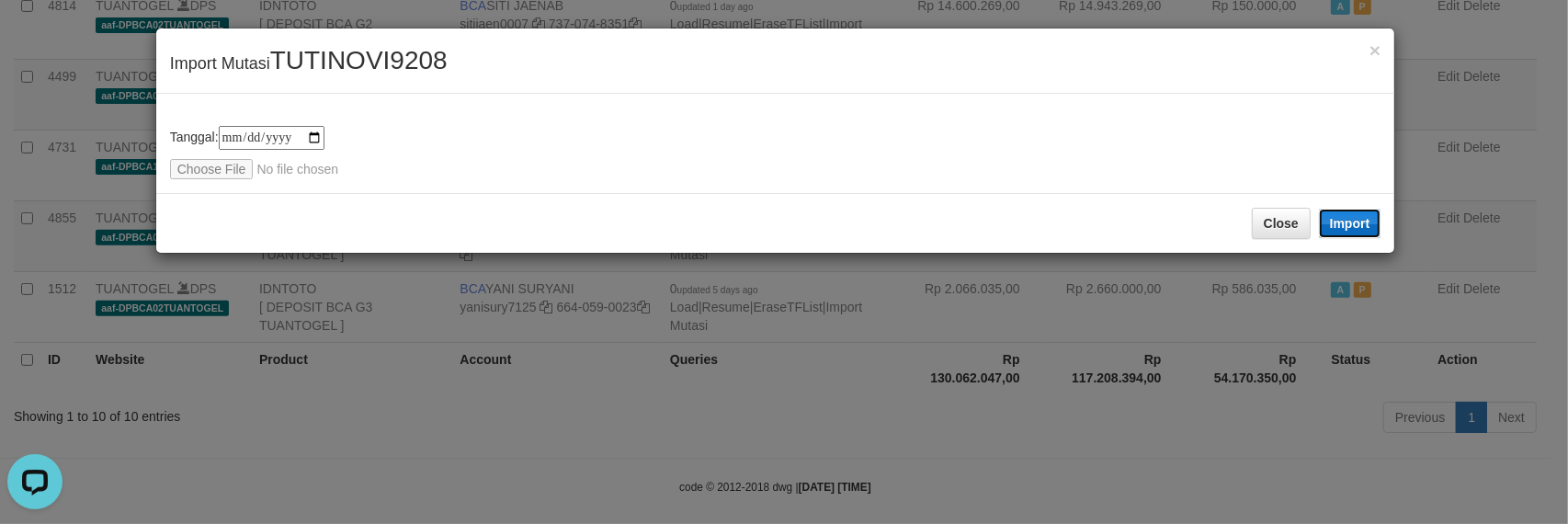 click on "Import" at bounding box center [1350, 223] 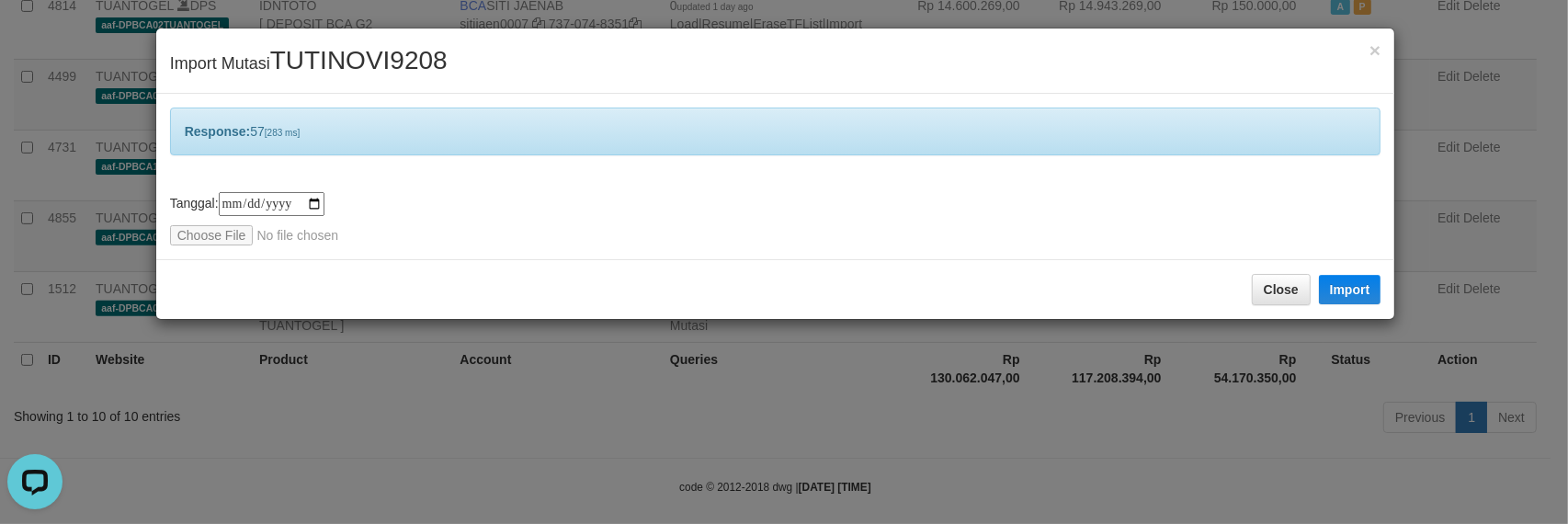 click on "Response:  57  [283 ms]" at bounding box center (776, 131) 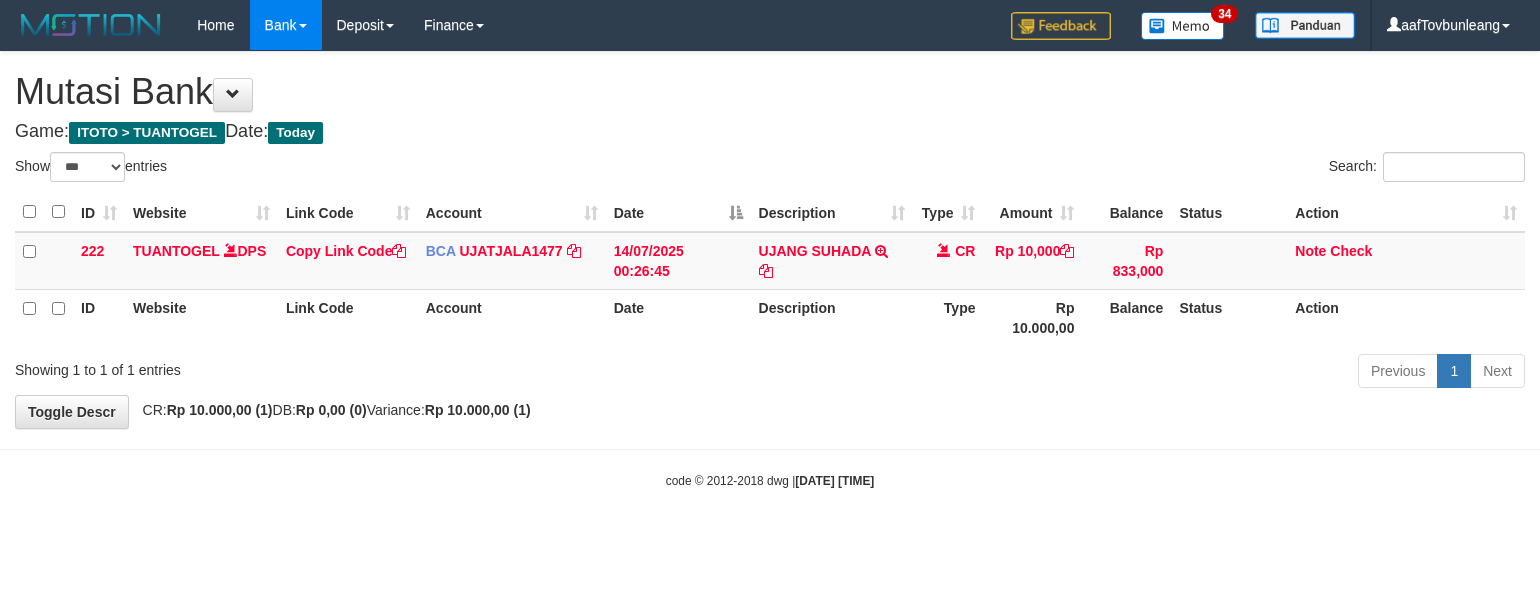 select on "***" 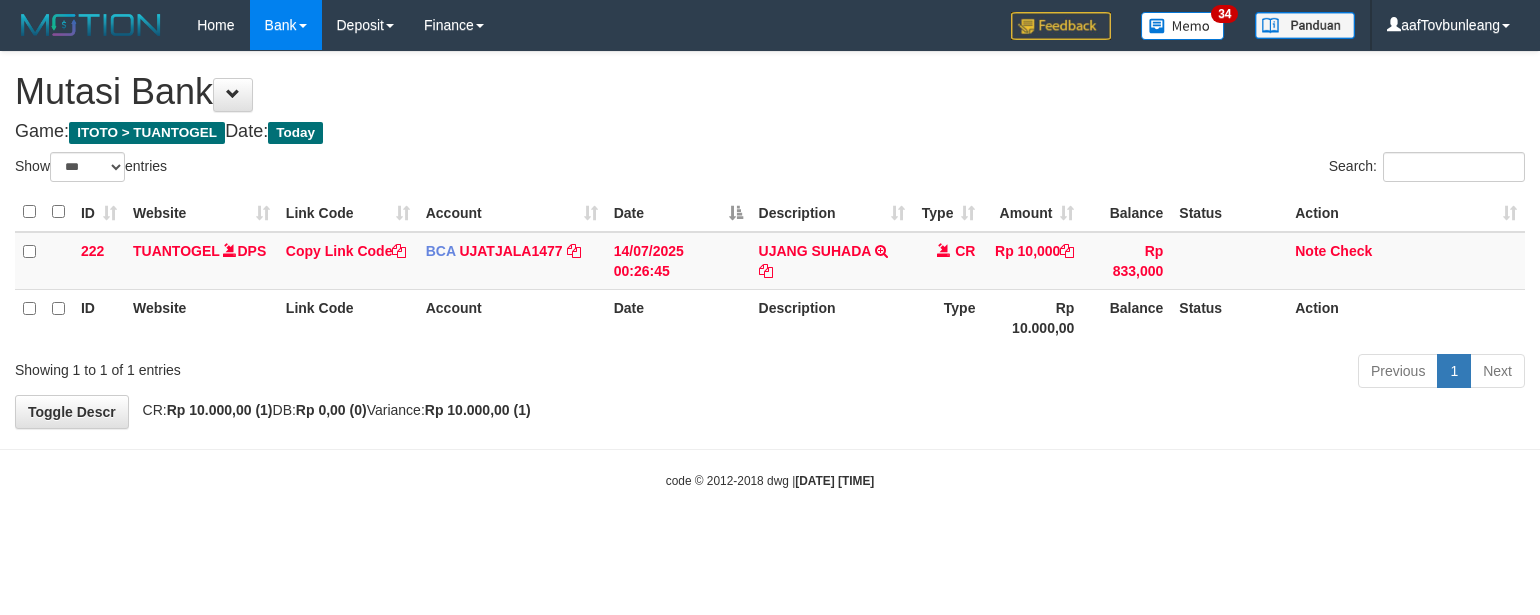 scroll, scrollTop: 0, scrollLeft: 0, axis: both 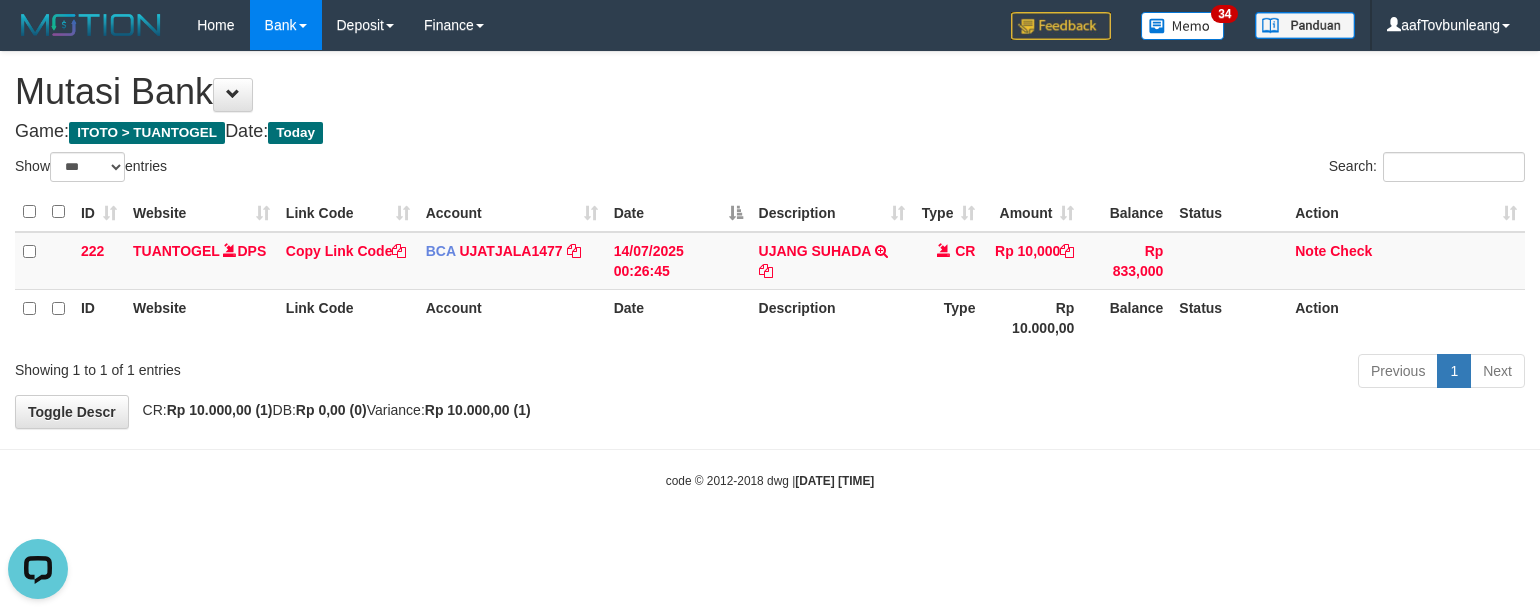 click on "Mutasi Bank" at bounding box center [770, 92] 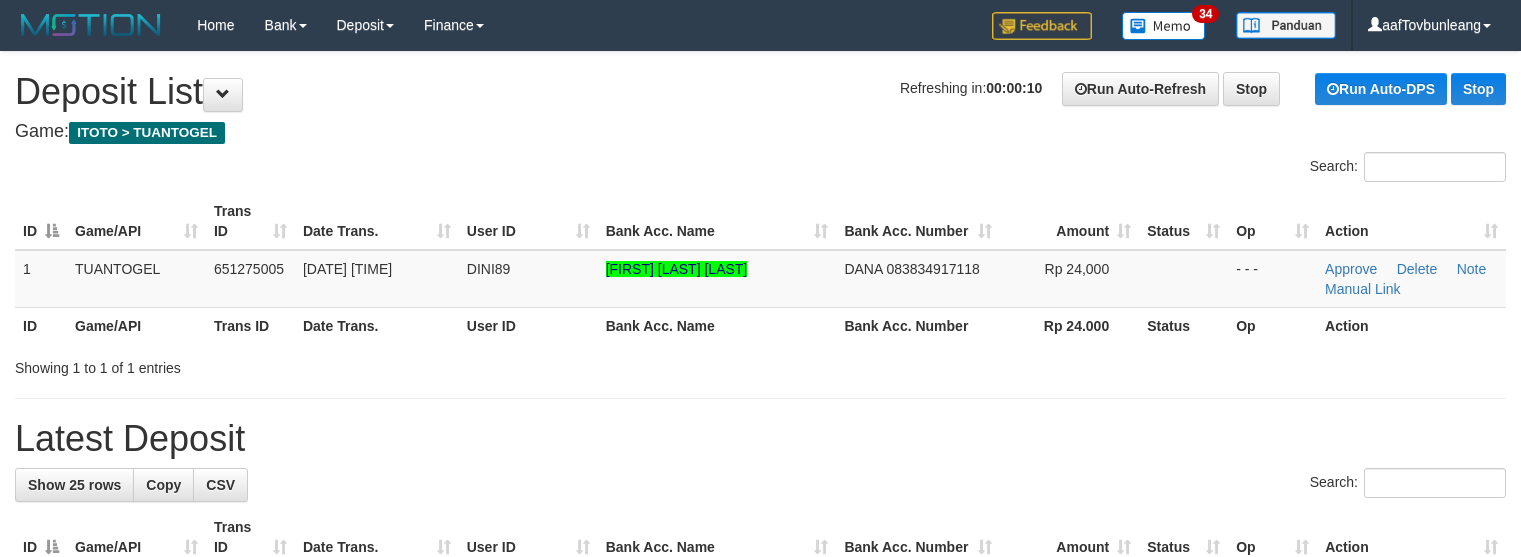 scroll, scrollTop: 0, scrollLeft: 0, axis: both 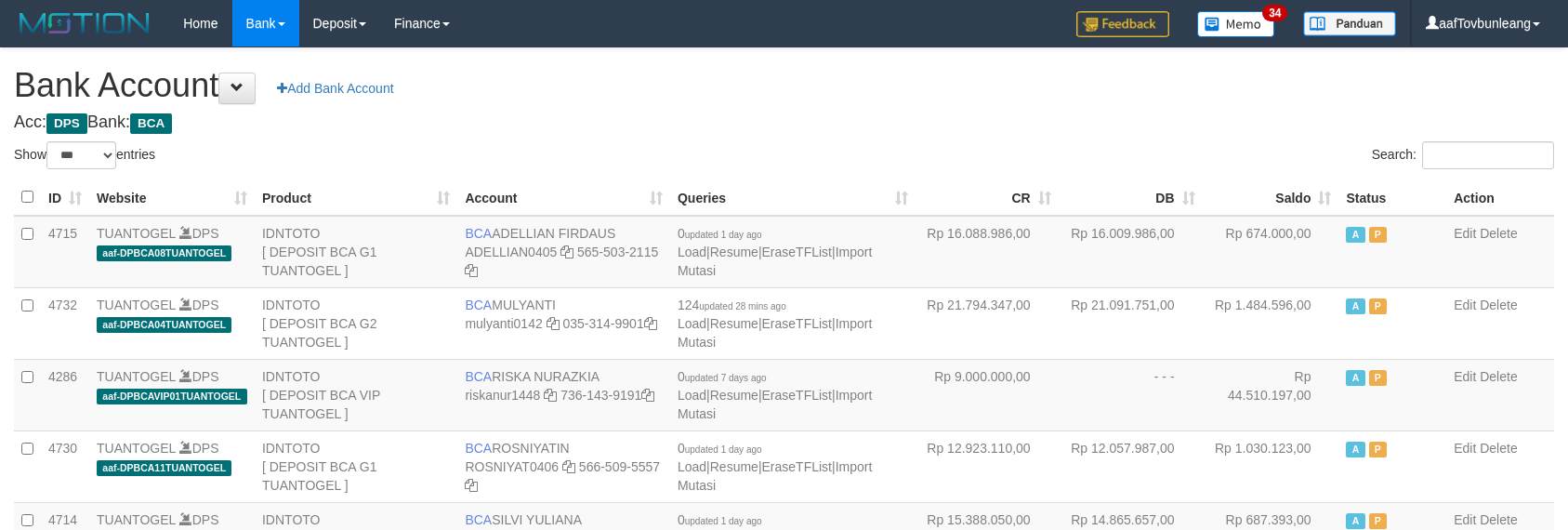 select on "***" 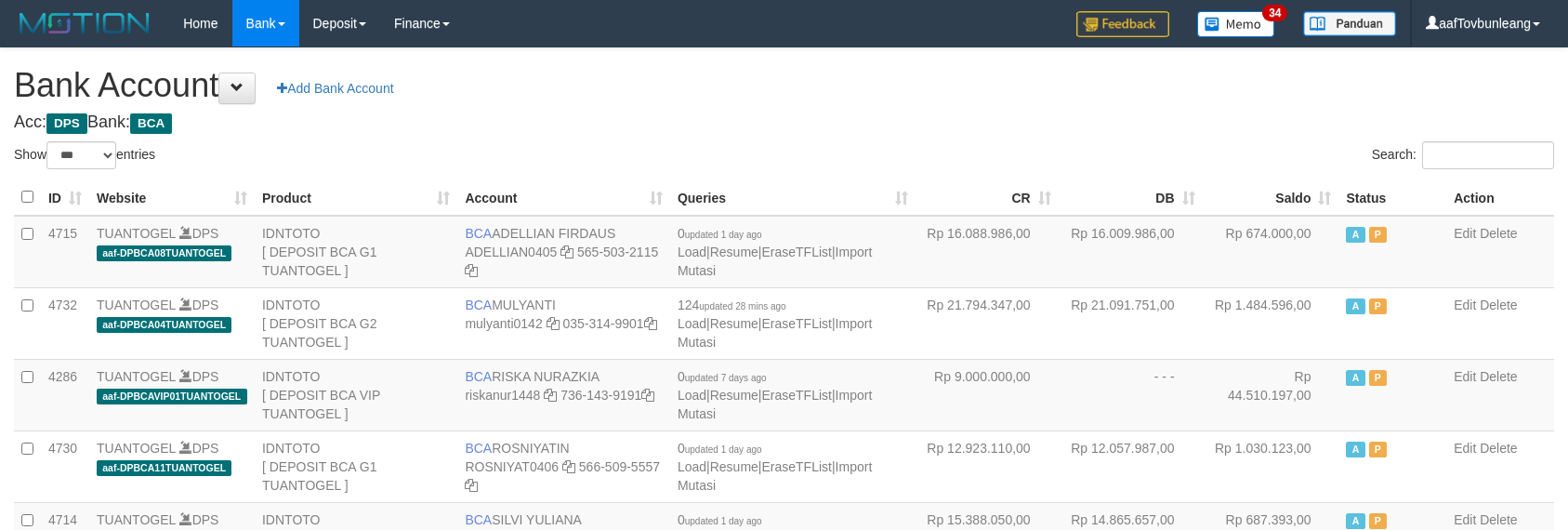 scroll, scrollTop: 586, scrollLeft: 0, axis: vertical 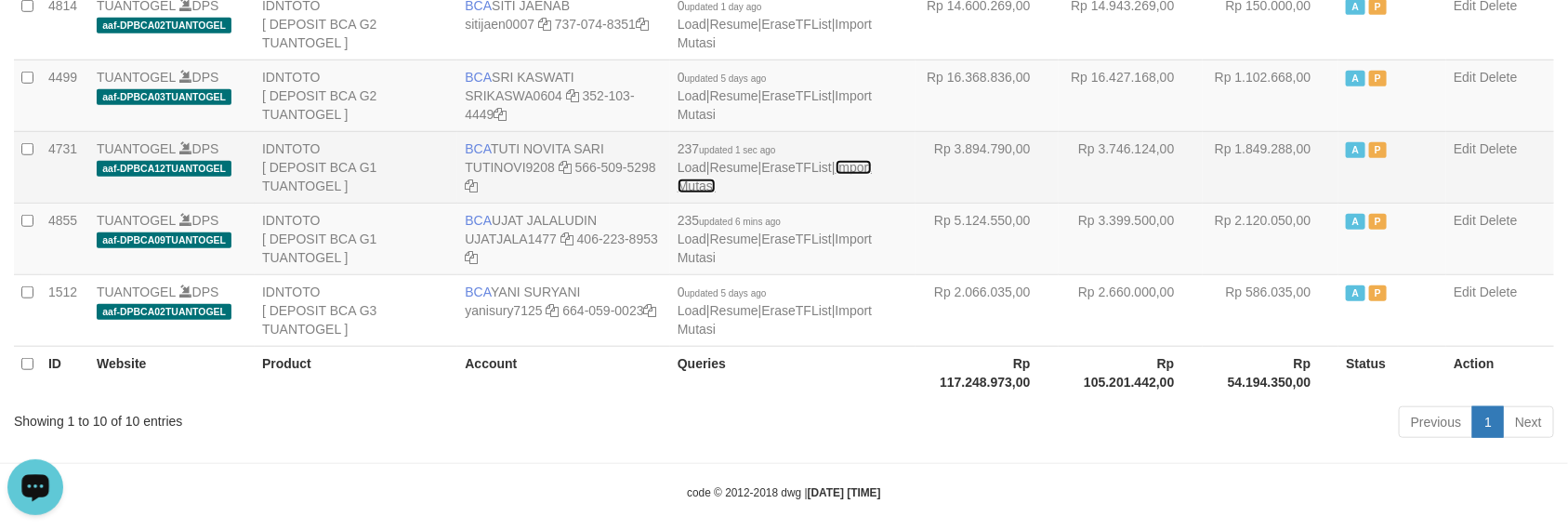 click on "Import Mutasi" at bounding box center (774, 177) 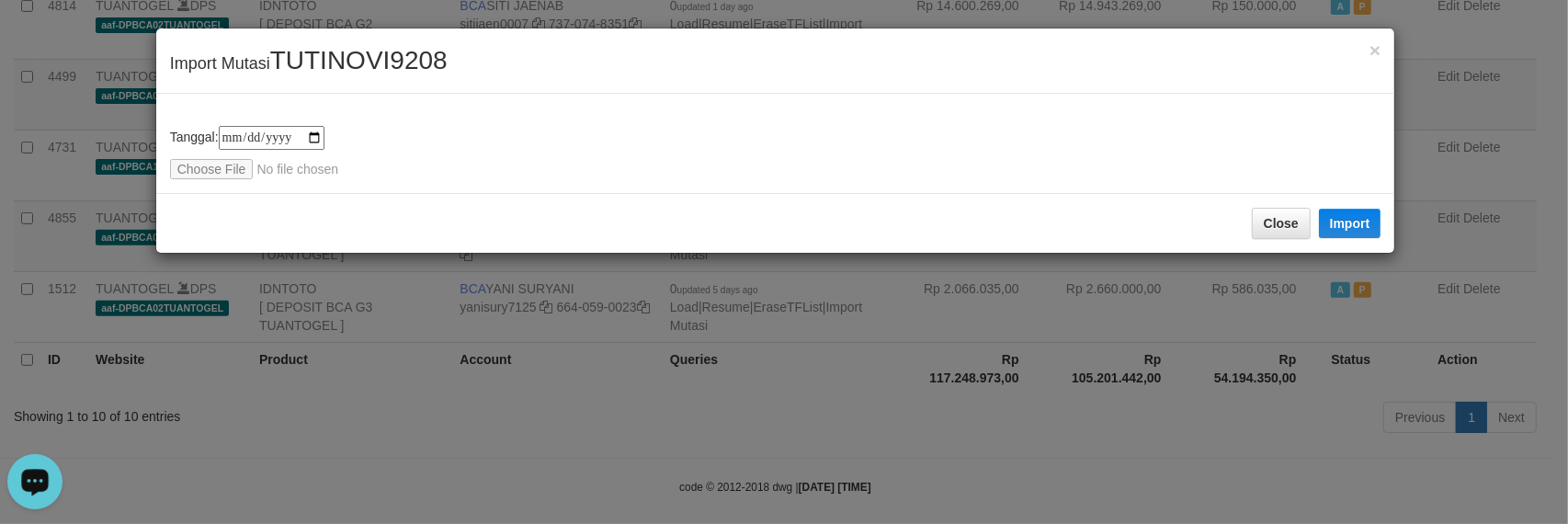 click on "TUTINOVI9208" at bounding box center [358, 60] 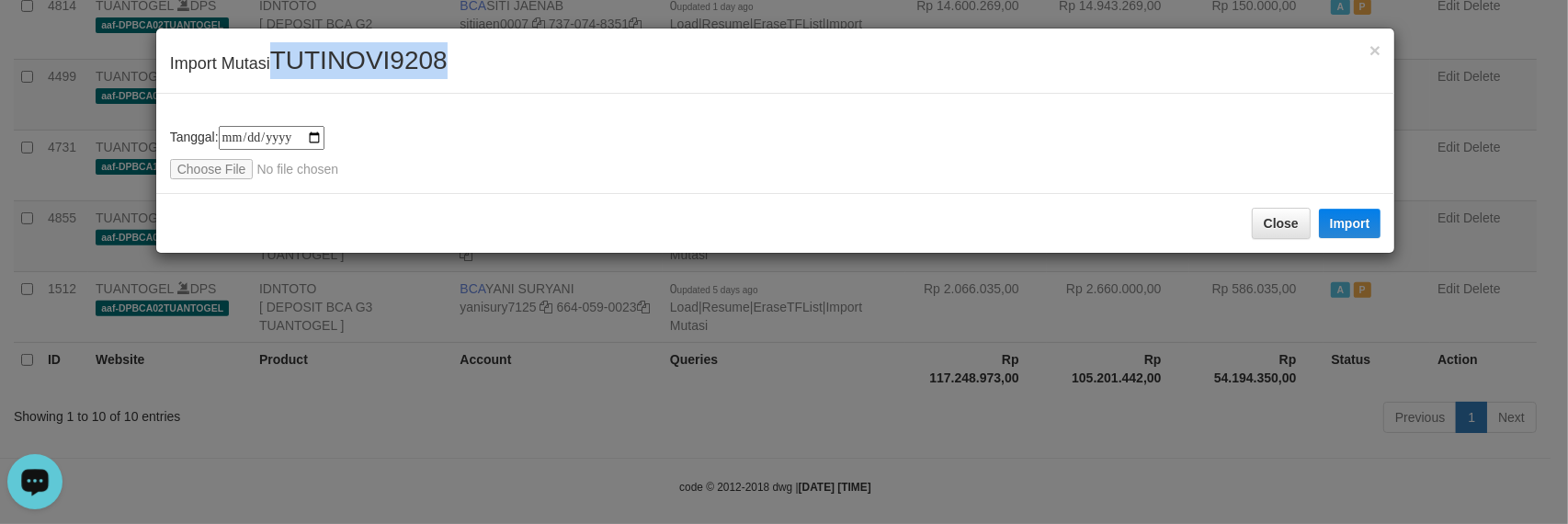 click on "TUTINOVI9208" at bounding box center [358, 60] 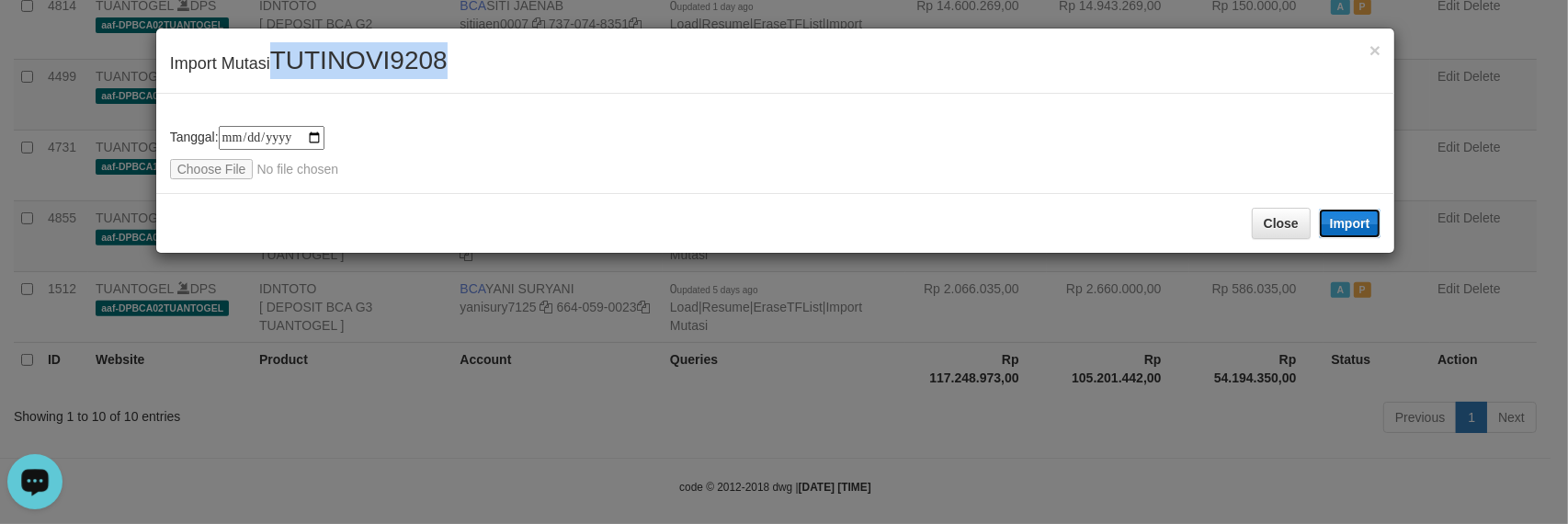click on "Import" at bounding box center [1350, 223] 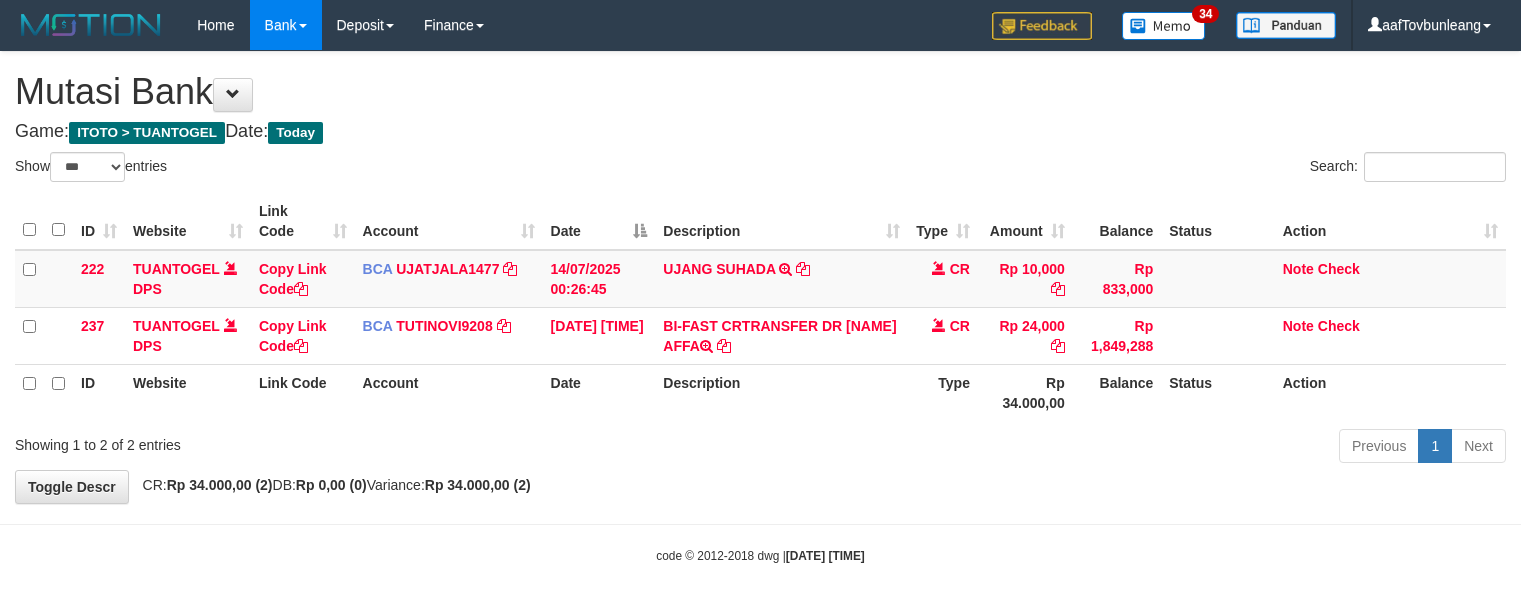 select on "***" 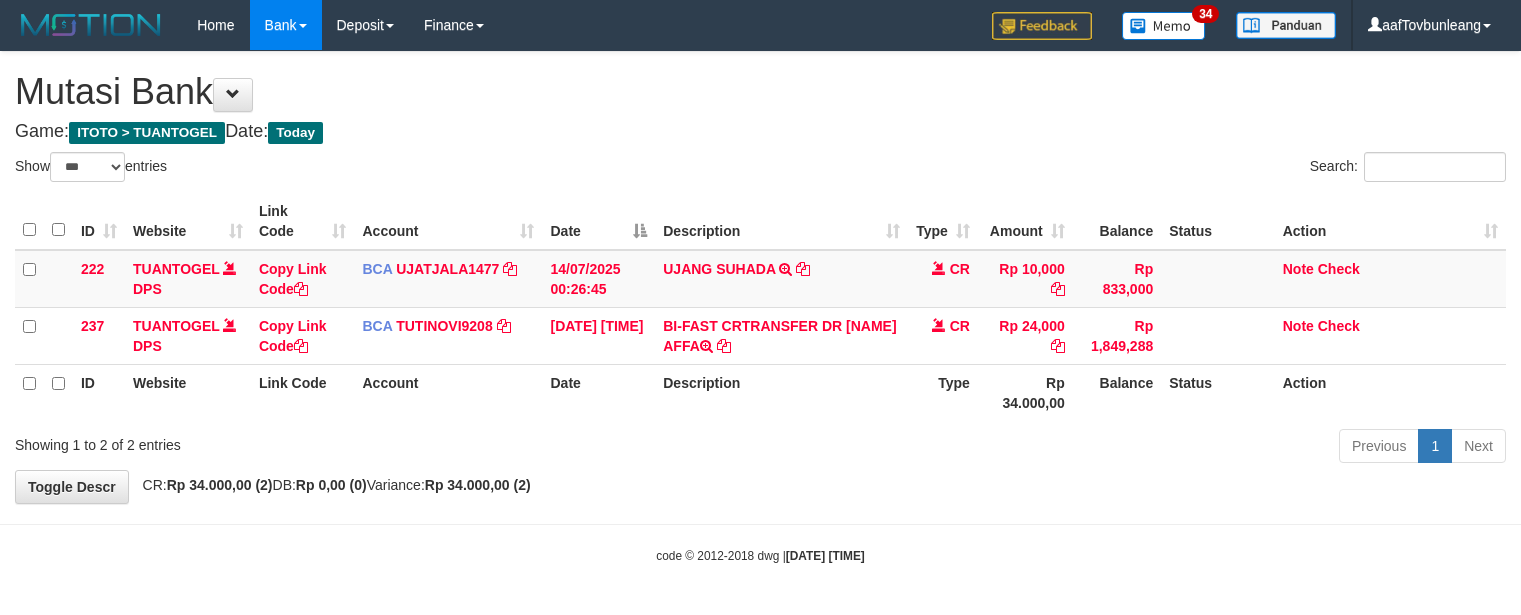 scroll, scrollTop: 0, scrollLeft: 0, axis: both 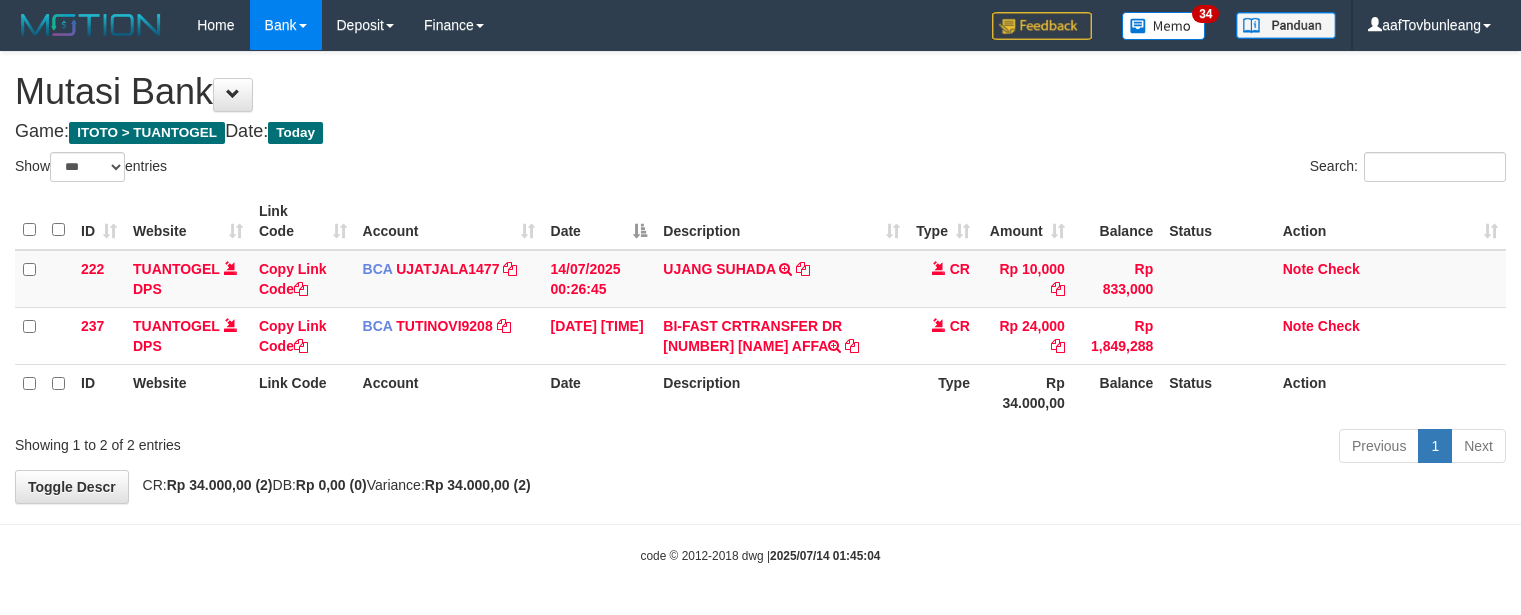 select on "***" 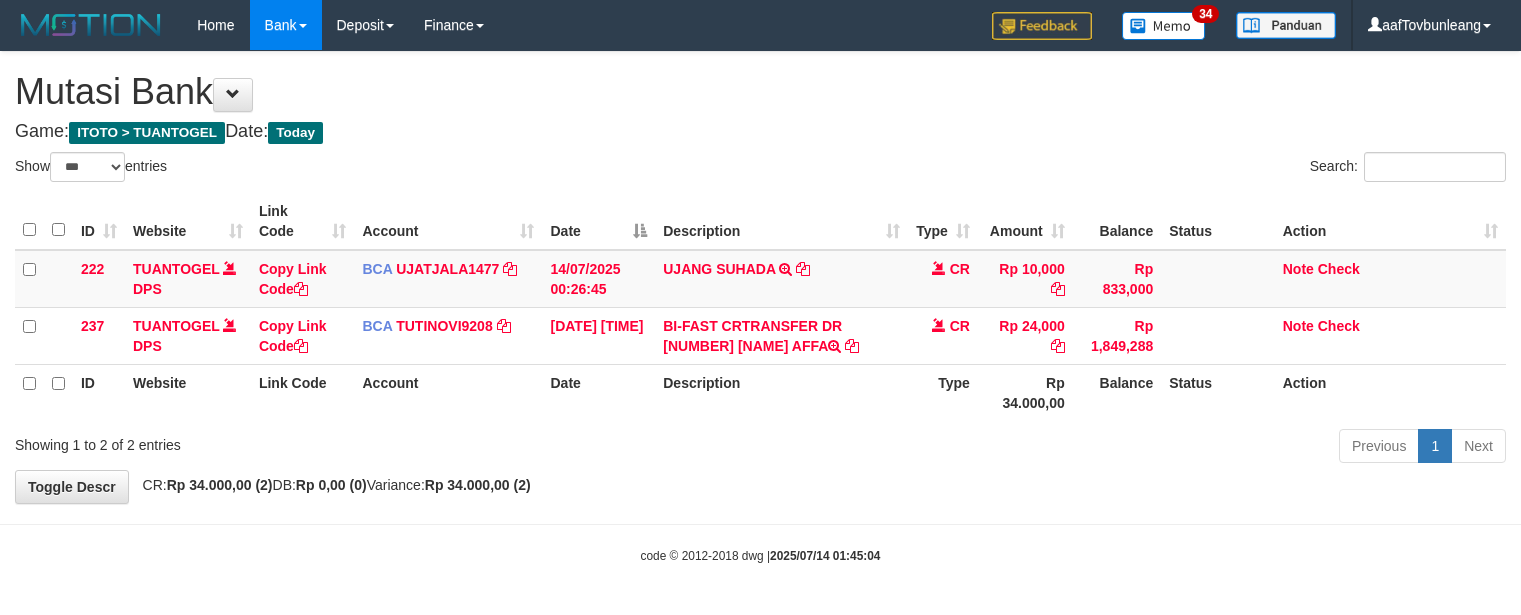 scroll, scrollTop: 0, scrollLeft: 0, axis: both 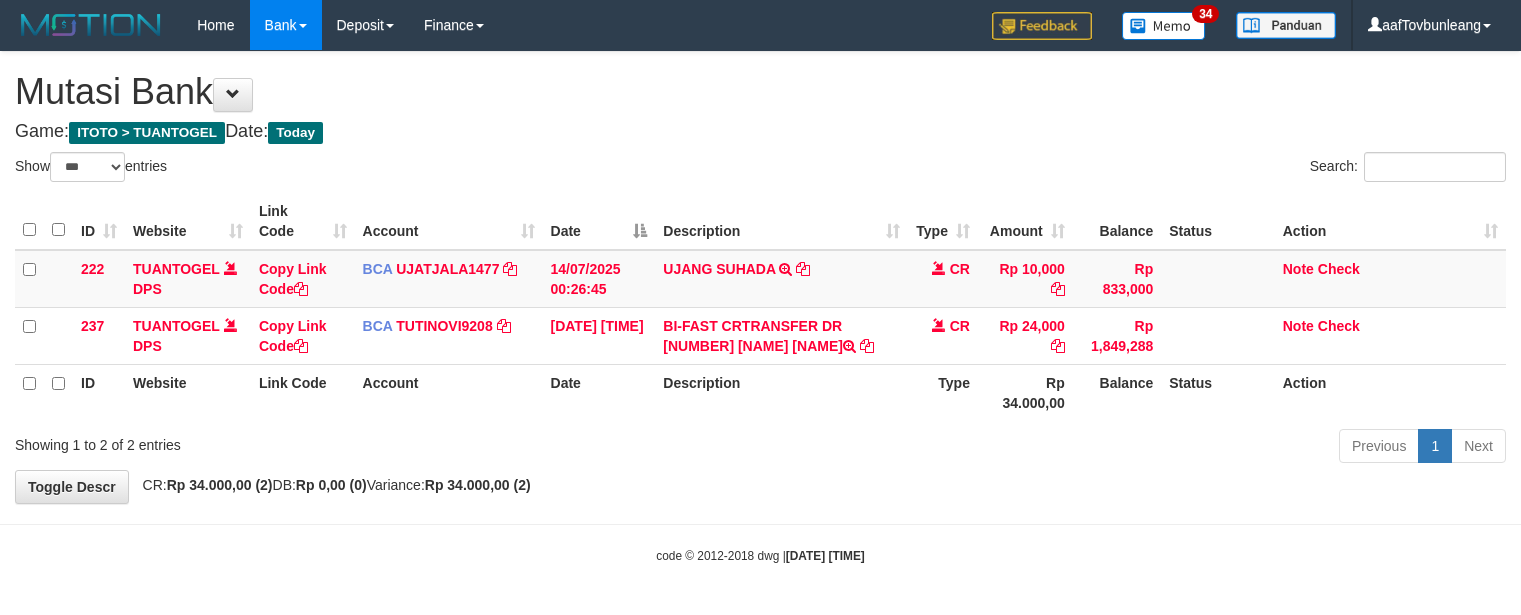 select on "***" 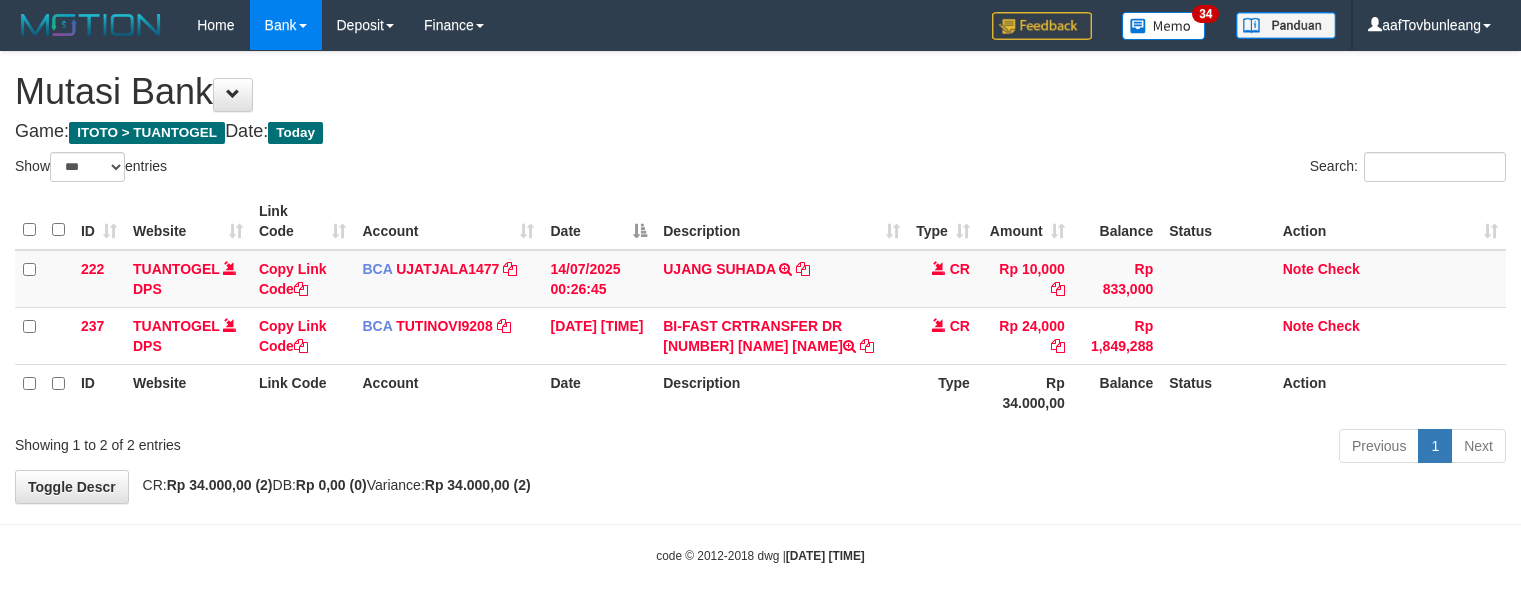 scroll, scrollTop: 0, scrollLeft: 0, axis: both 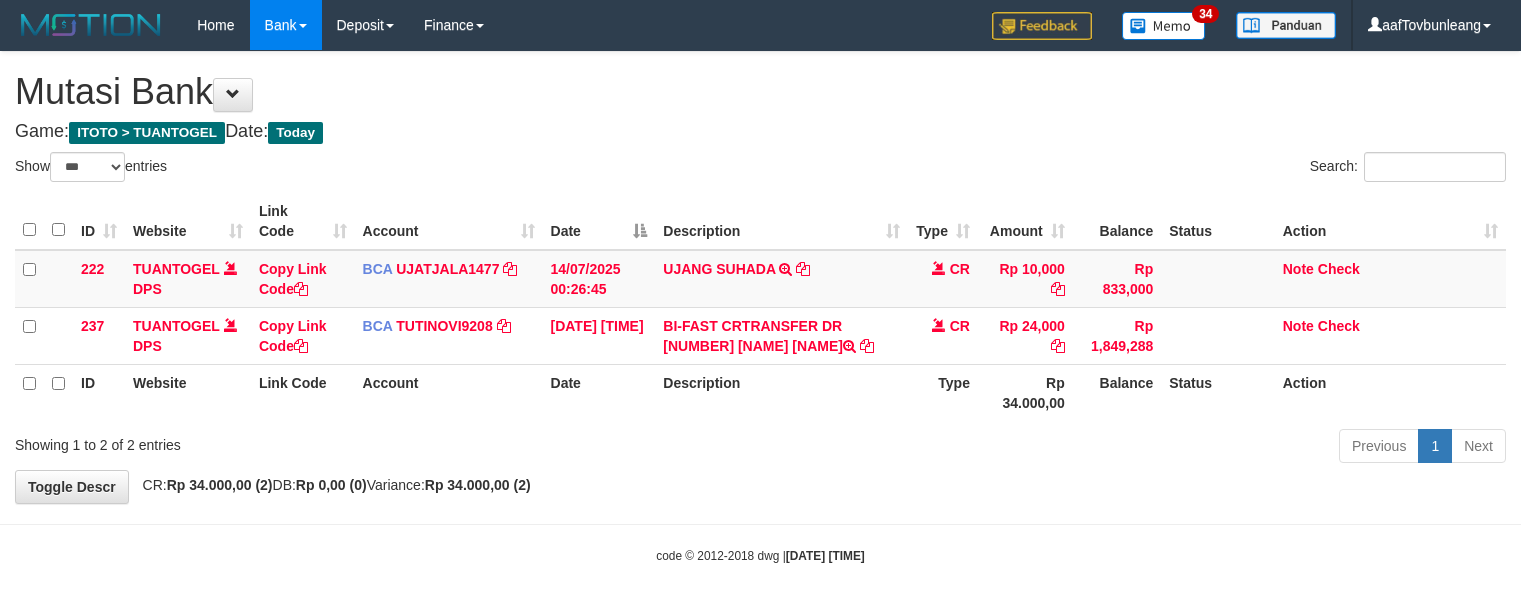 select on "***" 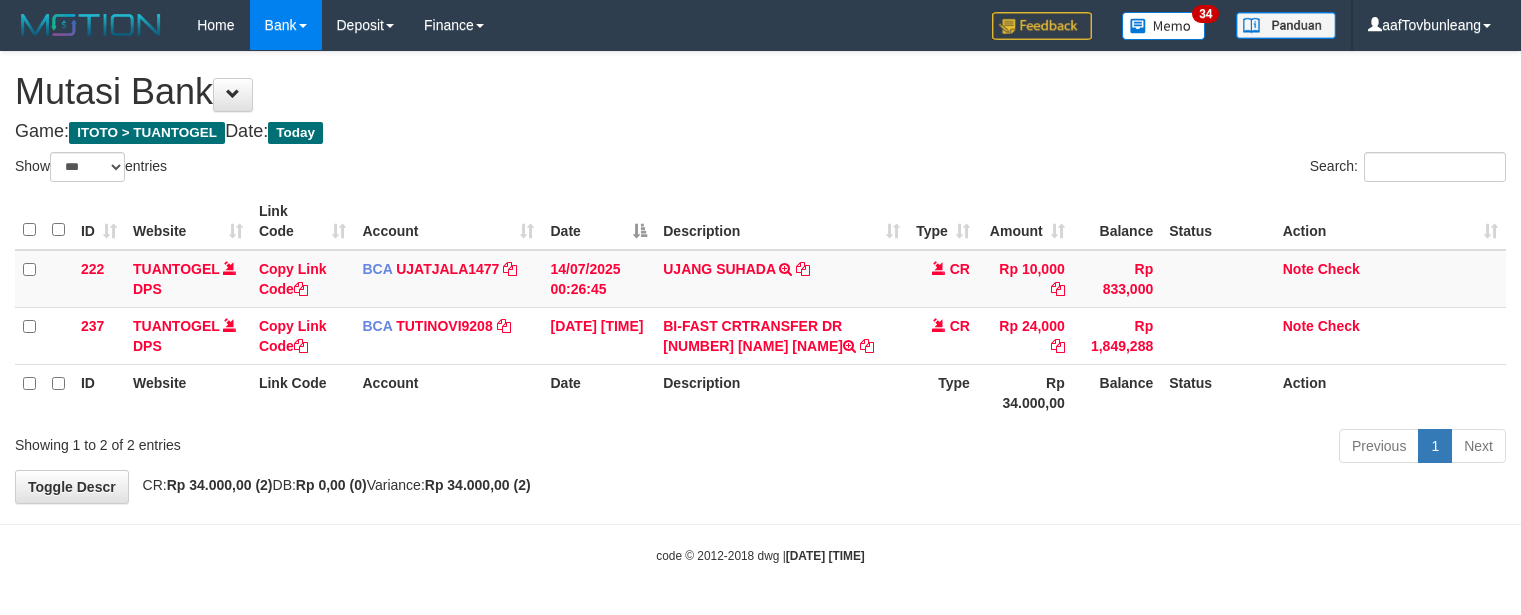 scroll, scrollTop: 0, scrollLeft: 0, axis: both 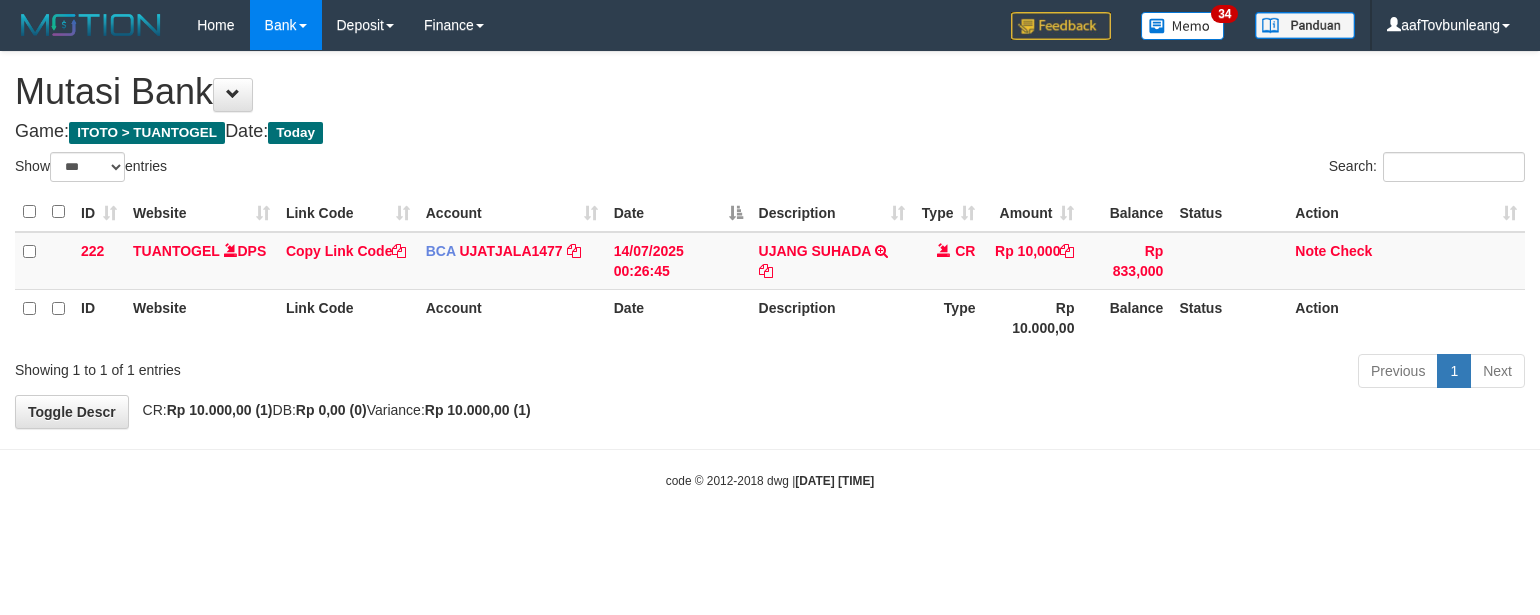 select on "***" 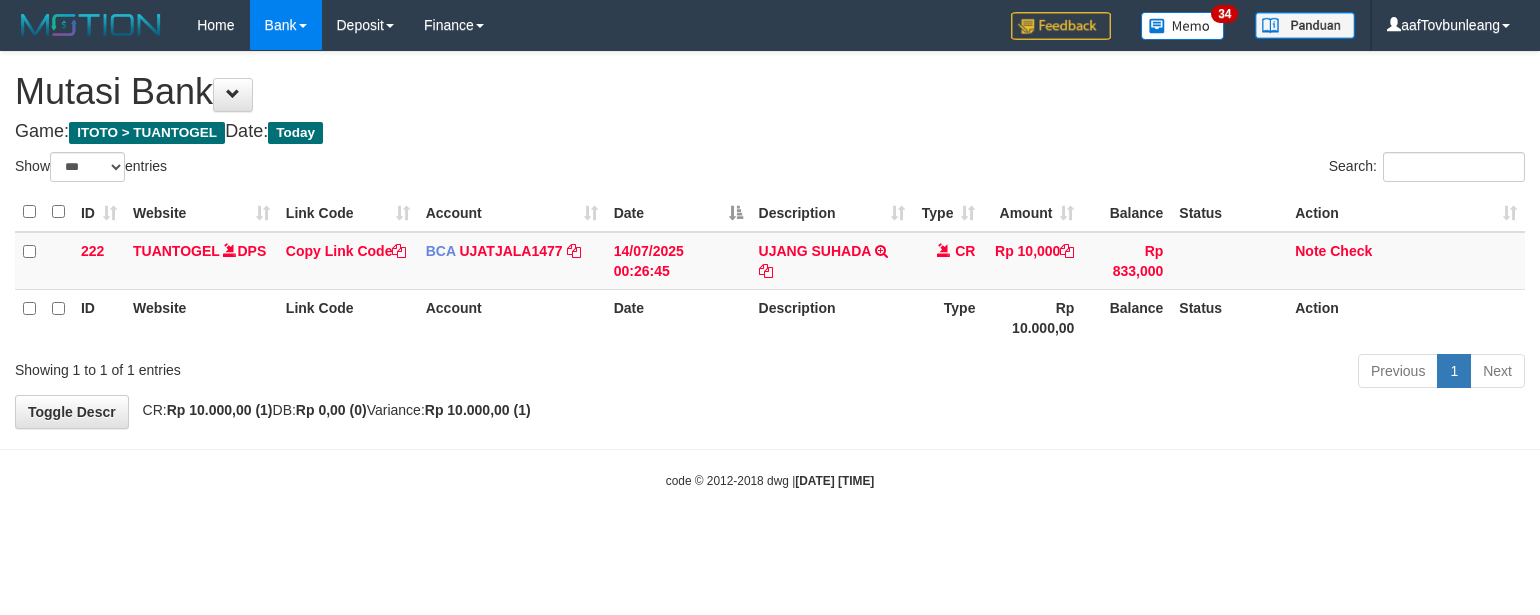 scroll, scrollTop: 0, scrollLeft: 0, axis: both 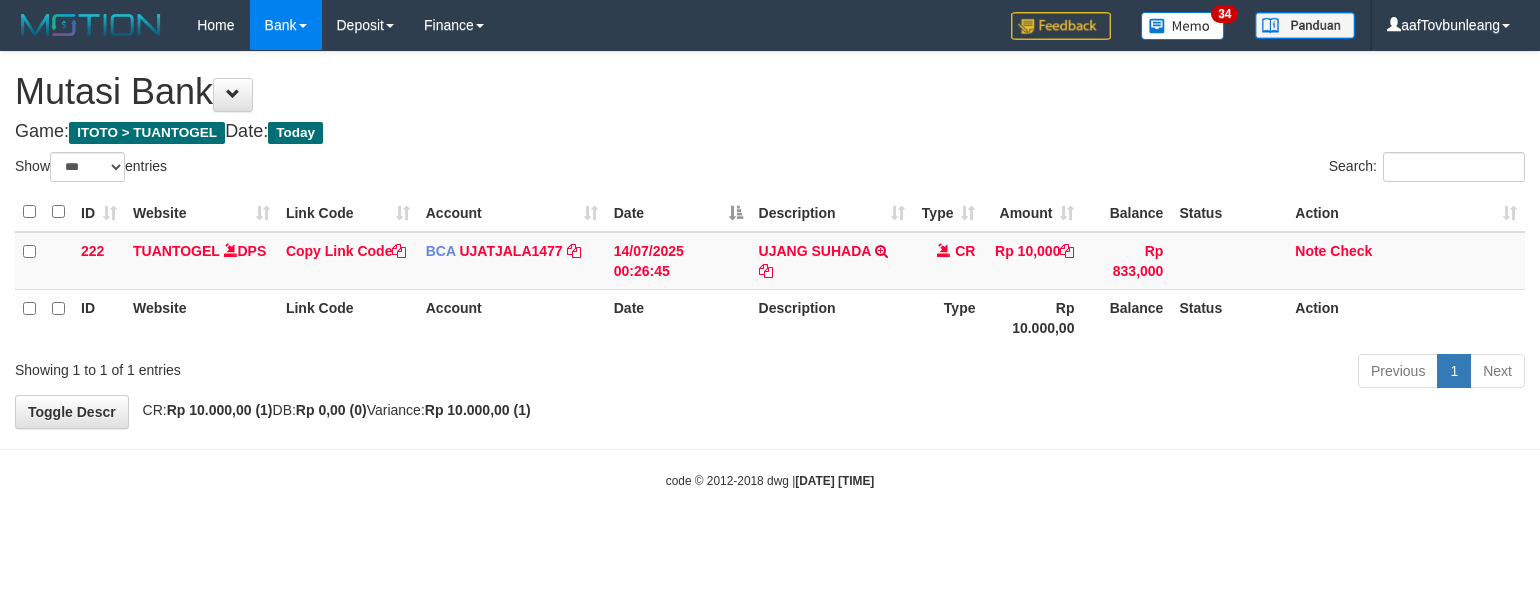 select on "***" 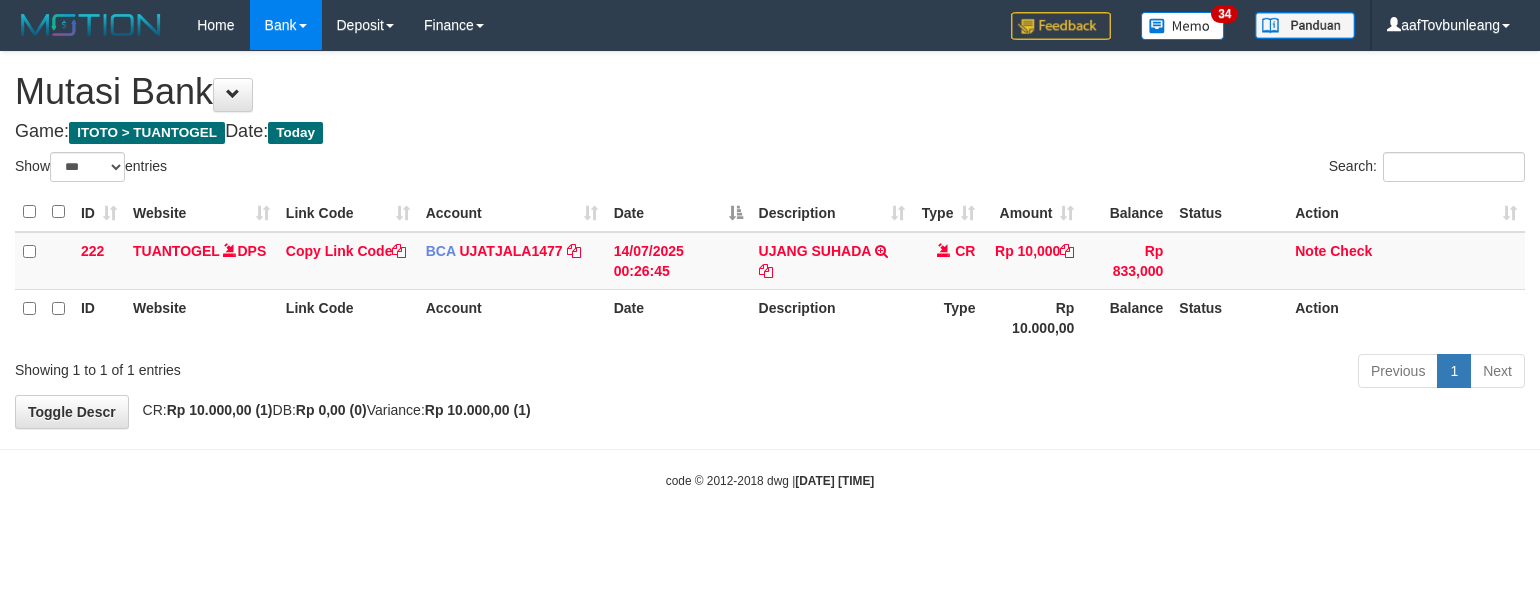scroll, scrollTop: 0, scrollLeft: 0, axis: both 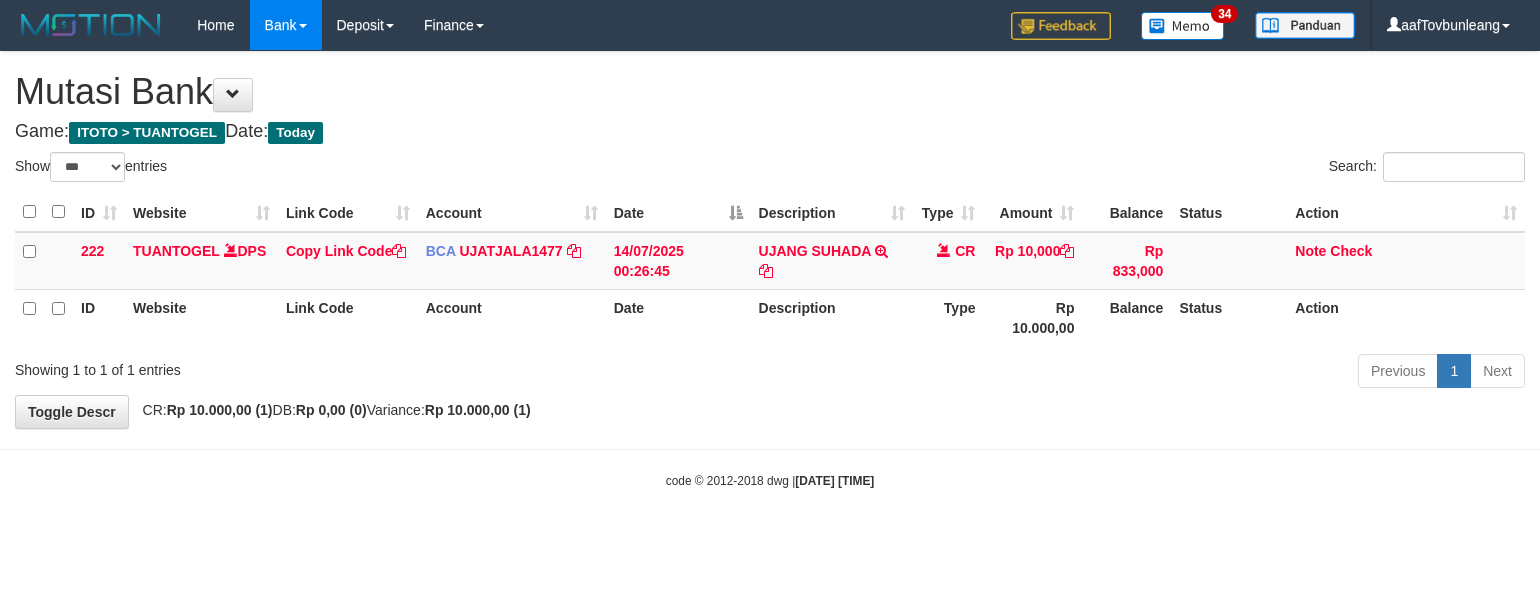 select on "***" 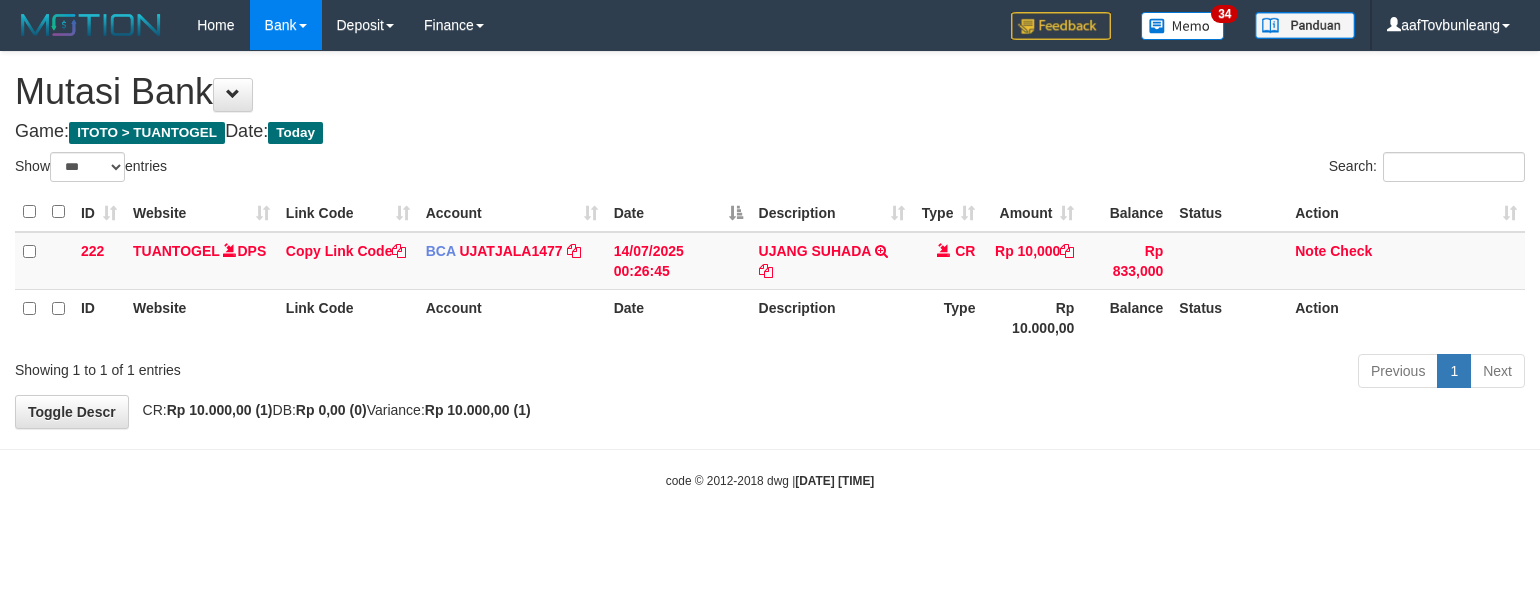 scroll, scrollTop: 0, scrollLeft: 0, axis: both 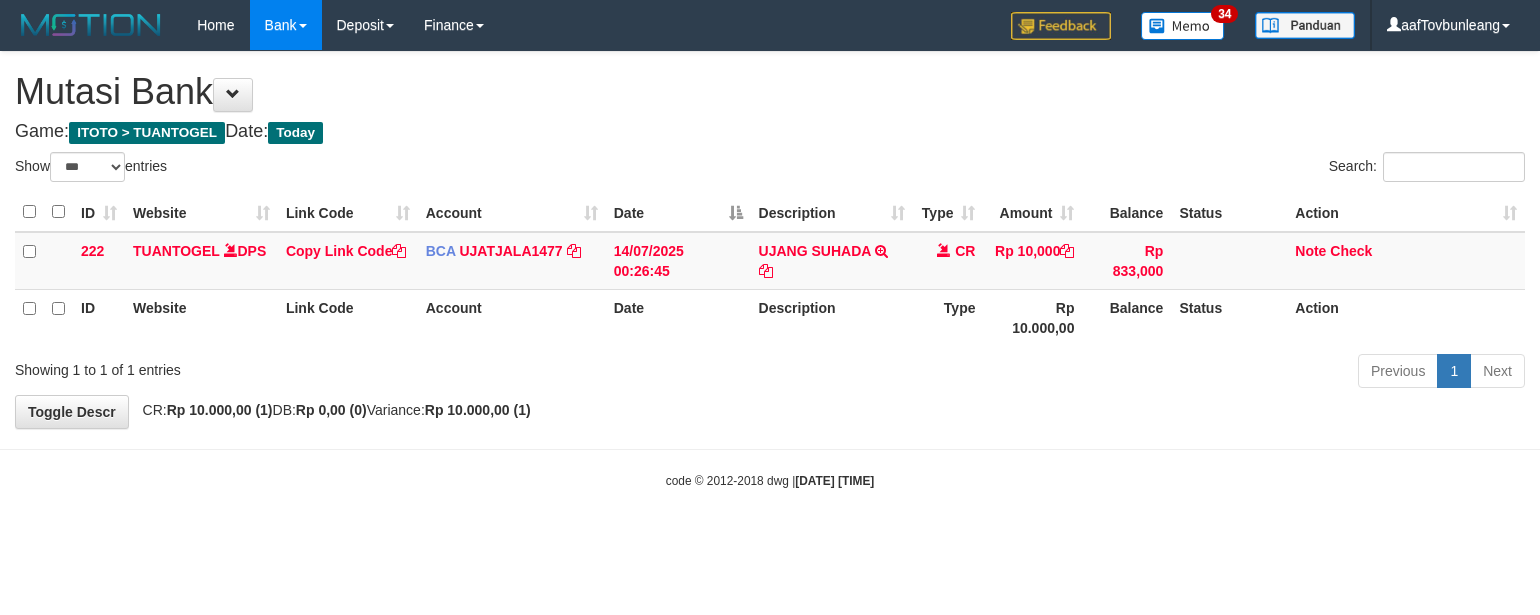 select on "***" 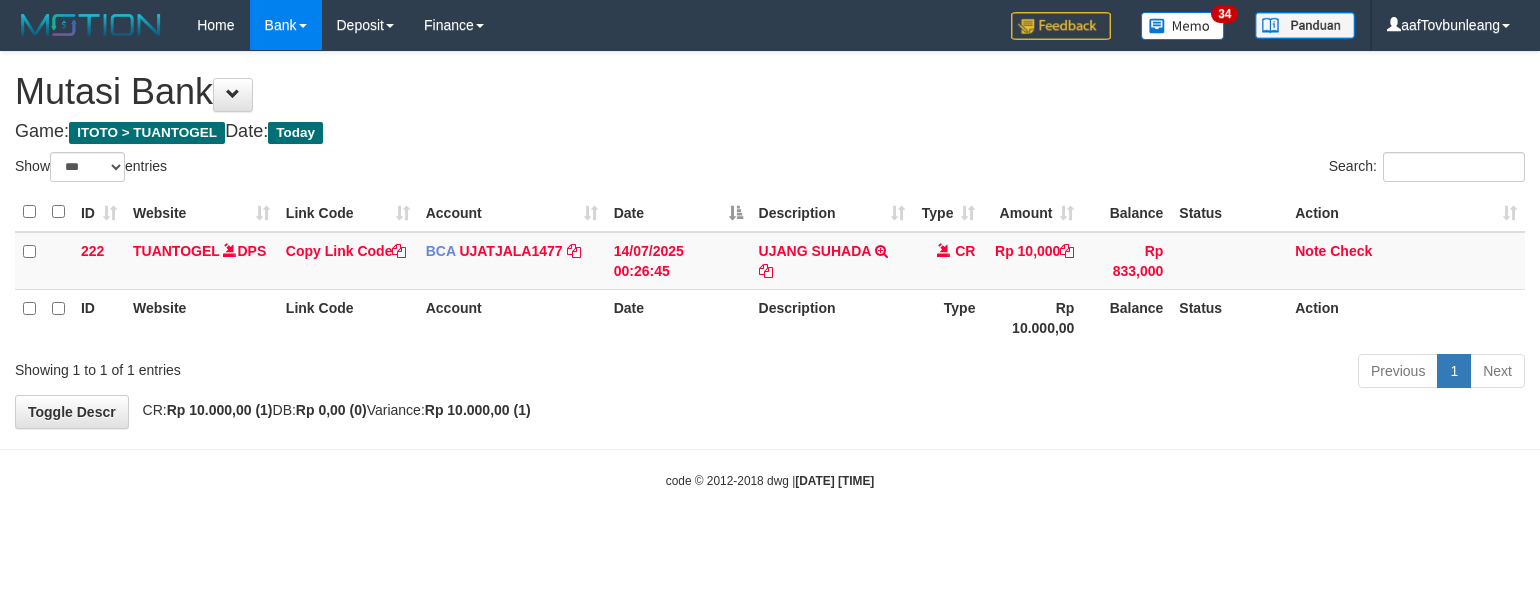 scroll, scrollTop: 0, scrollLeft: 0, axis: both 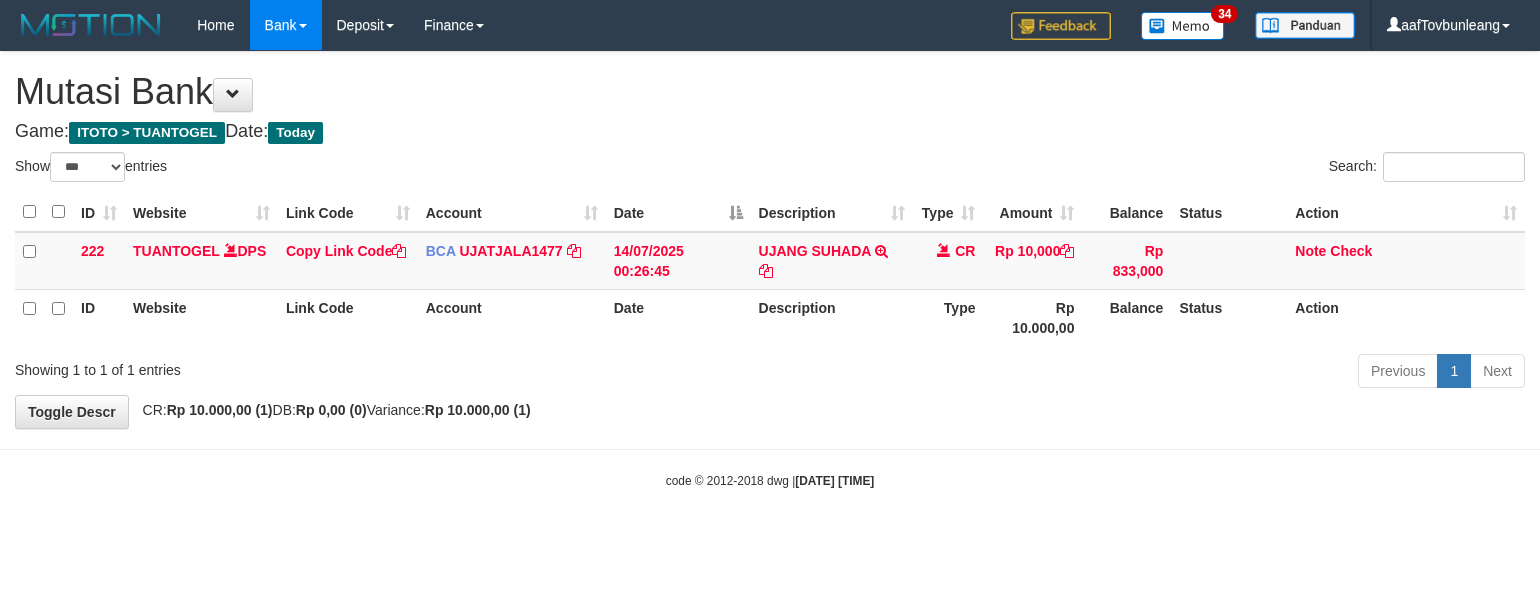 select on "***" 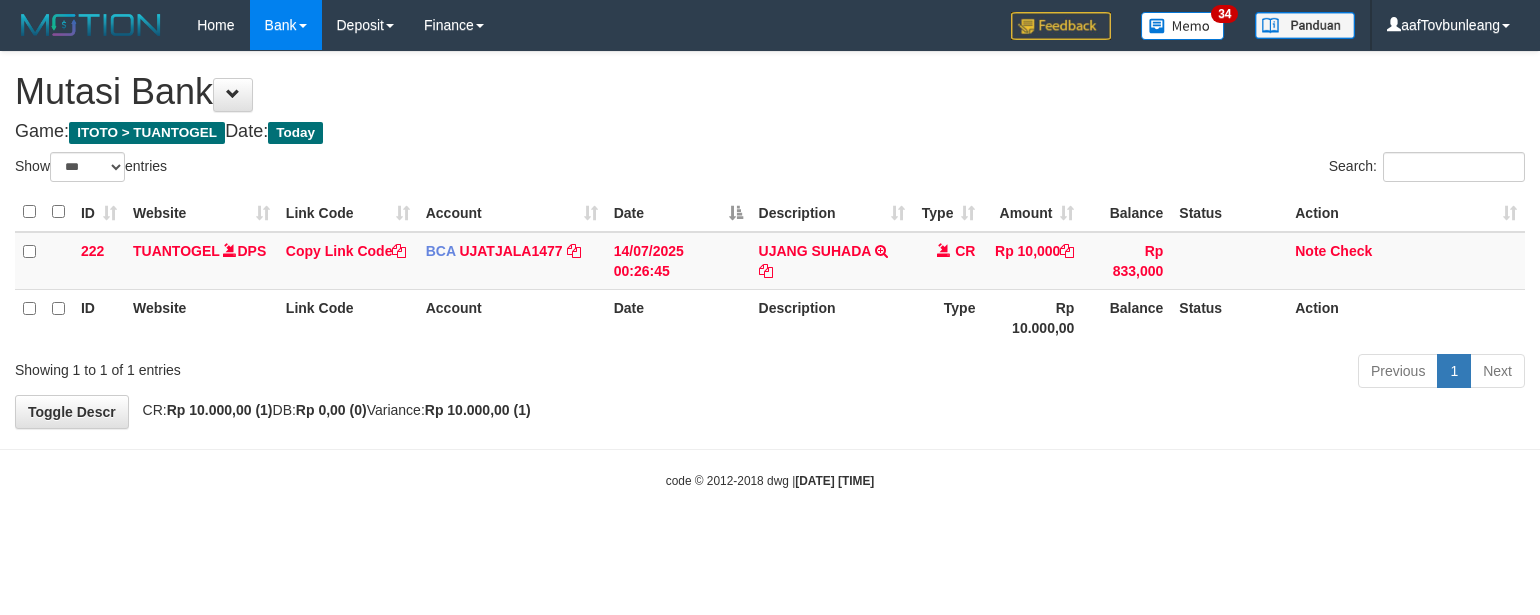 scroll, scrollTop: 0, scrollLeft: 0, axis: both 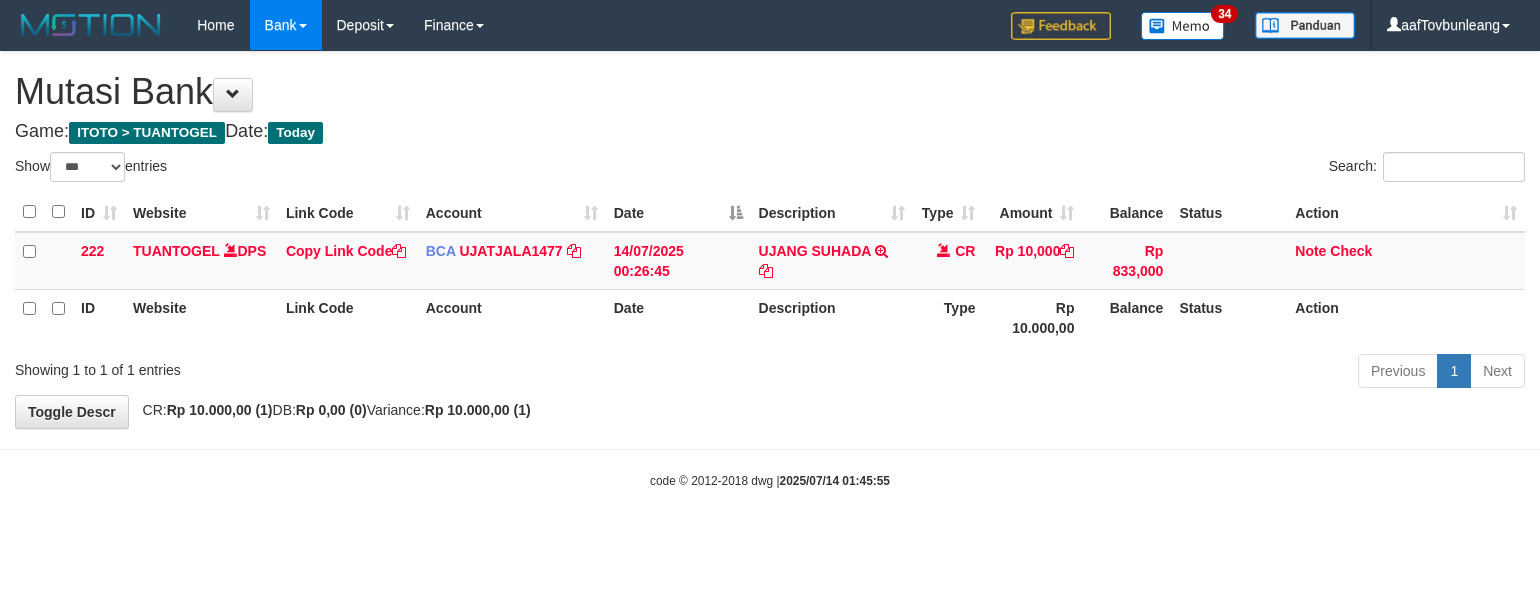 select on "***" 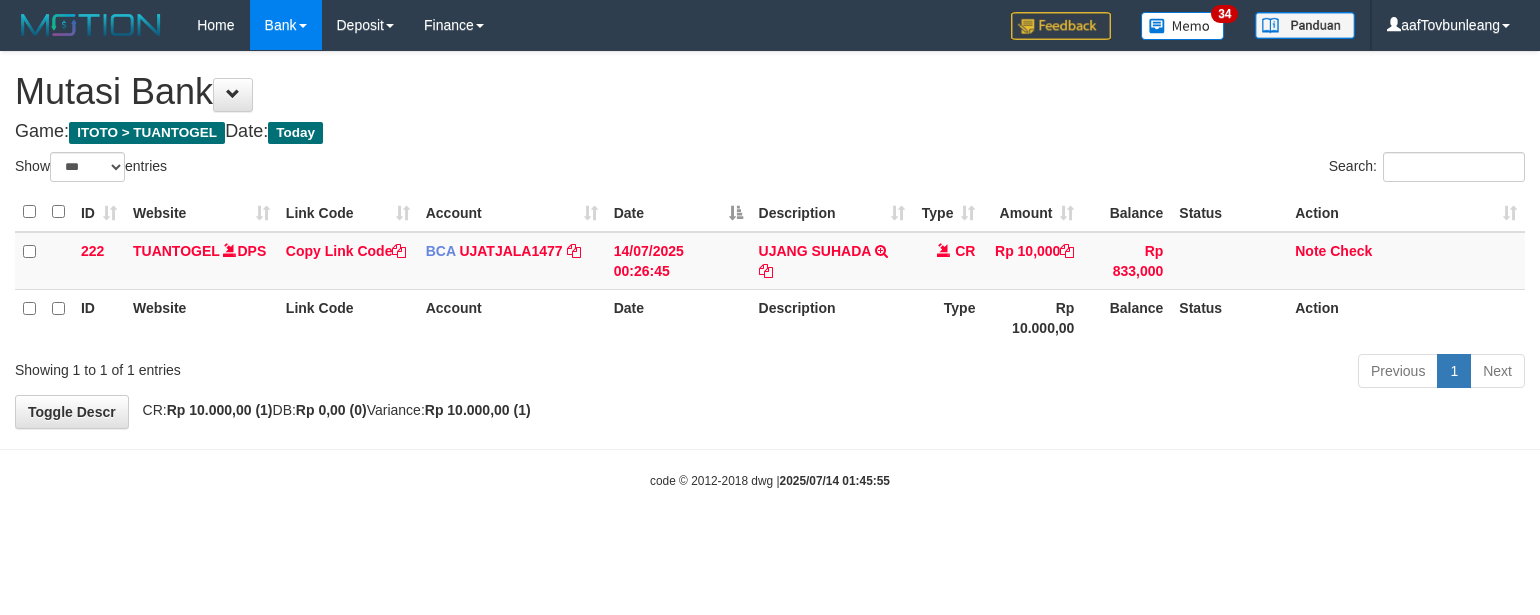 scroll, scrollTop: 0, scrollLeft: 0, axis: both 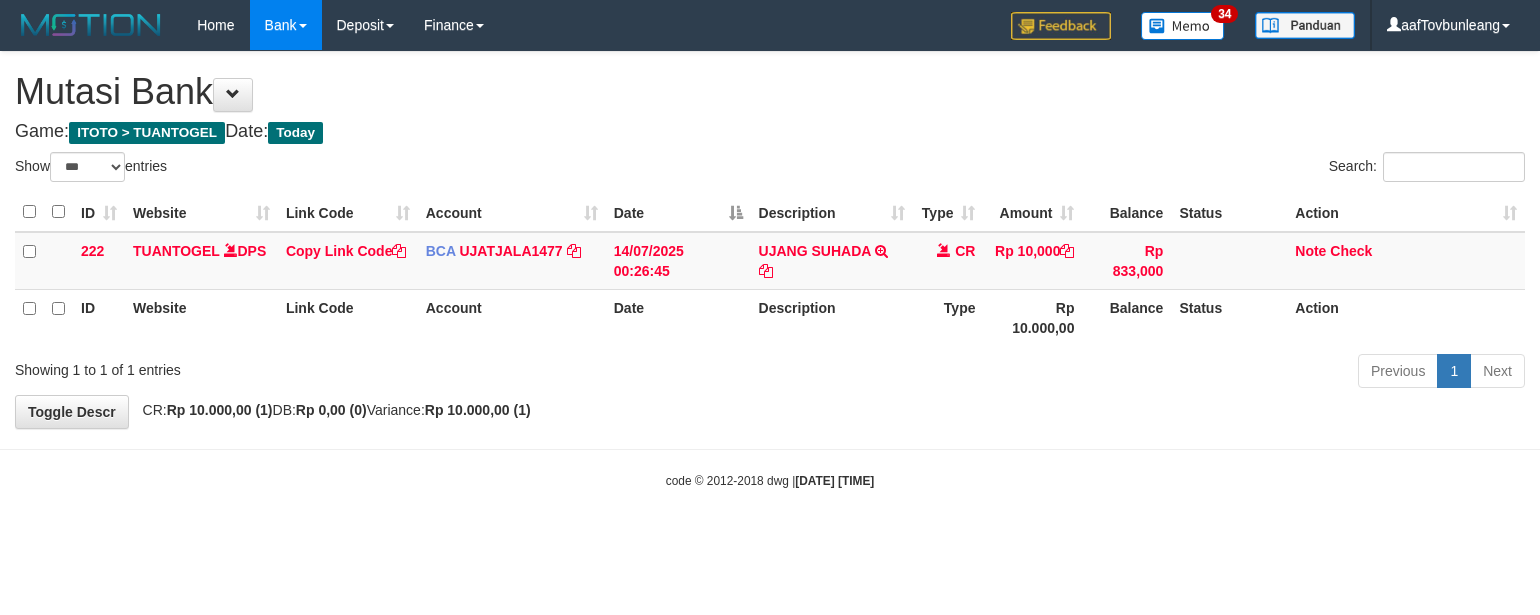 select on "***" 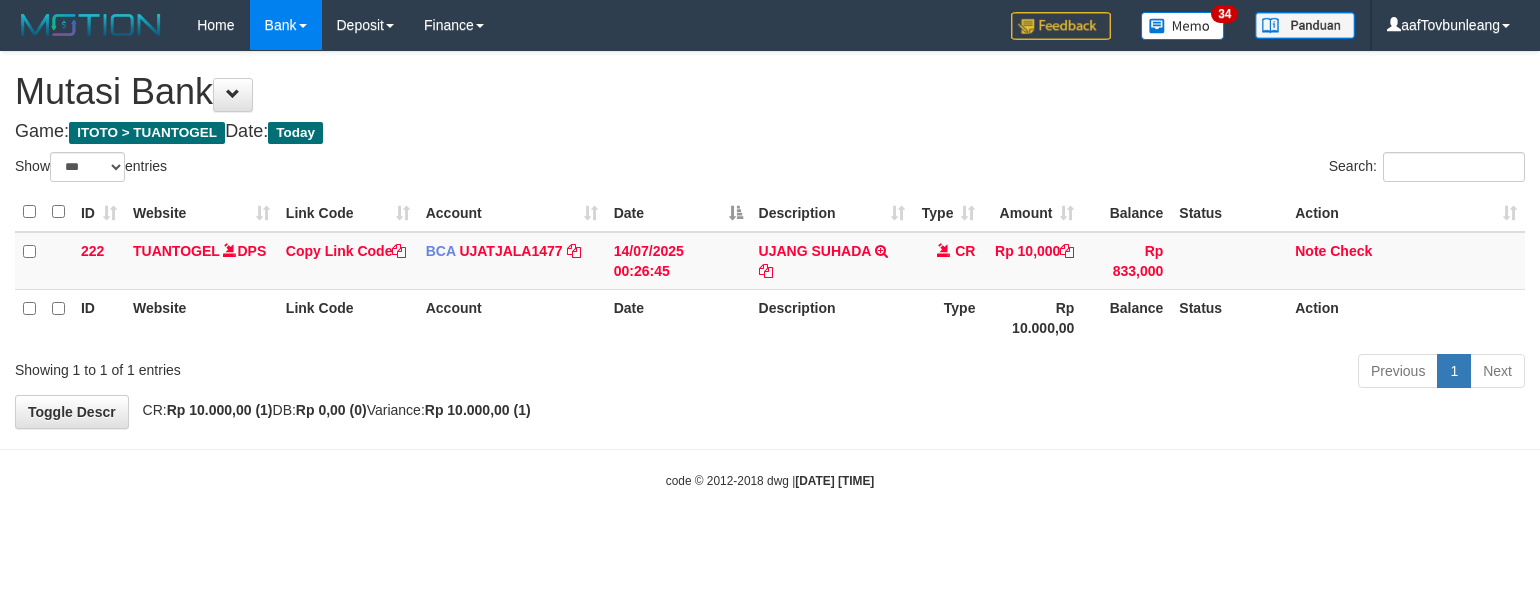 scroll, scrollTop: 0, scrollLeft: 0, axis: both 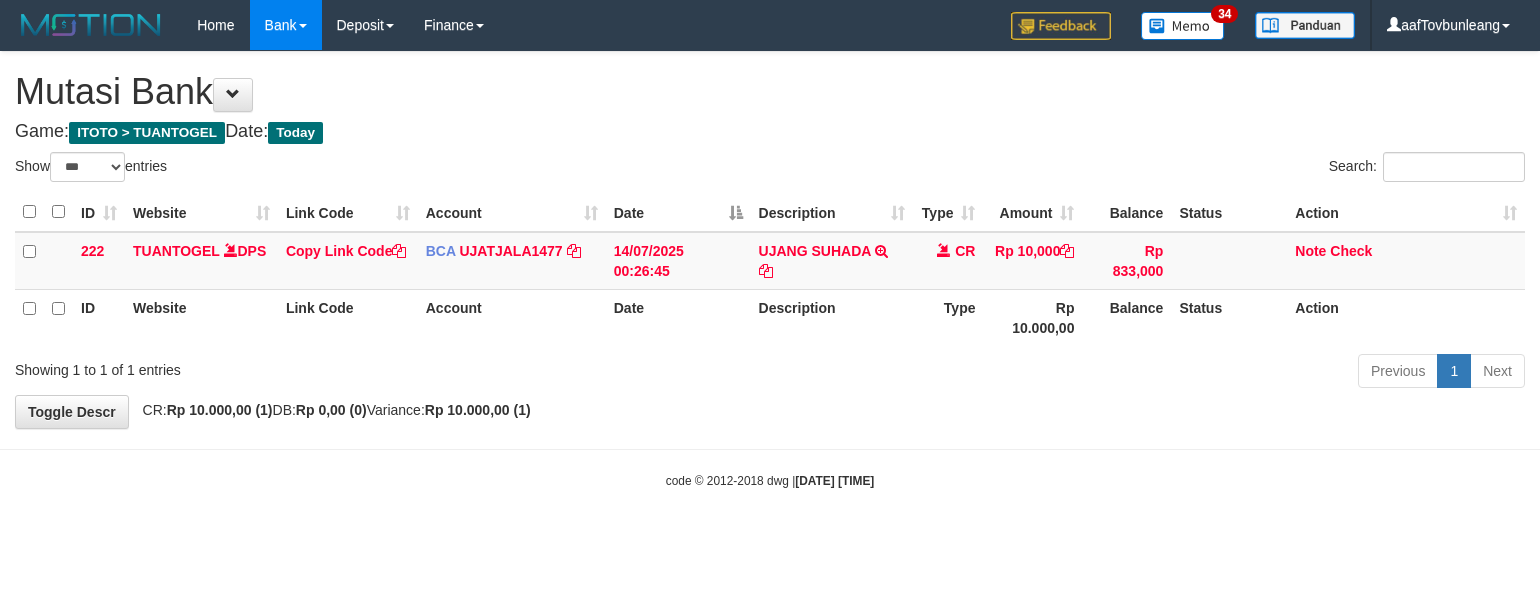 select on "***" 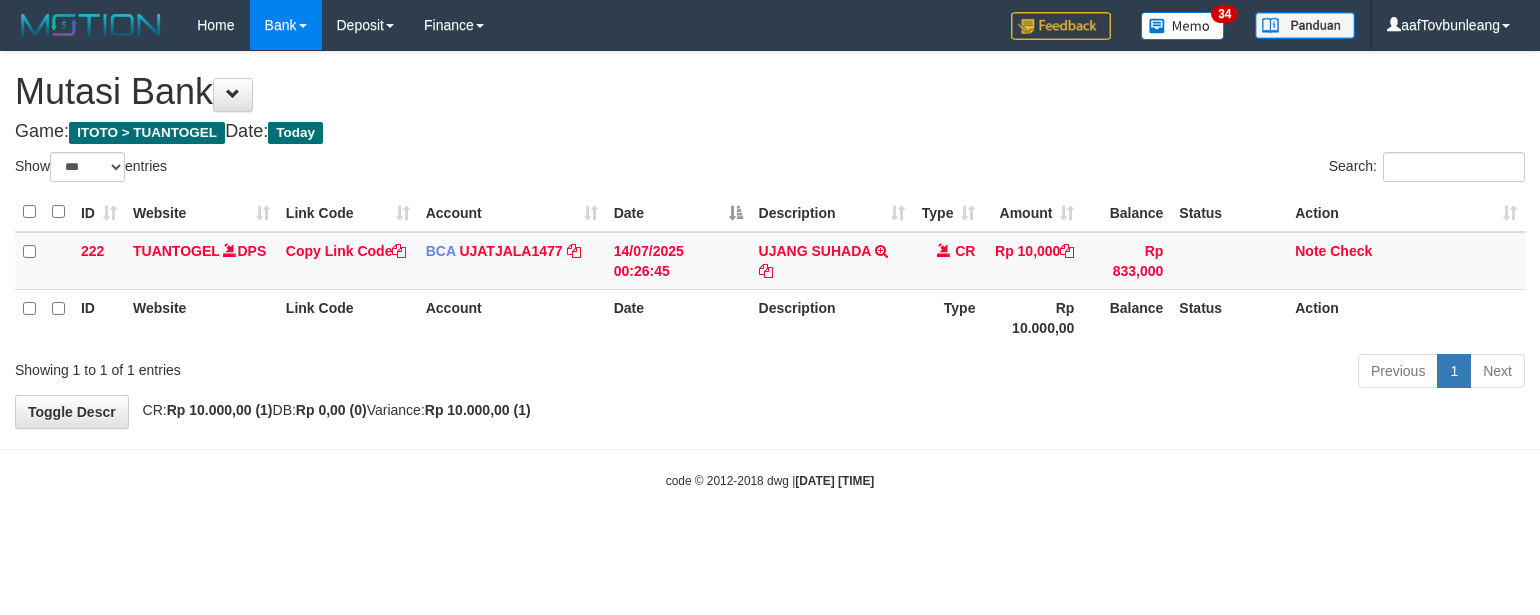 scroll, scrollTop: 0, scrollLeft: 0, axis: both 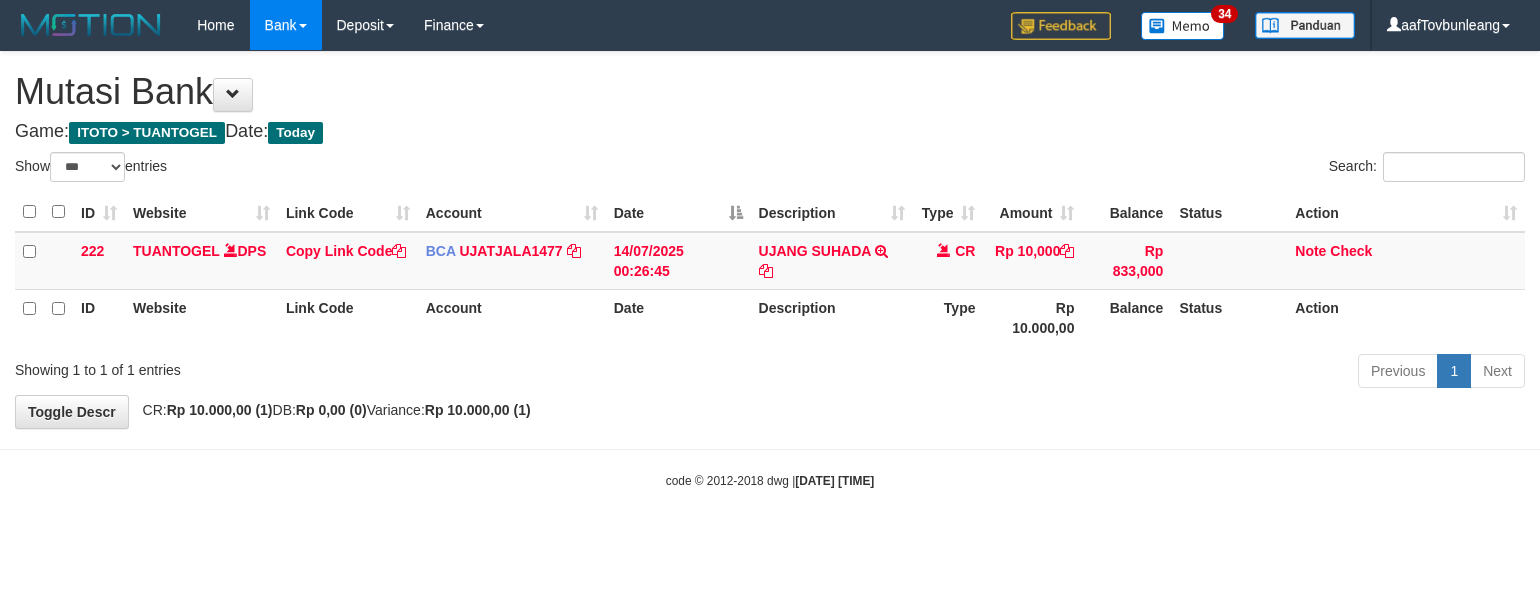 select on "***" 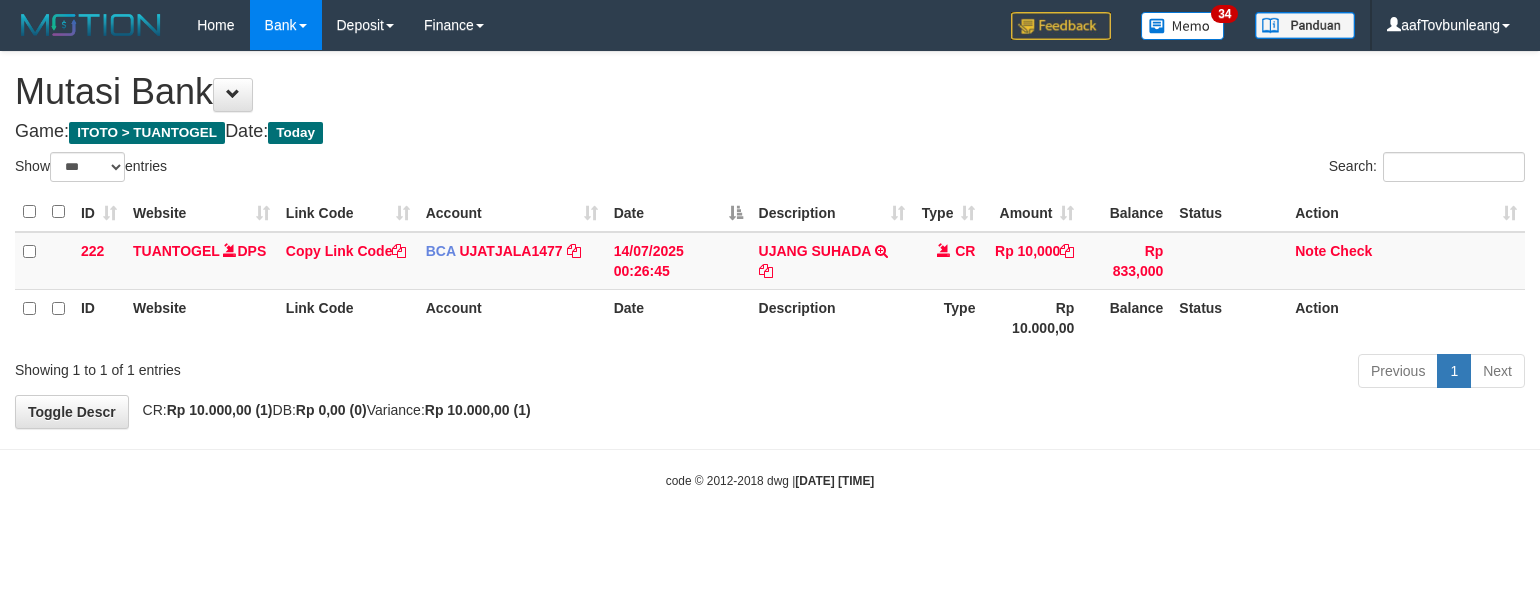 scroll, scrollTop: 0, scrollLeft: 0, axis: both 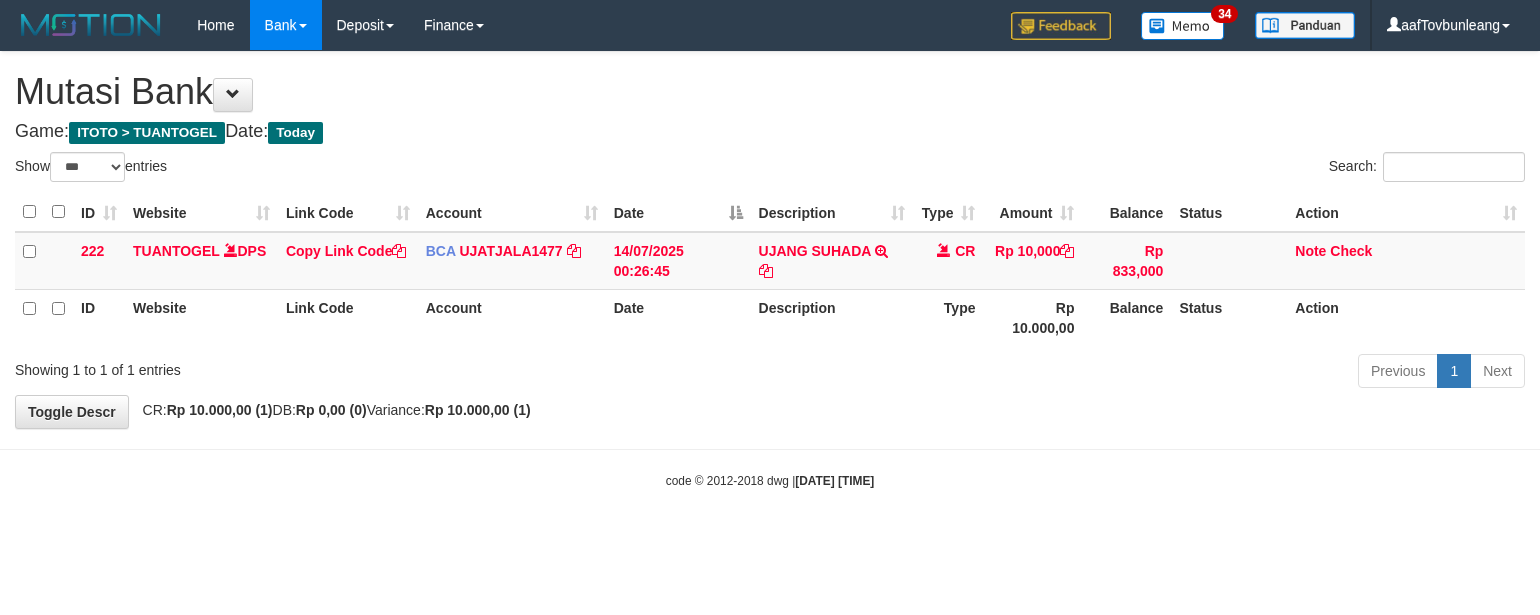 select on "***" 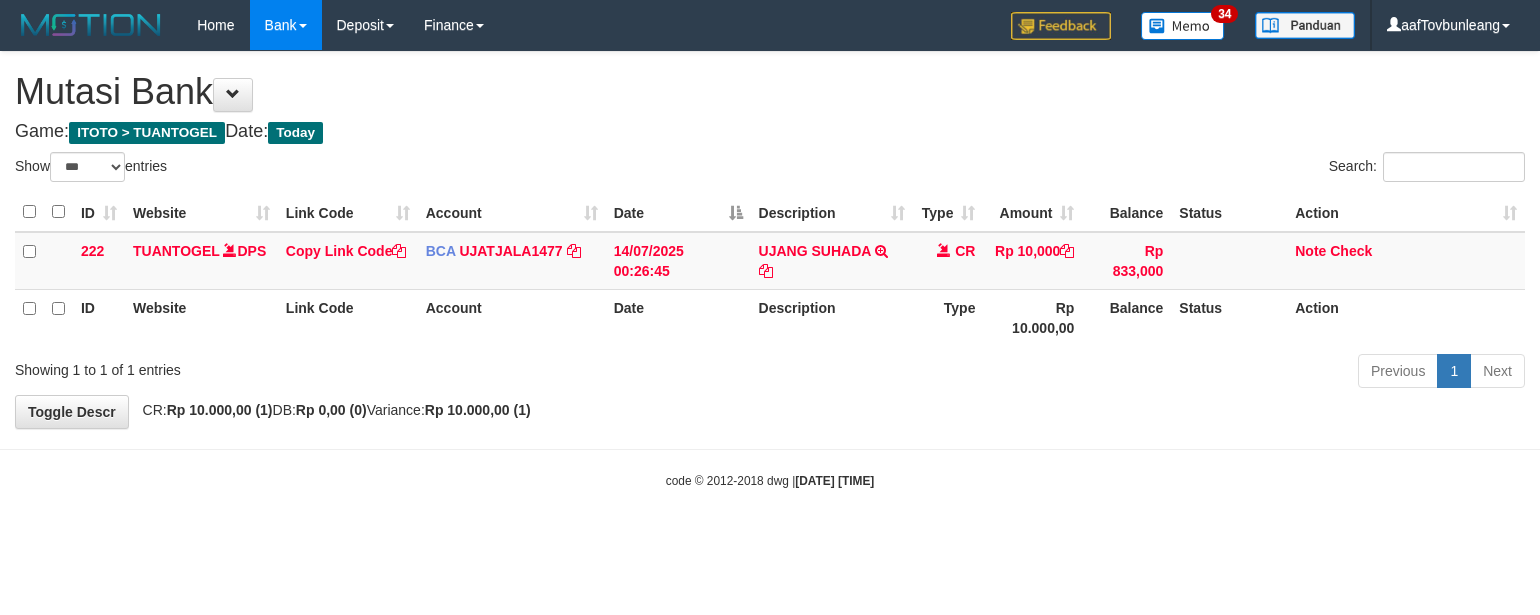scroll, scrollTop: 0, scrollLeft: 0, axis: both 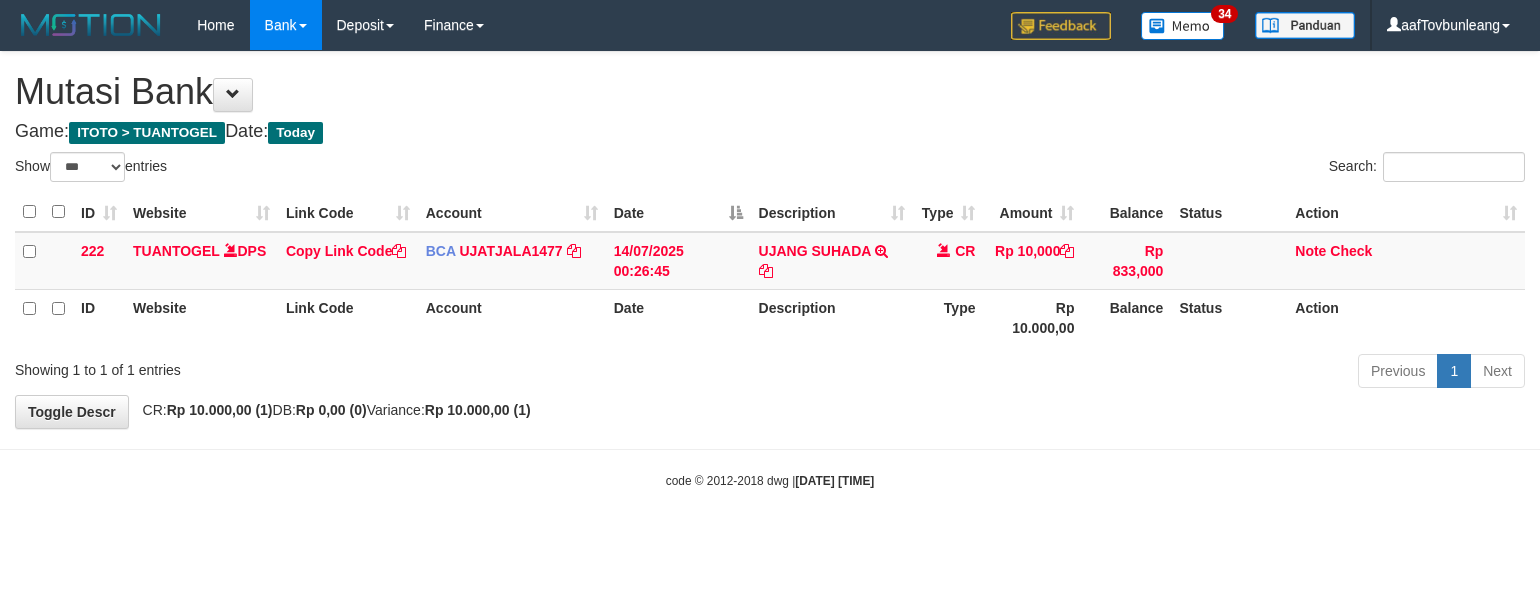 select on "***" 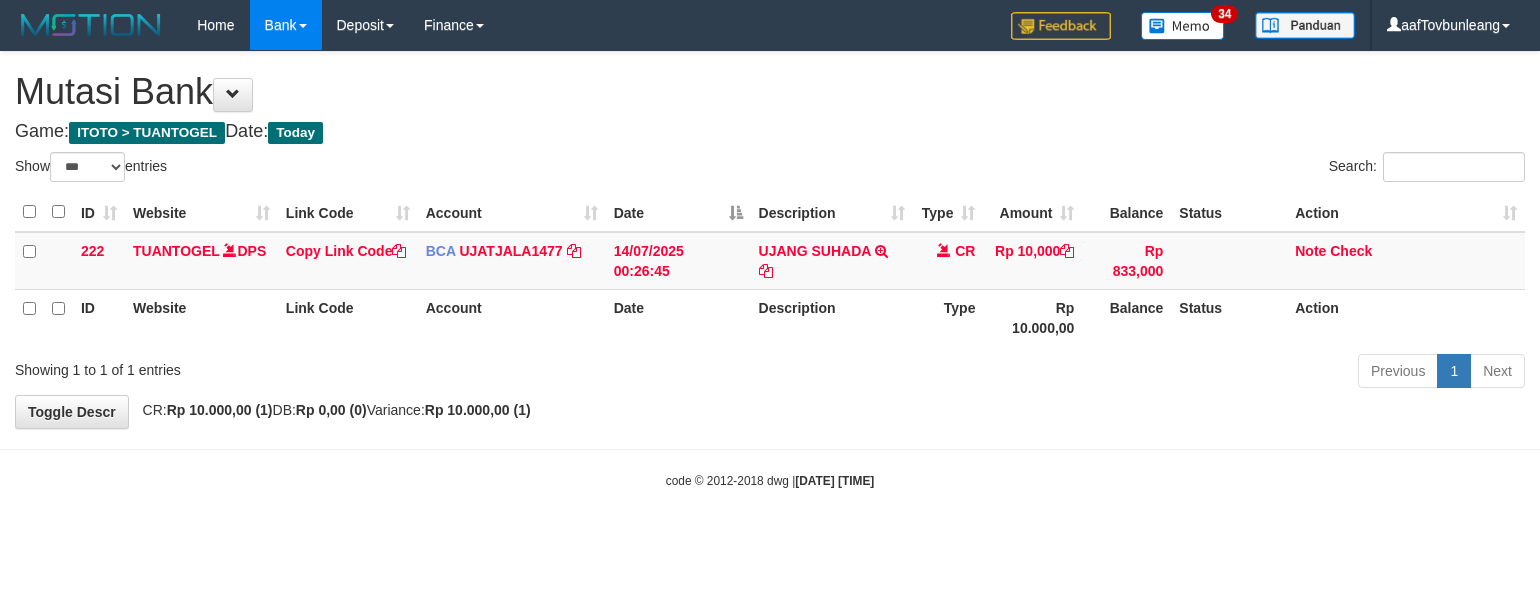scroll, scrollTop: 0, scrollLeft: 0, axis: both 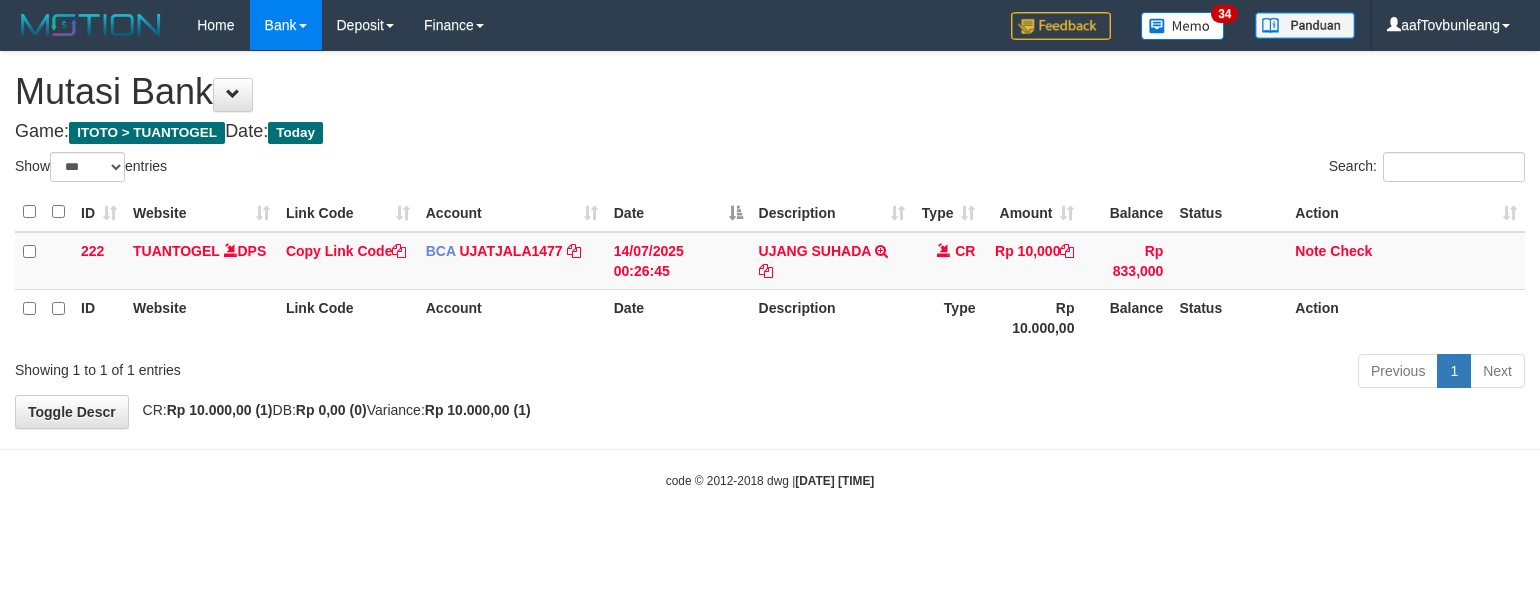 select on "***" 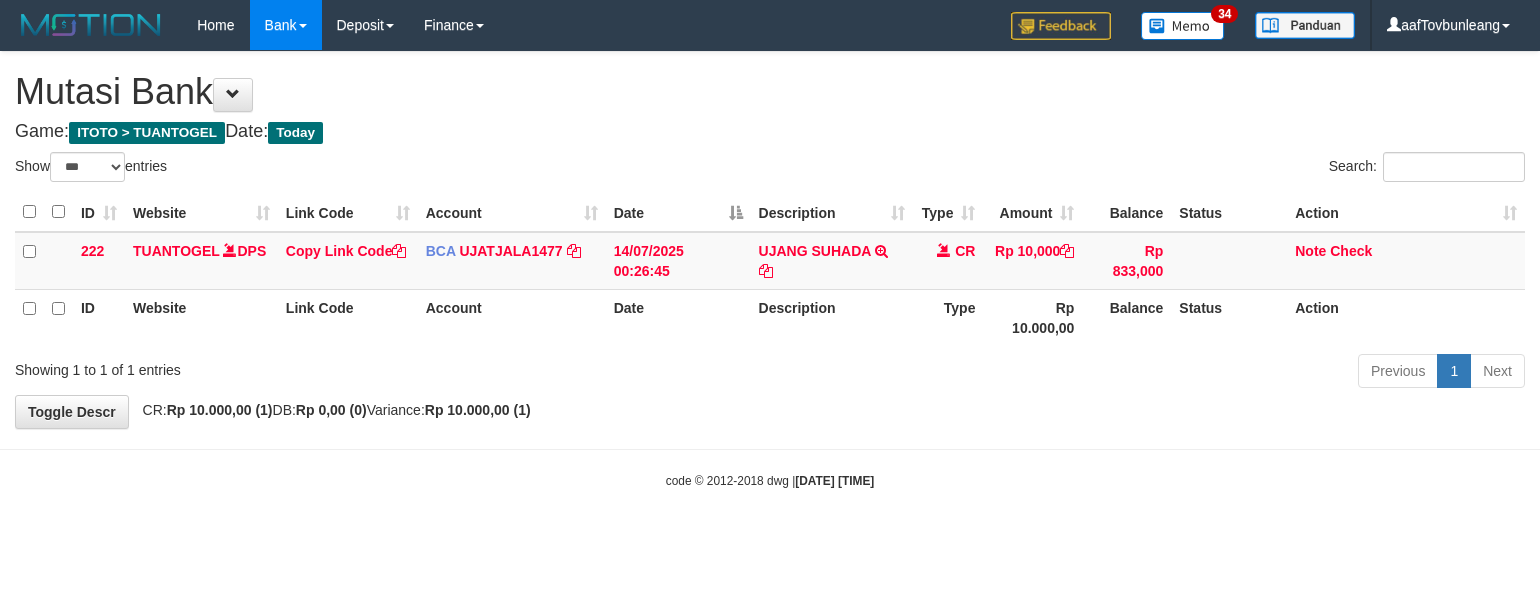 scroll, scrollTop: 0, scrollLeft: 0, axis: both 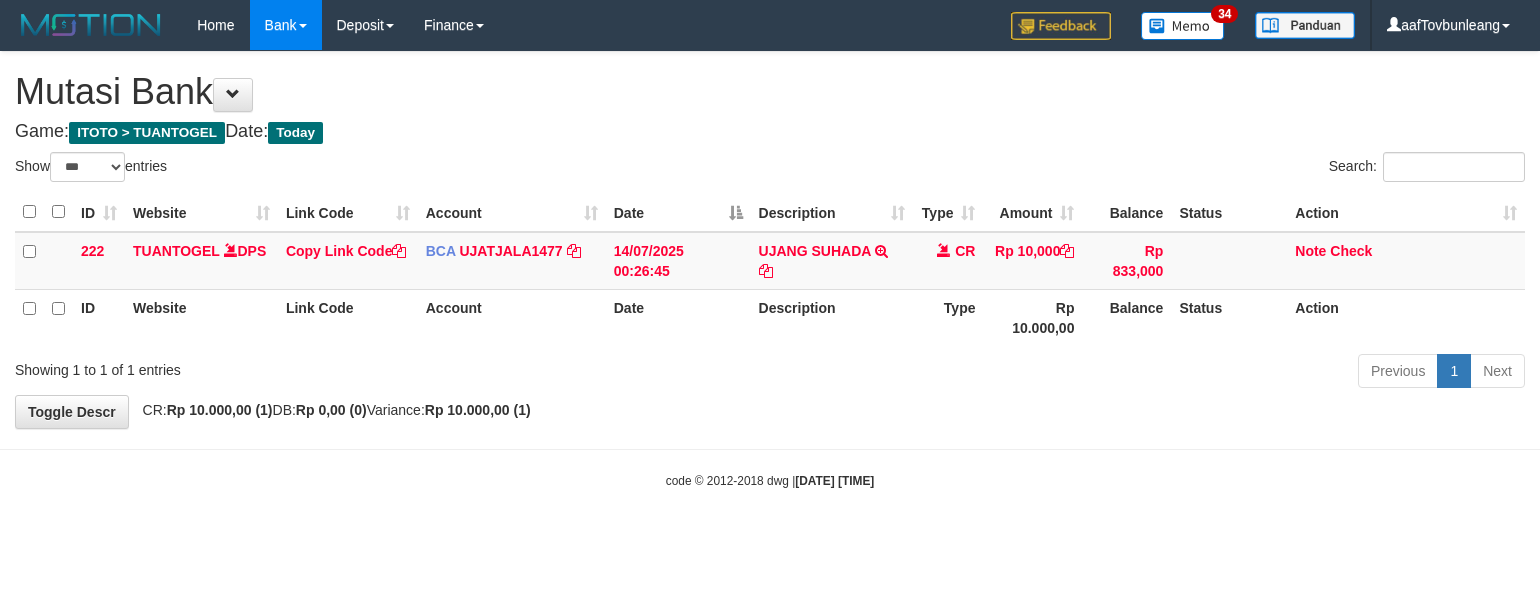 select on "***" 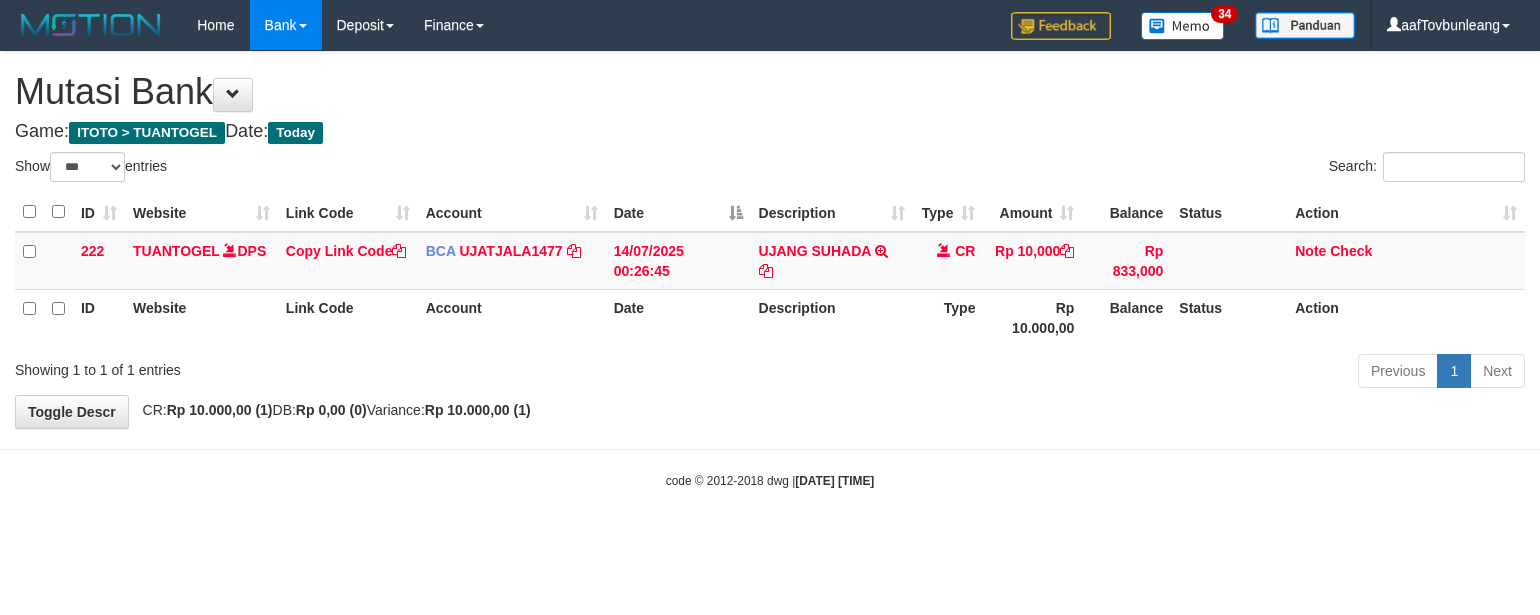 scroll, scrollTop: 0, scrollLeft: 0, axis: both 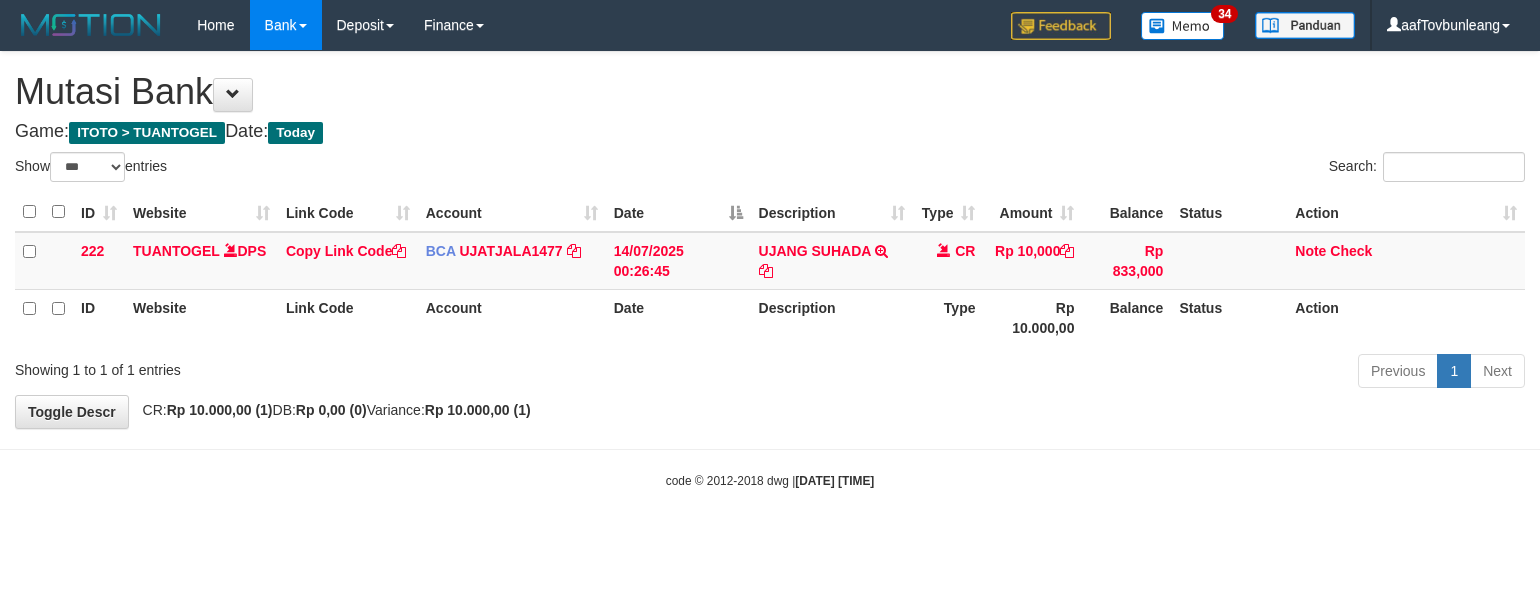 select on "***" 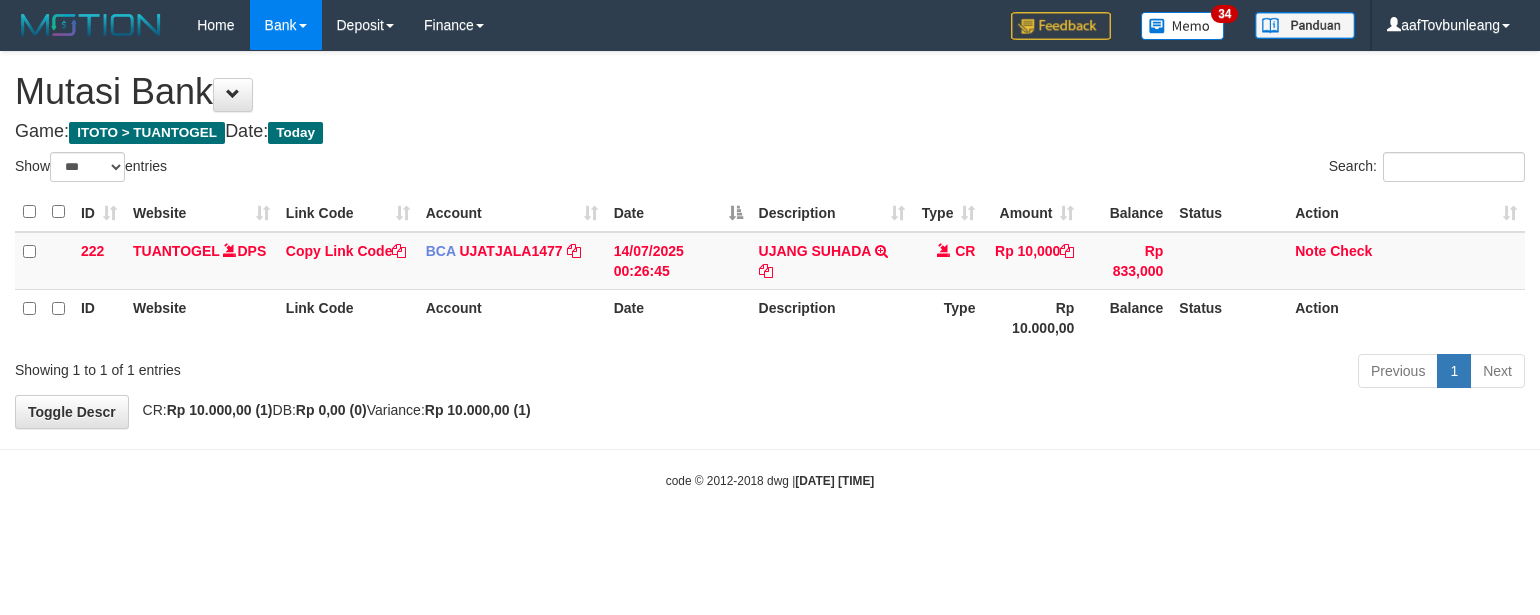 scroll, scrollTop: 0, scrollLeft: 0, axis: both 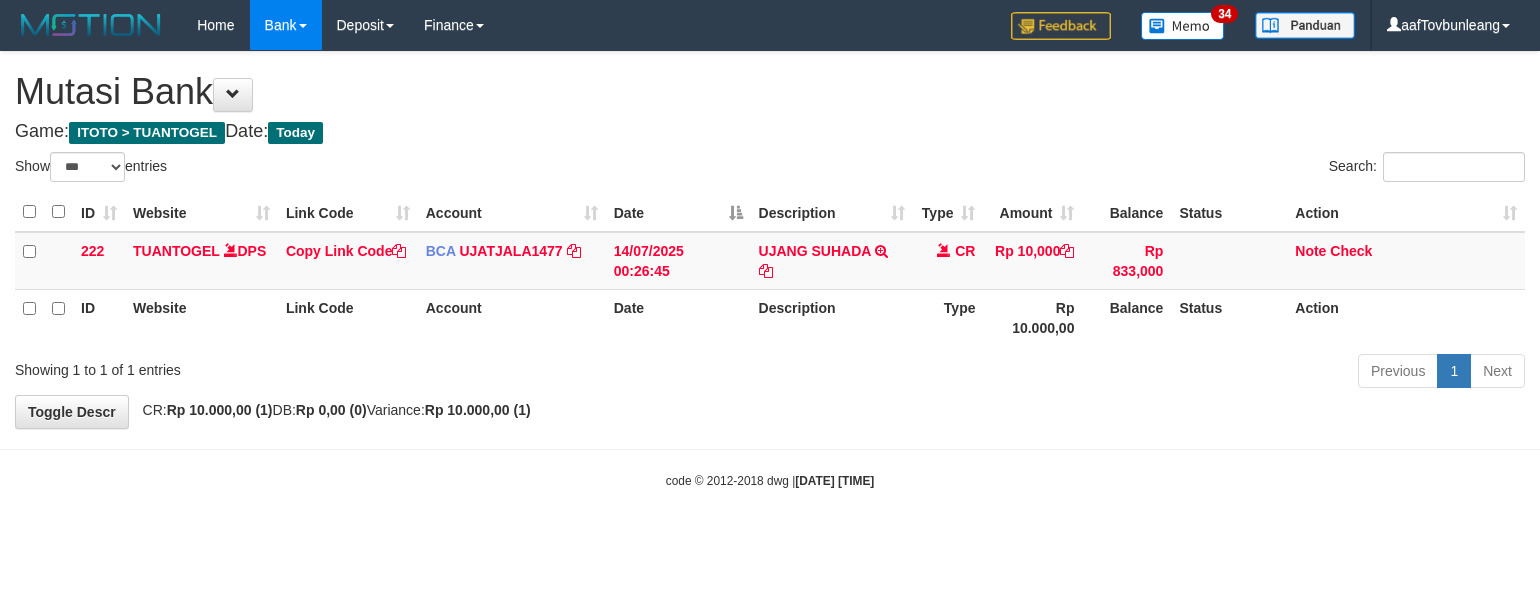 select on "***" 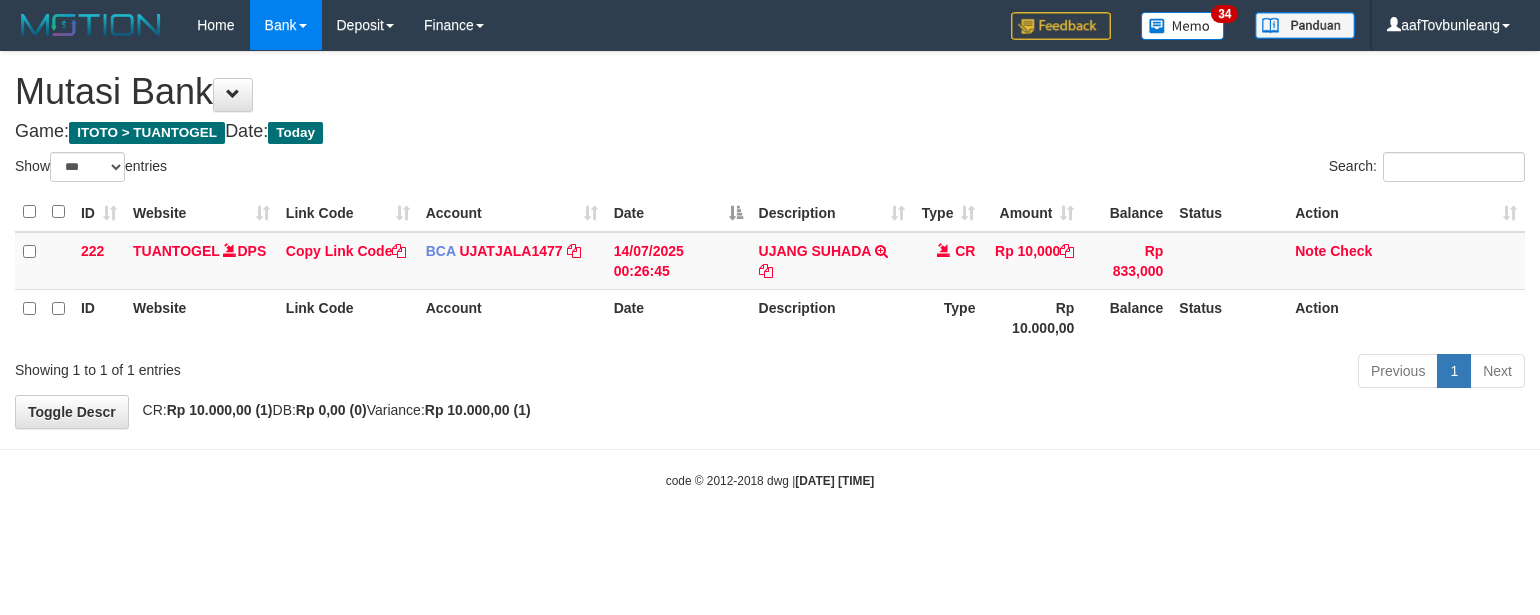 scroll, scrollTop: 0, scrollLeft: 0, axis: both 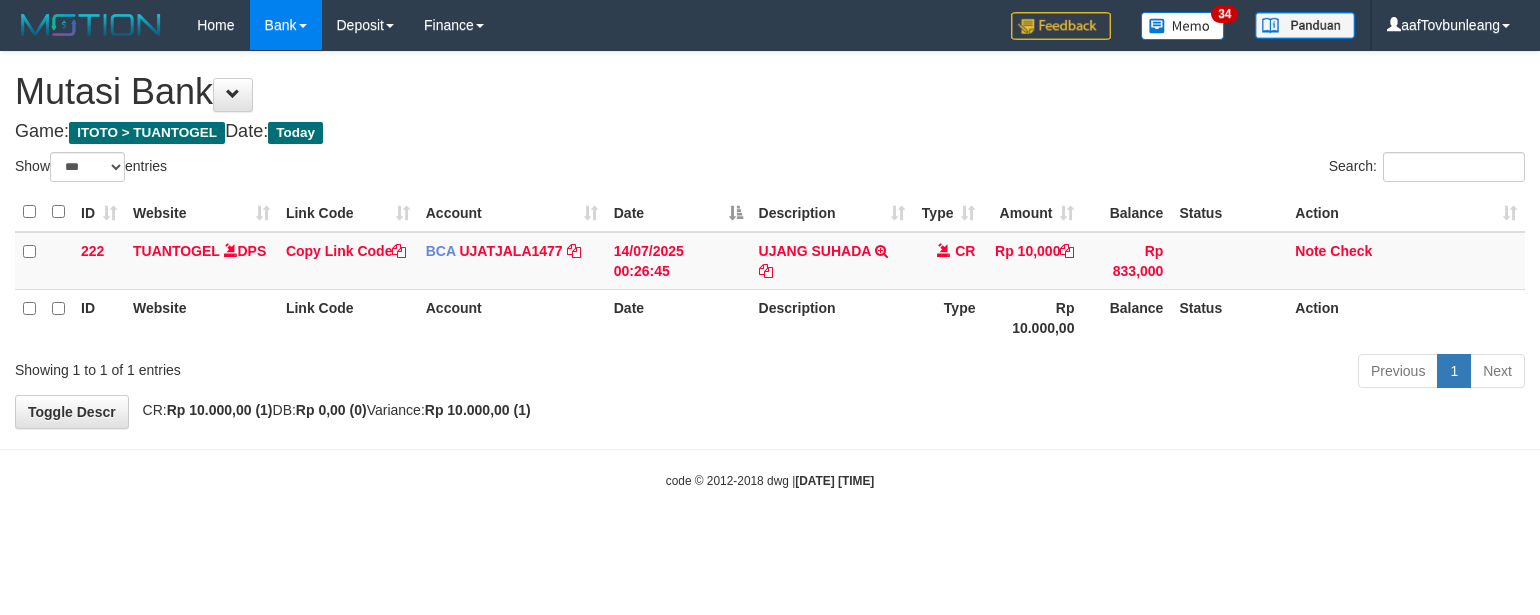 select on "***" 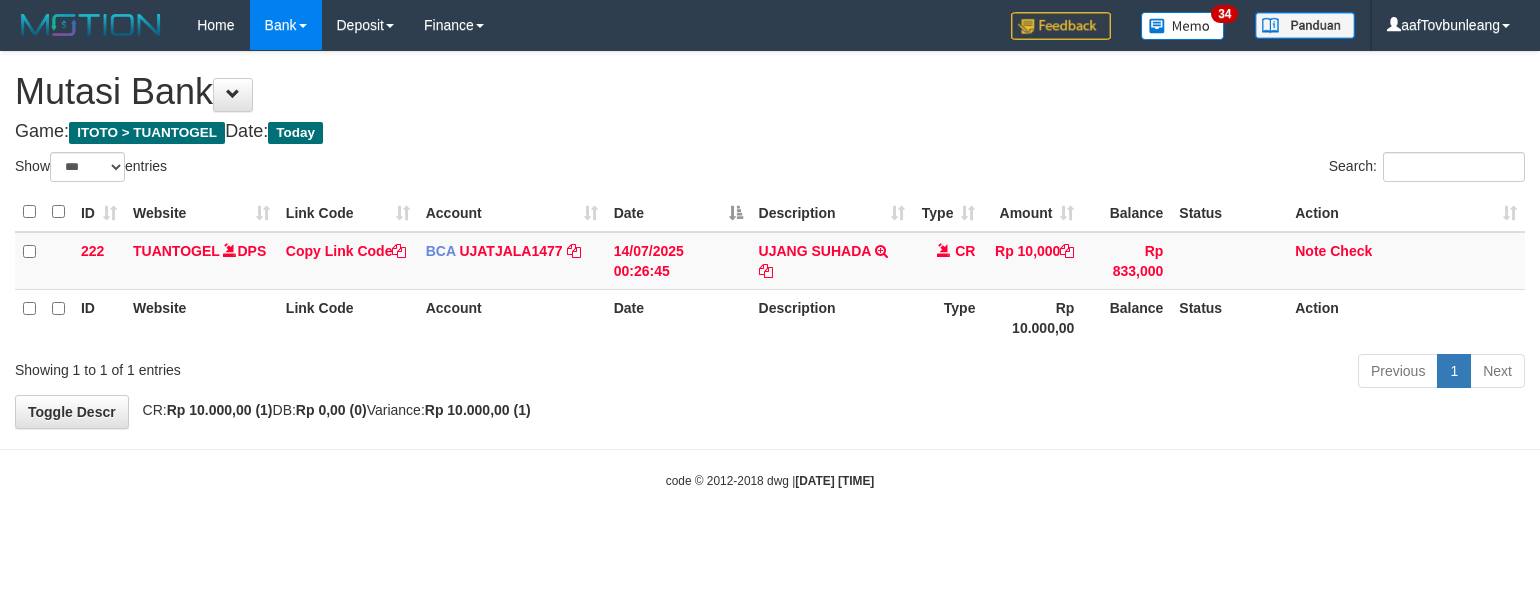 scroll, scrollTop: 0, scrollLeft: 0, axis: both 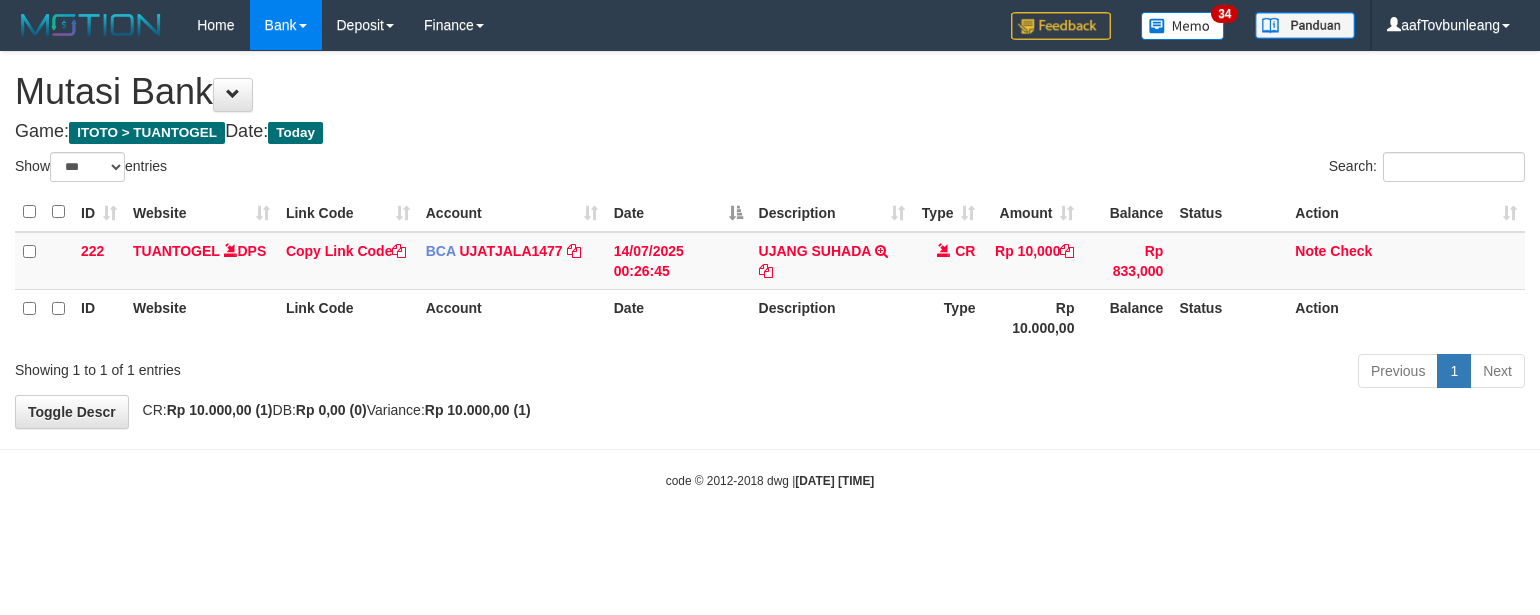 select on "***" 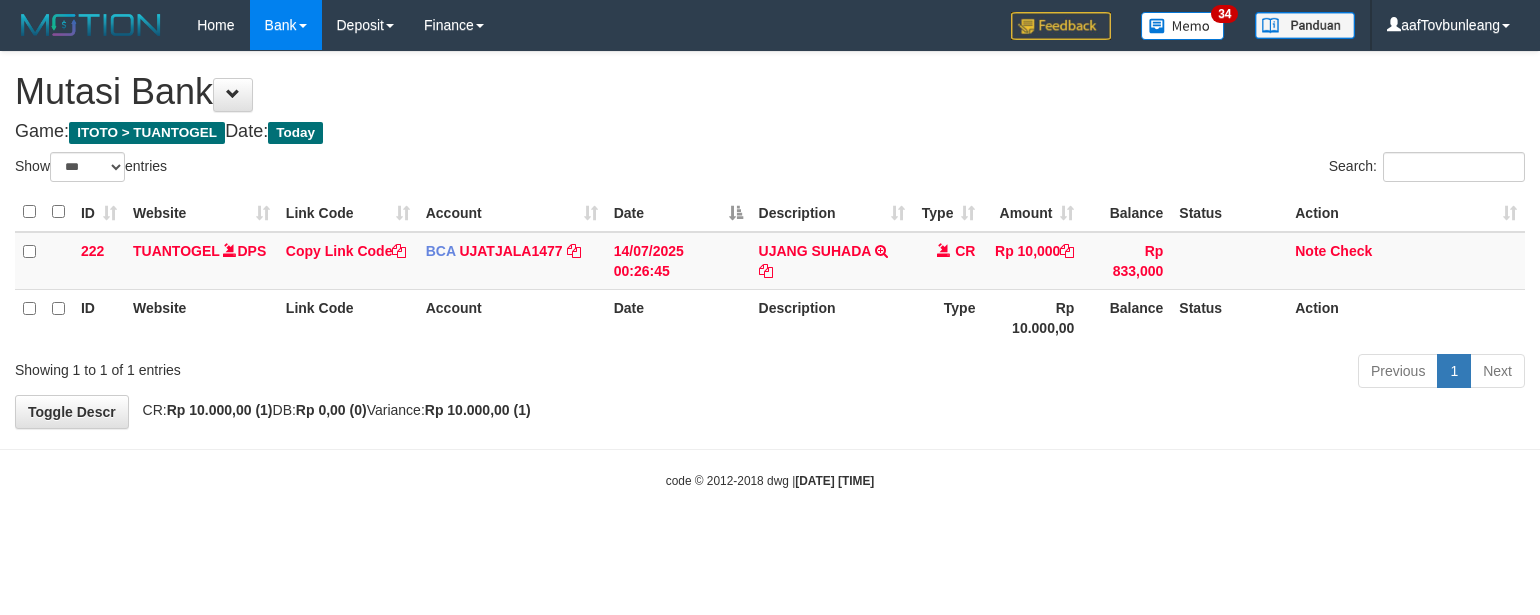 scroll, scrollTop: 0, scrollLeft: 0, axis: both 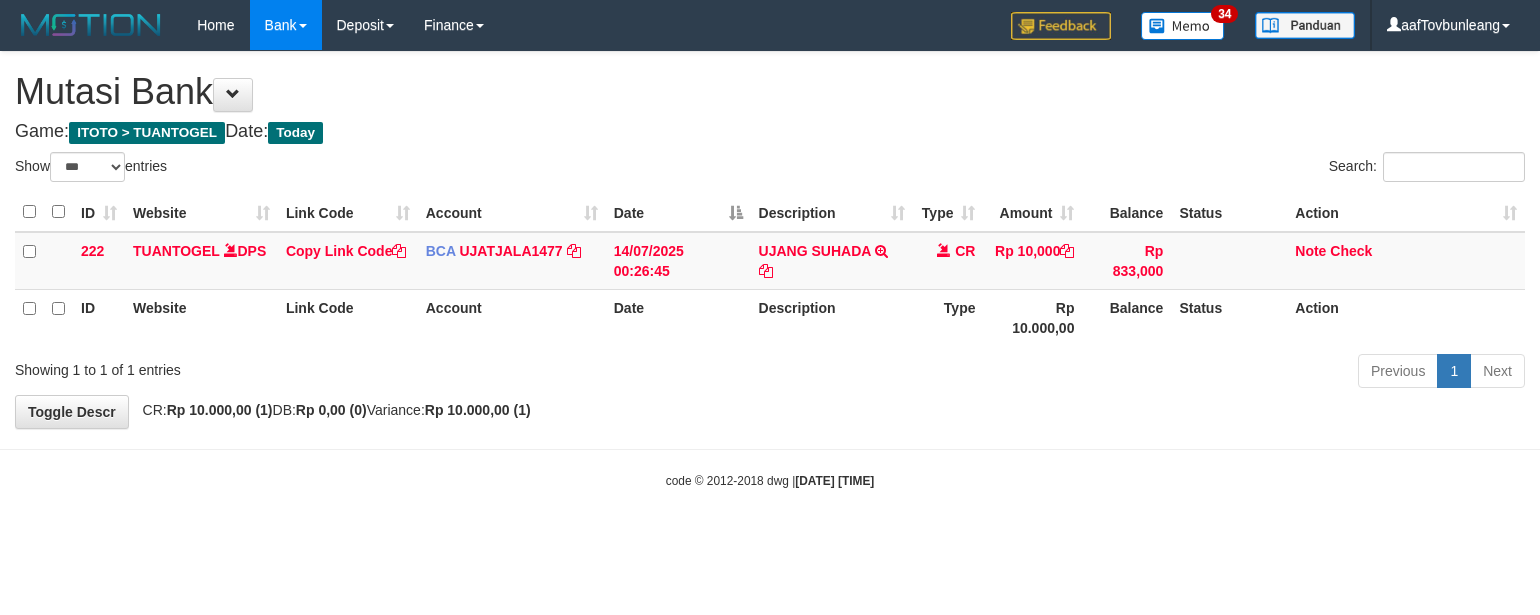 select on "***" 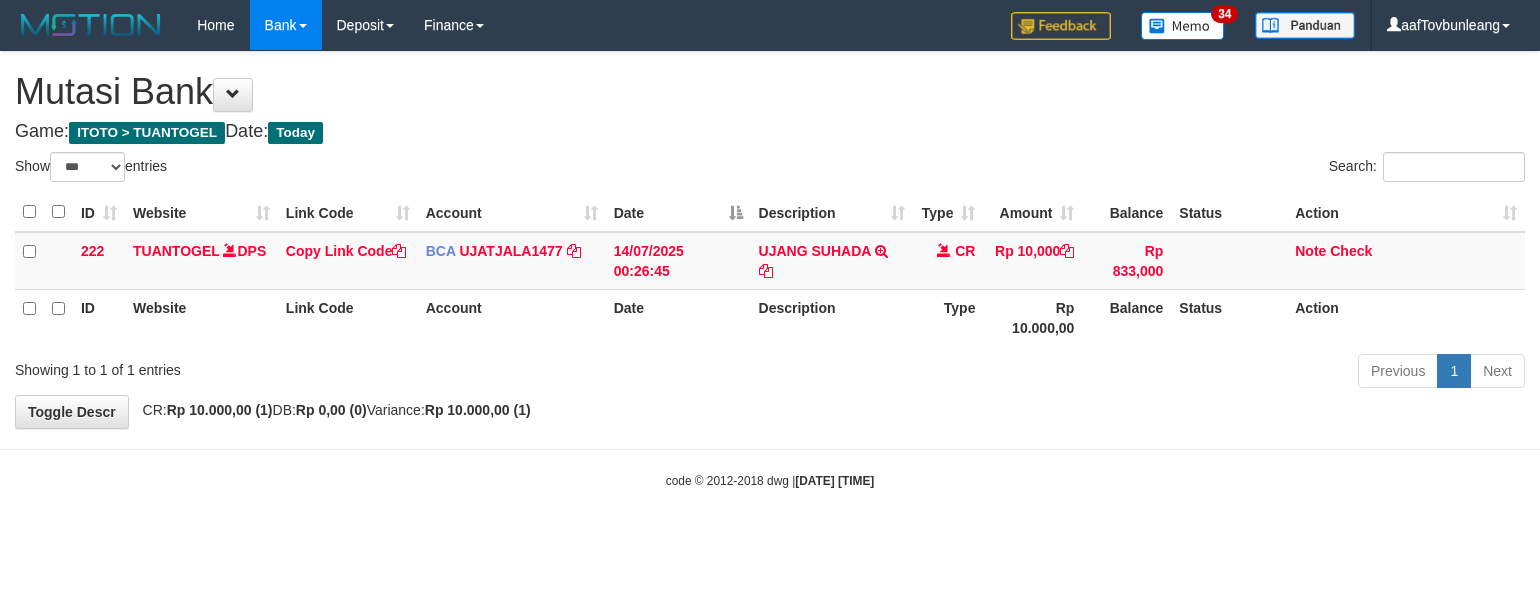 scroll, scrollTop: 0, scrollLeft: 0, axis: both 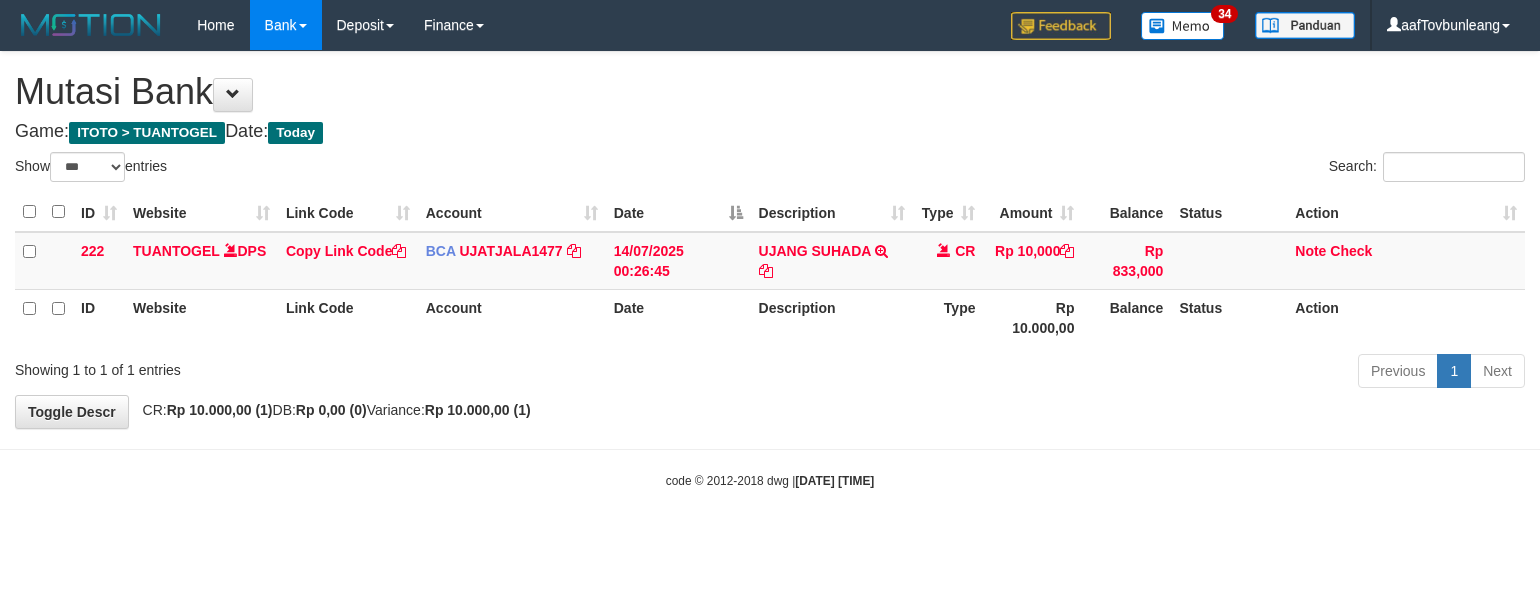 select on "***" 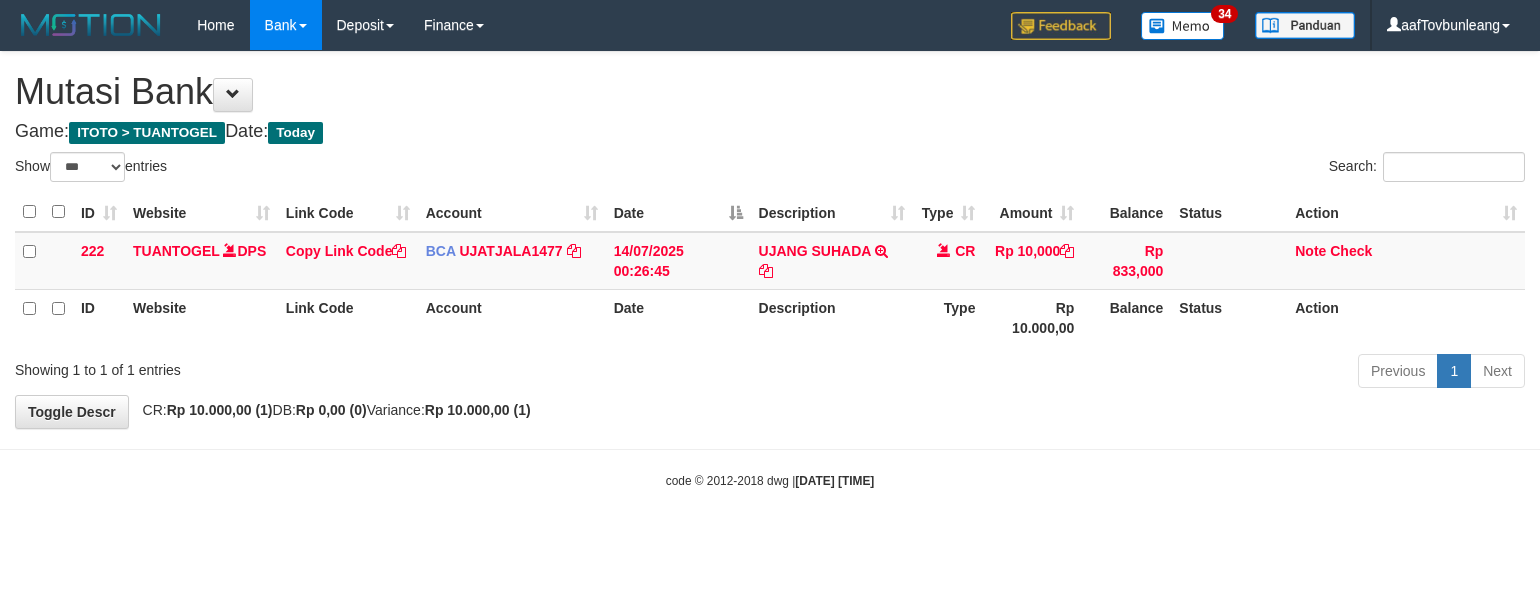 scroll, scrollTop: 0, scrollLeft: 0, axis: both 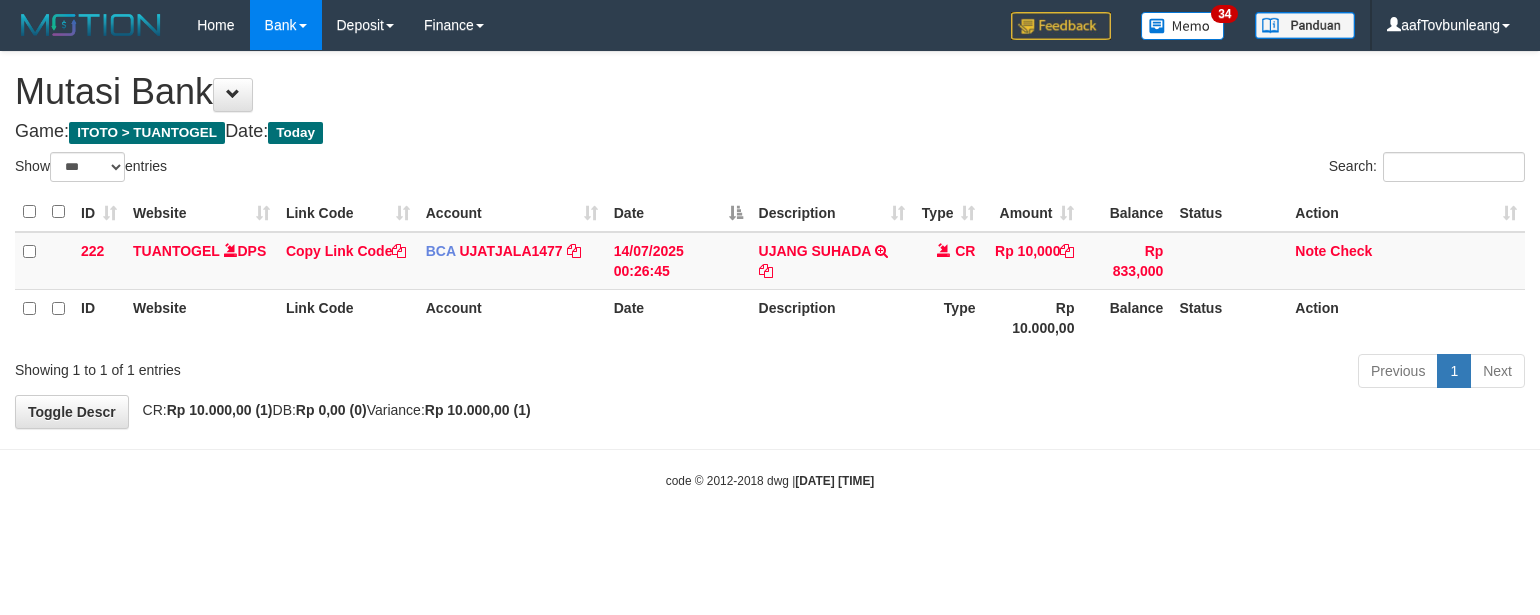 select on "***" 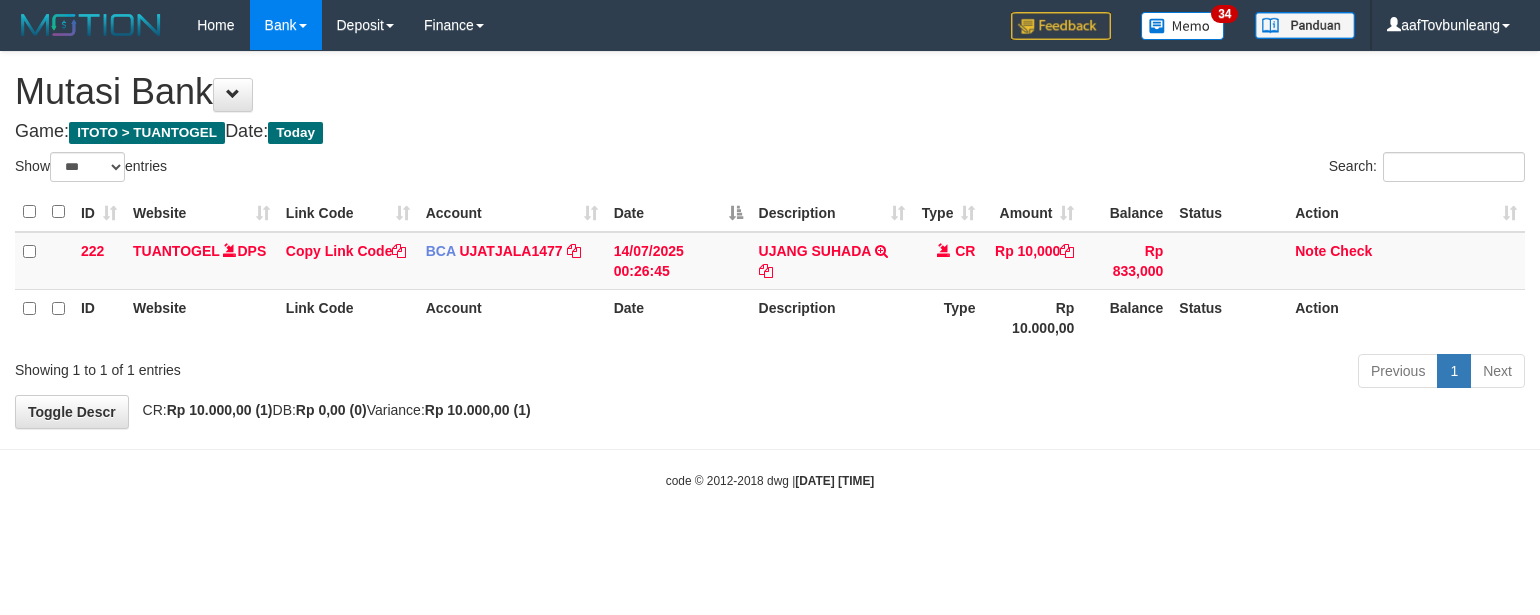scroll, scrollTop: 0, scrollLeft: 0, axis: both 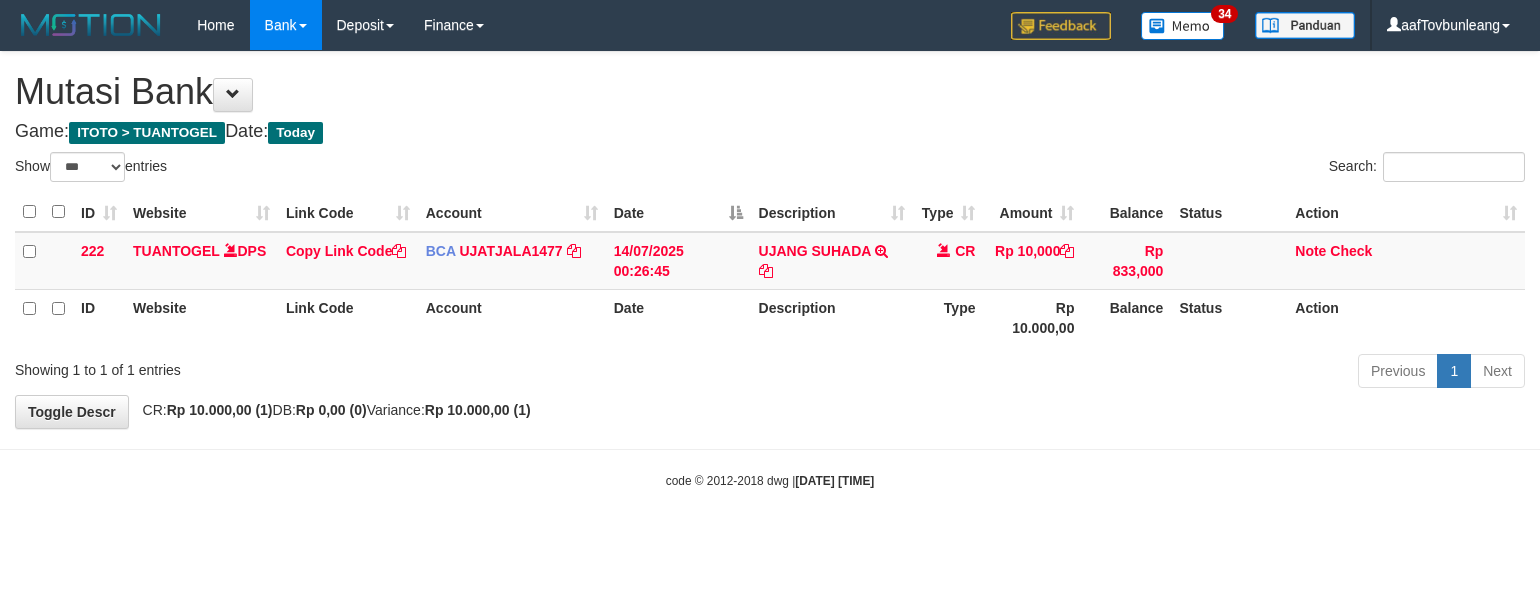 select on "***" 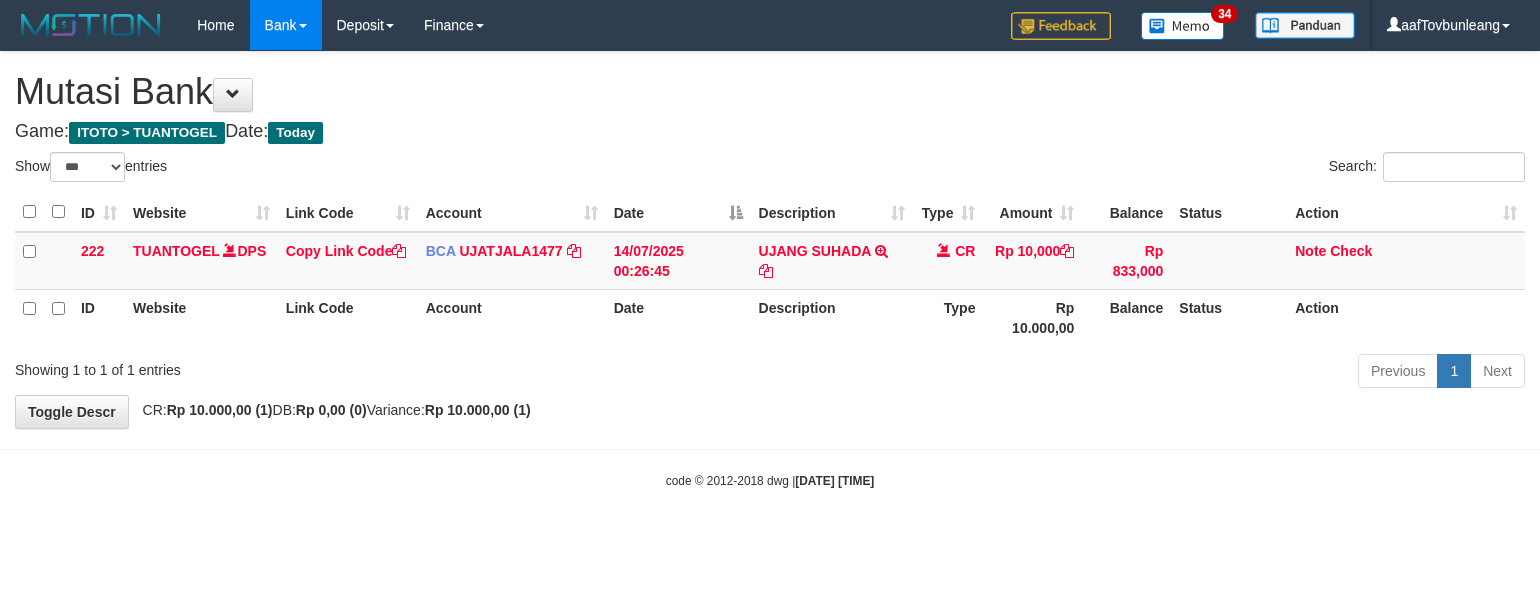 scroll, scrollTop: 0, scrollLeft: 0, axis: both 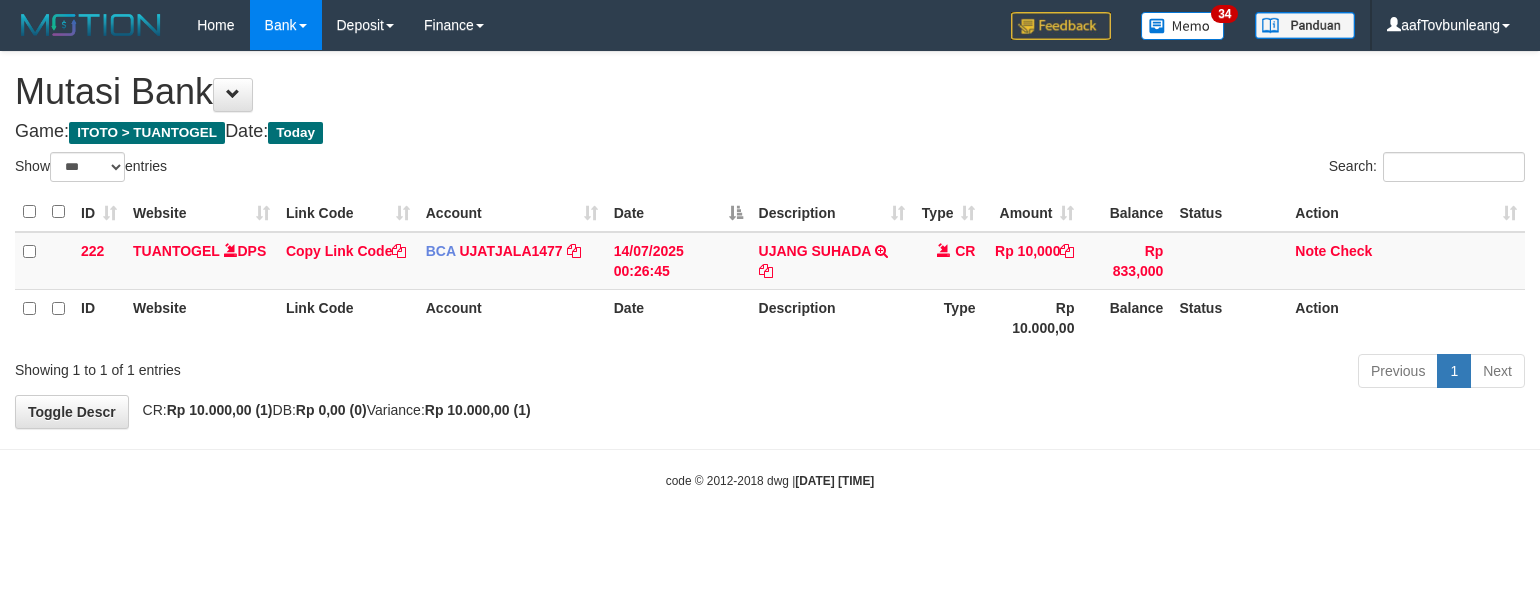 select on "***" 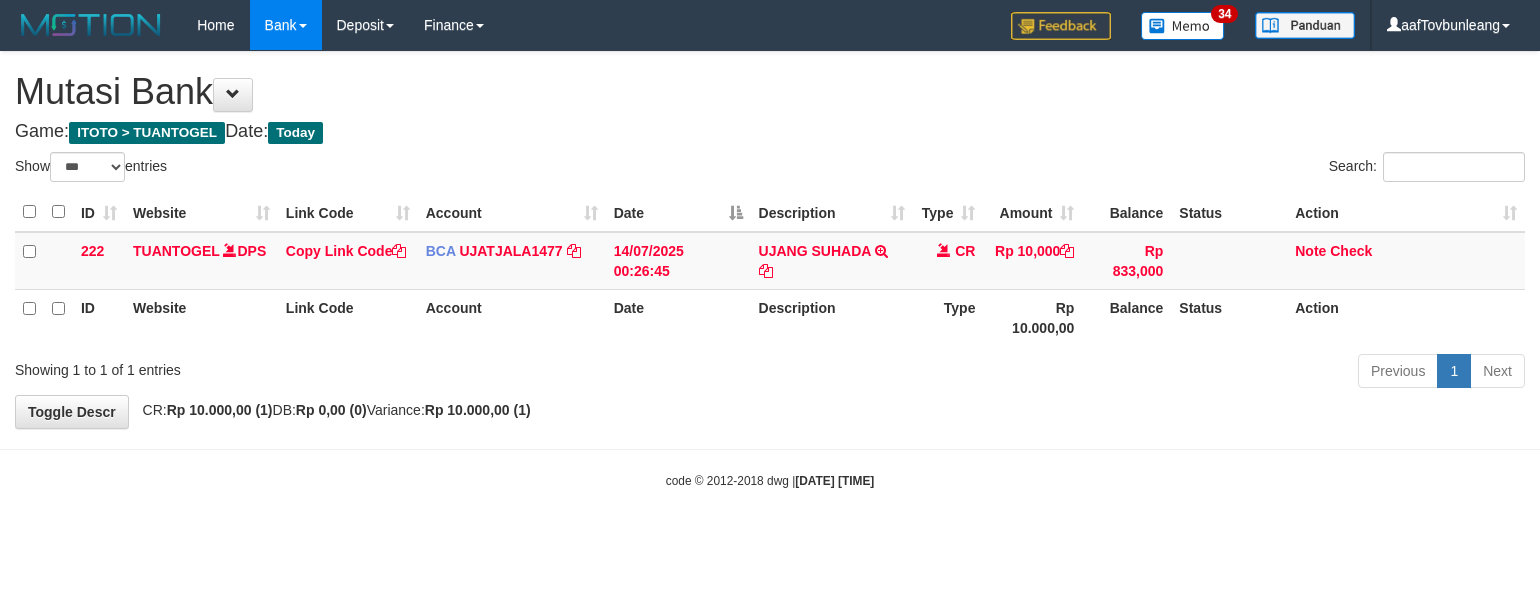 scroll, scrollTop: 0, scrollLeft: 0, axis: both 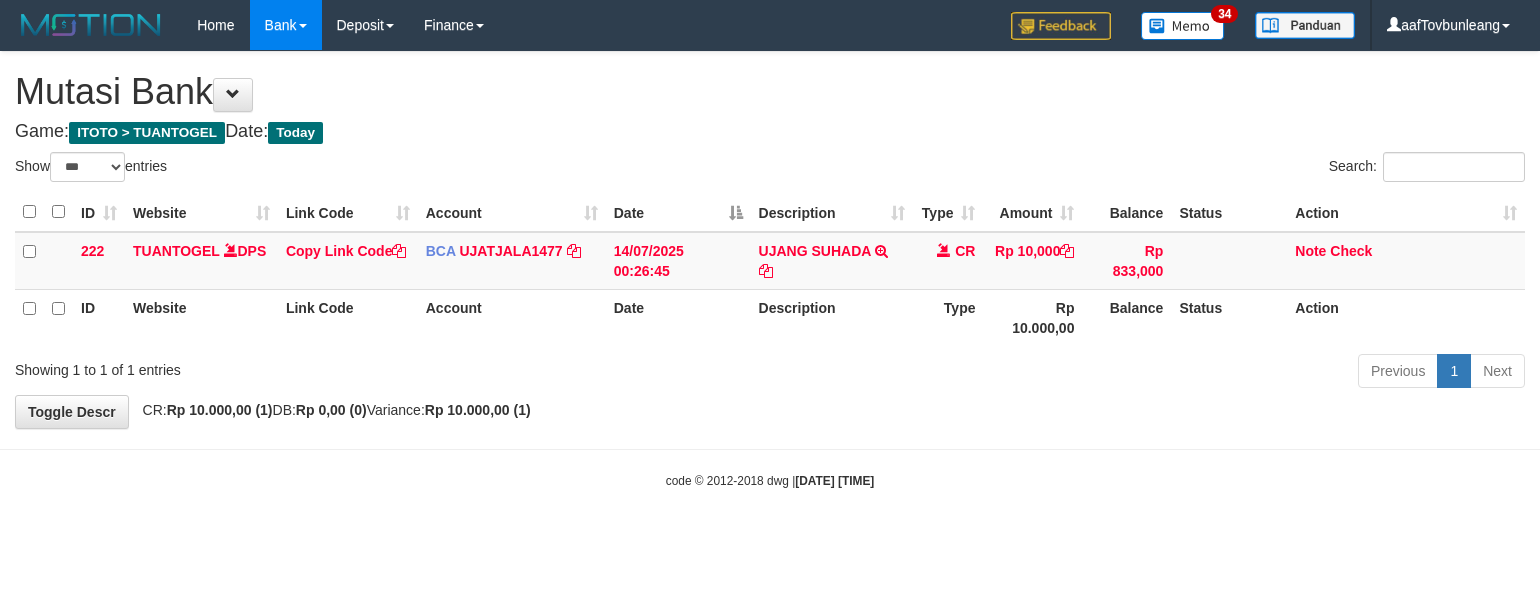 select on "***" 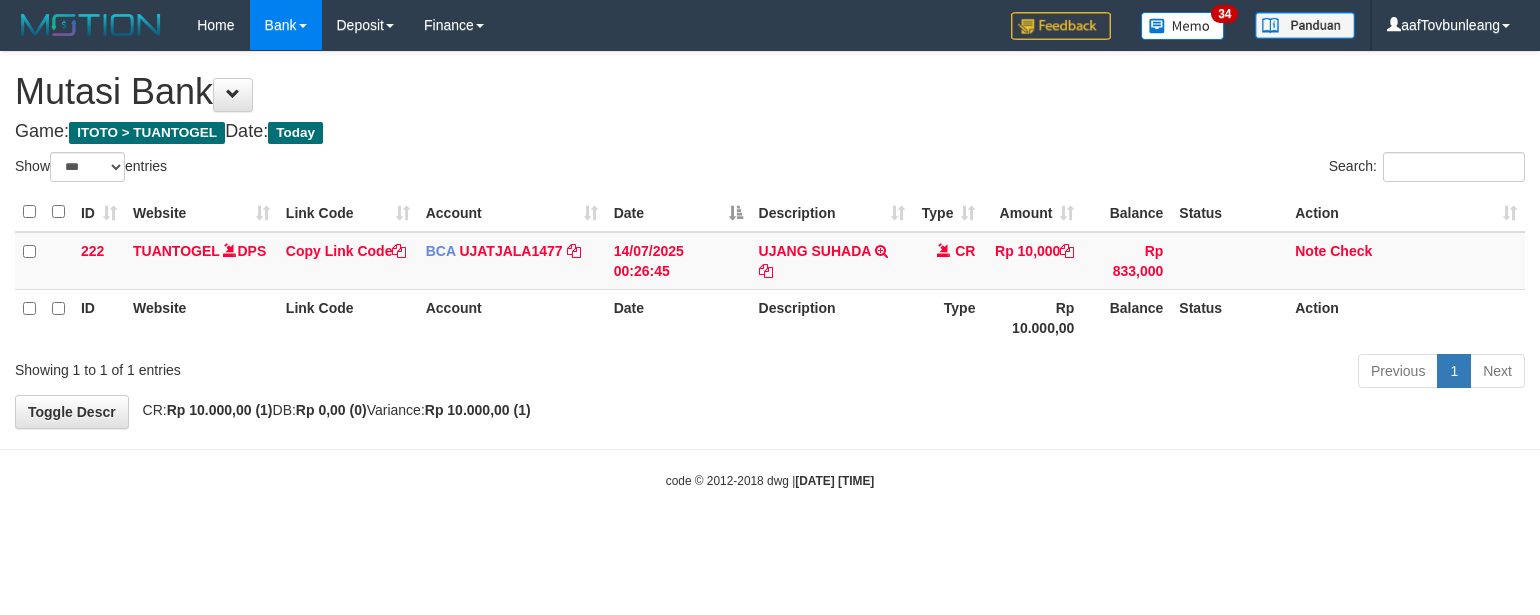 scroll, scrollTop: 0, scrollLeft: 0, axis: both 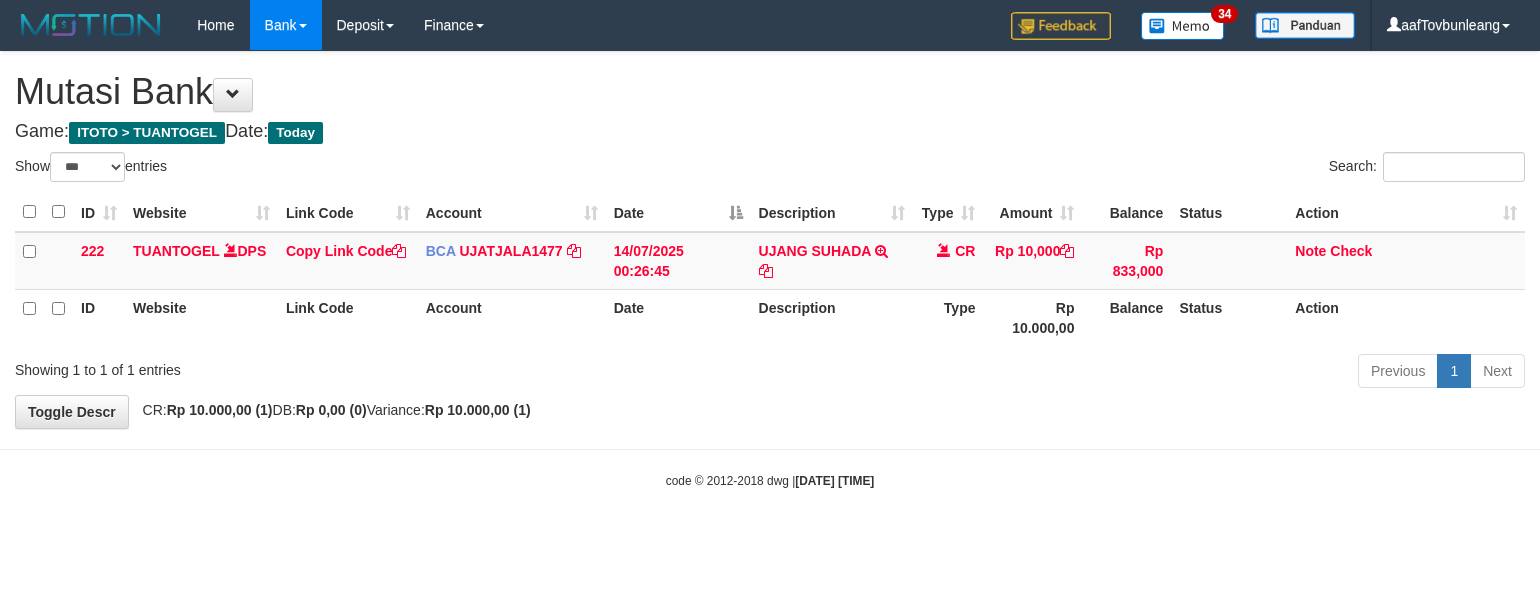 select on "***" 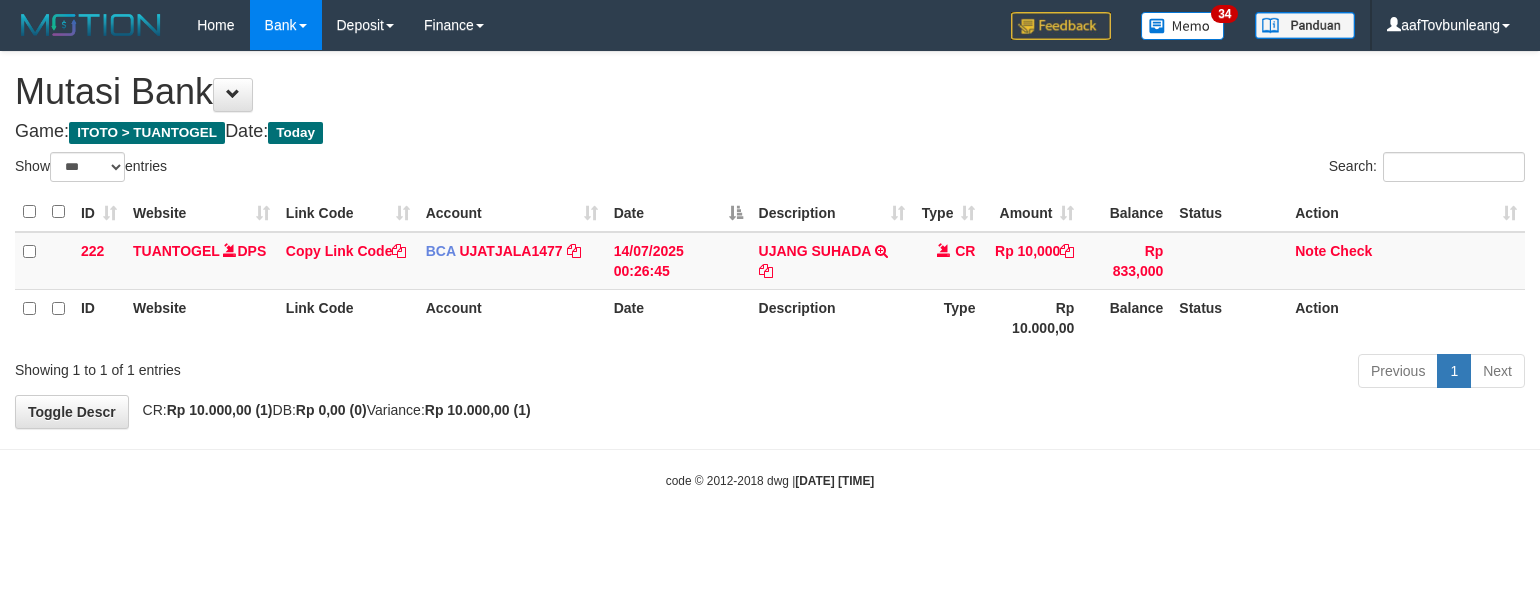 scroll, scrollTop: 0, scrollLeft: 0, axis: both 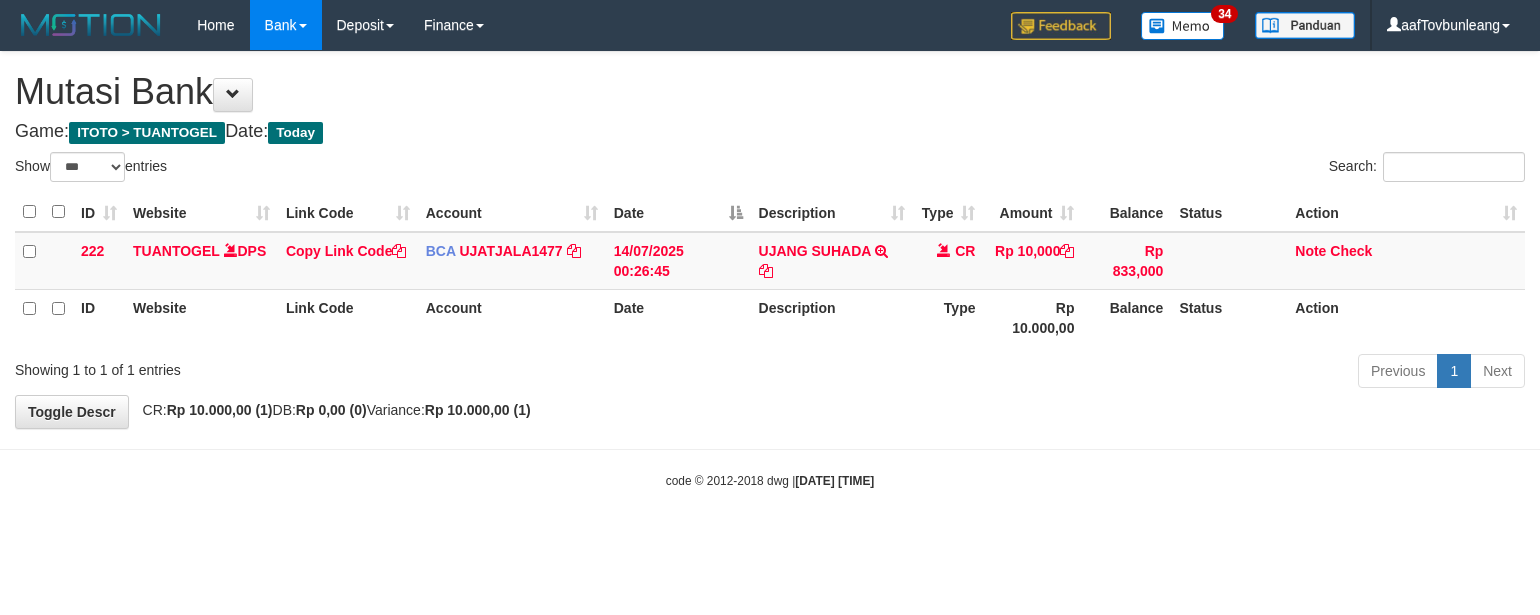 select on "***" 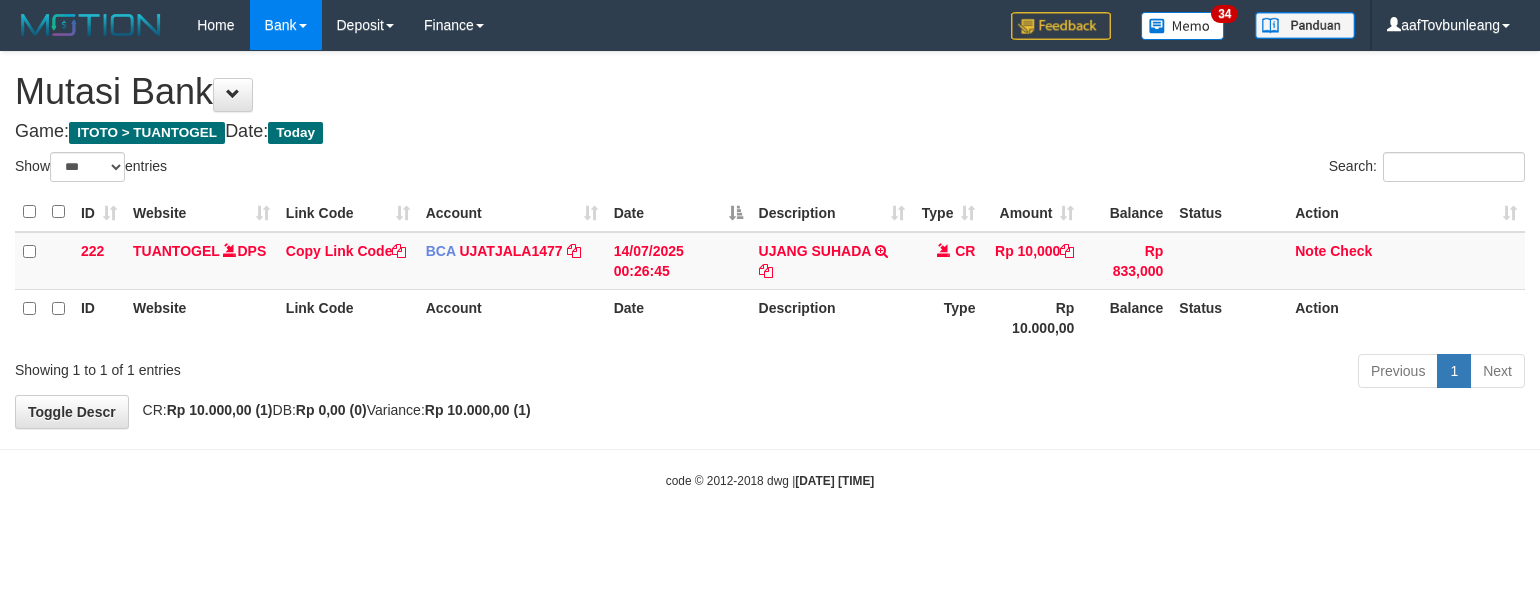 scroll, scrollTop: 0, scrollLeft: 0, axis: both 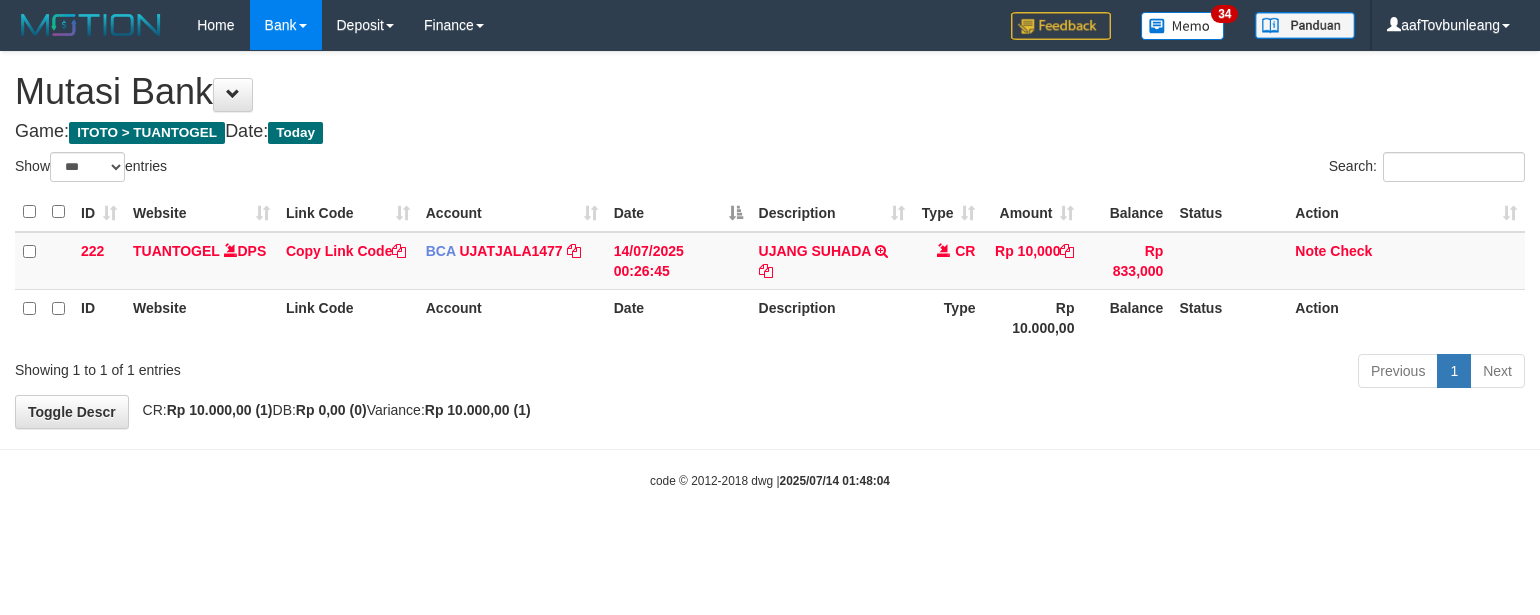 select on "***" 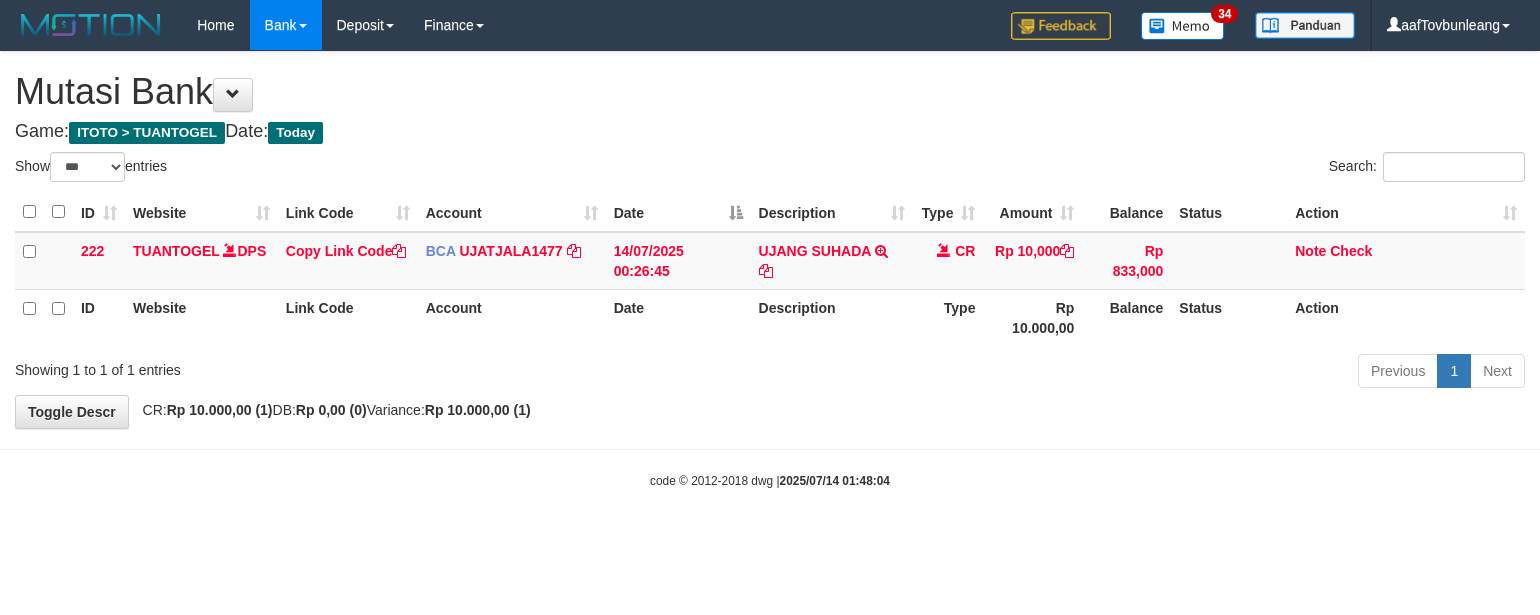 scroll, scrollTop: 0, scrollLeft: 0, axis: both 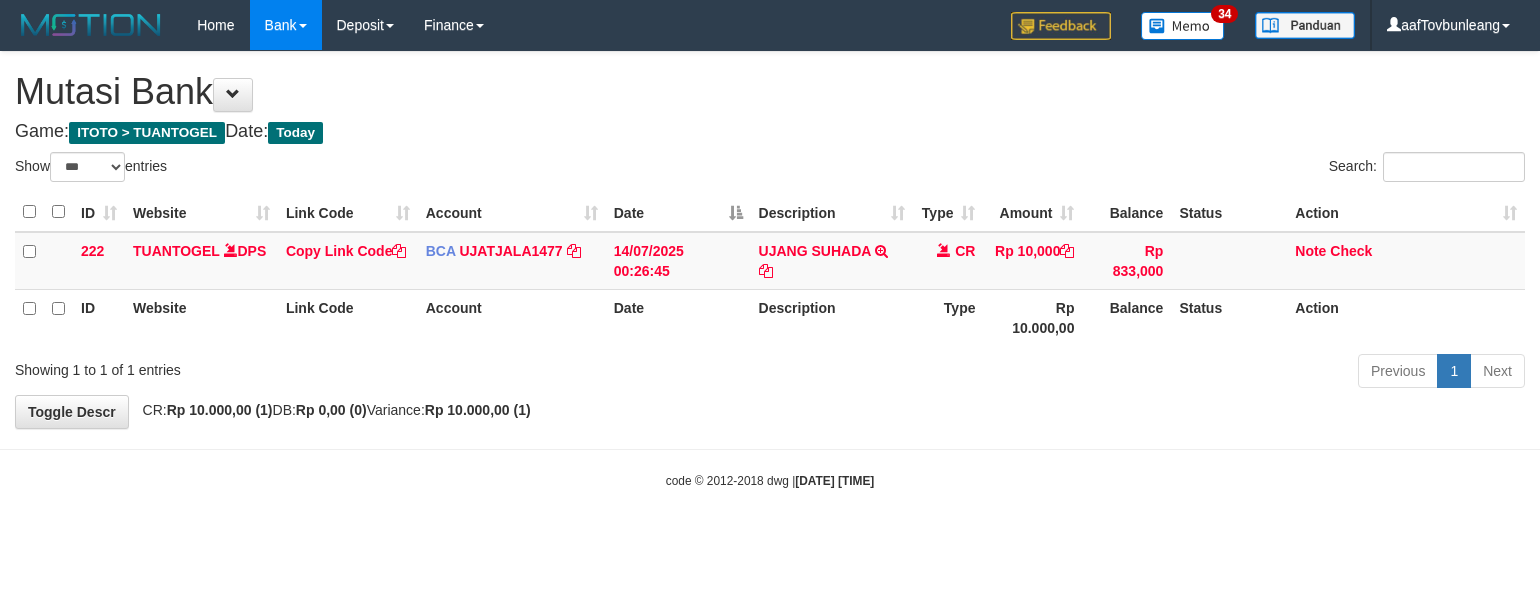 select on "***" 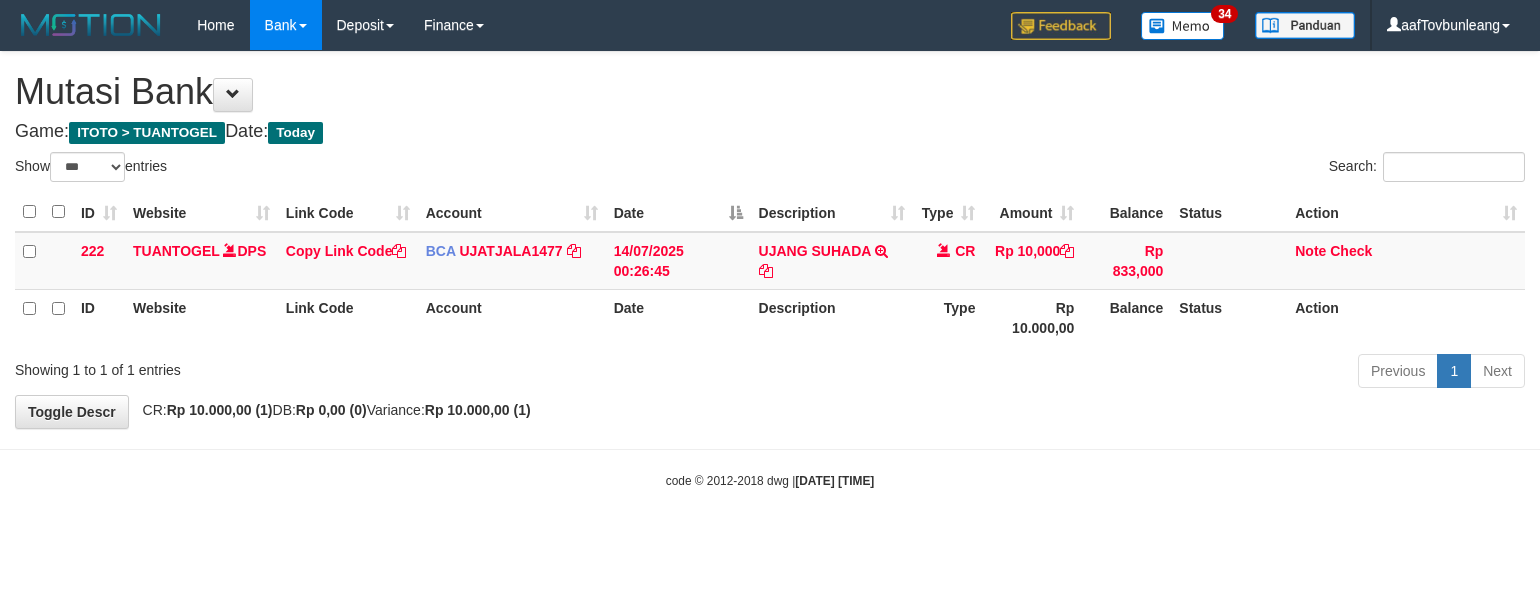 scroll, scrollTop: 0, scrollLeft: 0, axis: both 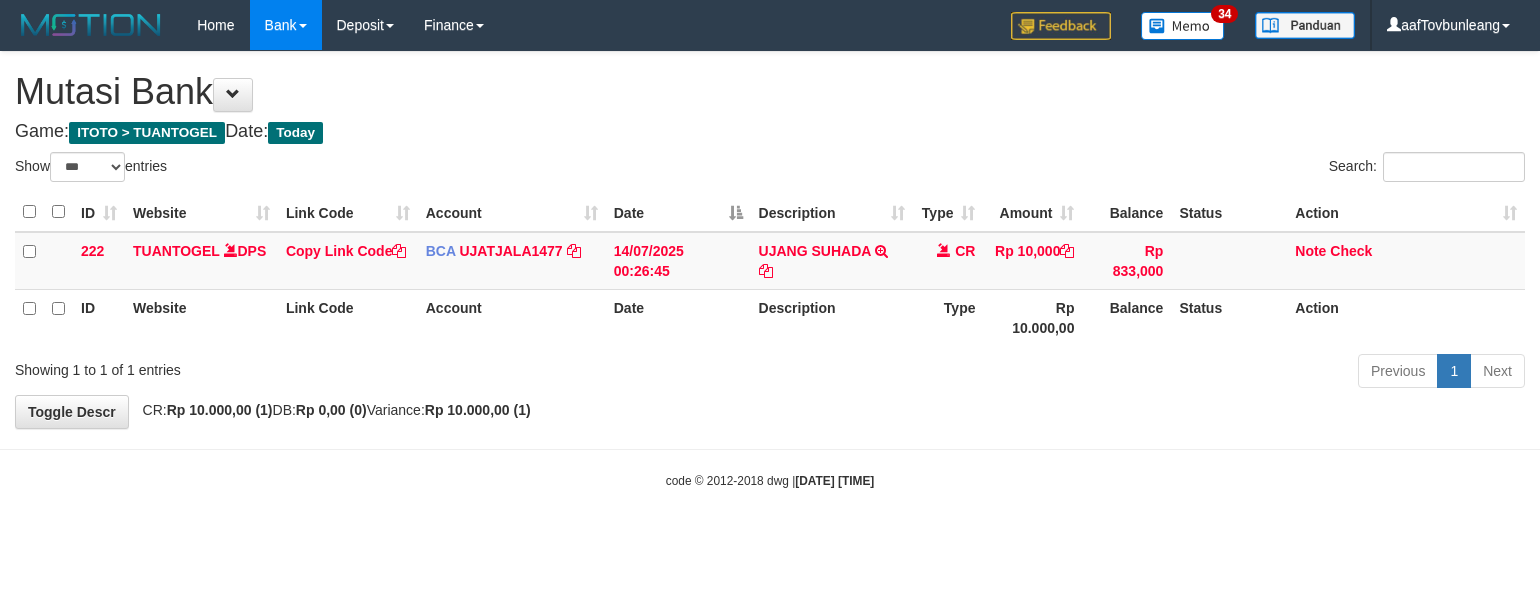 select on "***" 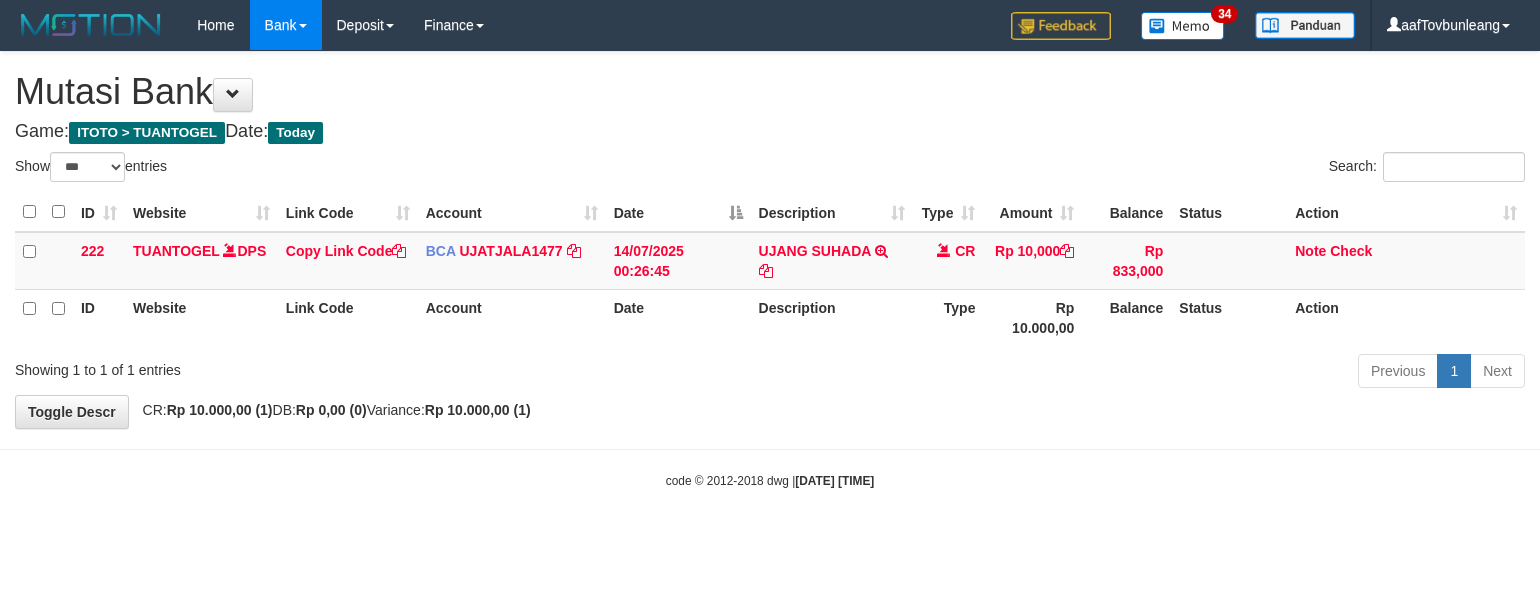scroll, scrollTop: 0, scrollLeft: 0, axis: both 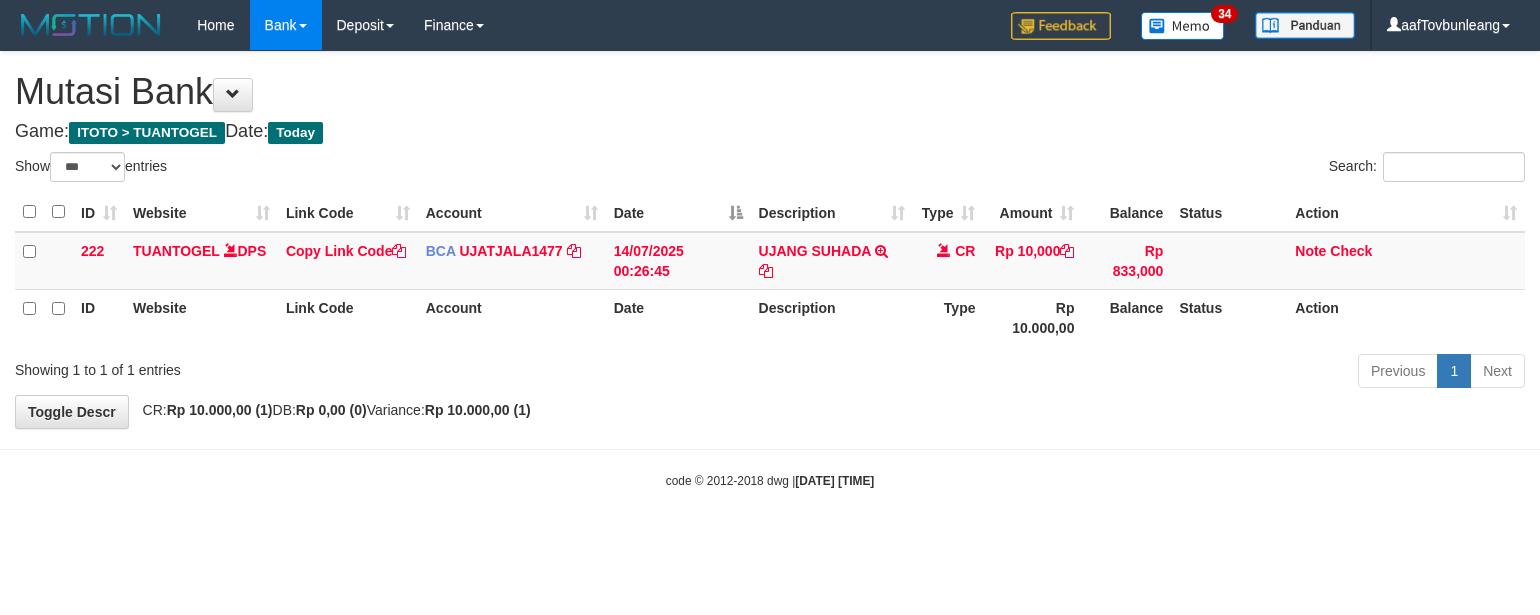 select on "***" 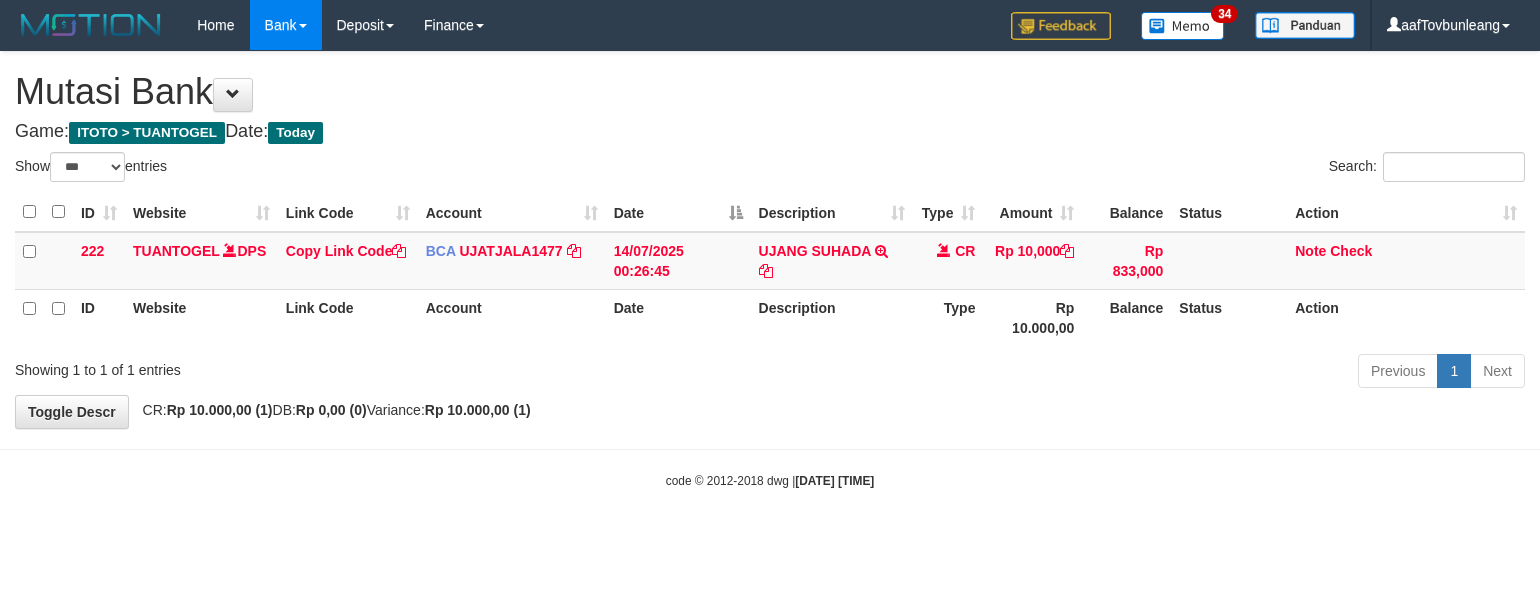 scroll, scrollTop: 0, scrollLeft: 0, axis: both 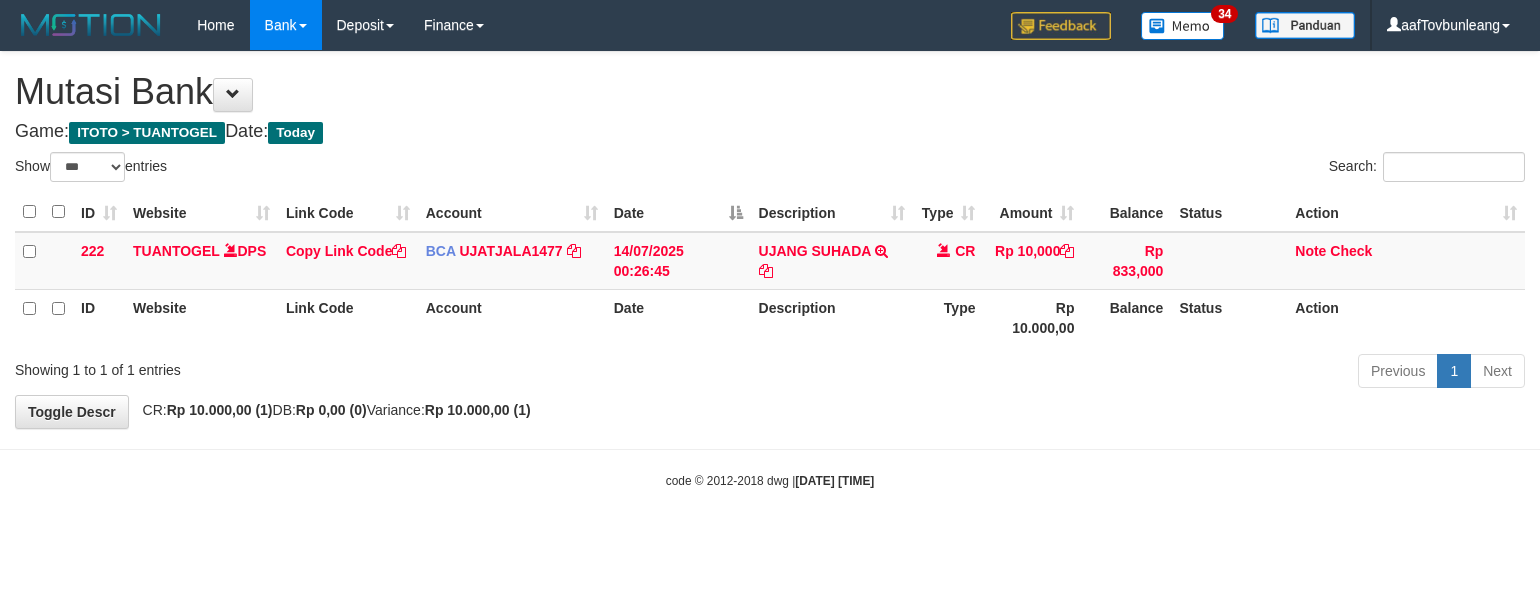 select on "***" 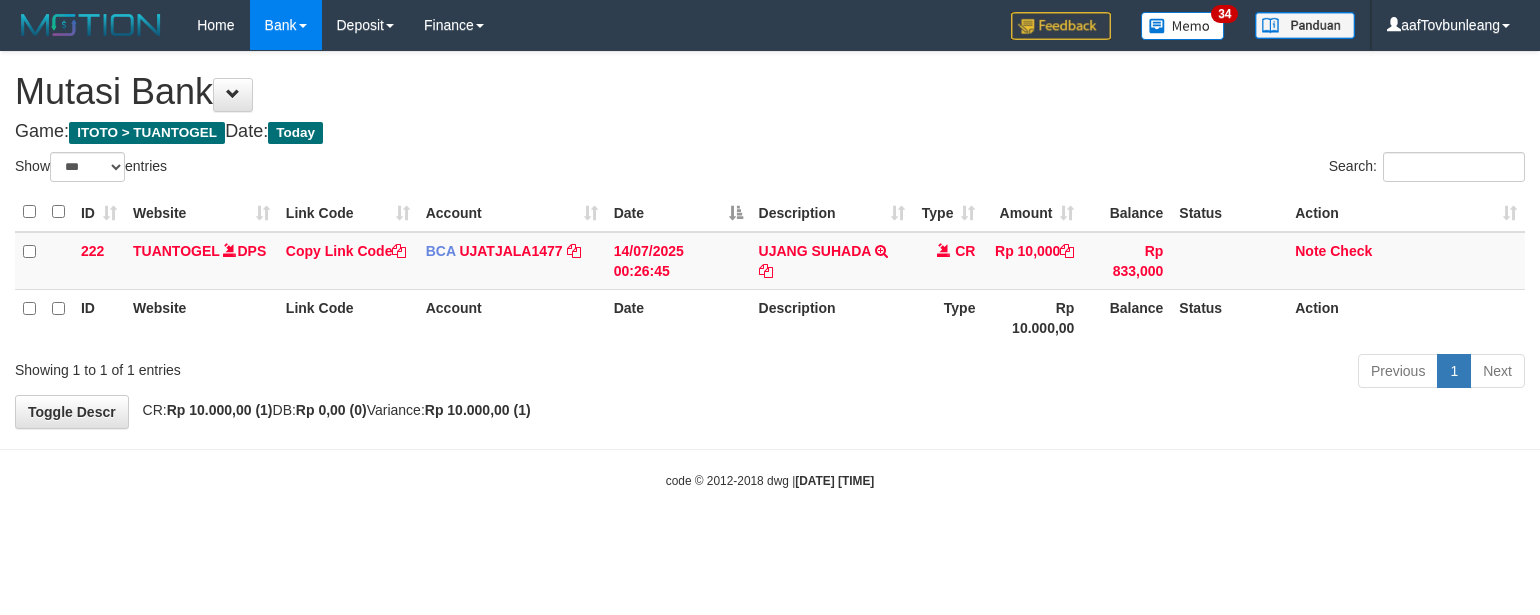 scroll, scrollTop: 0, scrollLeft: 0, axis: both 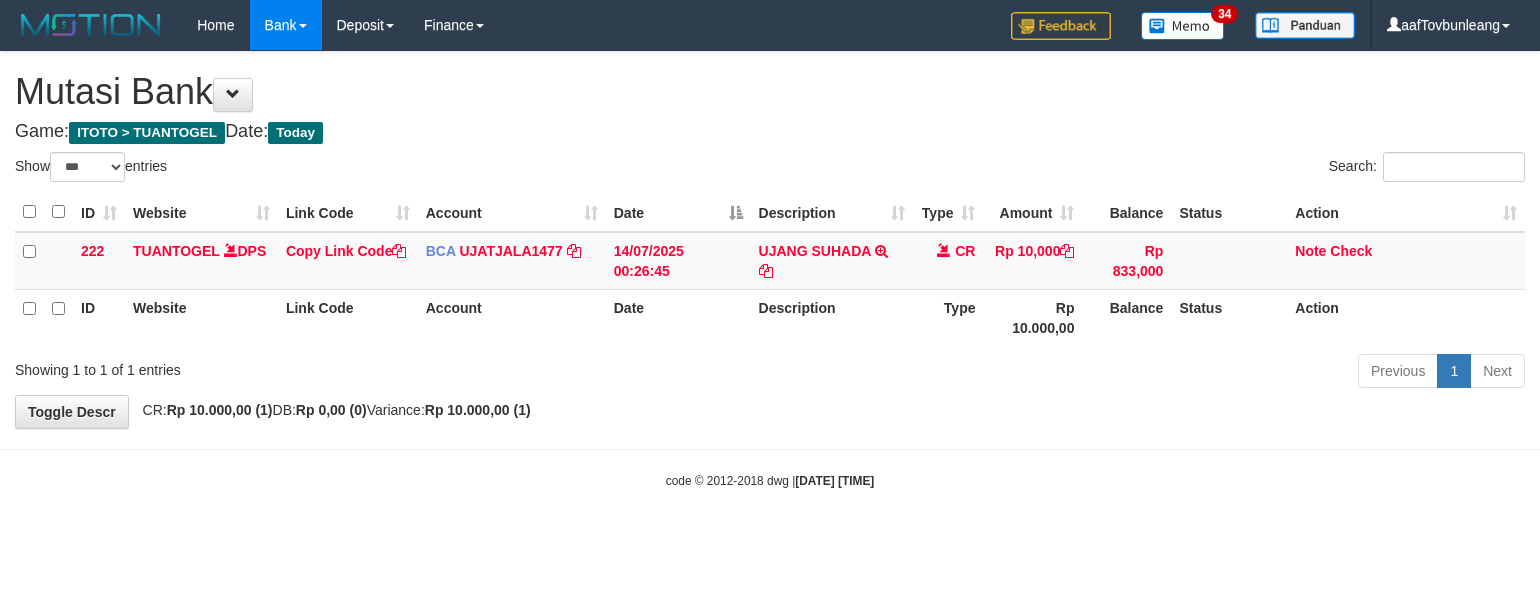 select on "***" 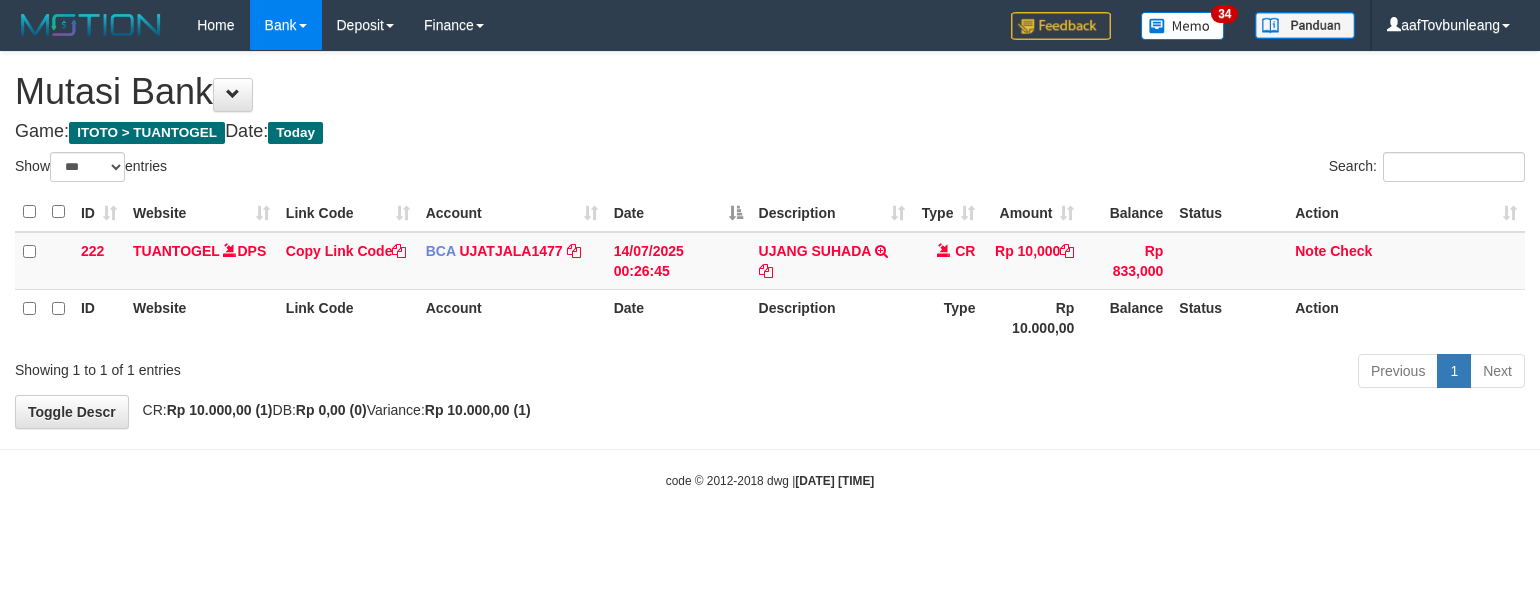 scroll, scrollTop: 0, scrollLeft: 0, axis: both 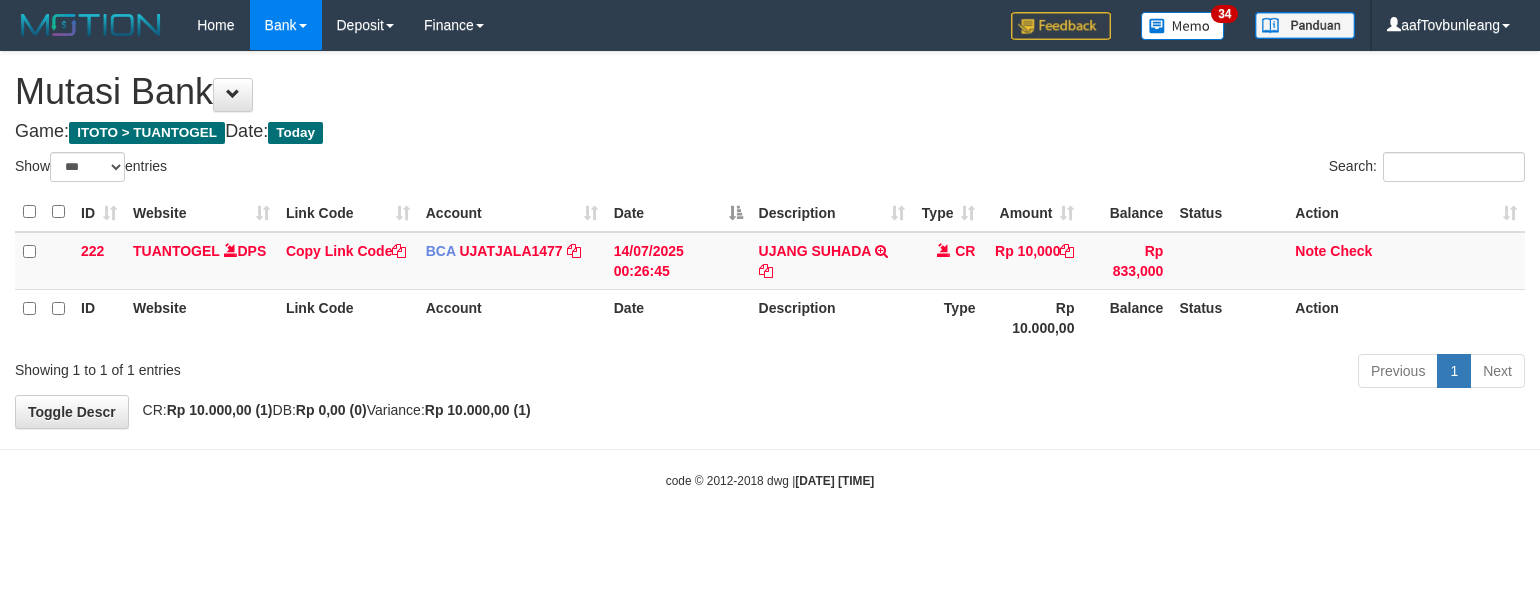select on "***" 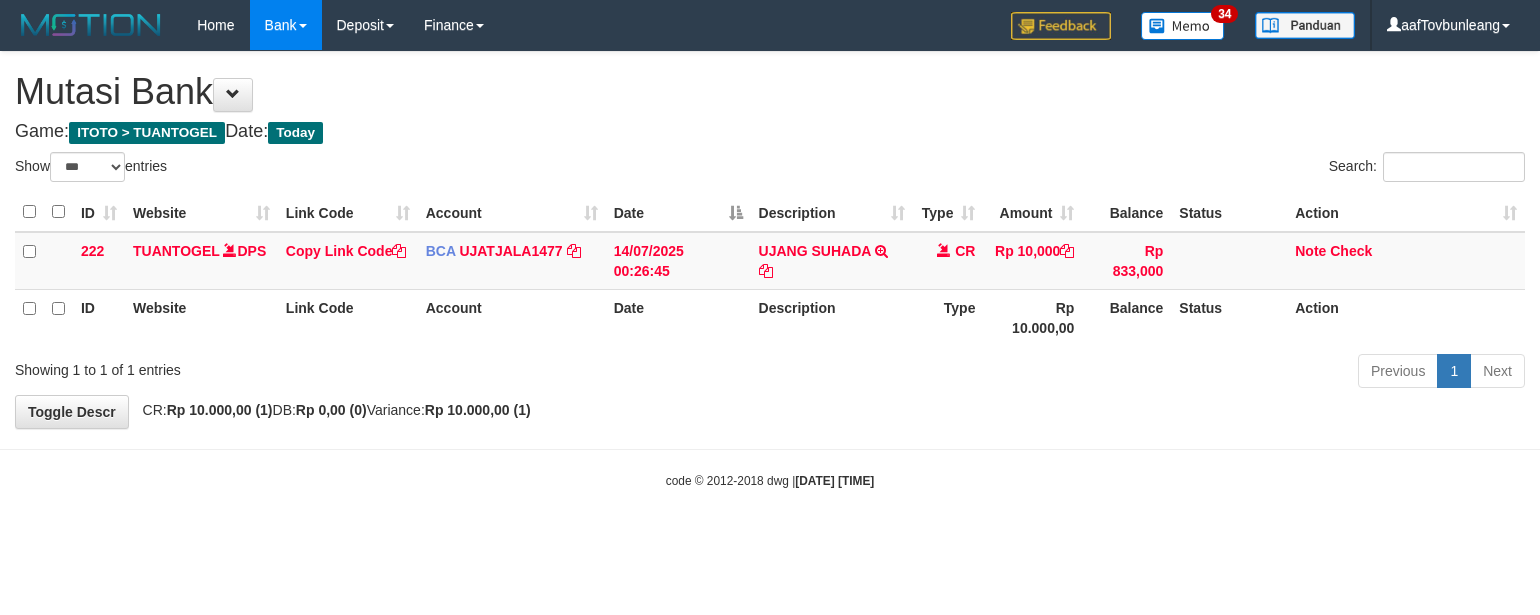 scroll, scrollTop: 0, scrollLeft: 0, axis: both 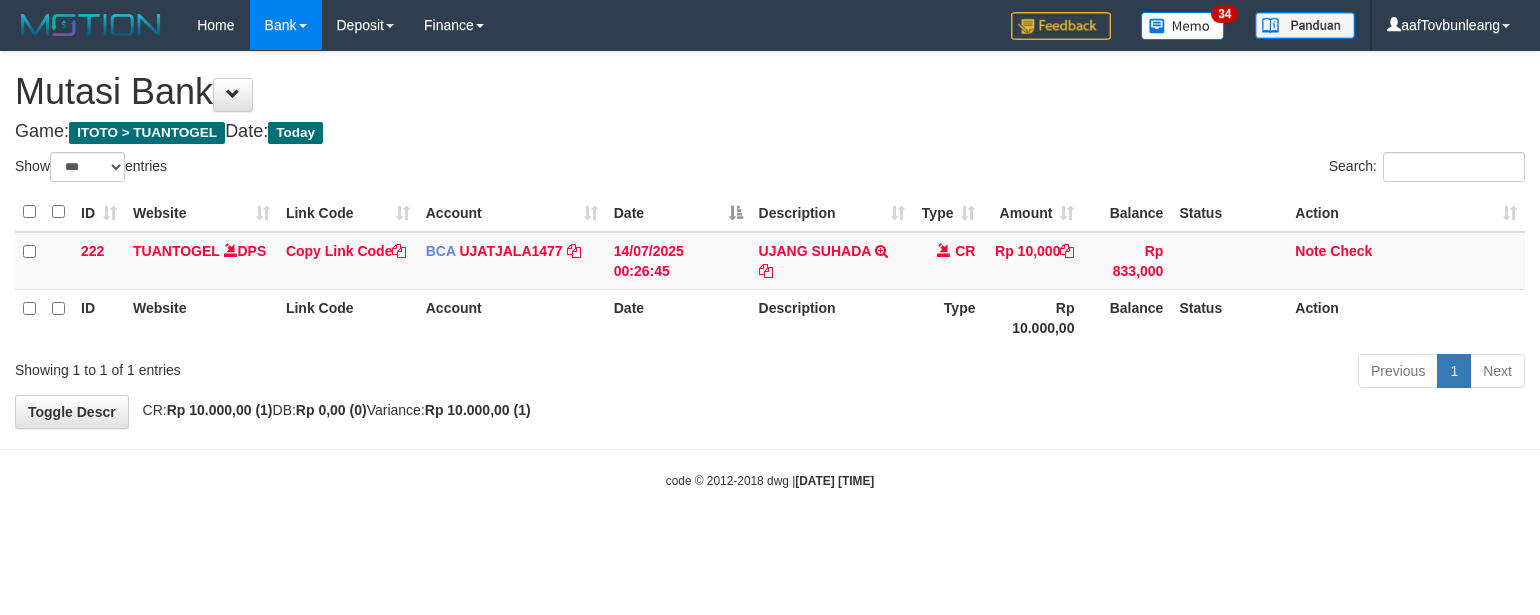 select on "***" 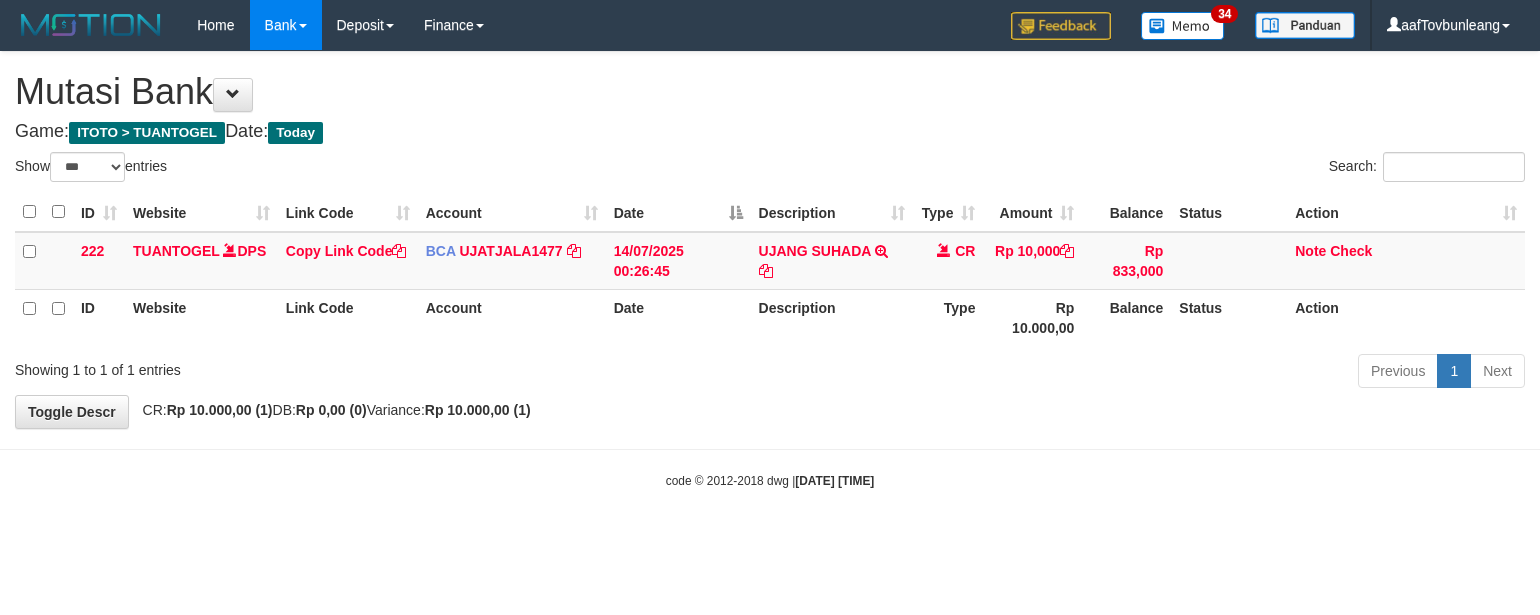 scroll, scrollTop: 0, scrollLeft: 0, axis: both 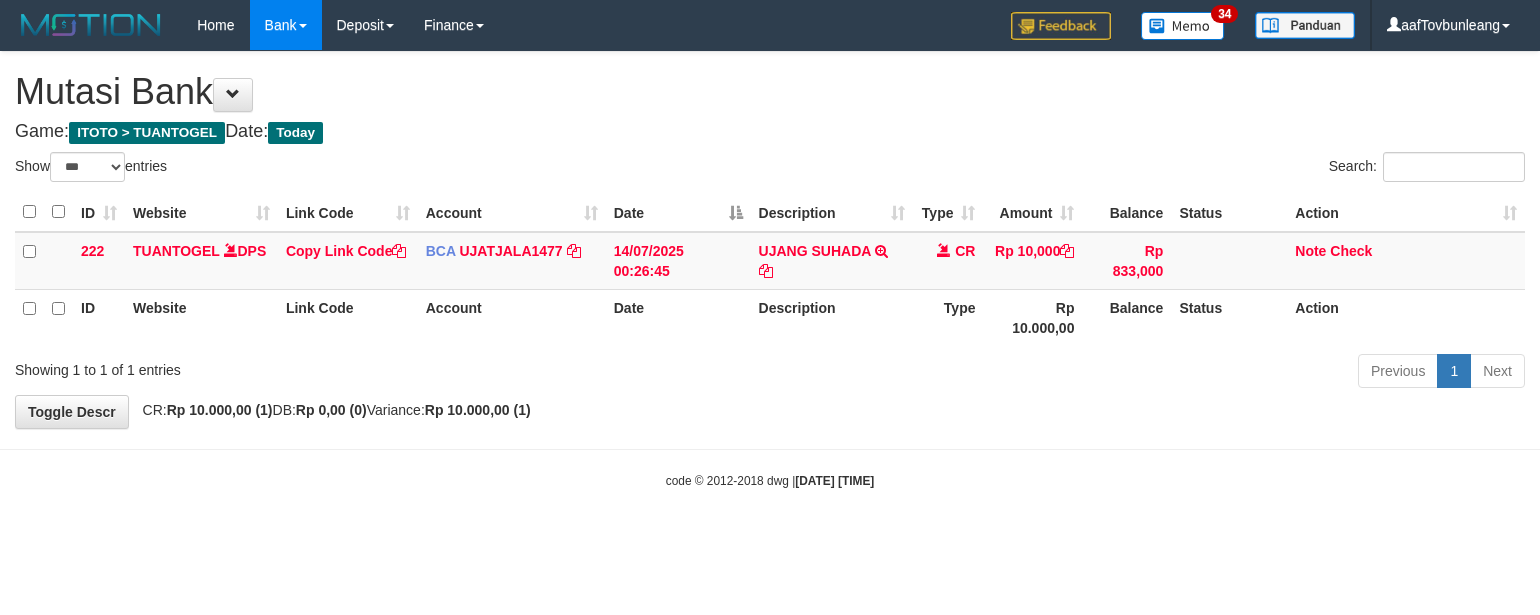 select on "***" 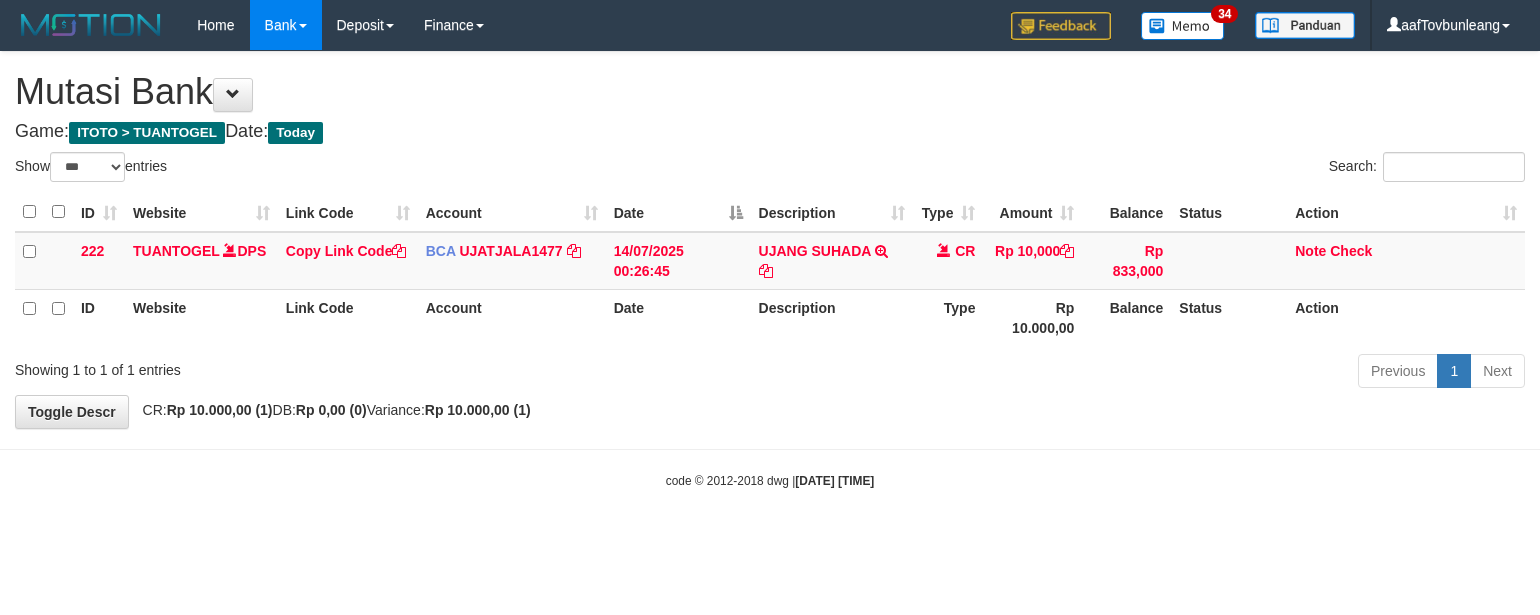 scroll, scrollTop: 0, scrollLeft: 0, axis: both 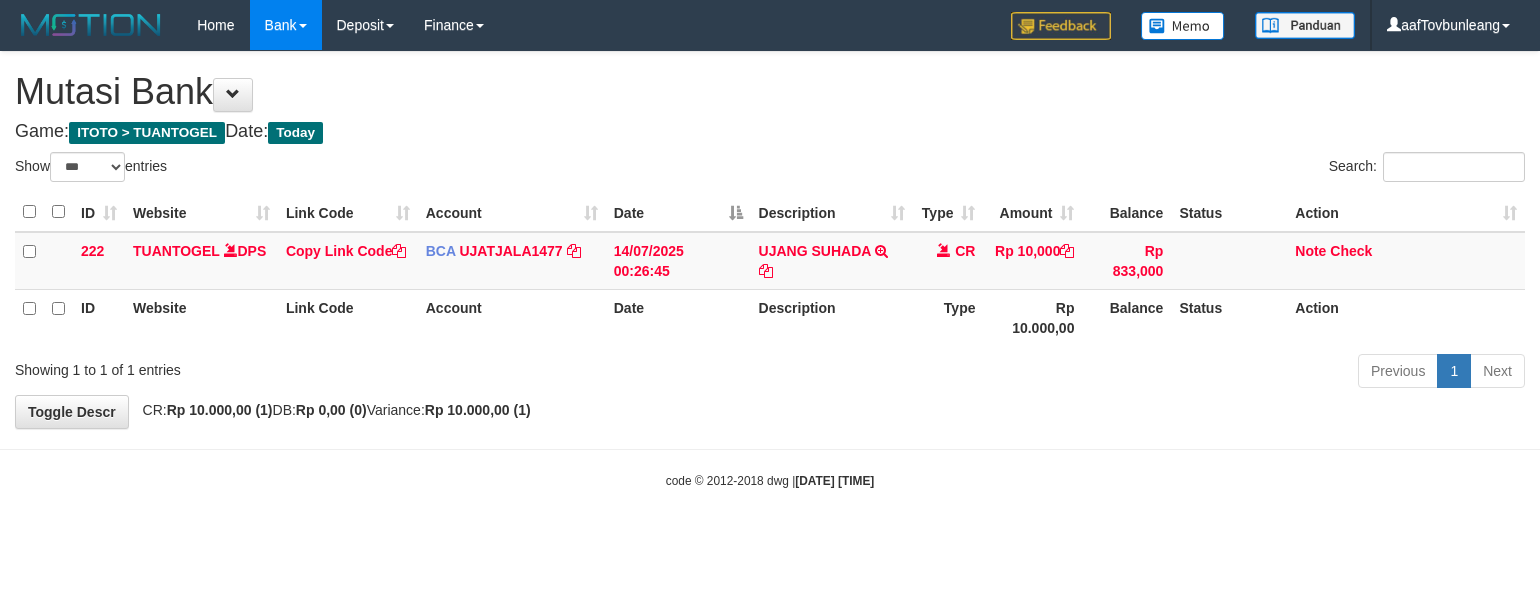select on "***" 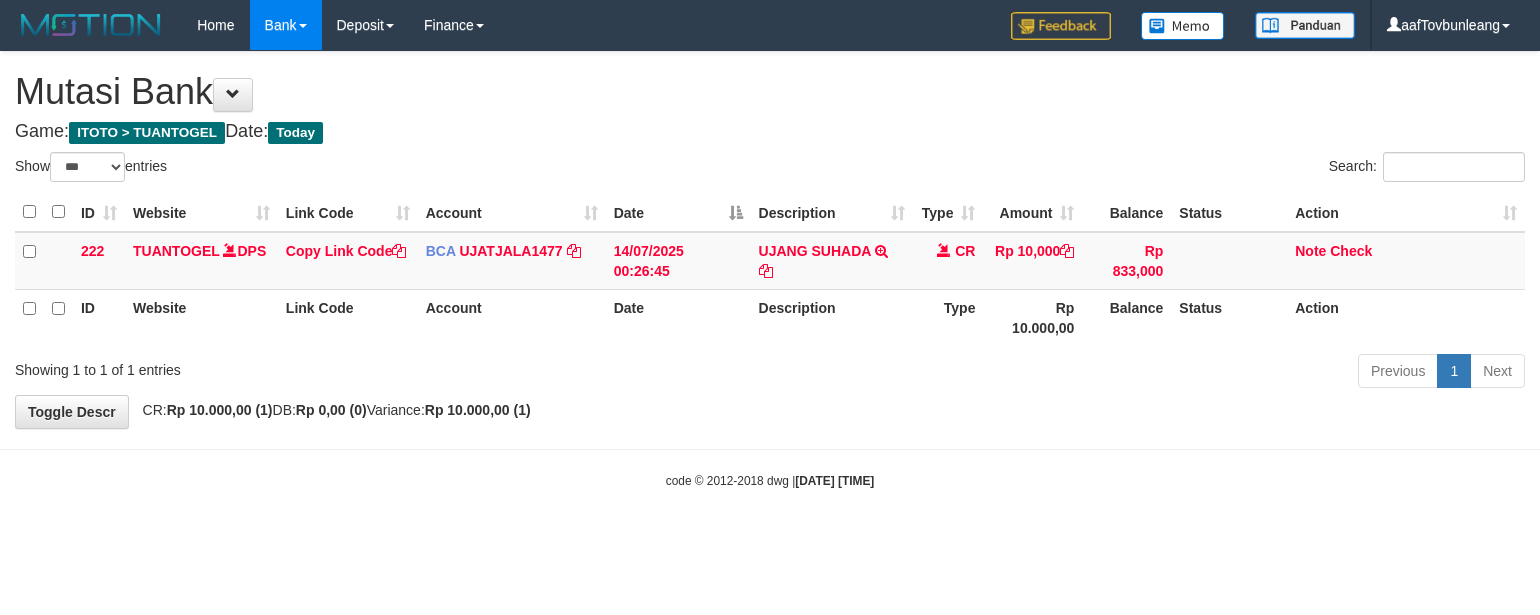 scroll, scrollTop: 0, scrollLeft: 0, axis: both 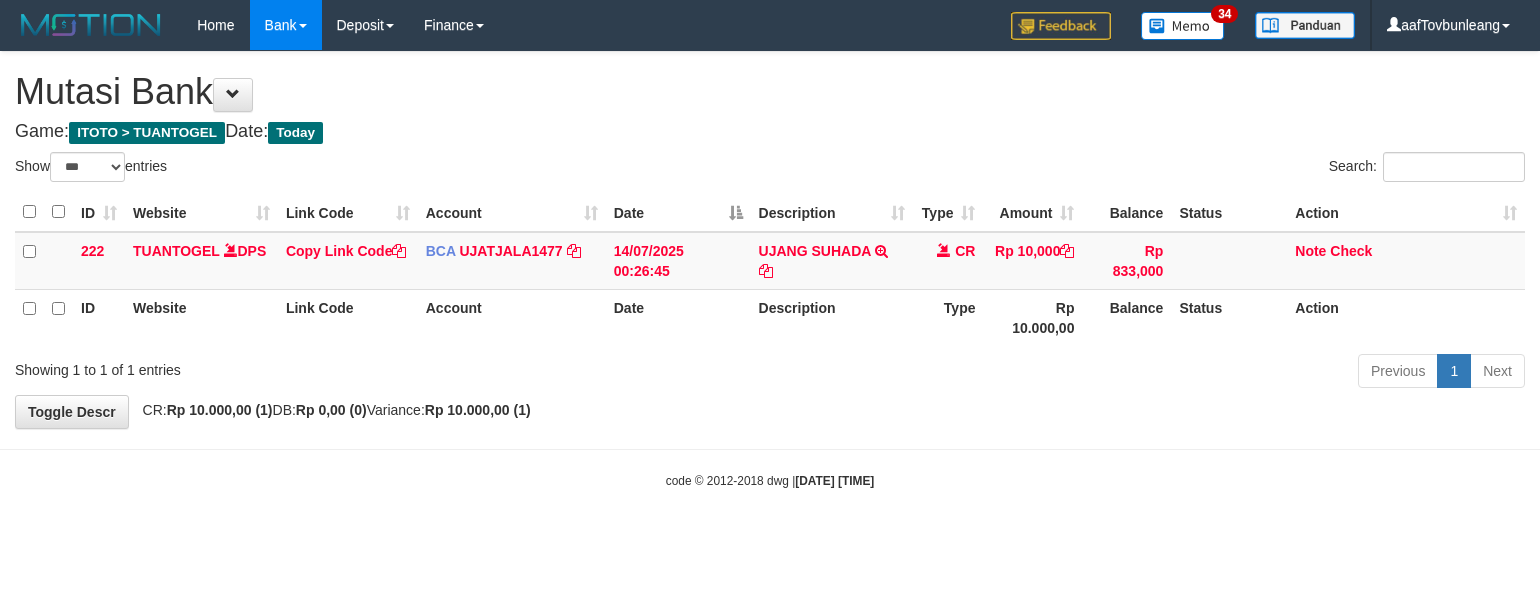 select on "***" 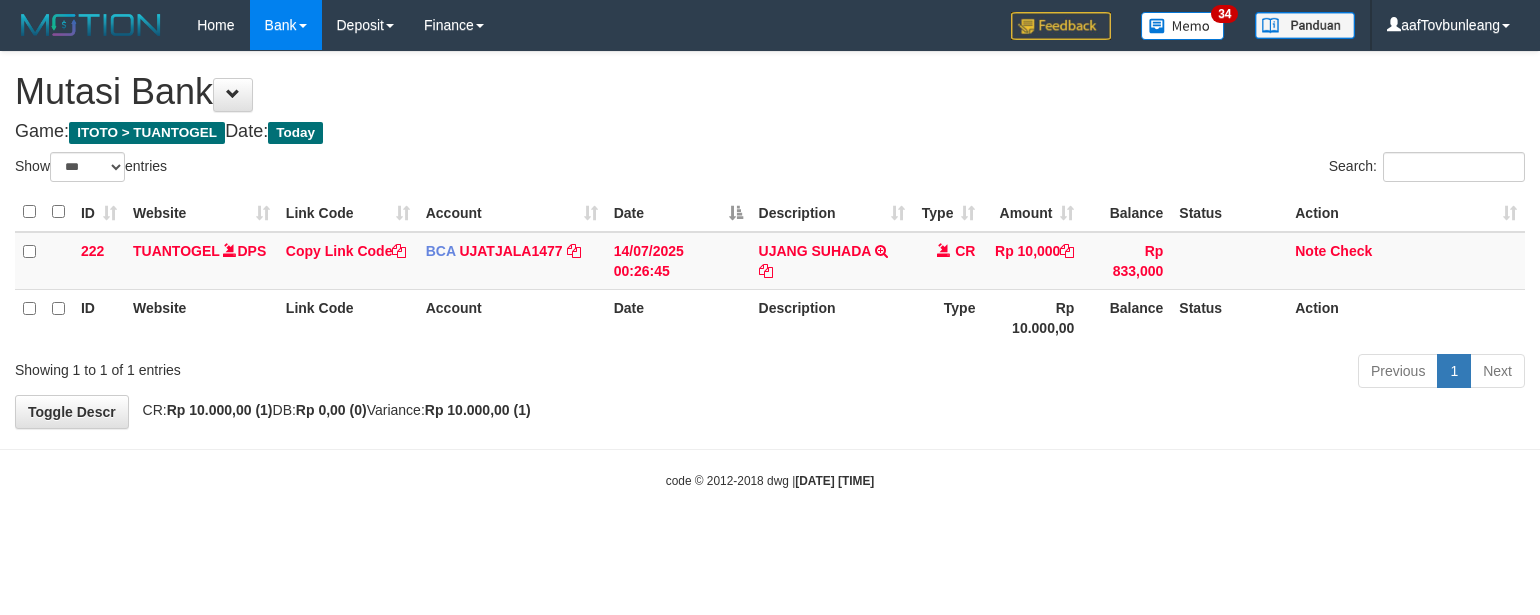 scroll, scrollTop: 0, scrollLeft: 0, axis: both 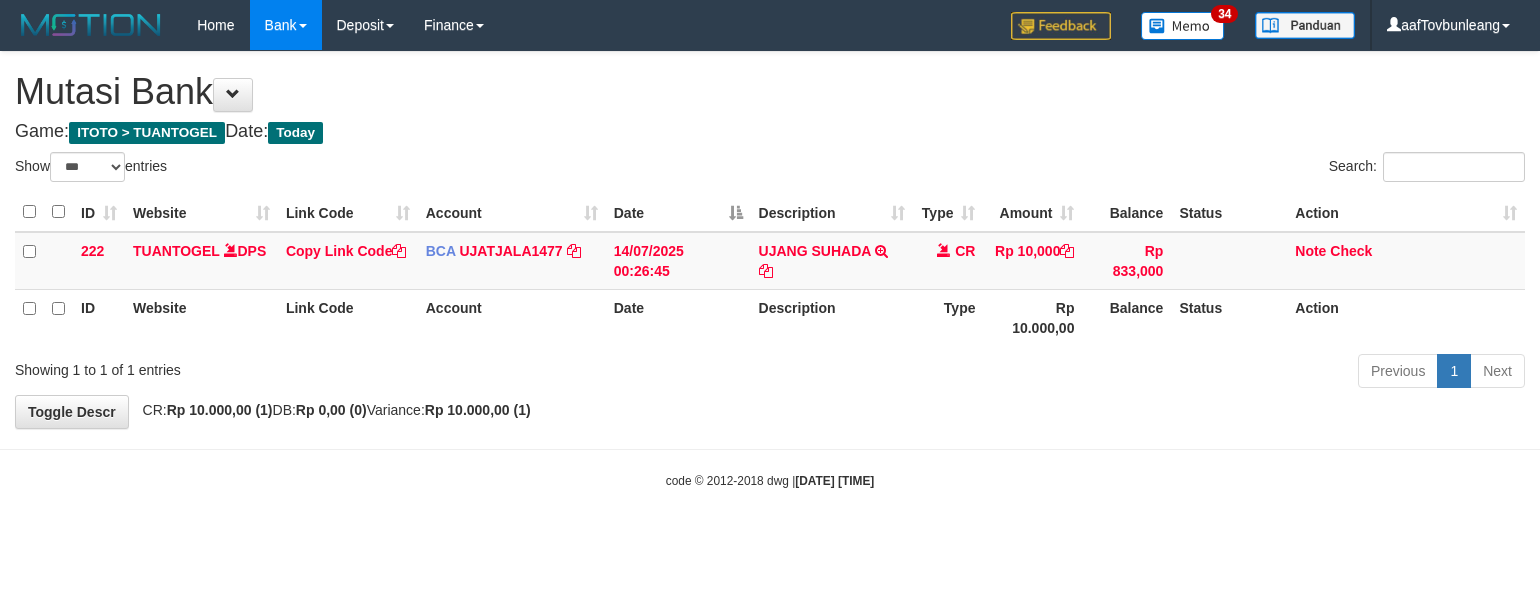 select on "***" 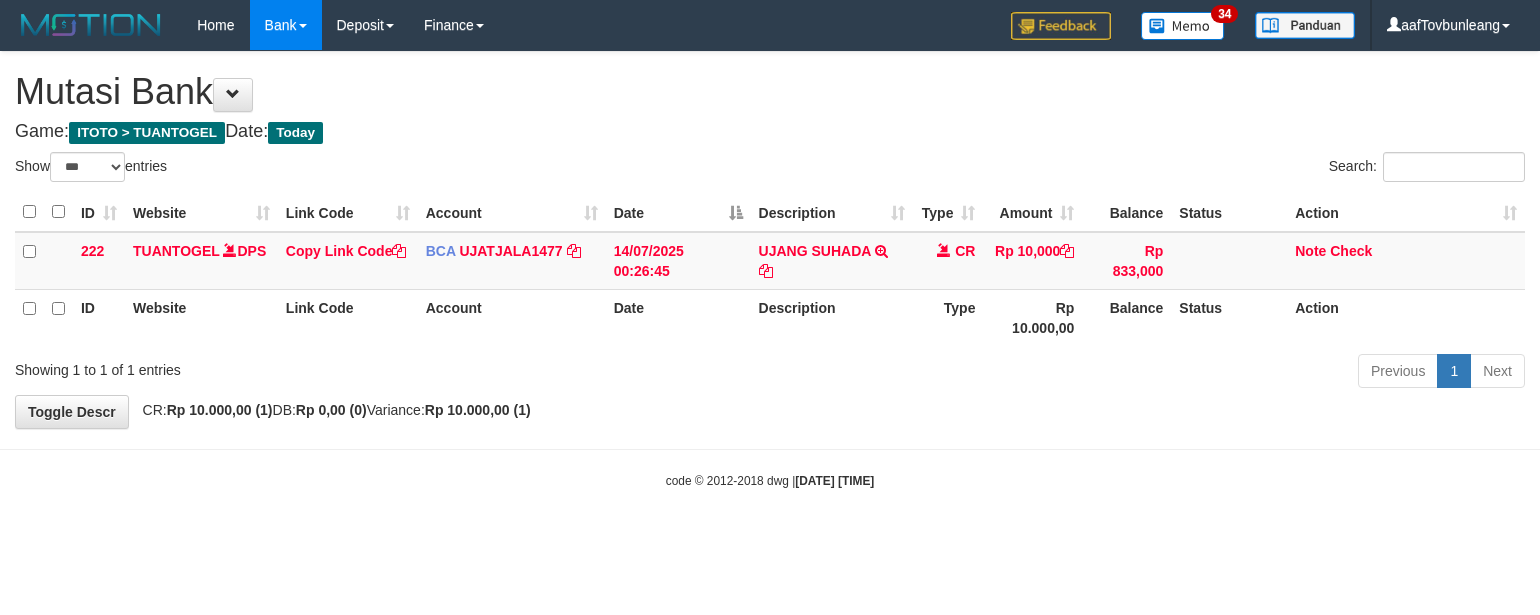 scroll, scrollTop: 0, scrollLeft: 0, axis: both 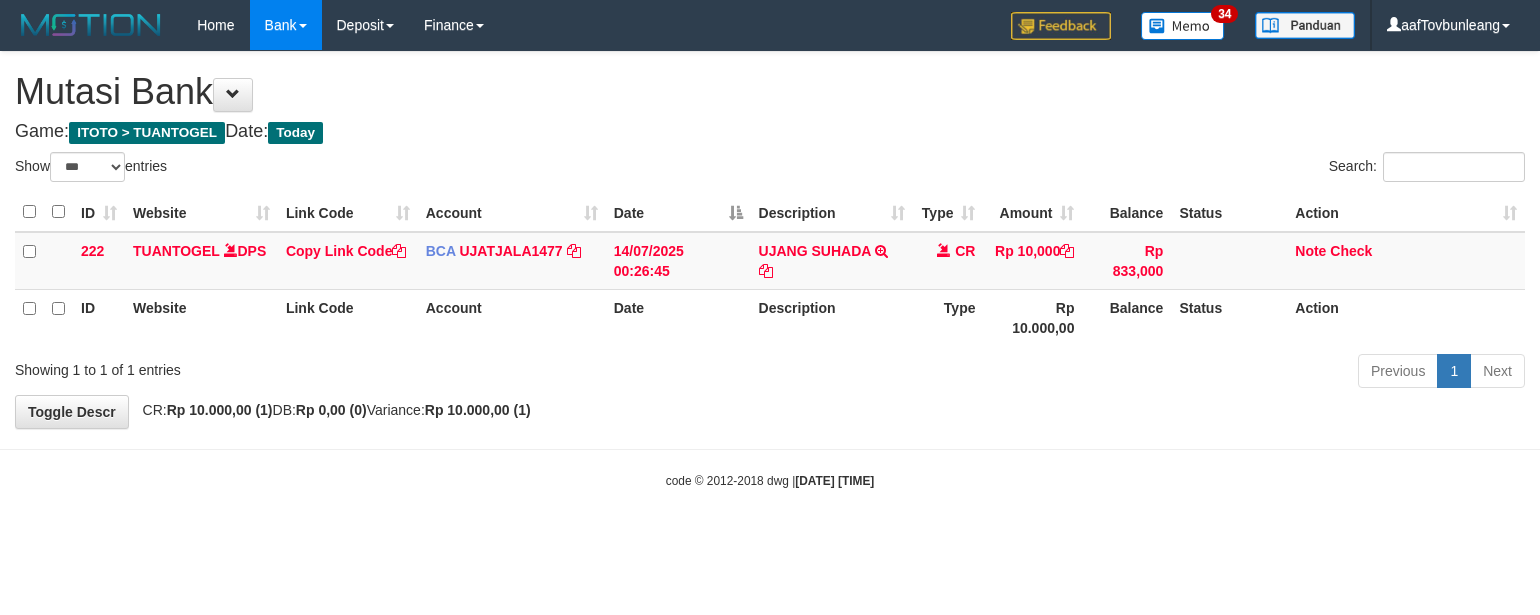 select on "***" 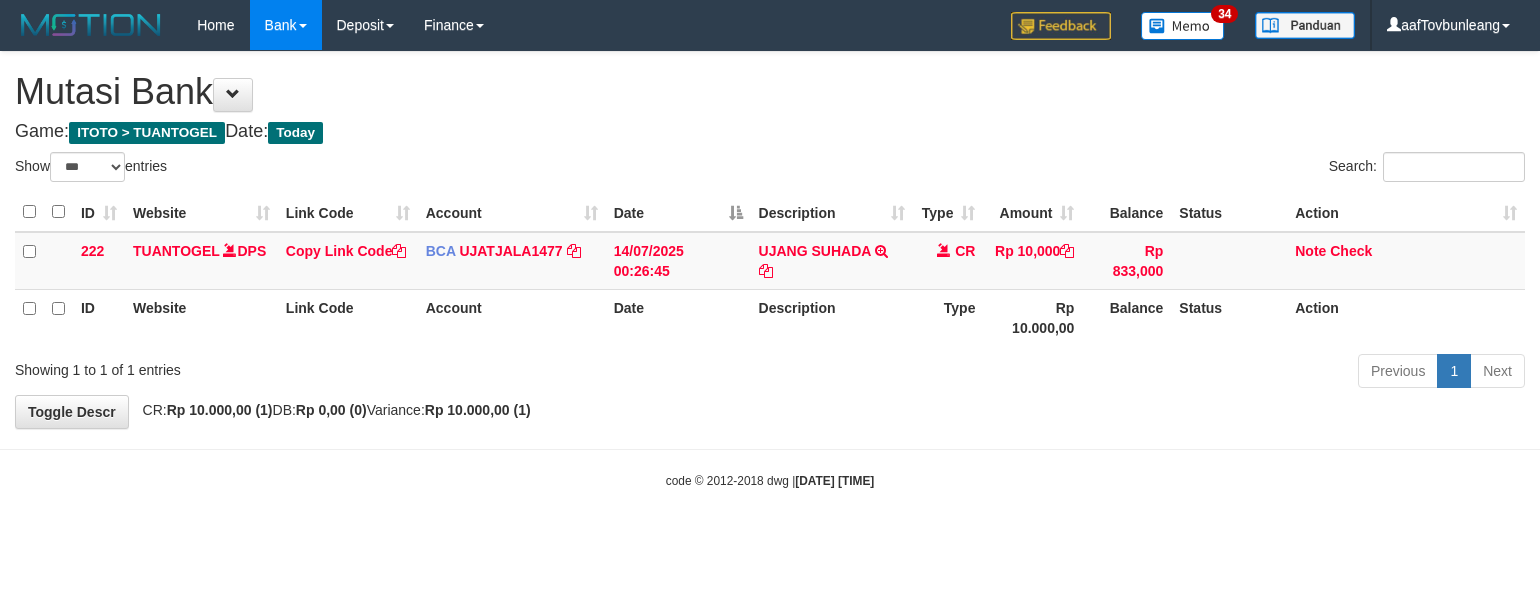scroll, scrollTop: 0, scrollLeft: 0, axis: both 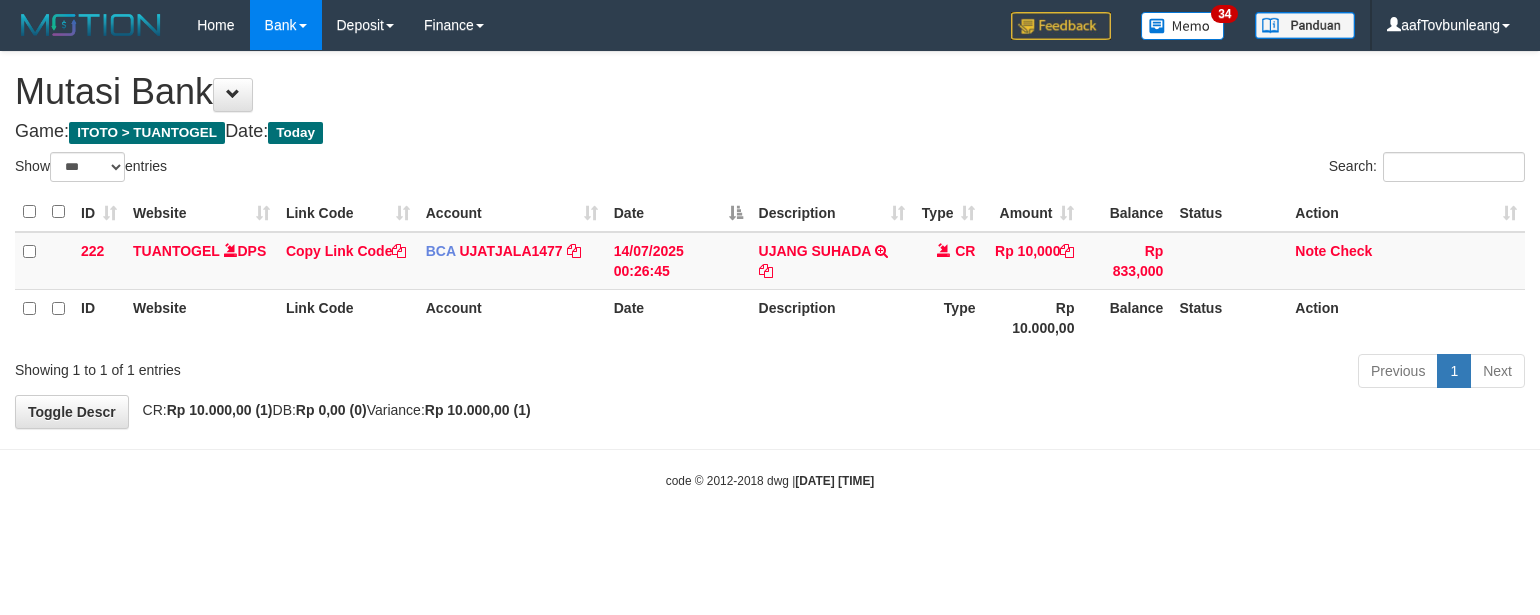 select on "***" 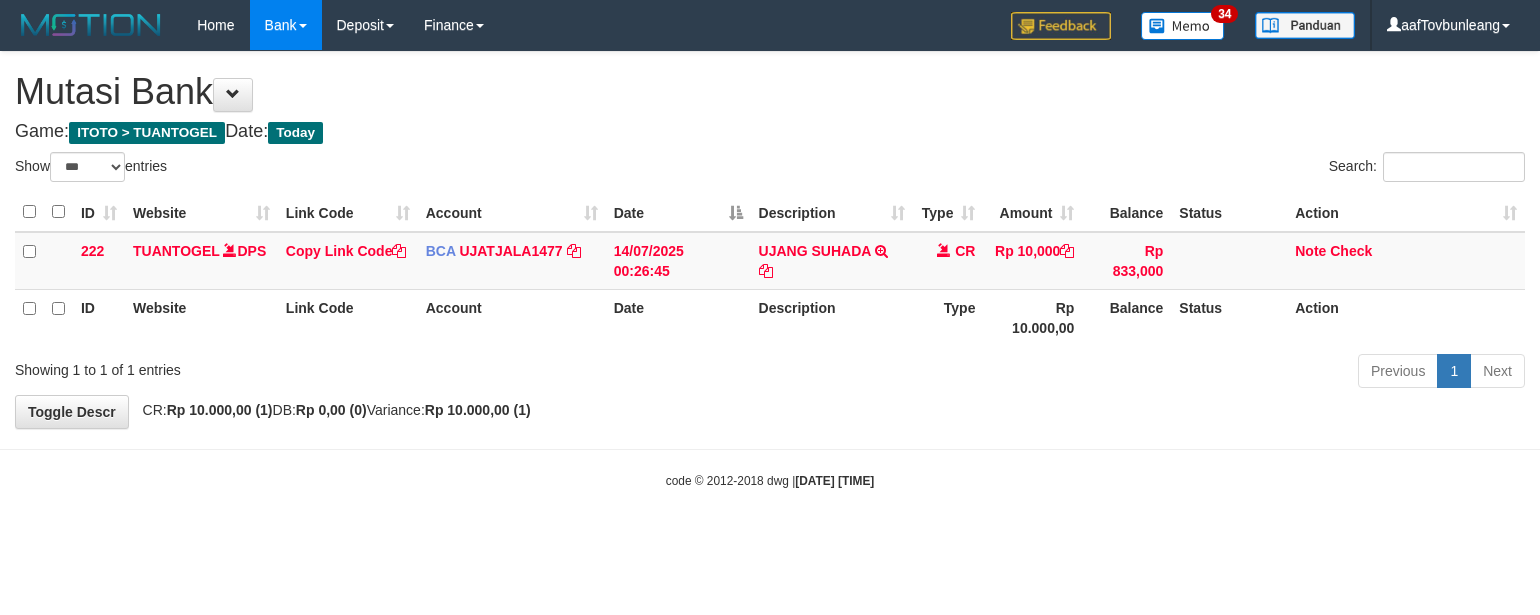scroll, scrollTop: 0, scrollLeft: 0, axis: both 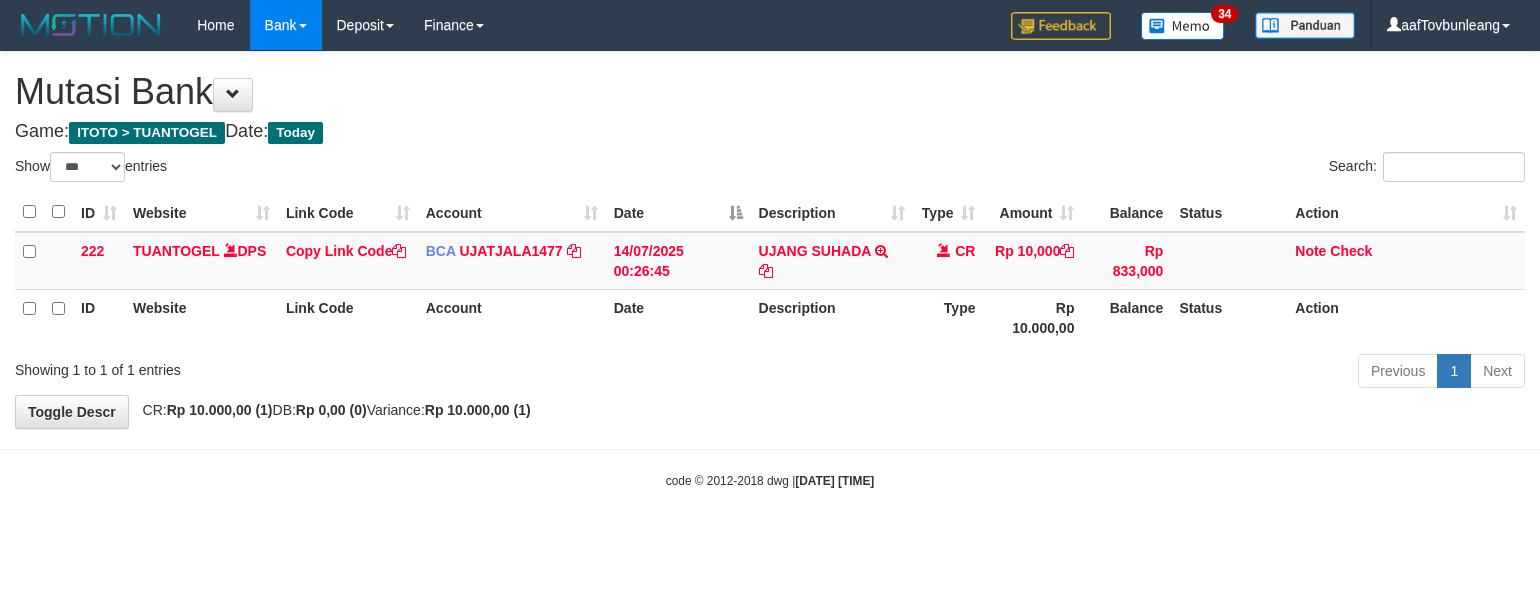 select on "***" 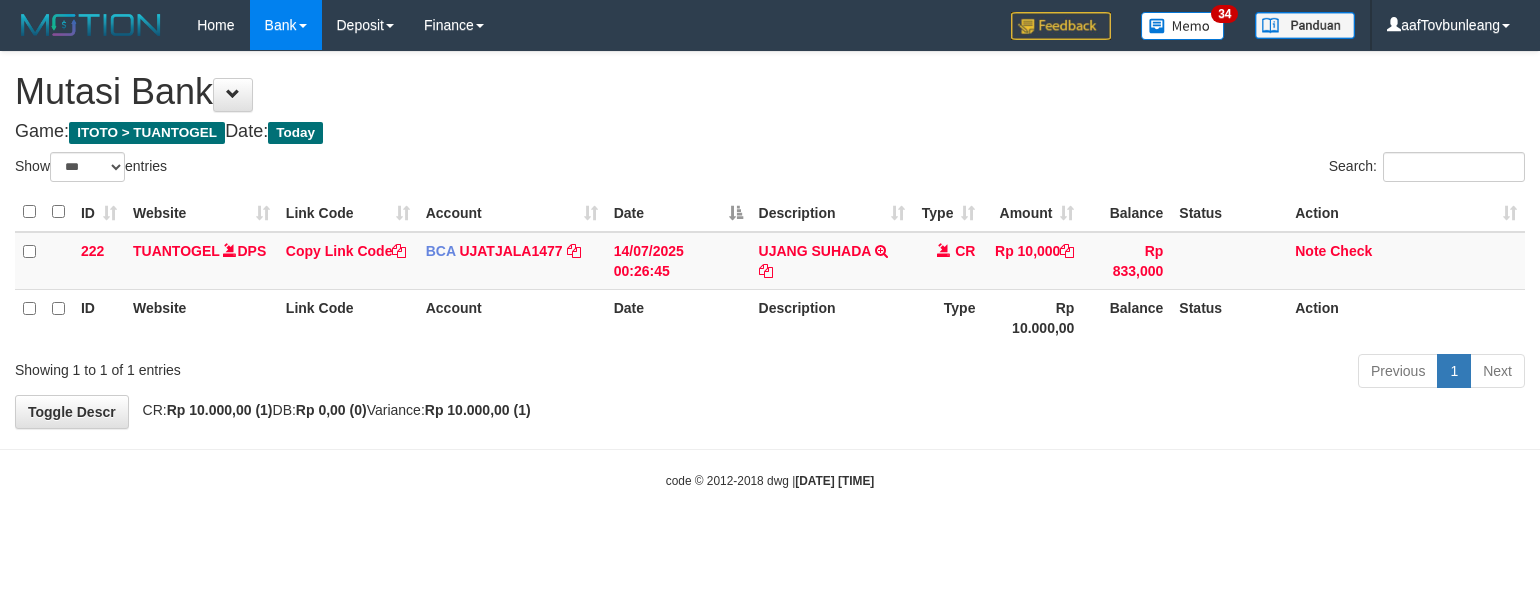 scroll, scrollTop: 0, scrollLeft: 0, axis: both 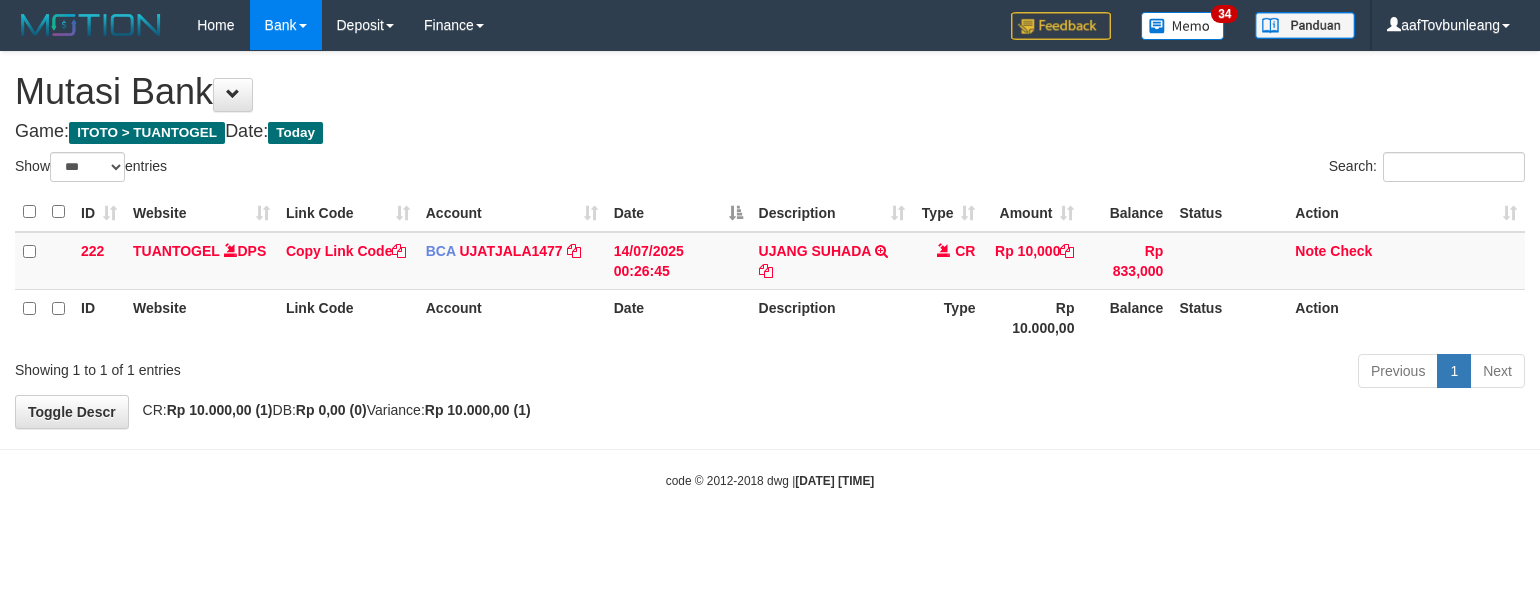 select on "***" 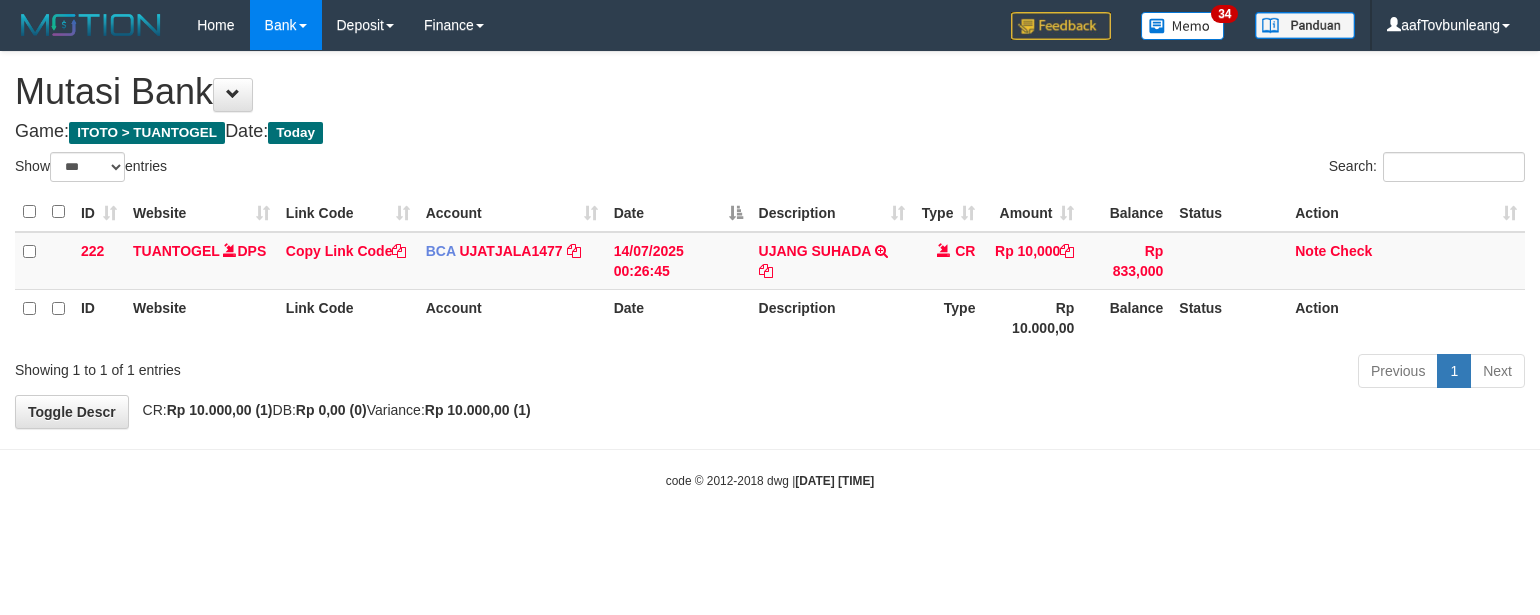 scroll, scrollTop: 0, scrollLeft: 0, axis: both 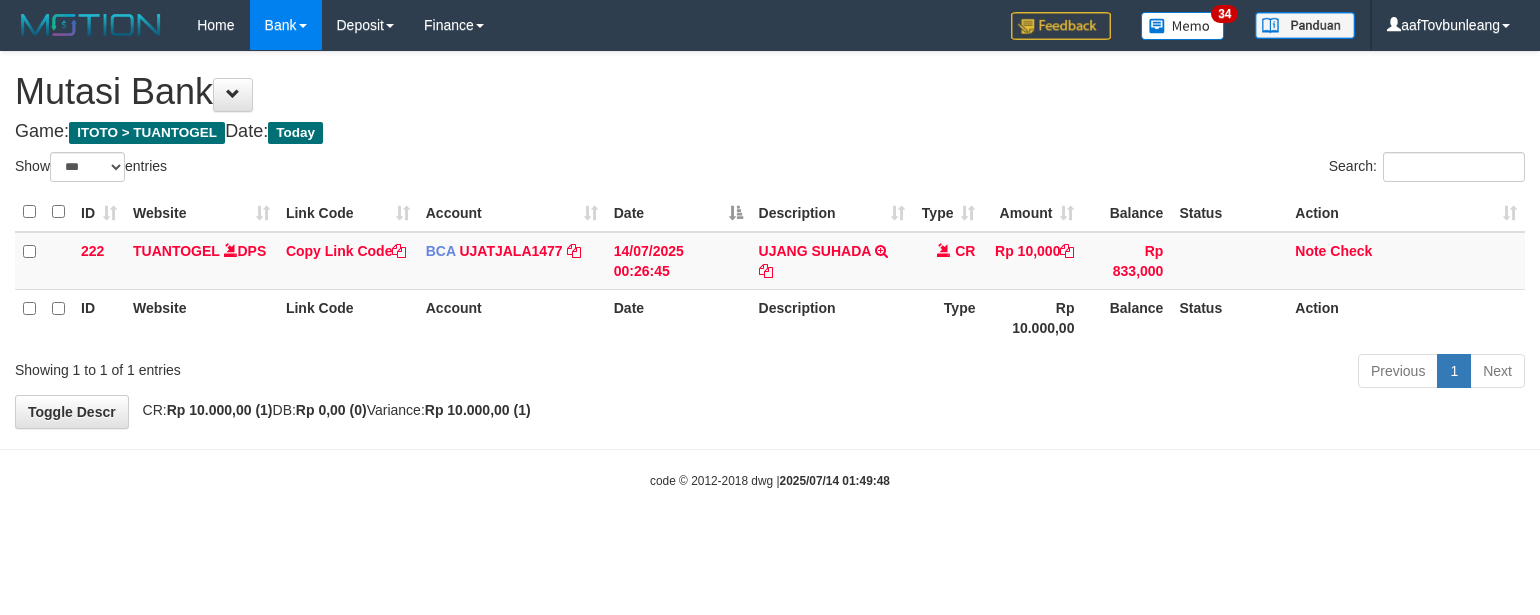 select on "***" 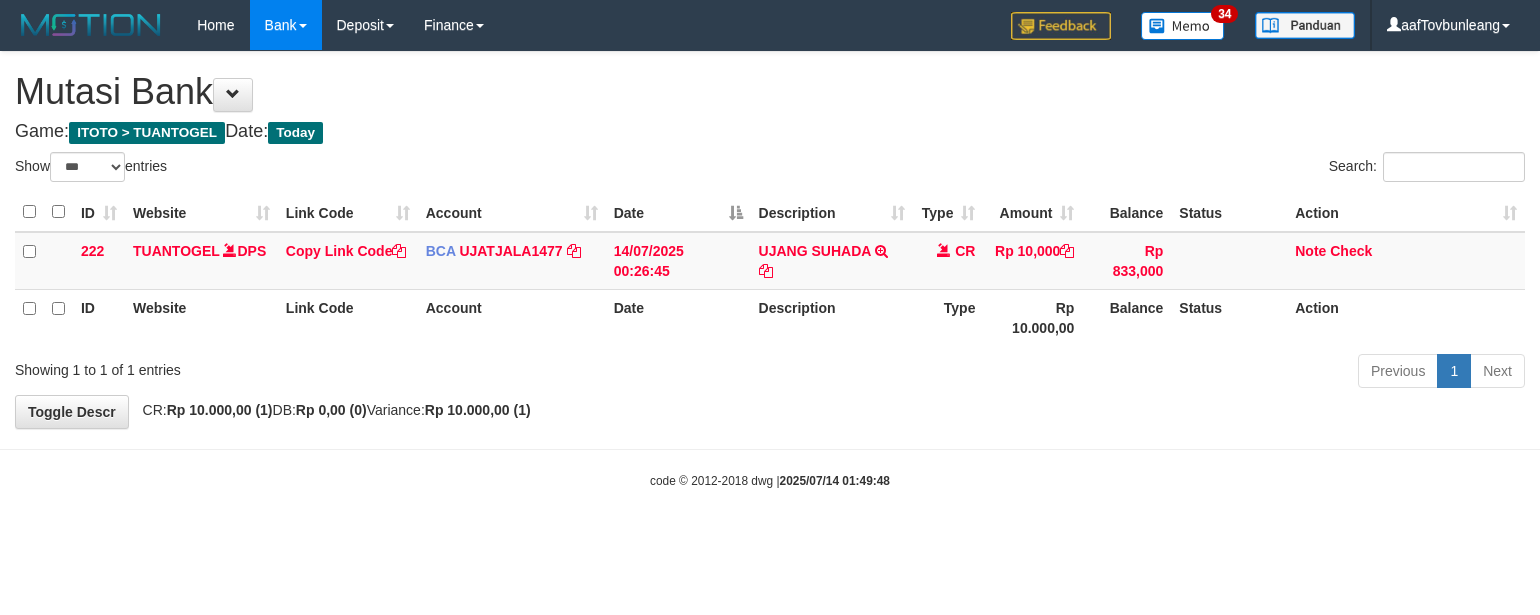 scroll, scrollTop: 0, scrollLeft: 0, axis: both 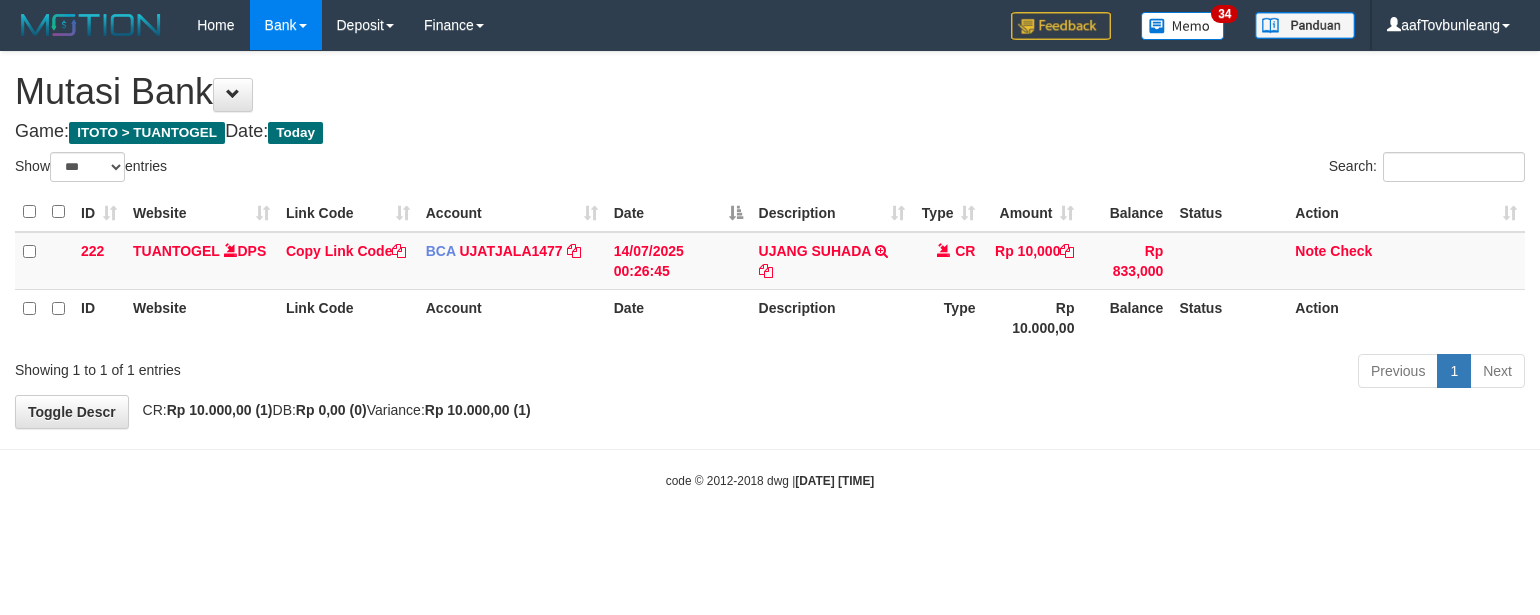 select on "***" 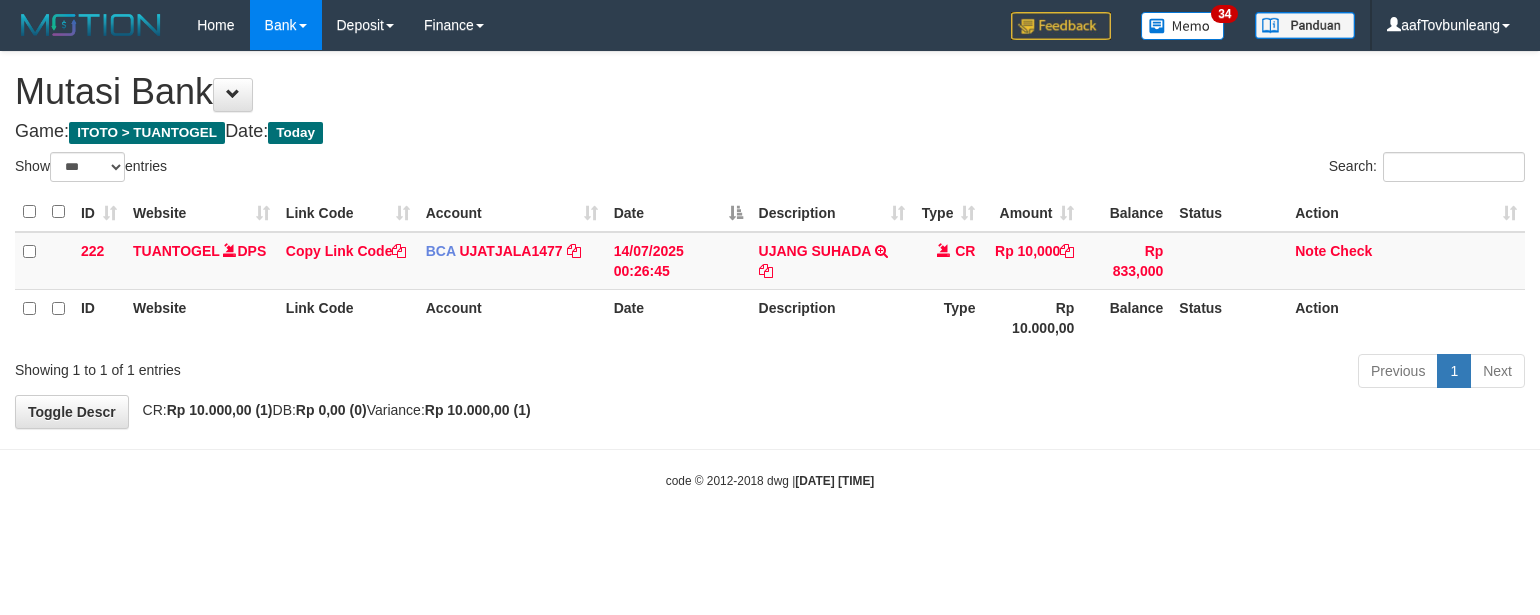 scroll, scrollTop: 0, scrollLeft: 0, axis: both 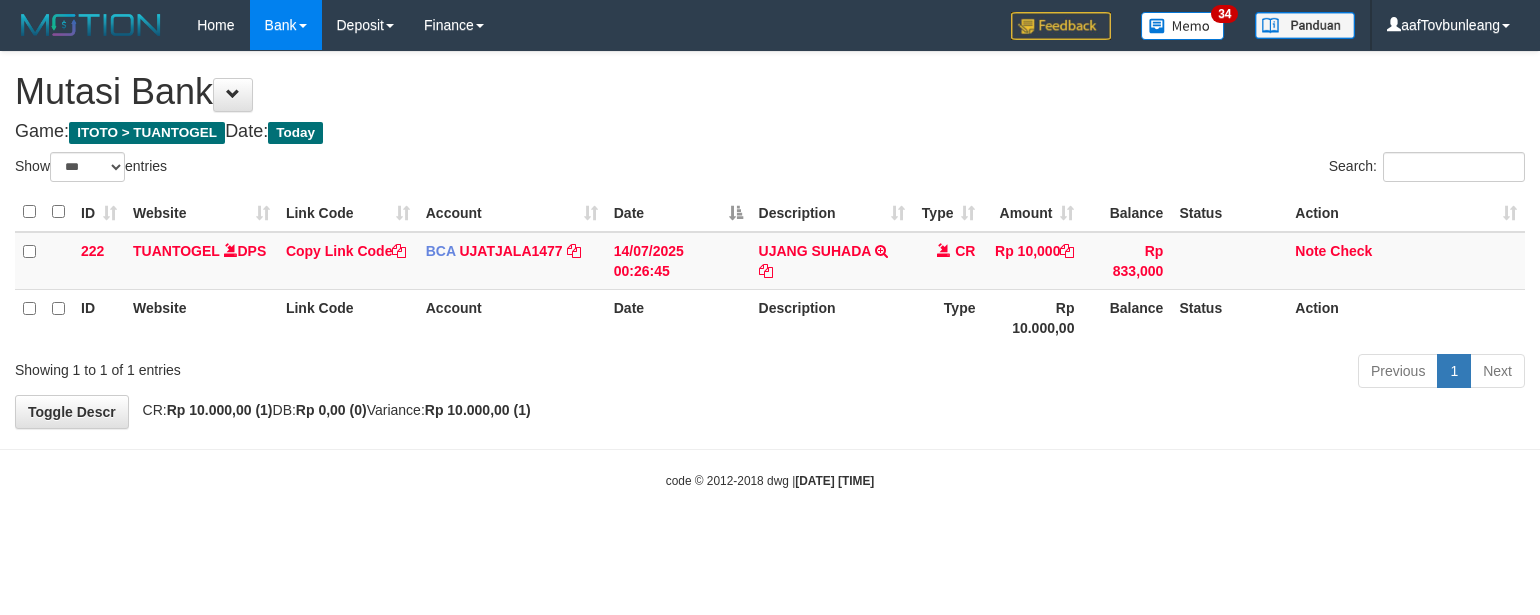 select on "***" 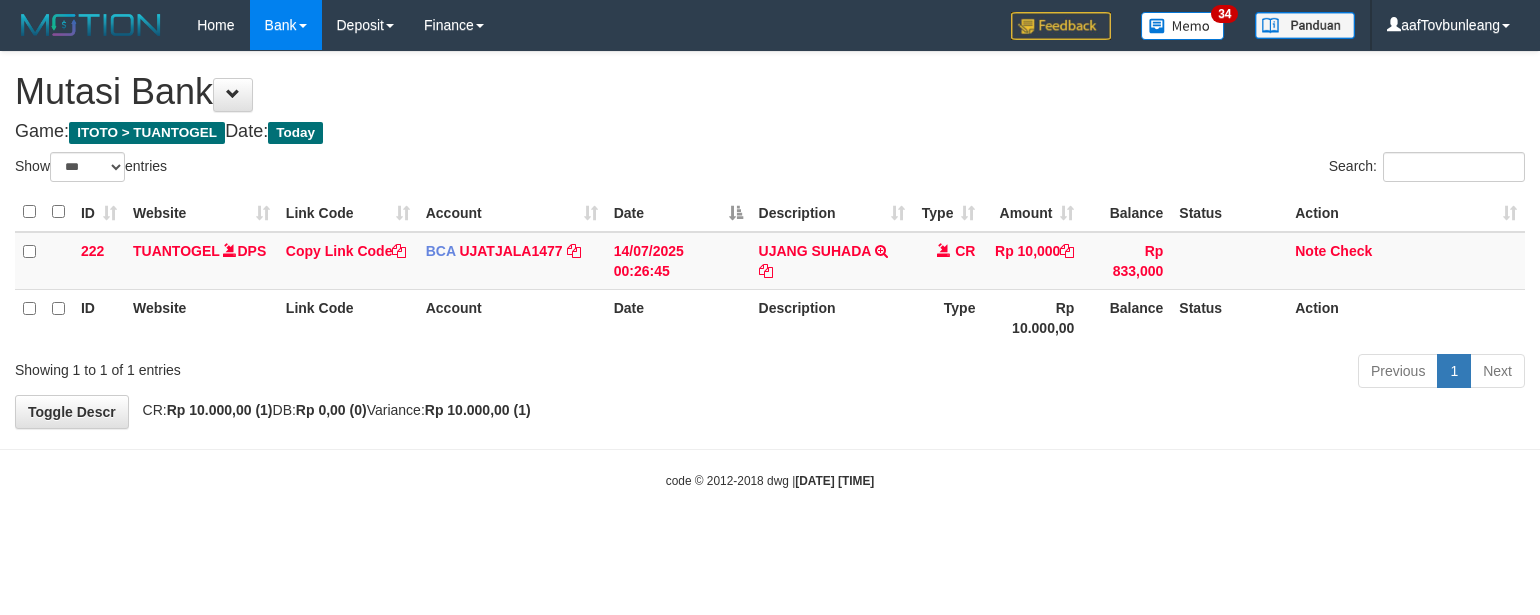 scroll, scrollTop: 0, scrollLeft: 0, axis: both 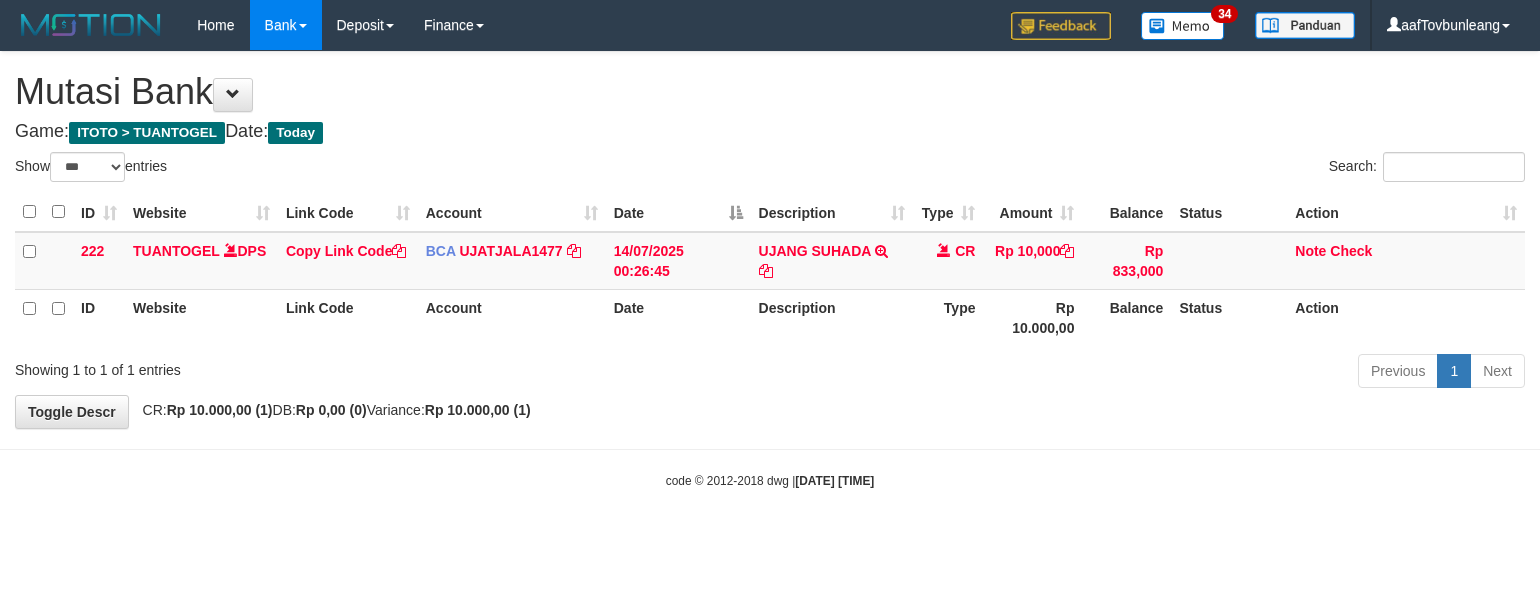select on "***" 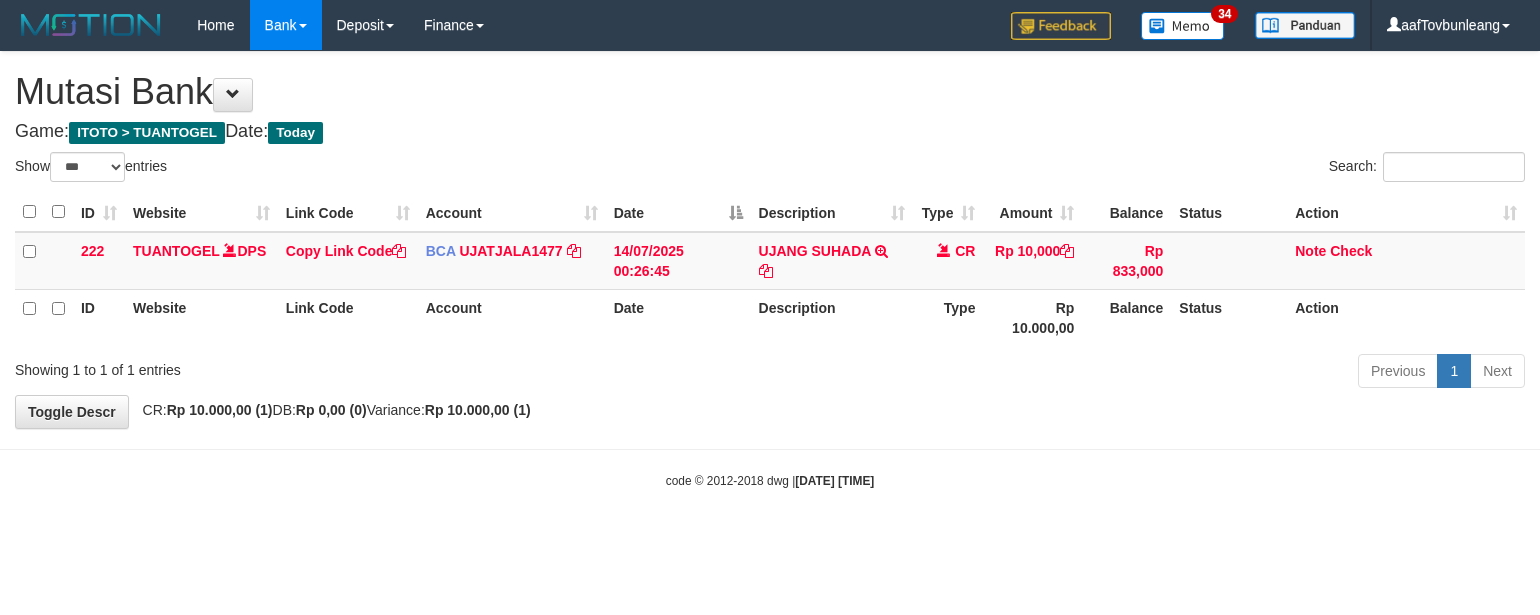 scroll, scrollTop: 0, scrollLeft: 0, axis: both 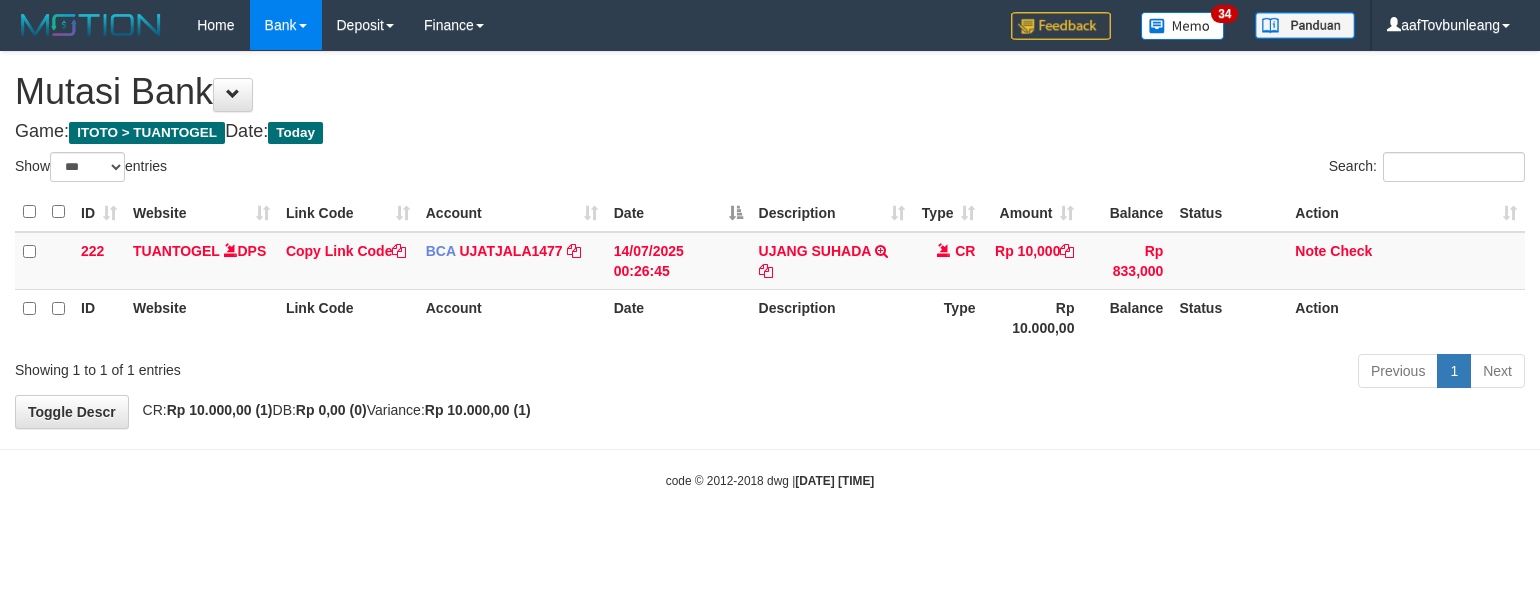 select on "***" 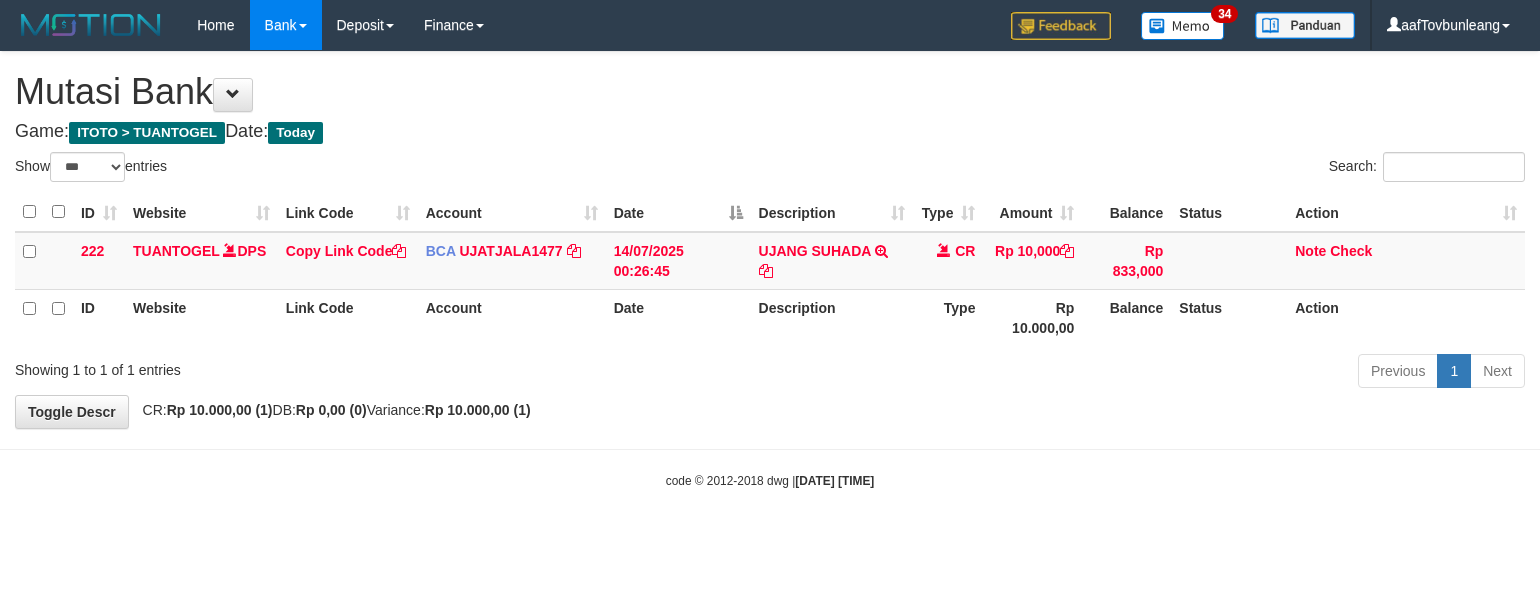 scroll, scrollTop: 0, scrollLeft: 0, axis: both 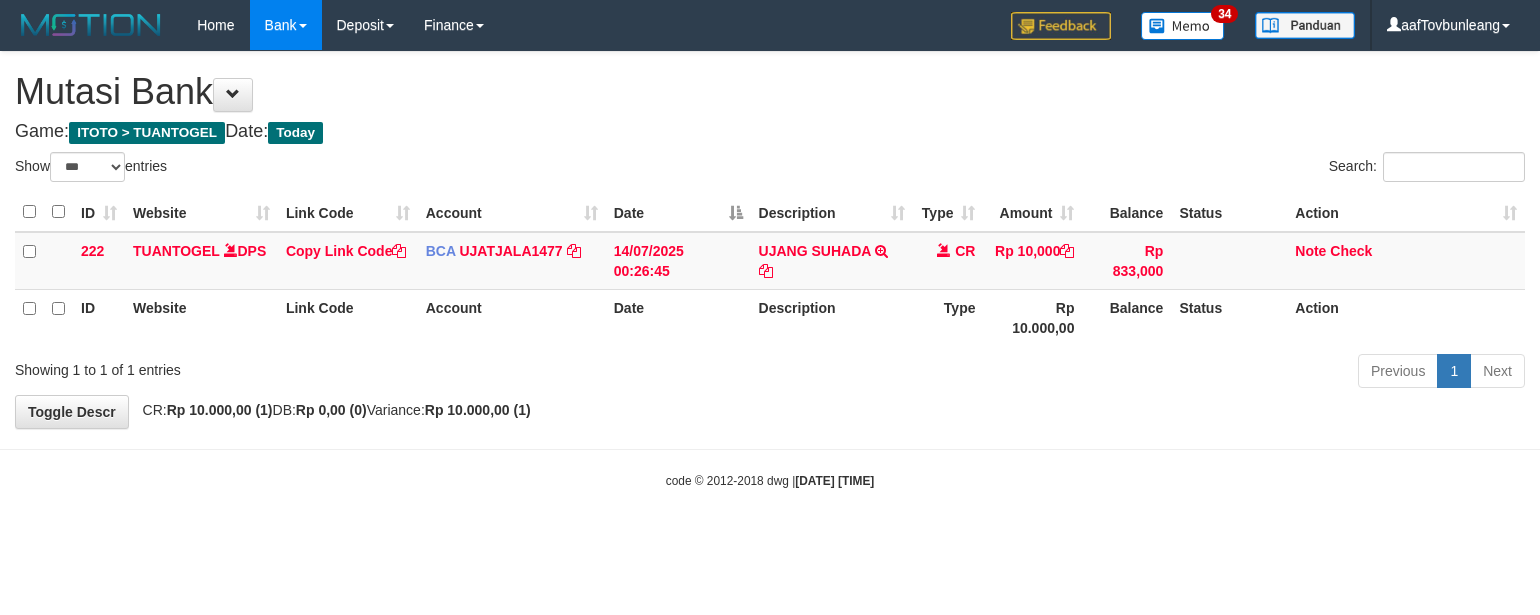 select on "***" 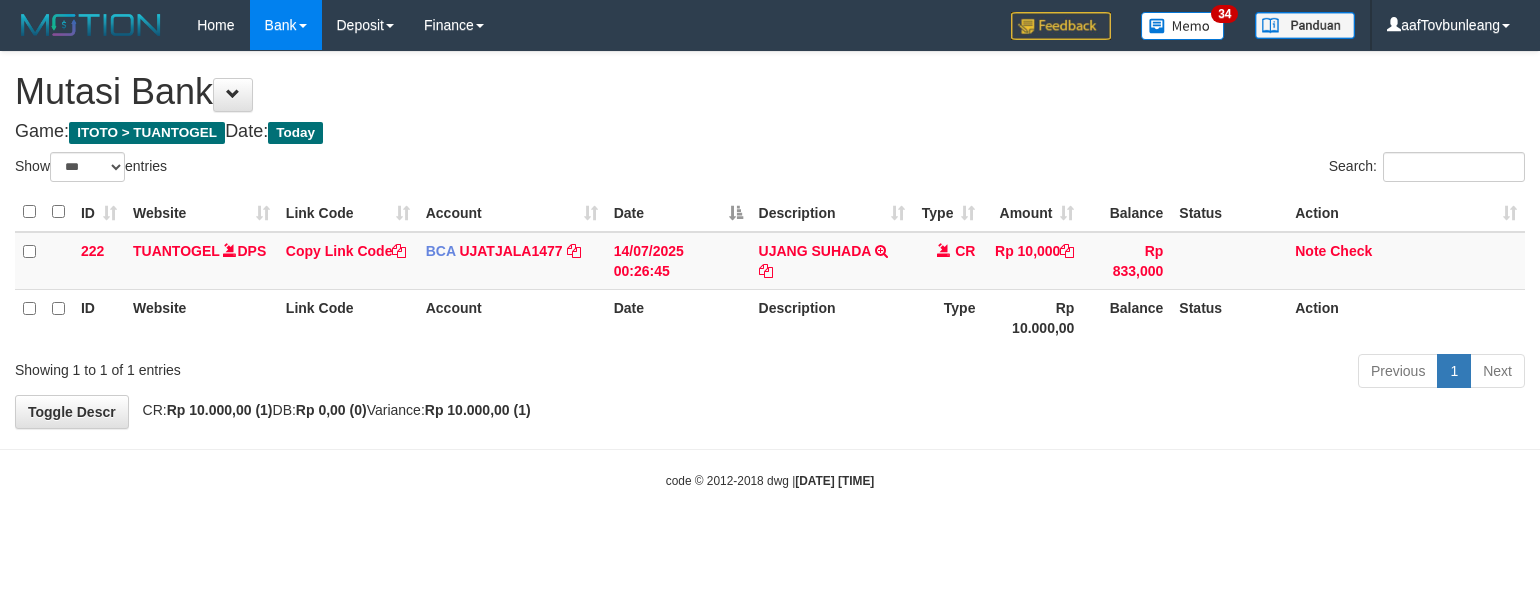 scroll, scrollTop: 0, scrollLeft: 0, axis: both 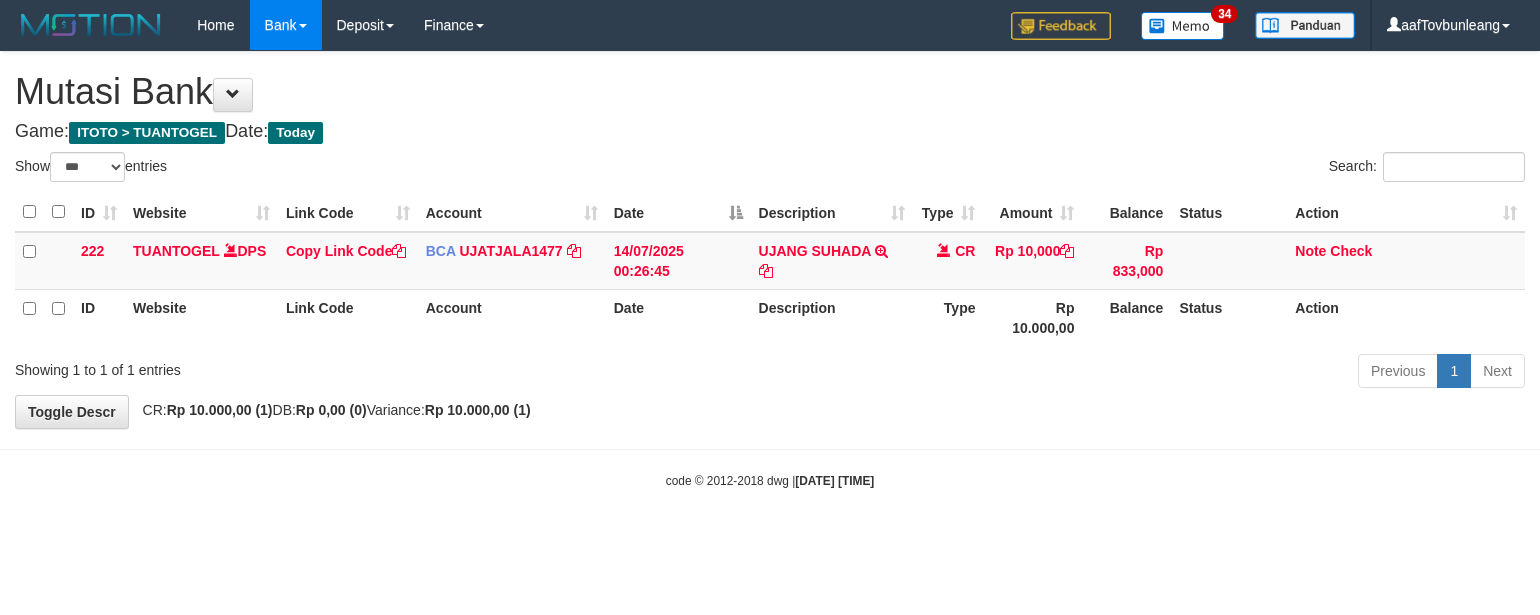select on "***" 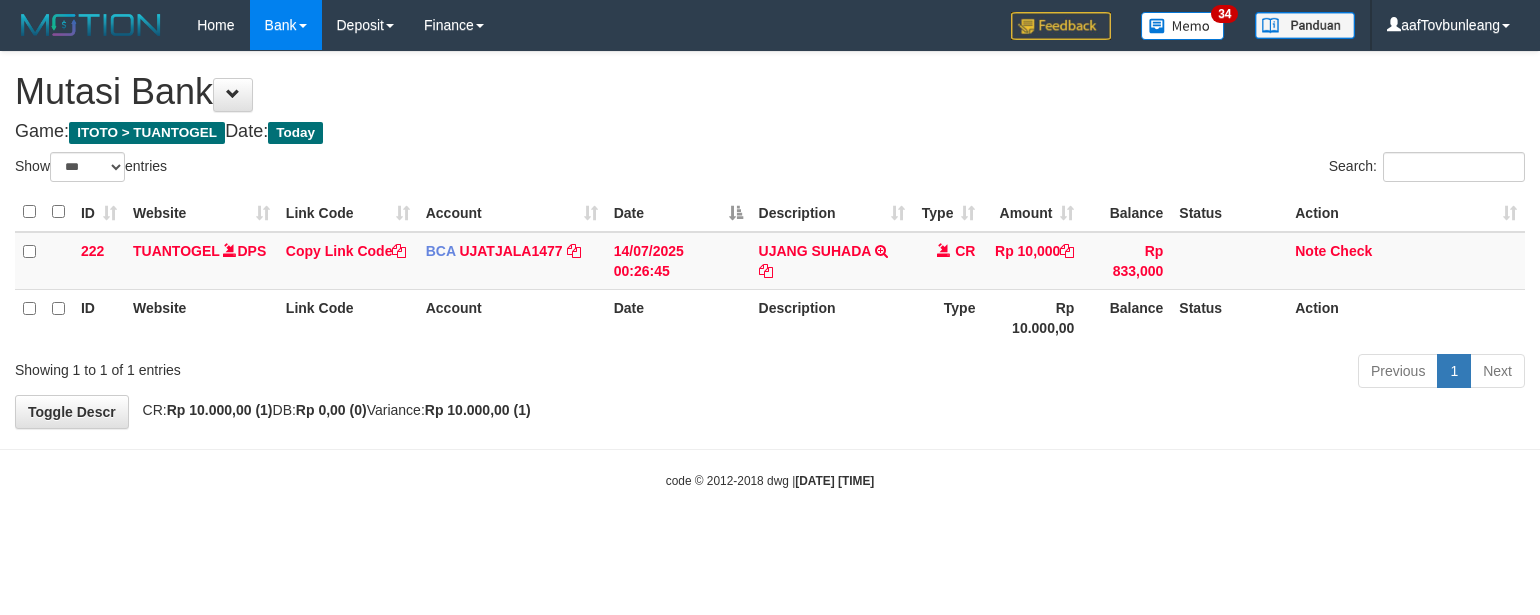 scroll, scrollTop: 0, scrollLeft: 0, axis: both 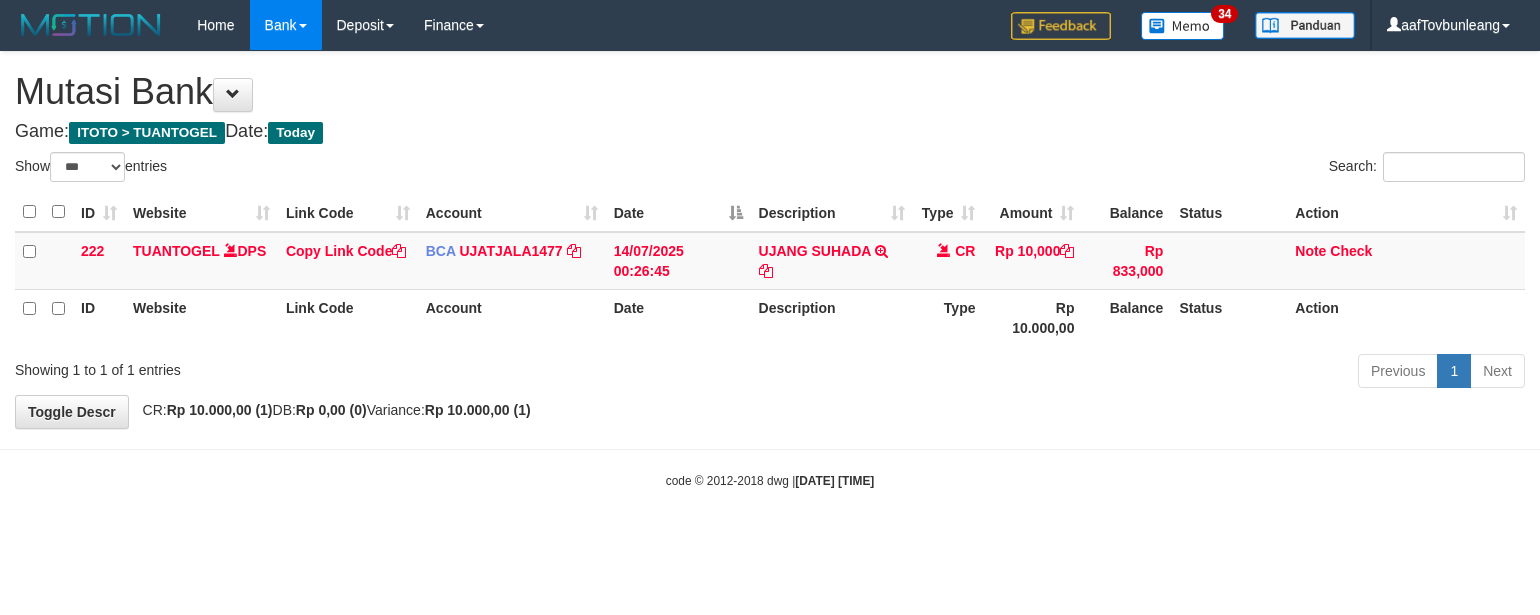 select on "***" 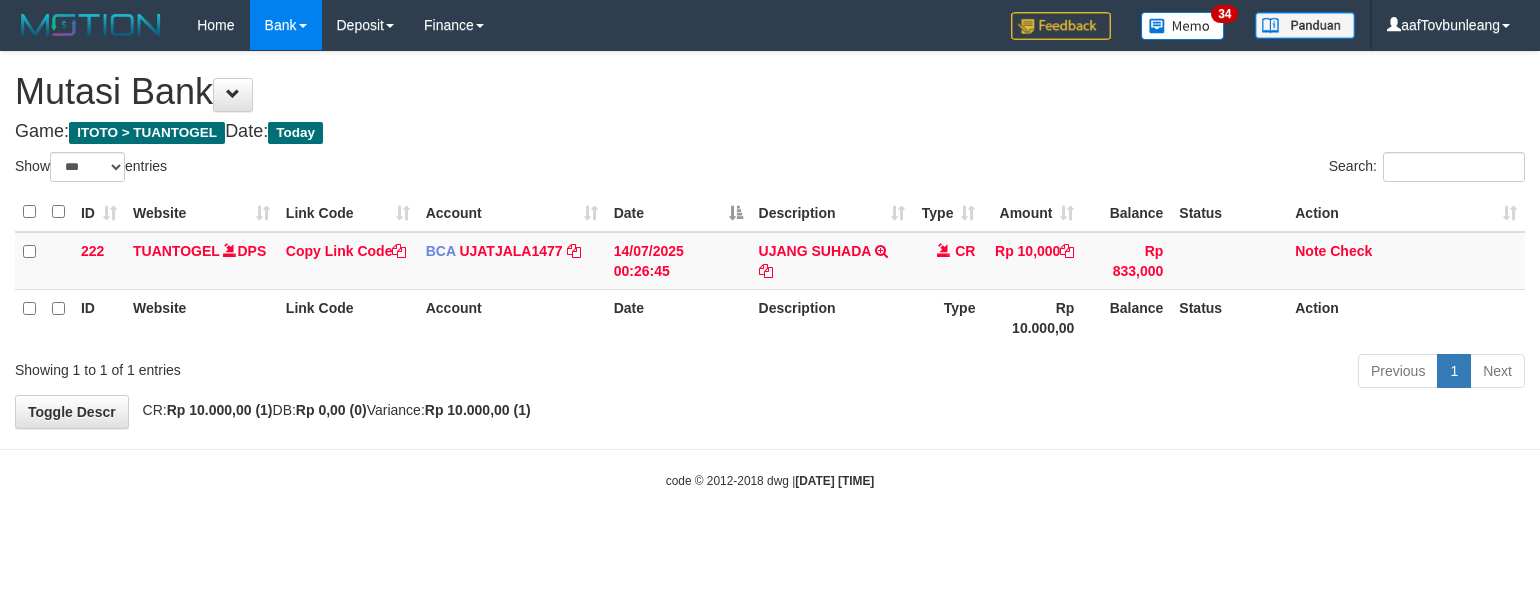 scroll, scrollTop: 0, scrollLeft: 0, axis: both 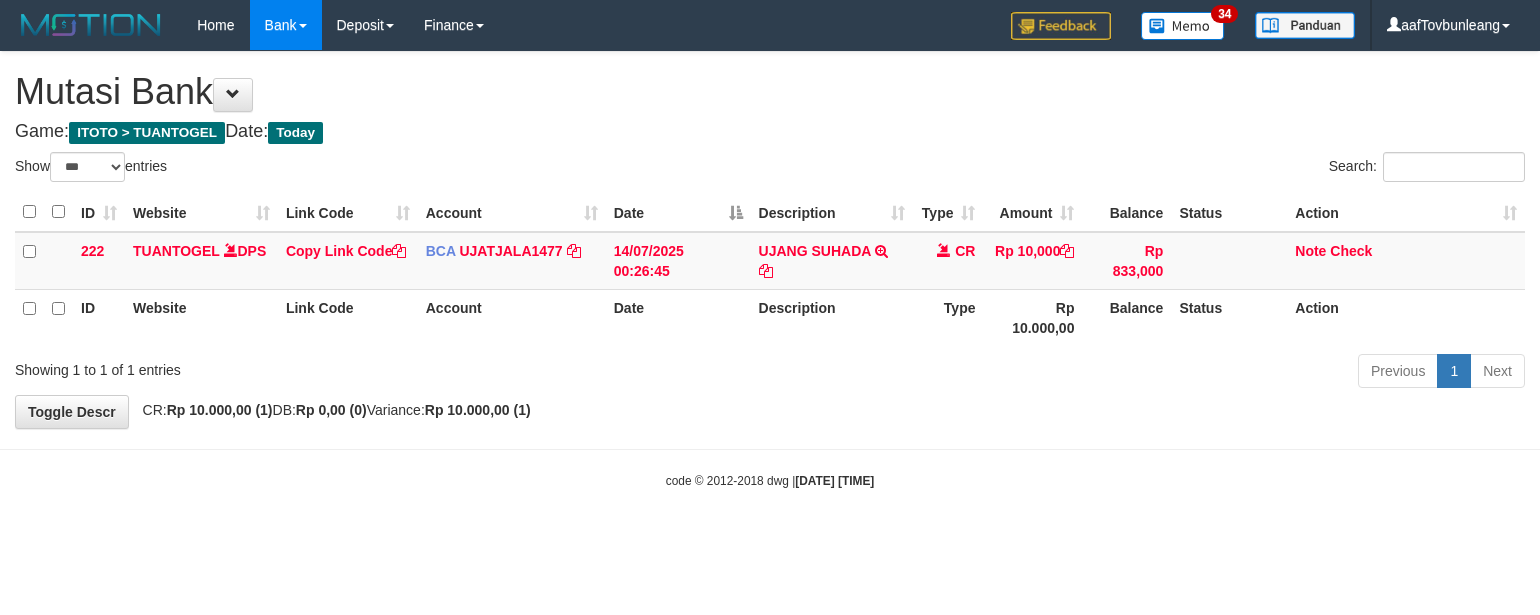 select on "***" 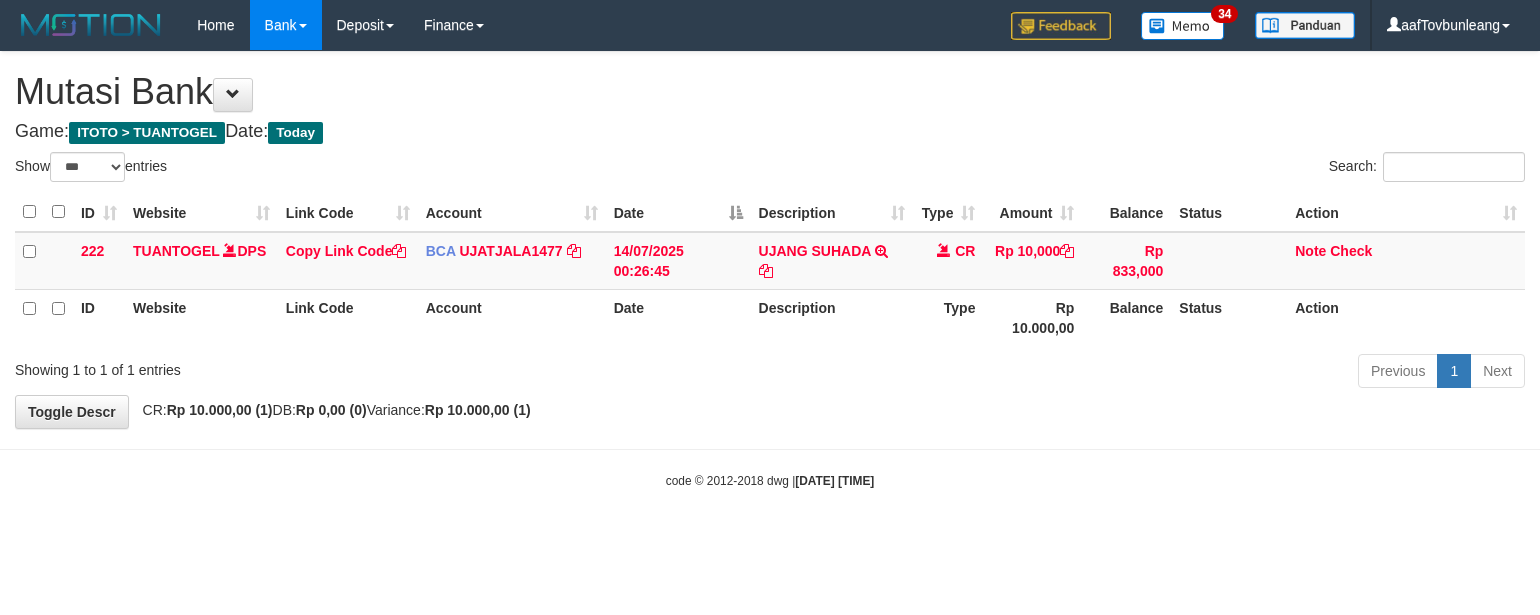 scroll, scrollTop: 0, scrollLeft: 0, axis: both 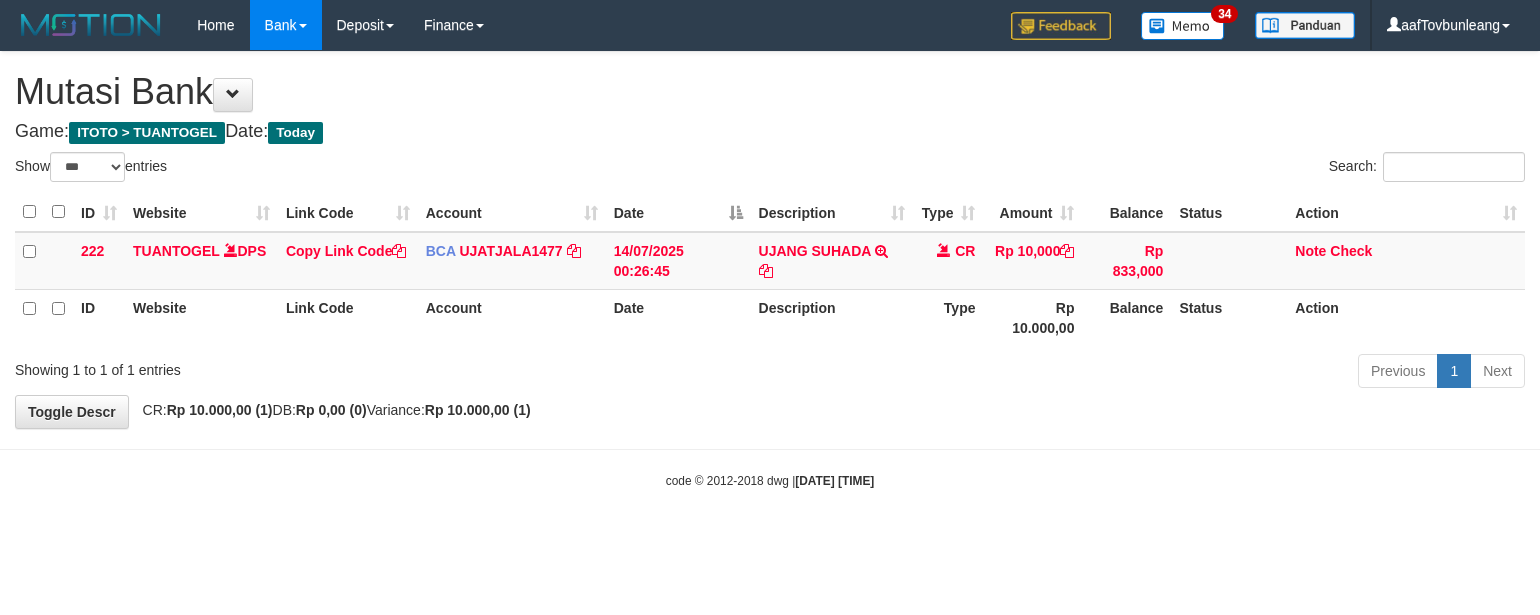 select on "***" 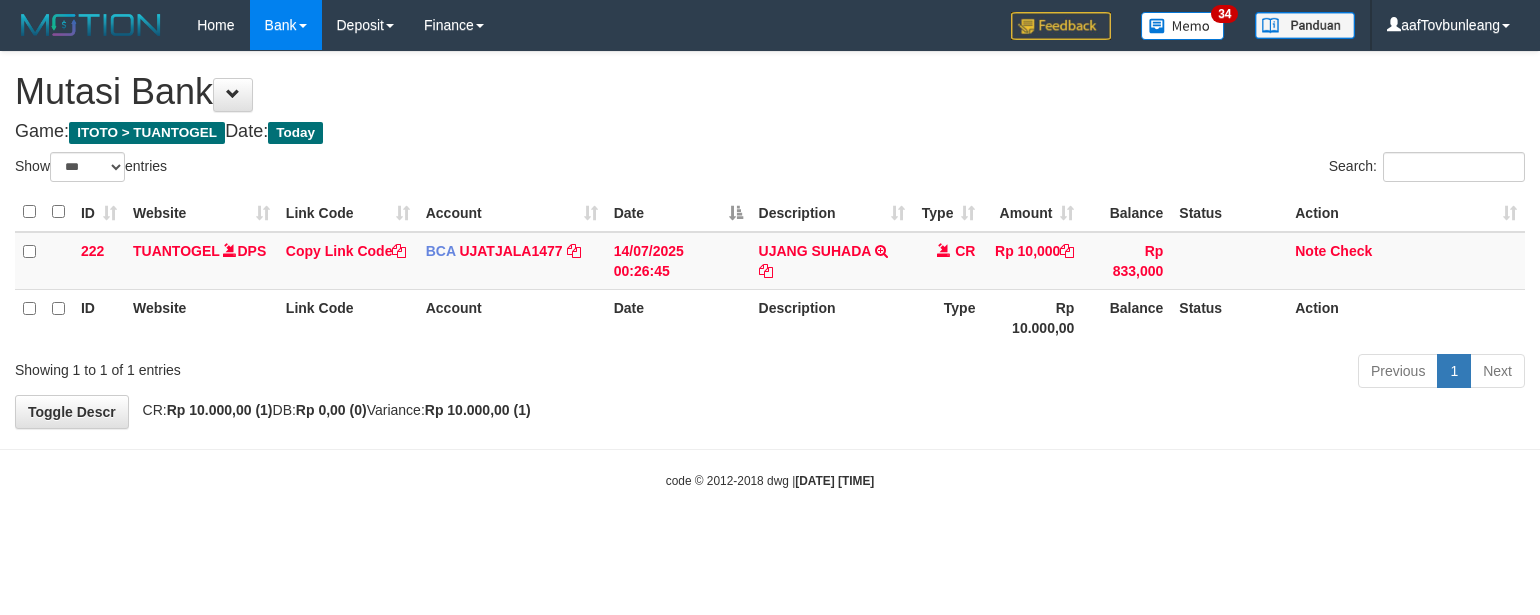 scroll, scrollTop: 0, scrollLeft: 0, axis: both 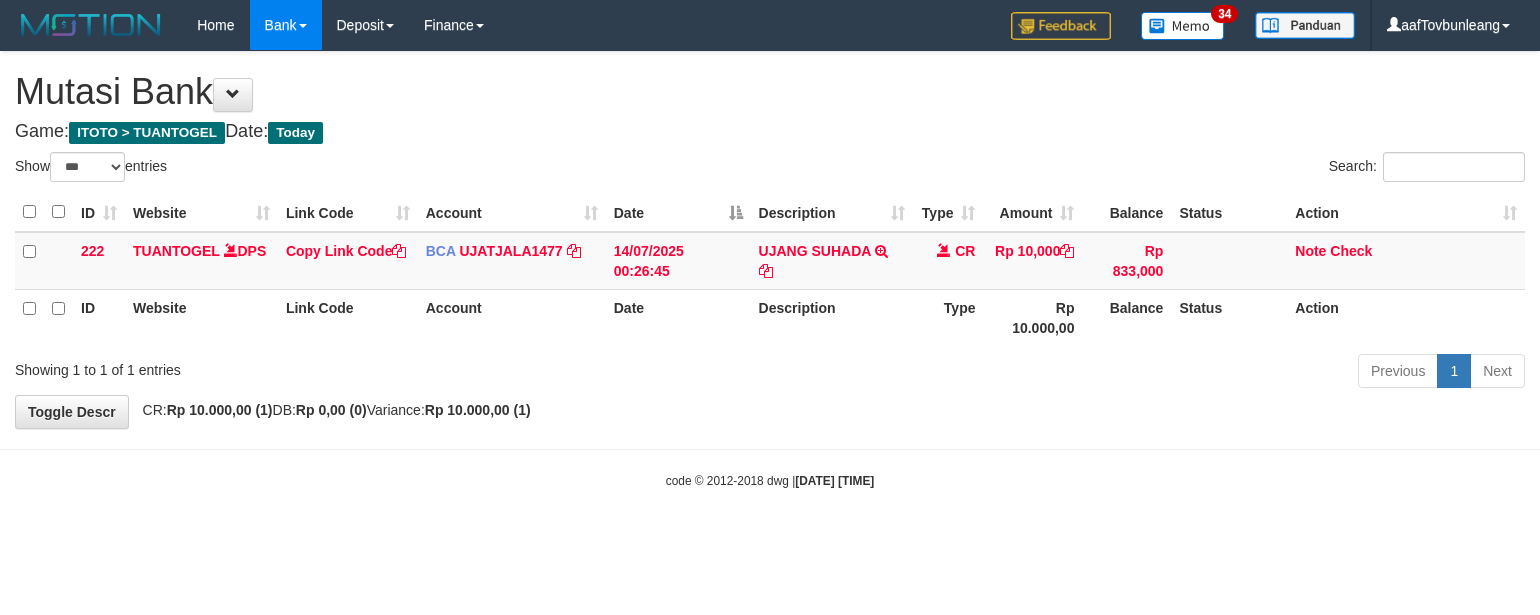 select on "***" 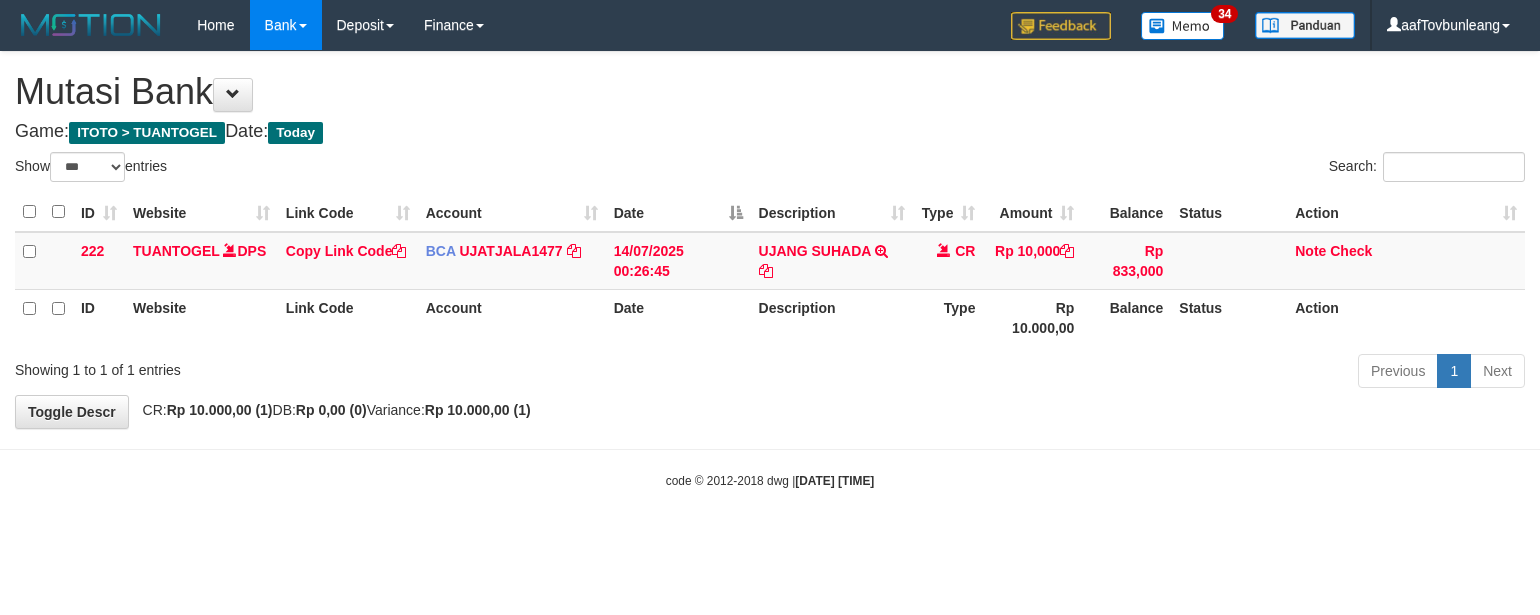scroll, scrollTop: 0, scrollLeft: 0, axis: both 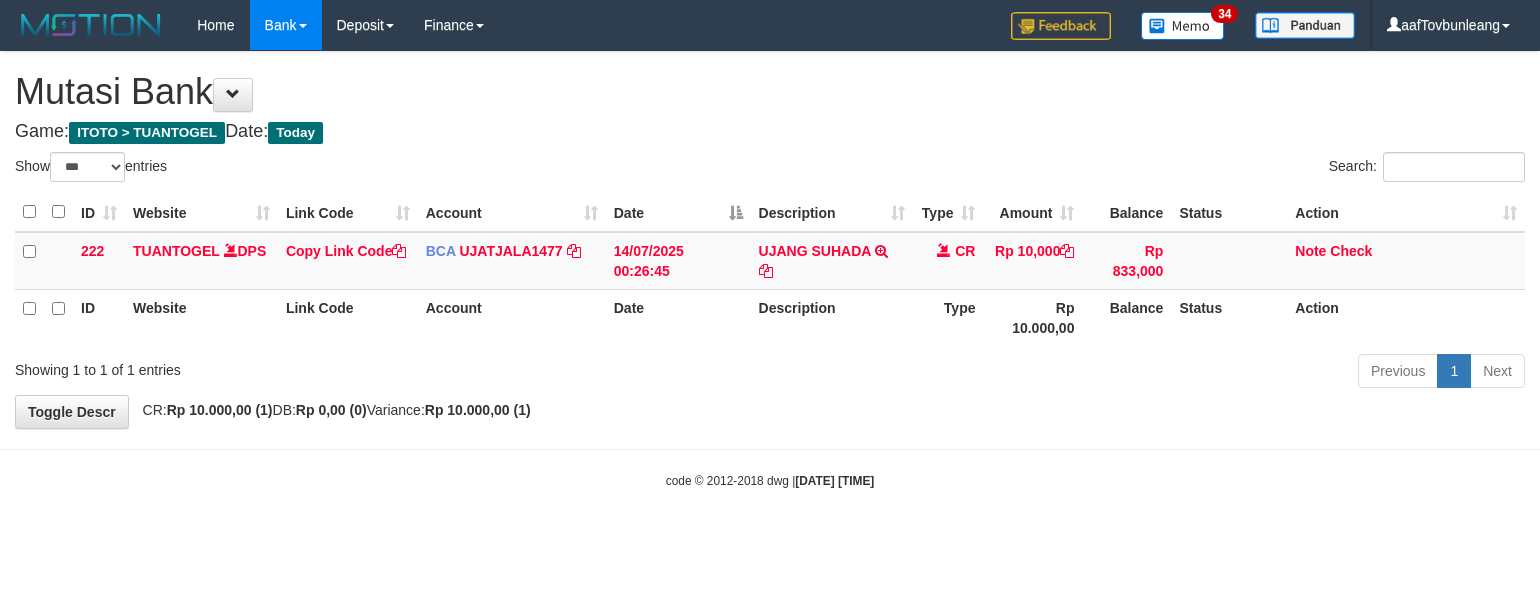 select on "***" 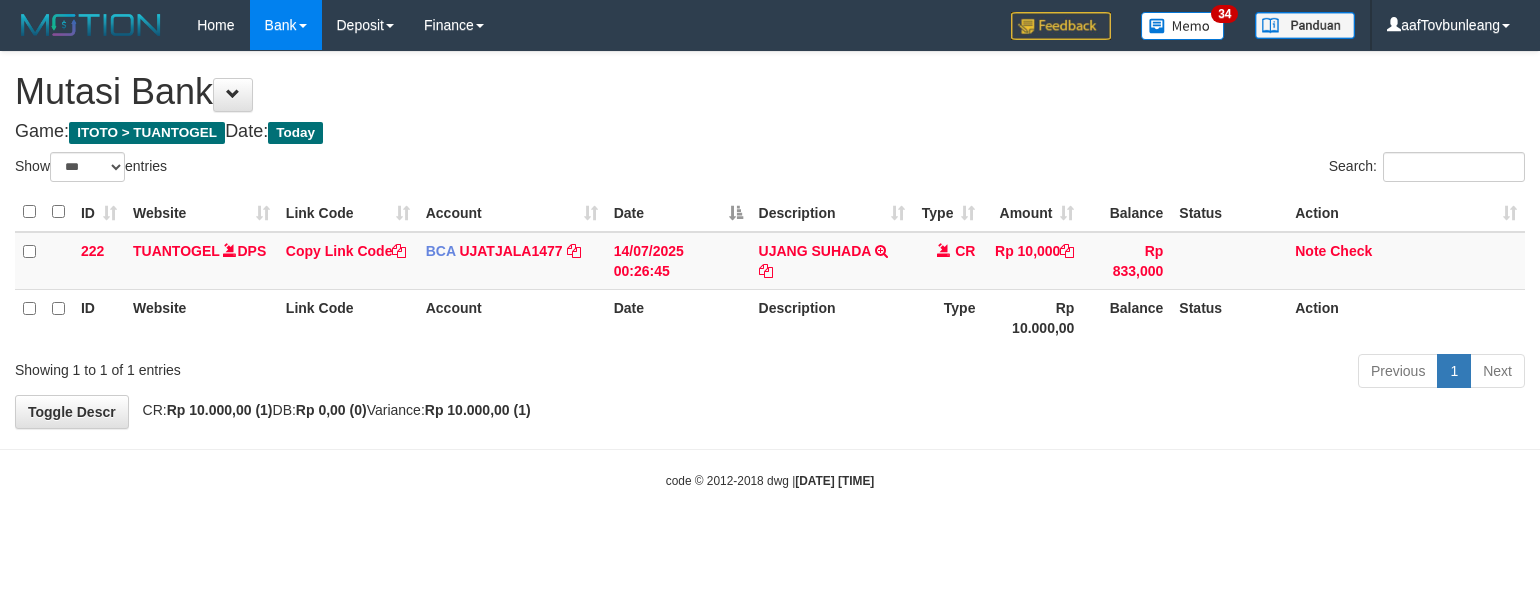 scroll, scrollTop: 0, scrollLeft: 0, axis: both 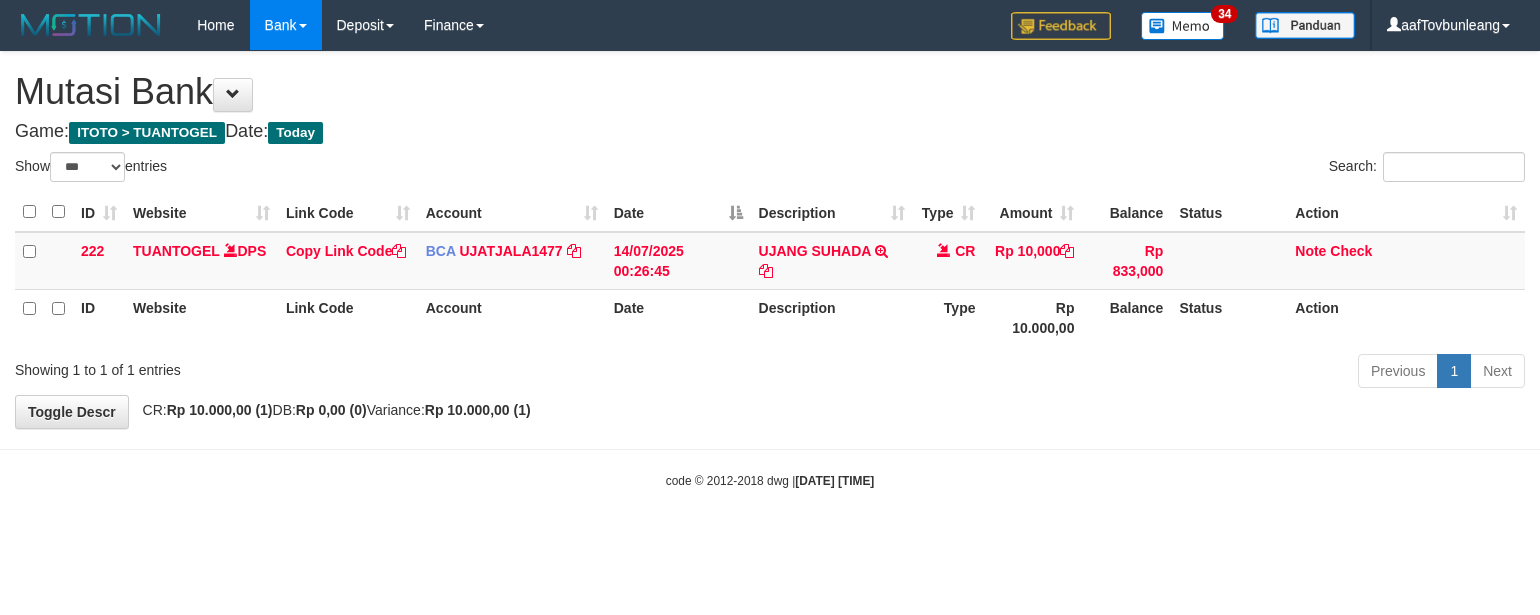 select on "***" 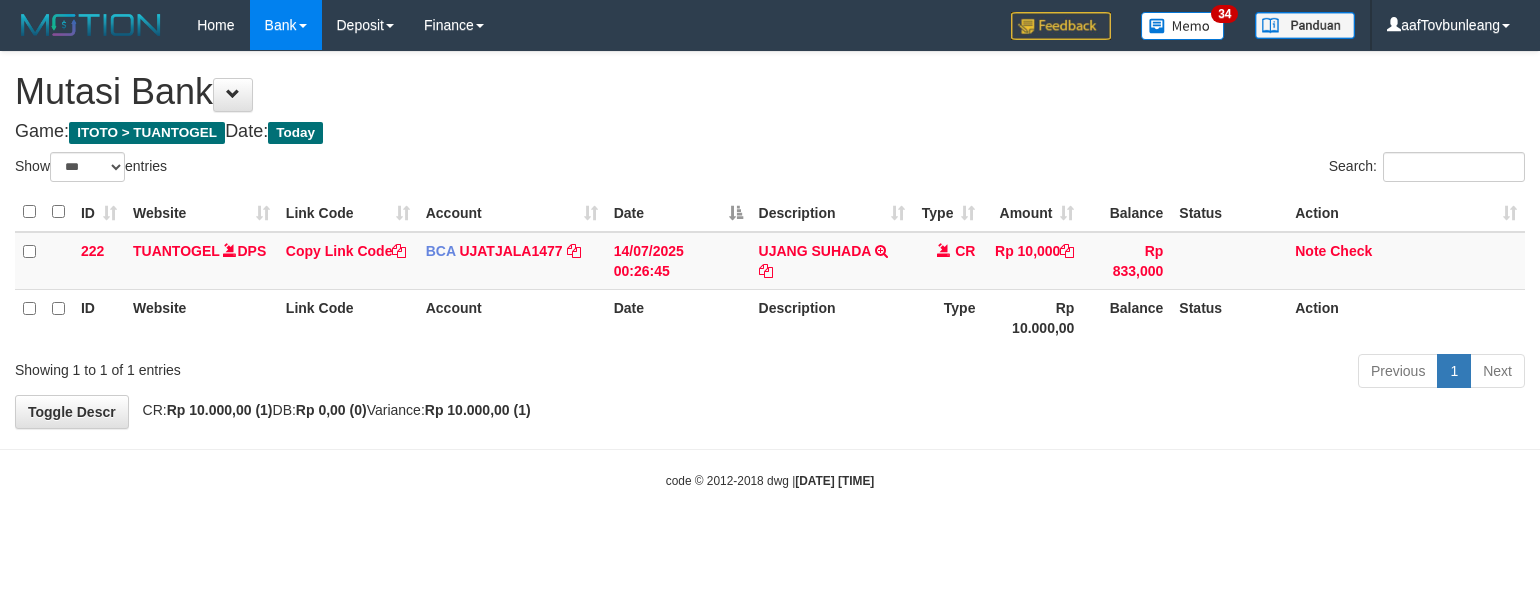 scroll, scrollTop: 0, scrollLeft: 0, axis: both 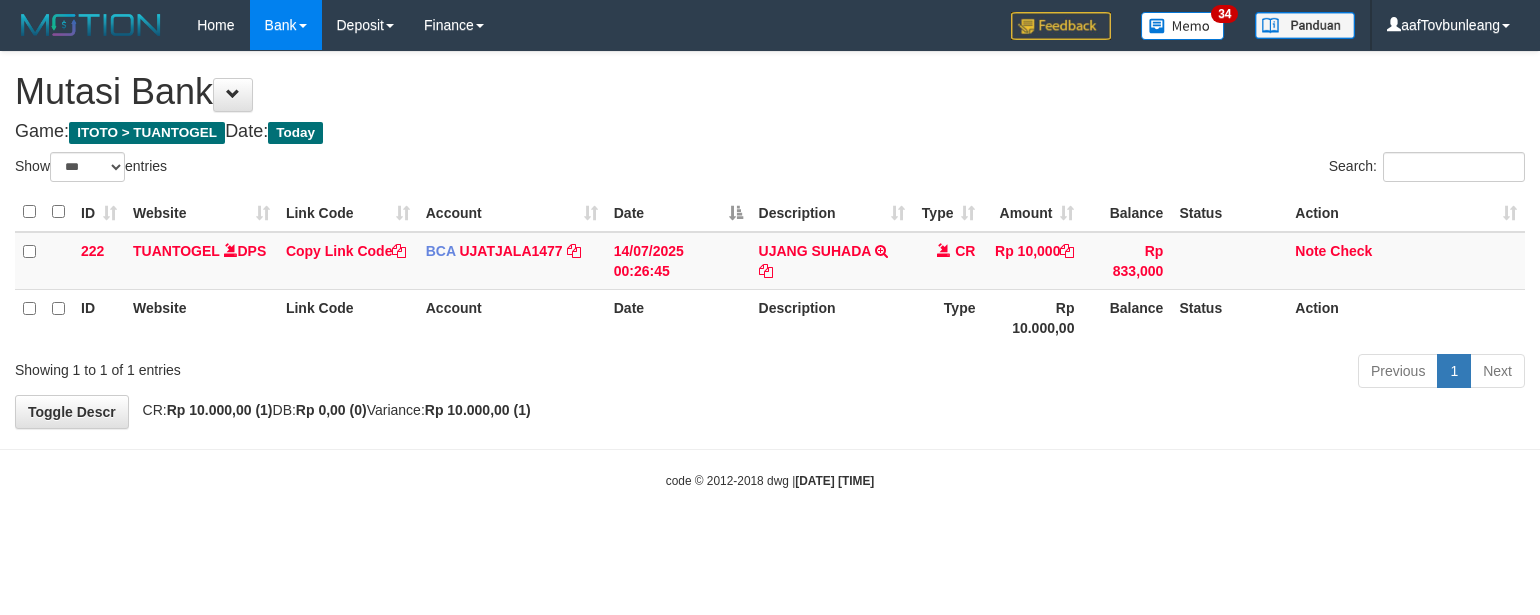 select on "***" 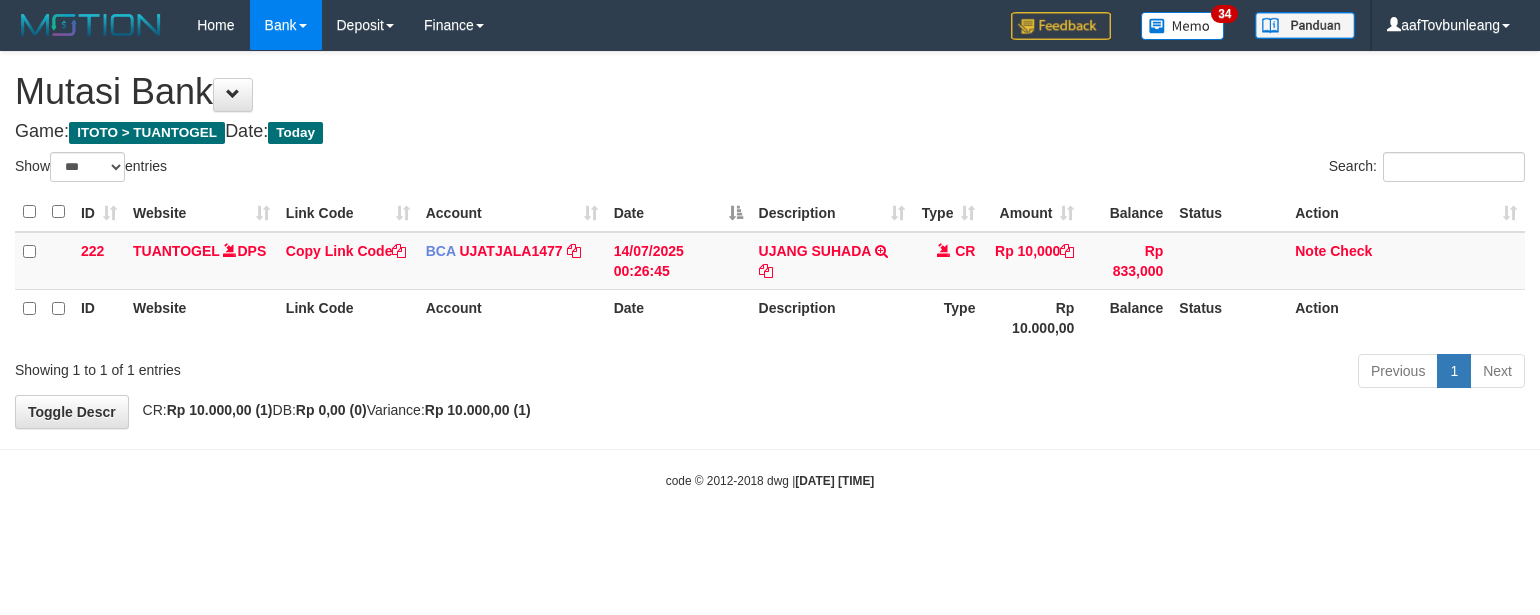 scroll, scrollTop: 0, scrollLeft: 0, axis: both 